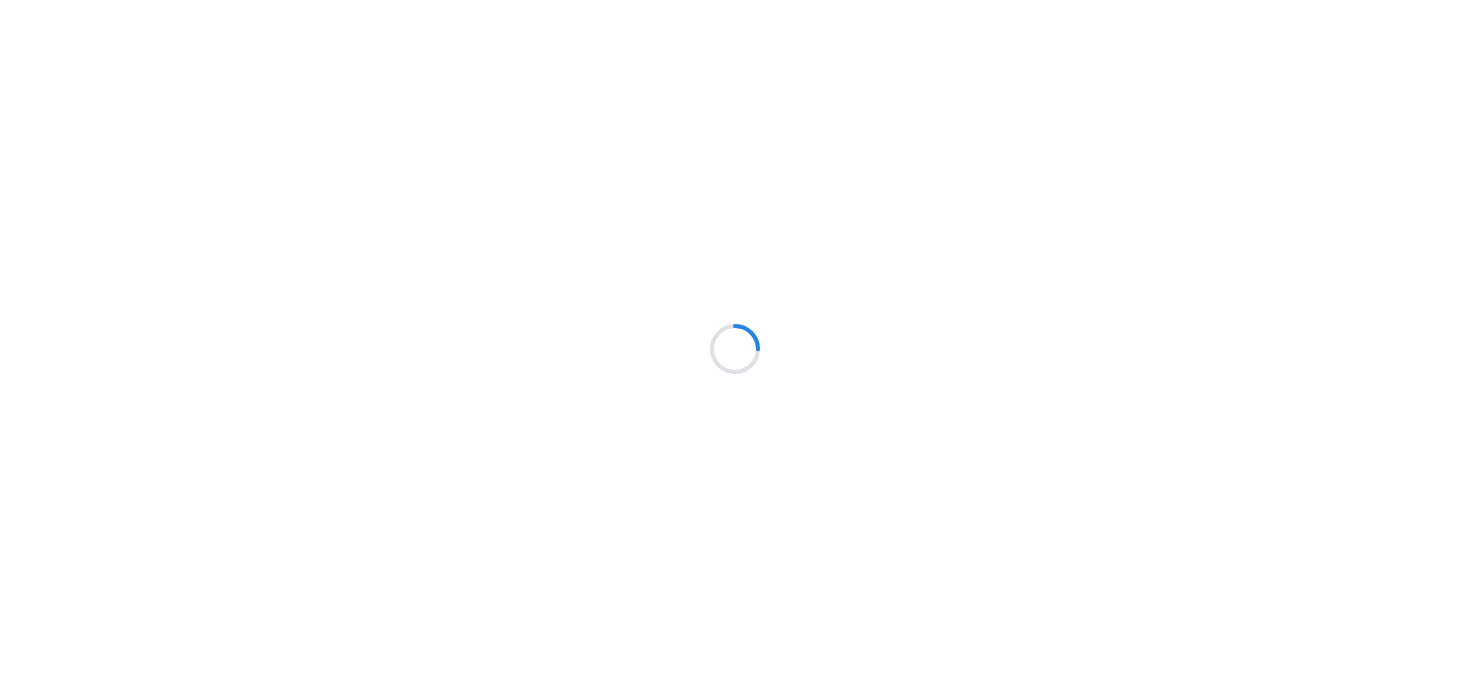 scroll, scrollTop: 0, scrollLeft: 0, axis: both 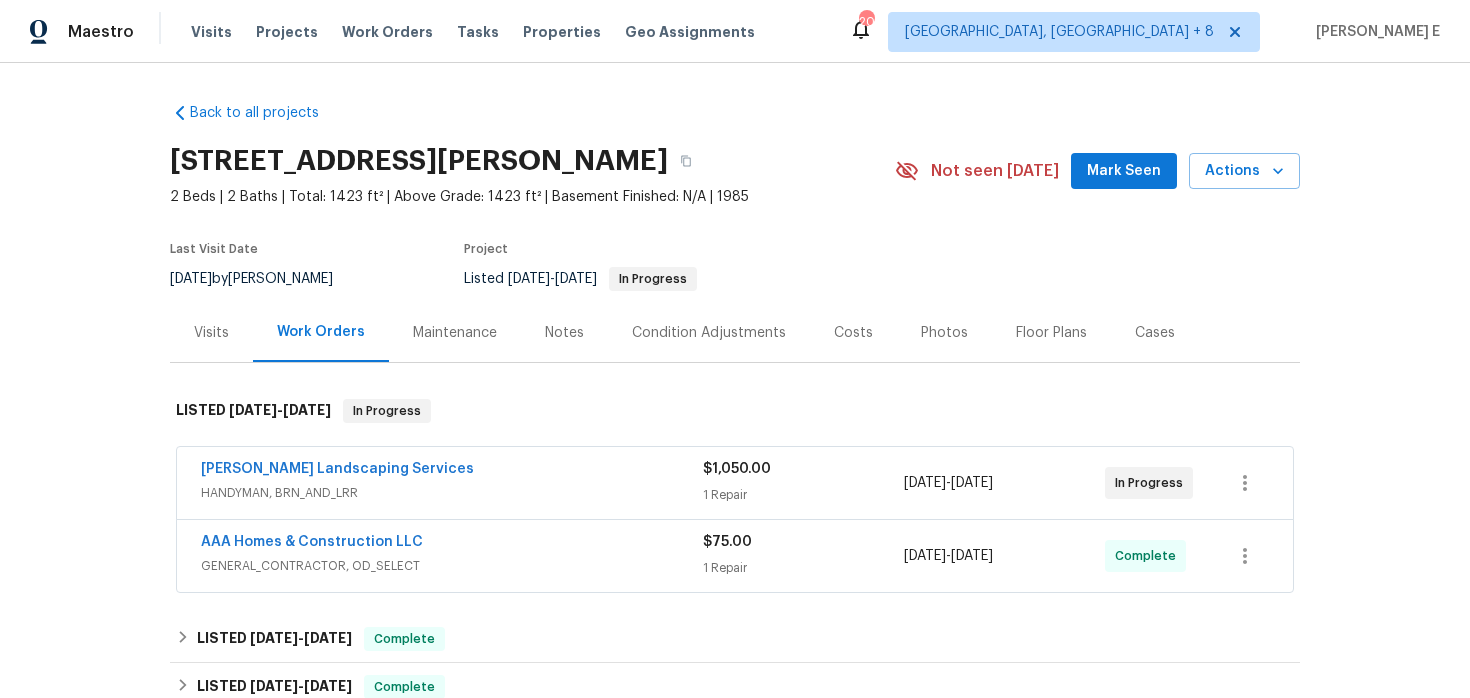 click on "HANDYMAN, BRN_AND_LRR" at bounding box center (452, 493) 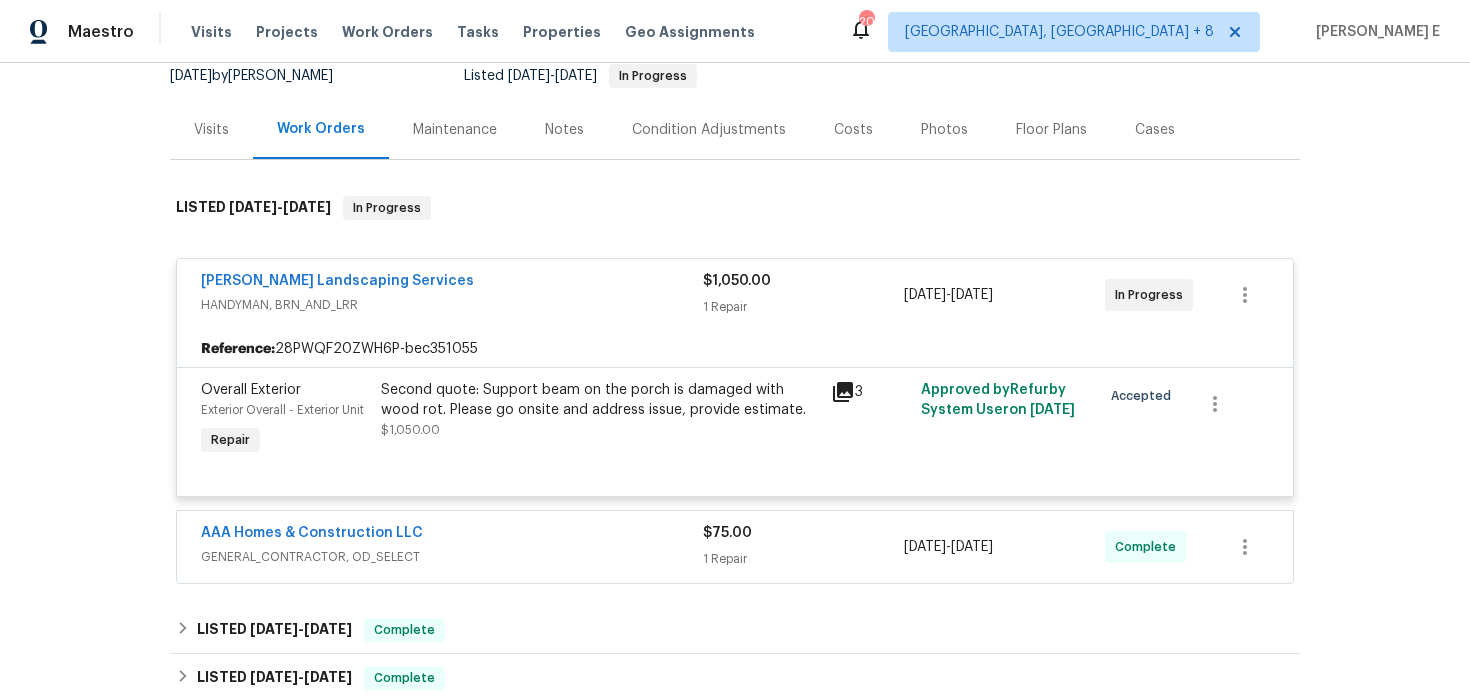 scroll, scrollTop: 216, scrollLeft: 0, axis: vertical 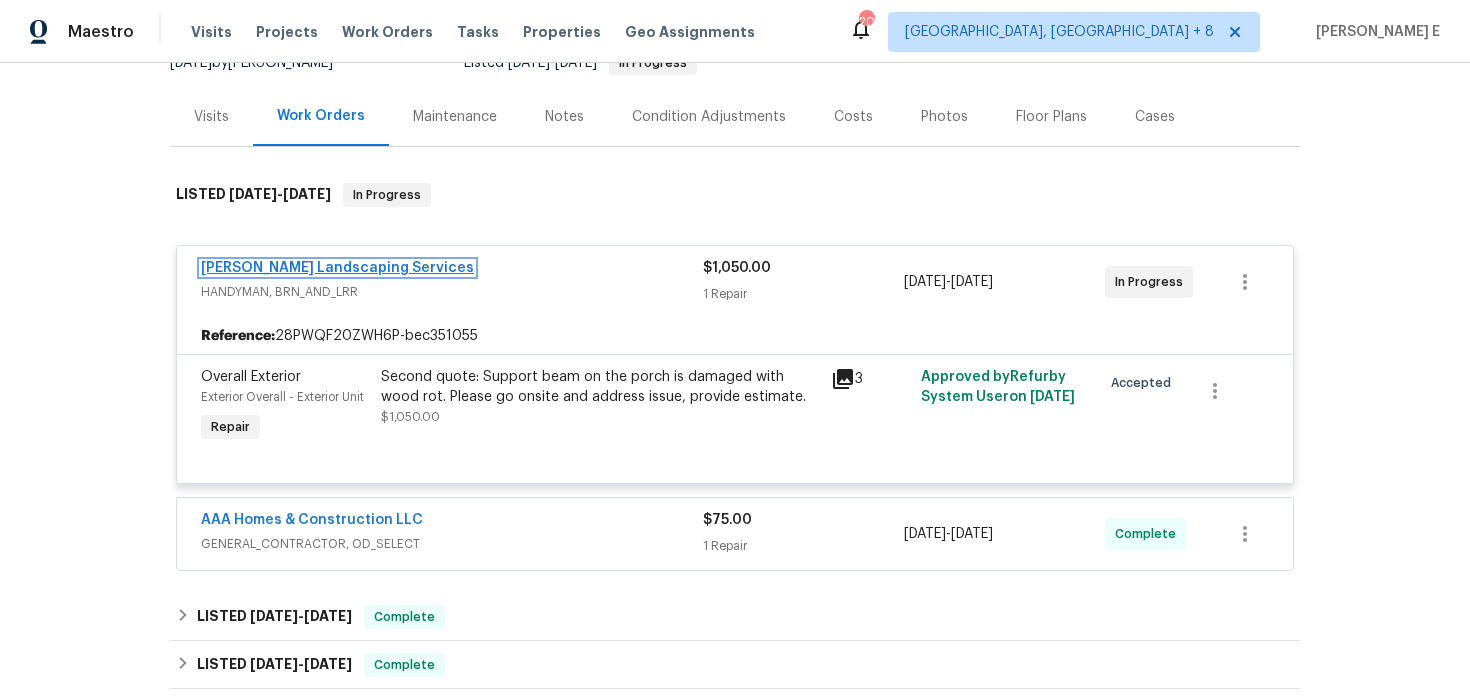 click on "Rodriguez Landscaping Services" at bounding box center [337, 268] 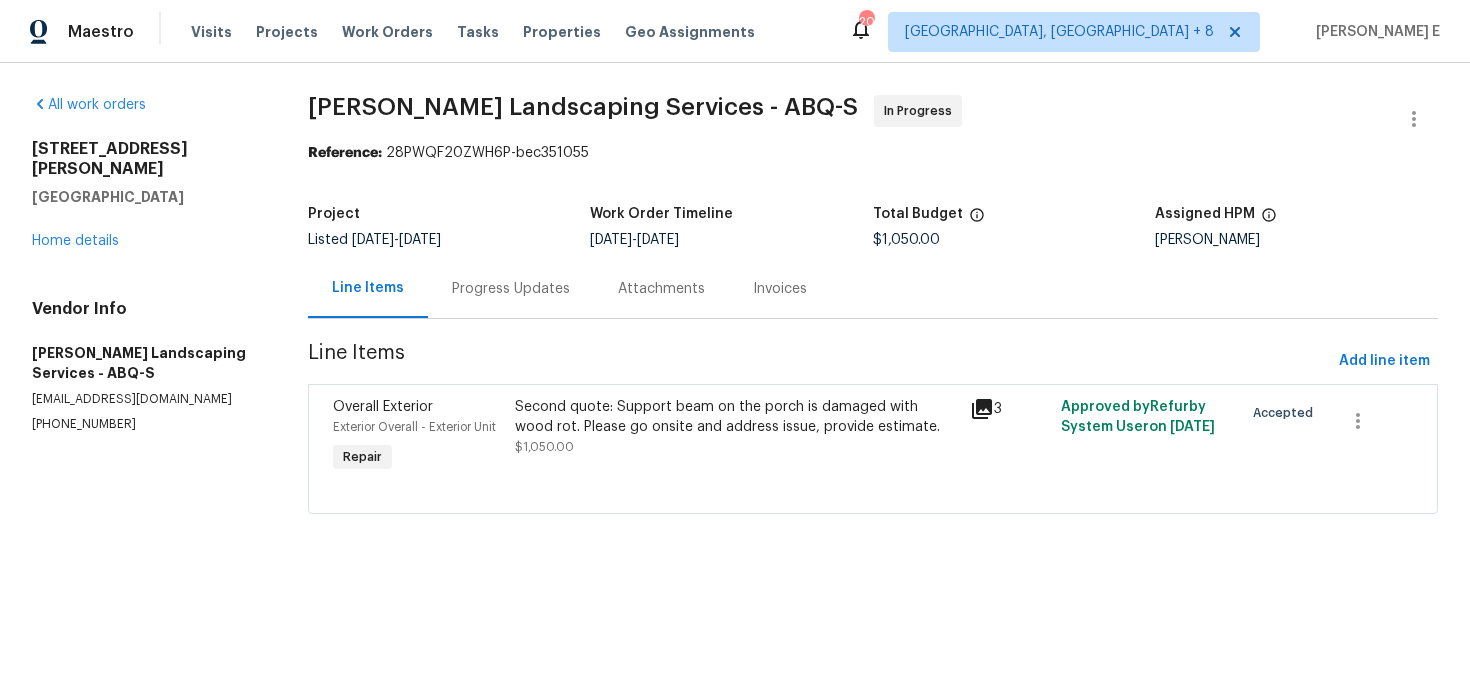 click on "Progress Updates" at bounding box center (511, 289) 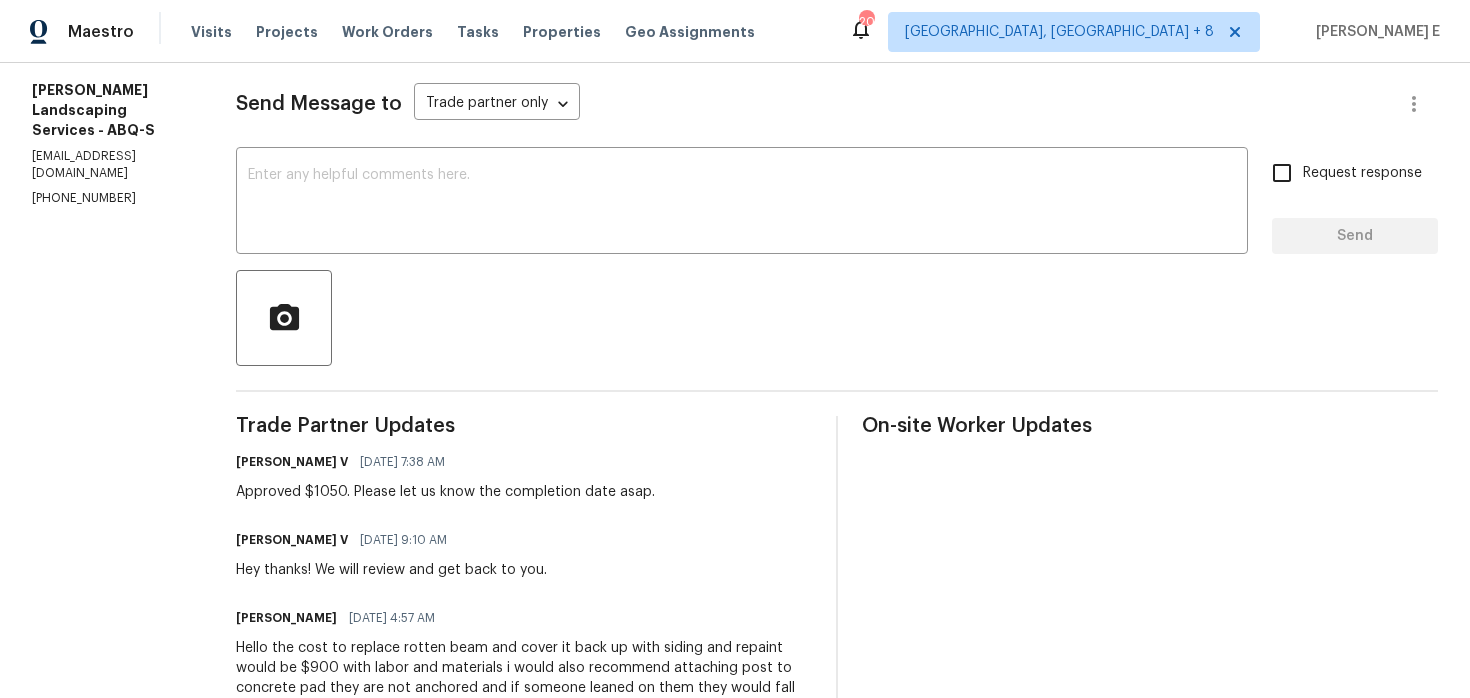 scroll, scrollTop: 0, scrollLeft: 0, axis: both 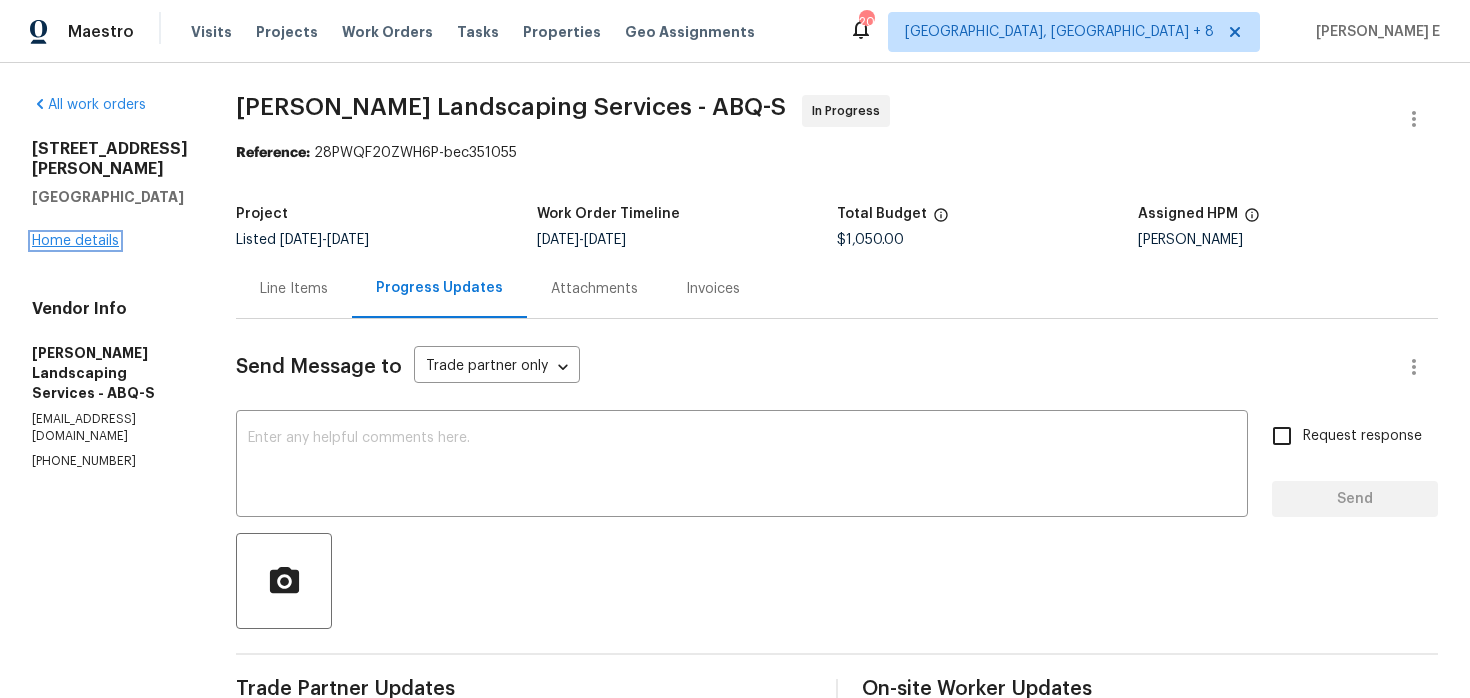 click on "Home details" at bounding box center [75, 241] 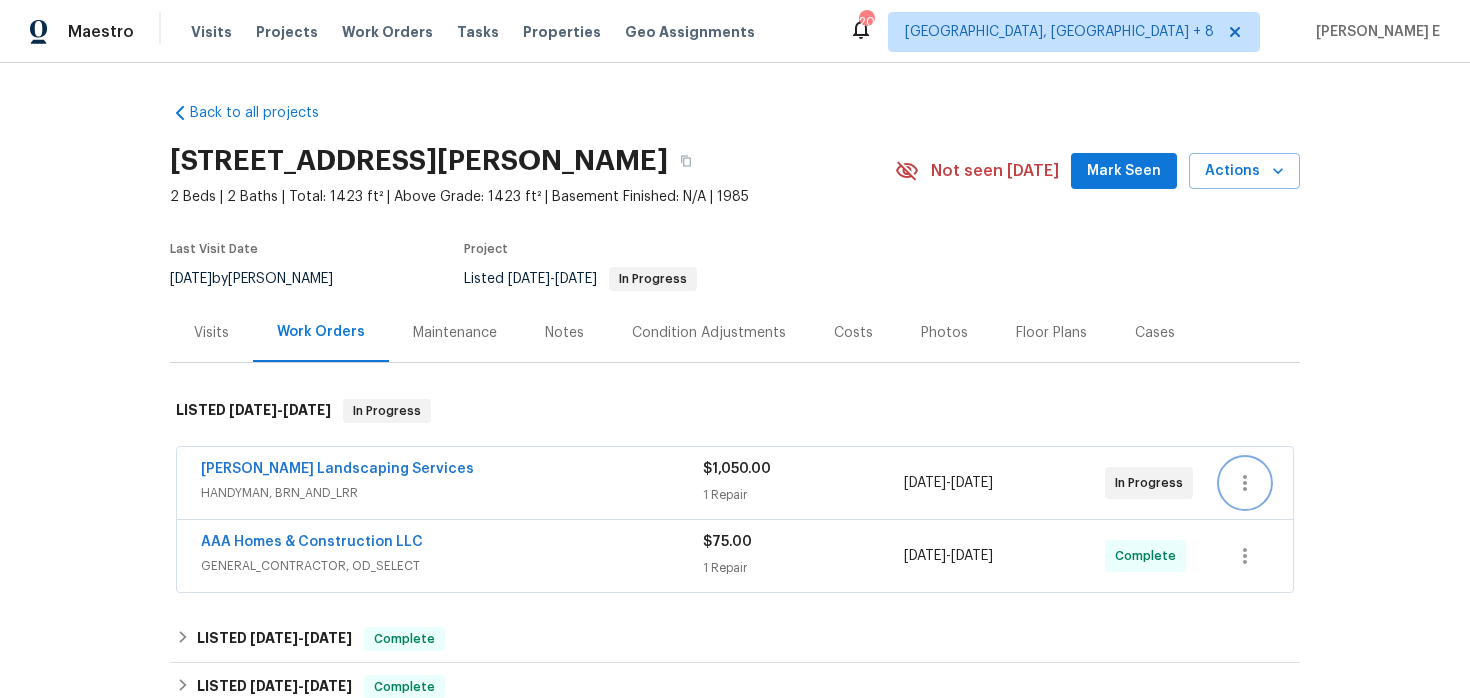 click 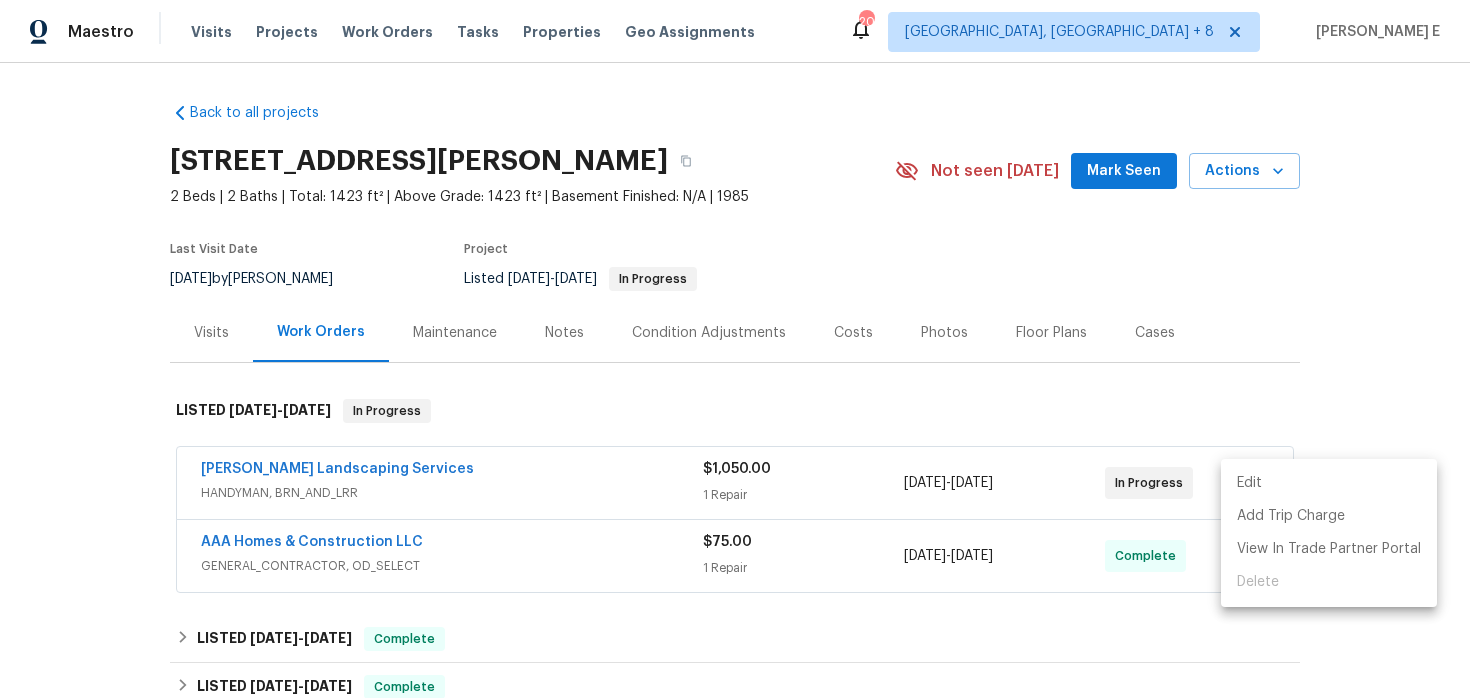 click on "Edit" at bounding box center (1329, 483) 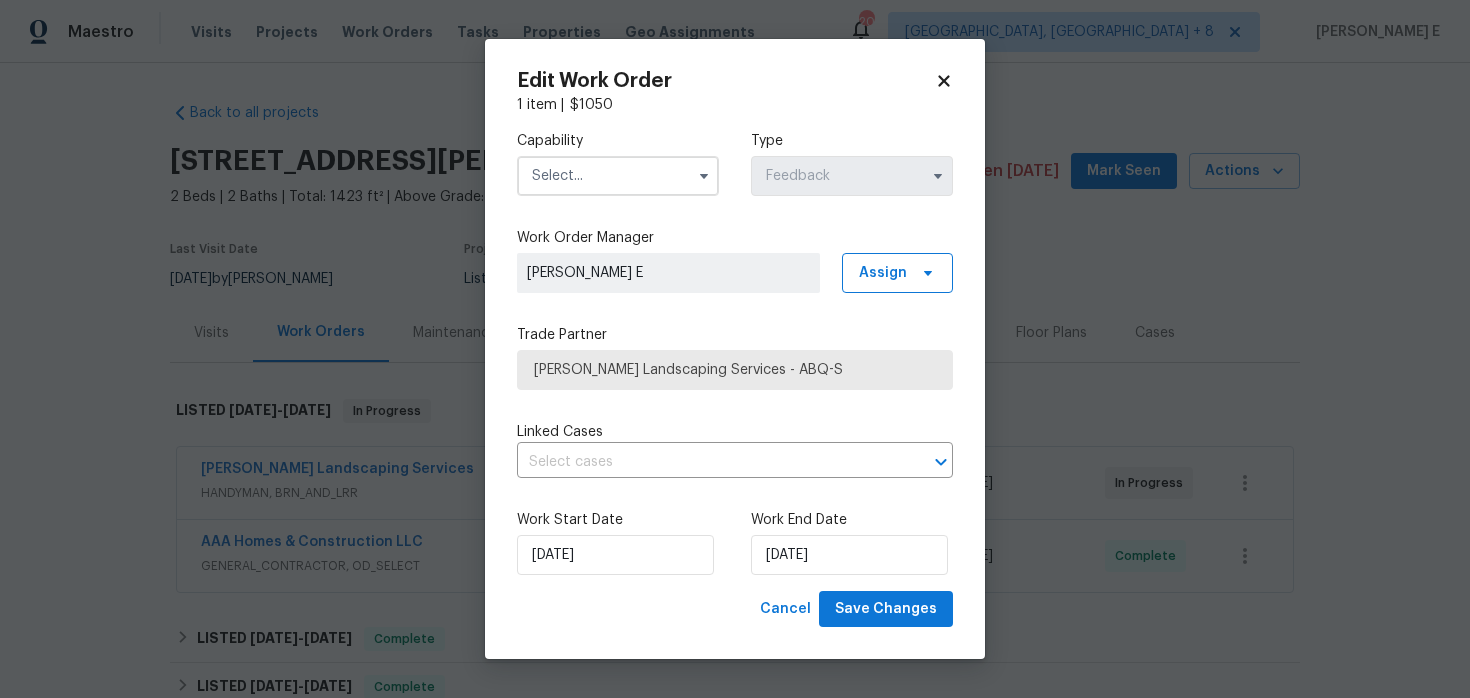 click at bounding box center [618, 176] 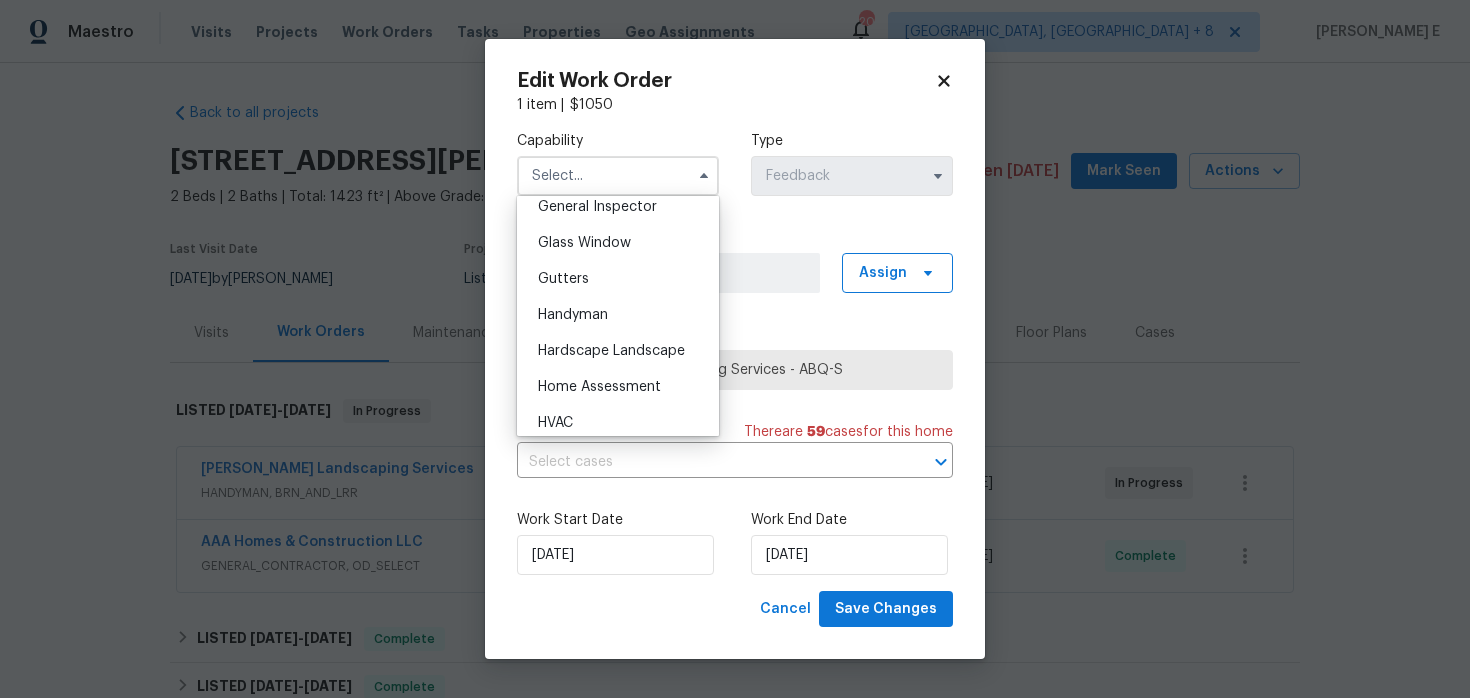 scroll, scrollTop: 1008, scrollLeft: 0, axis: vertical 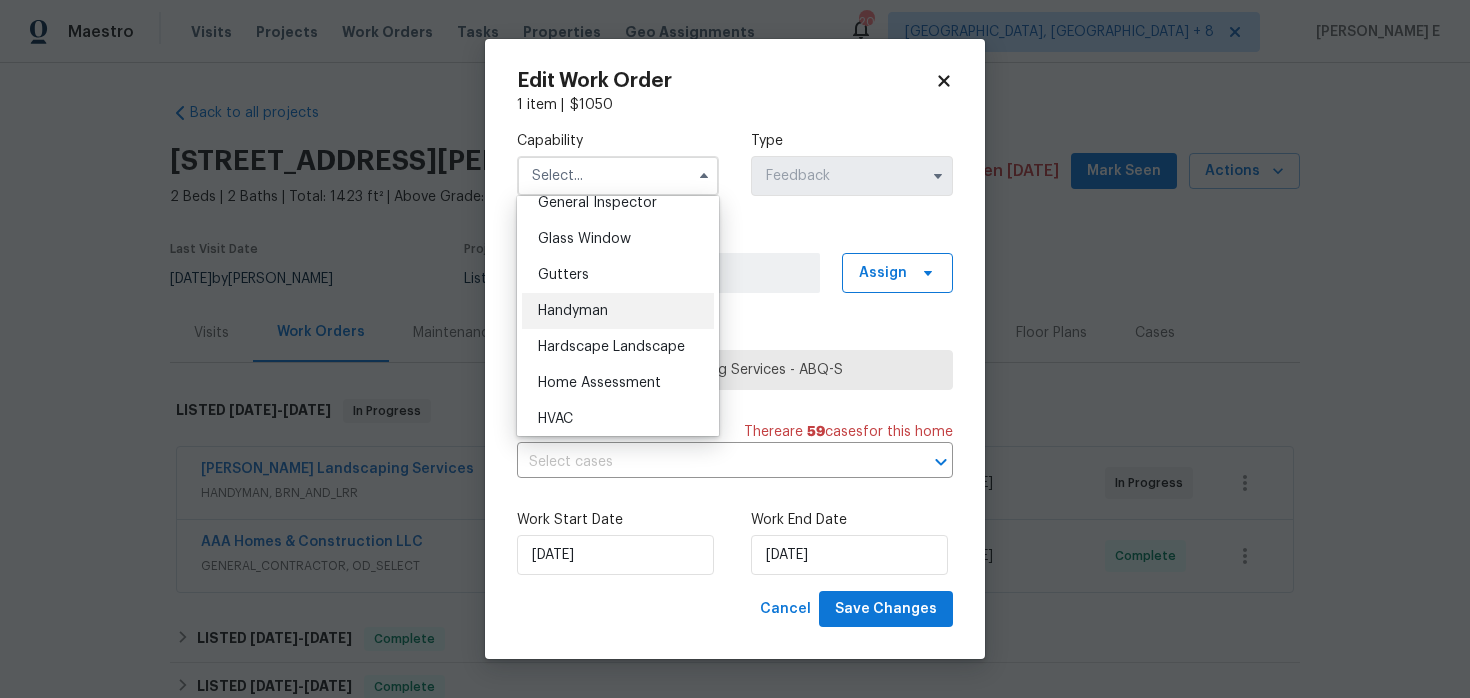 click on "Handyman" at bounding box center [618, 311] 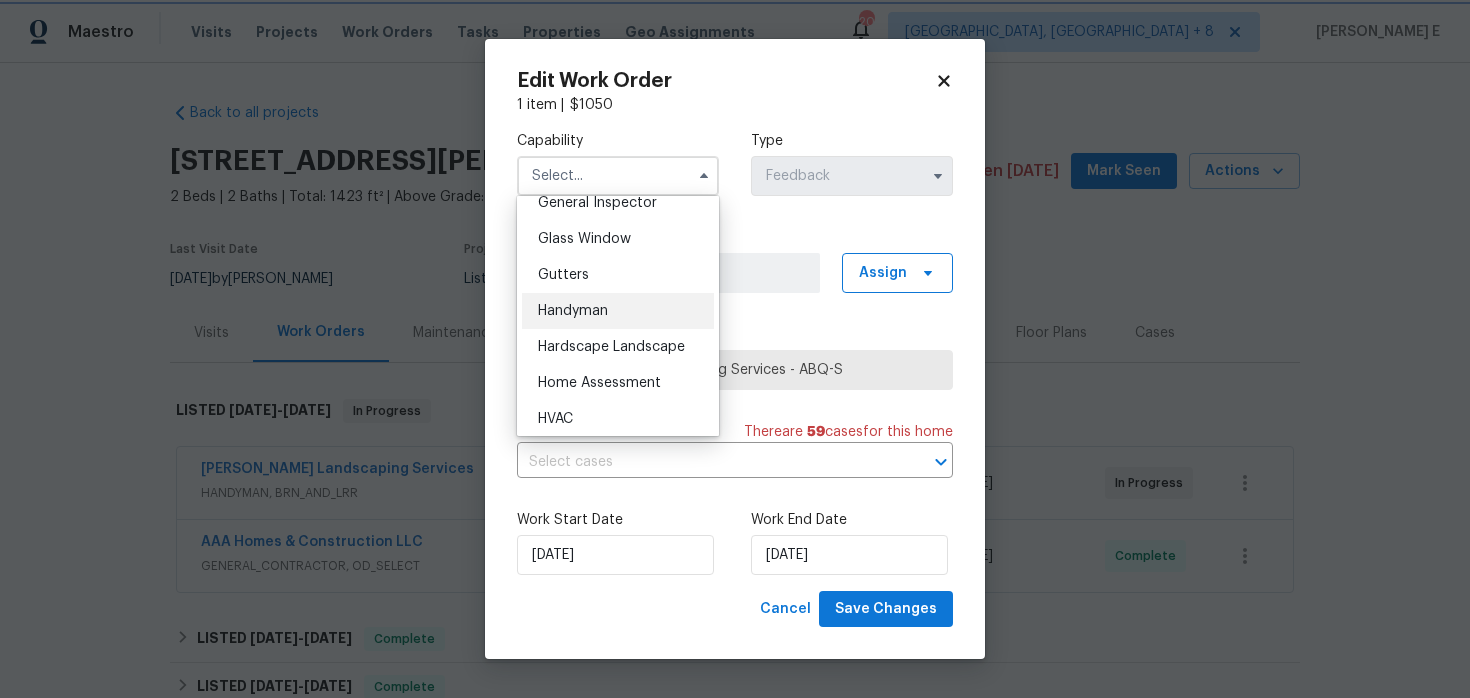 type on "Handyman" 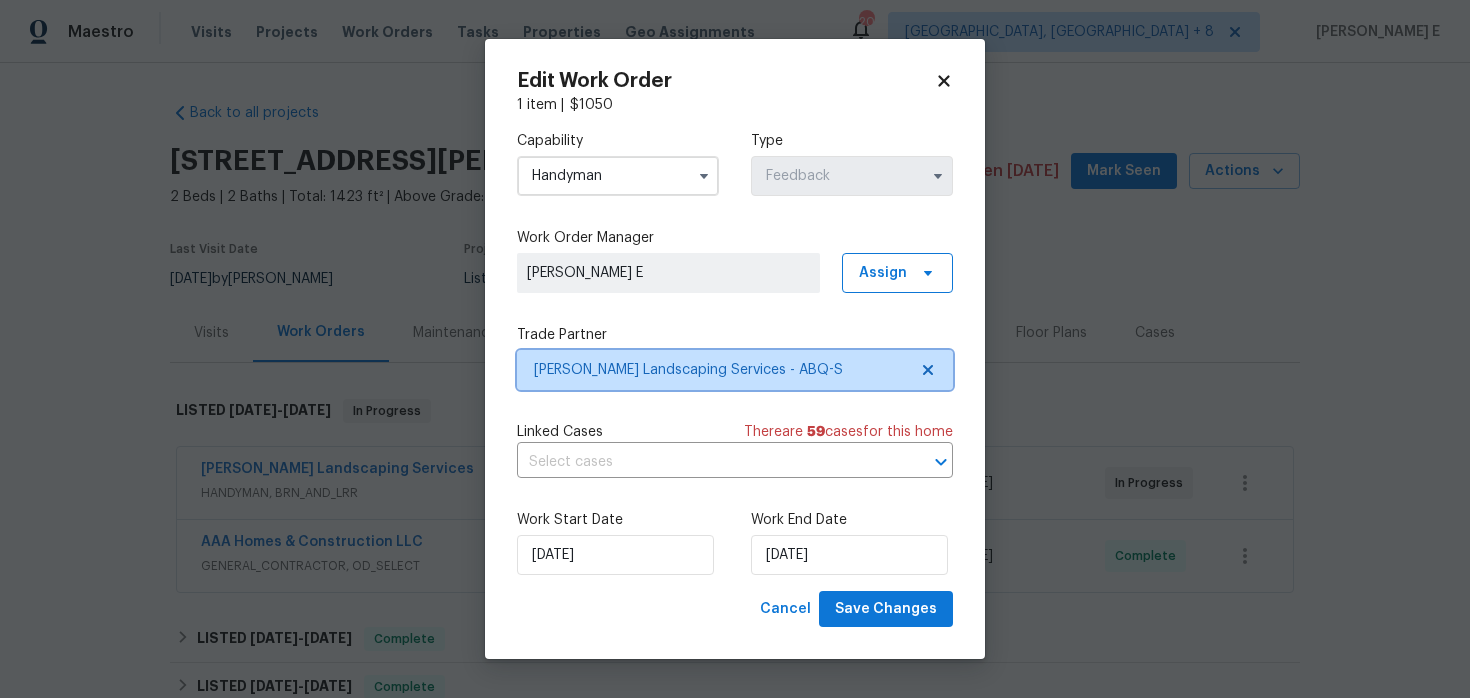 click on "Rodriguez Landscaping Services - ABQ-S" at bounding box center (720, 370) 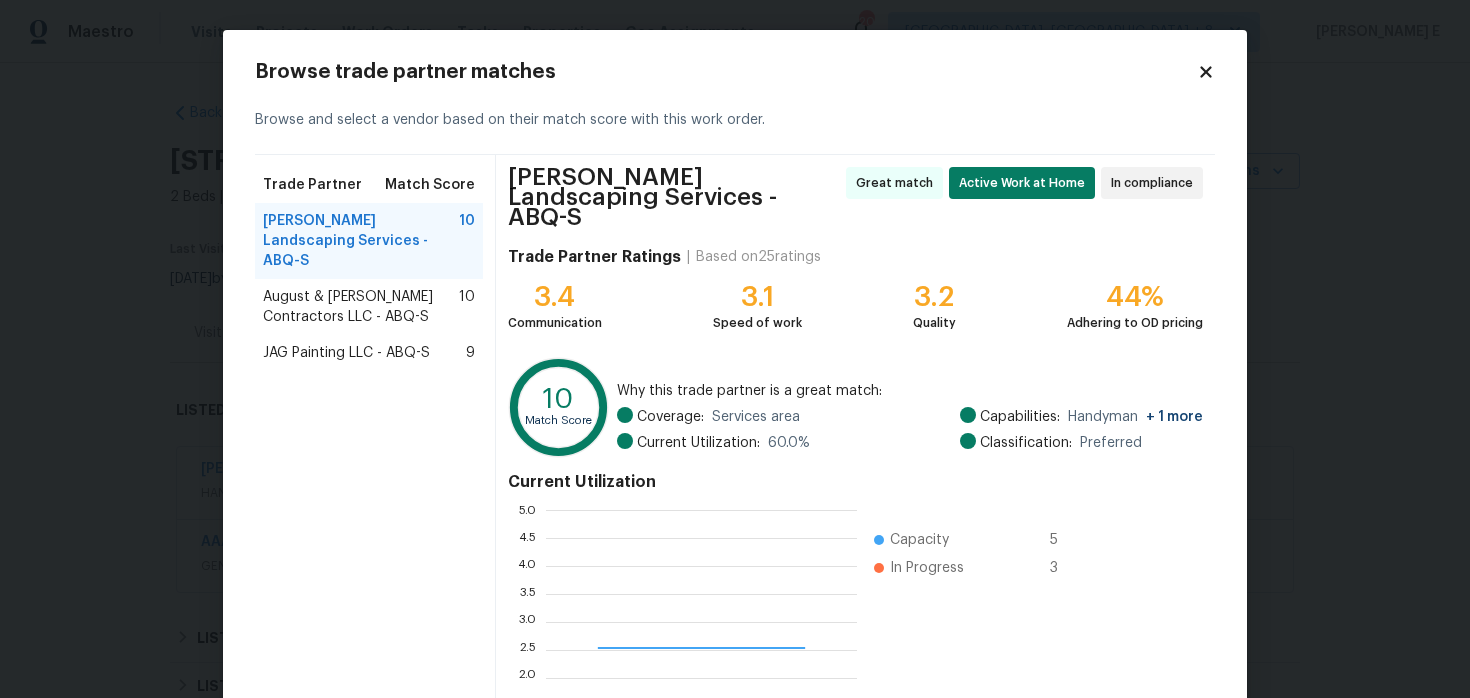 scroll, scrollTop: 2, scrollLeft: 1, axis: both 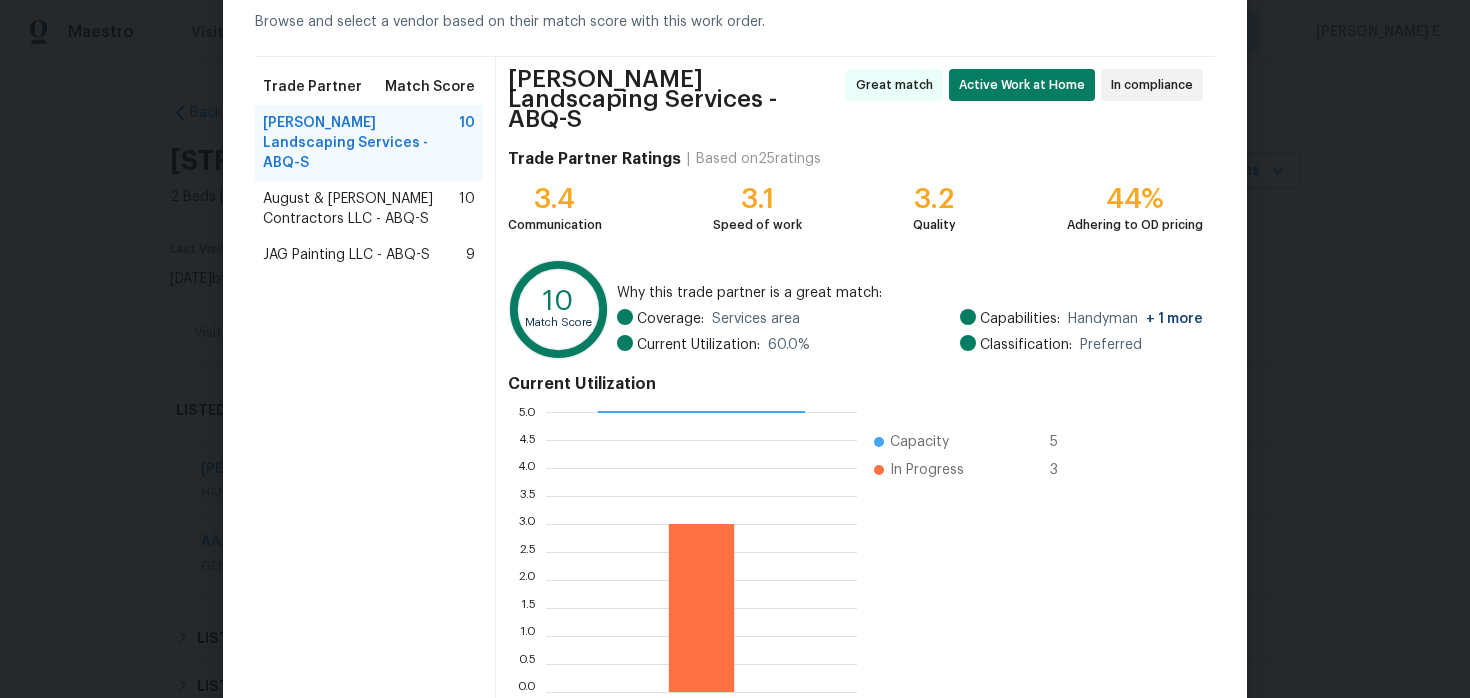 click on "August & Suttles Contractors LLC - ABQ-S" at bounding box center (361, 209) 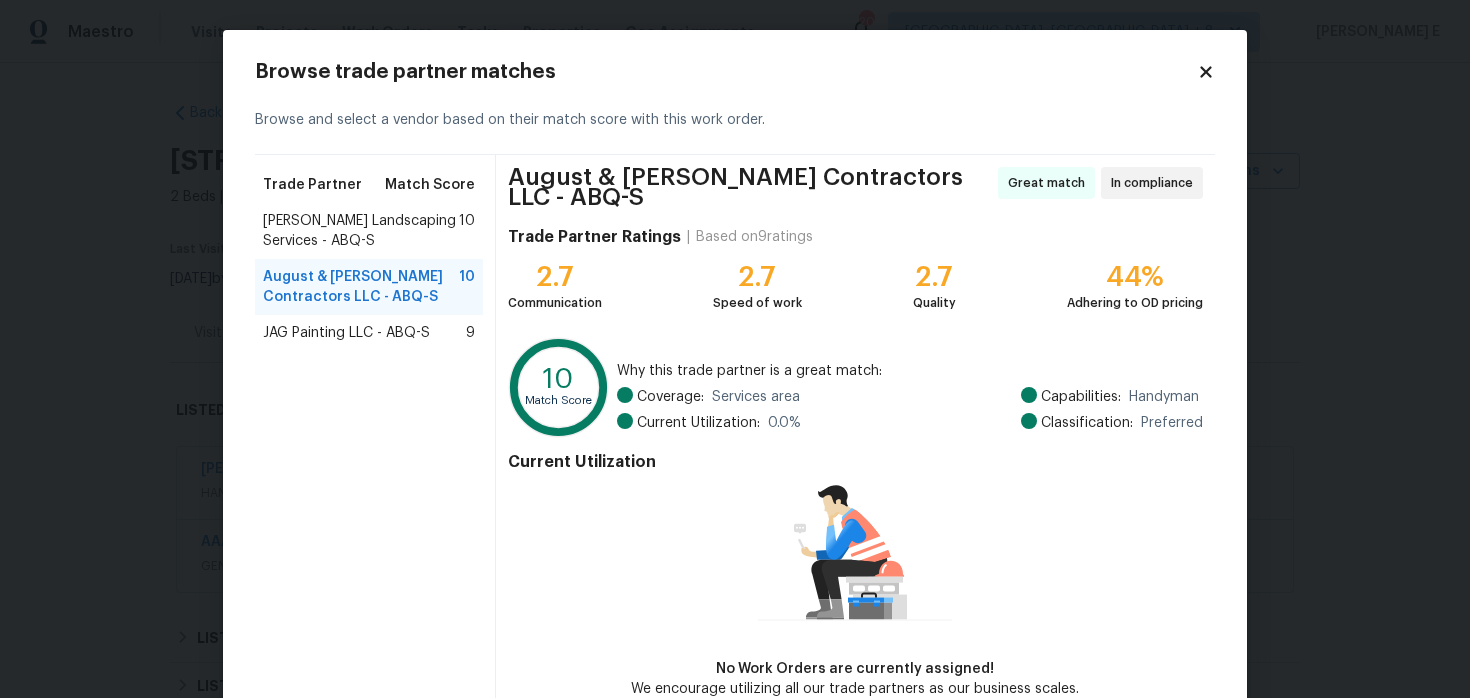 click on "JAG Painting LLC - ABQ-S" at bounding box center (346, 333) 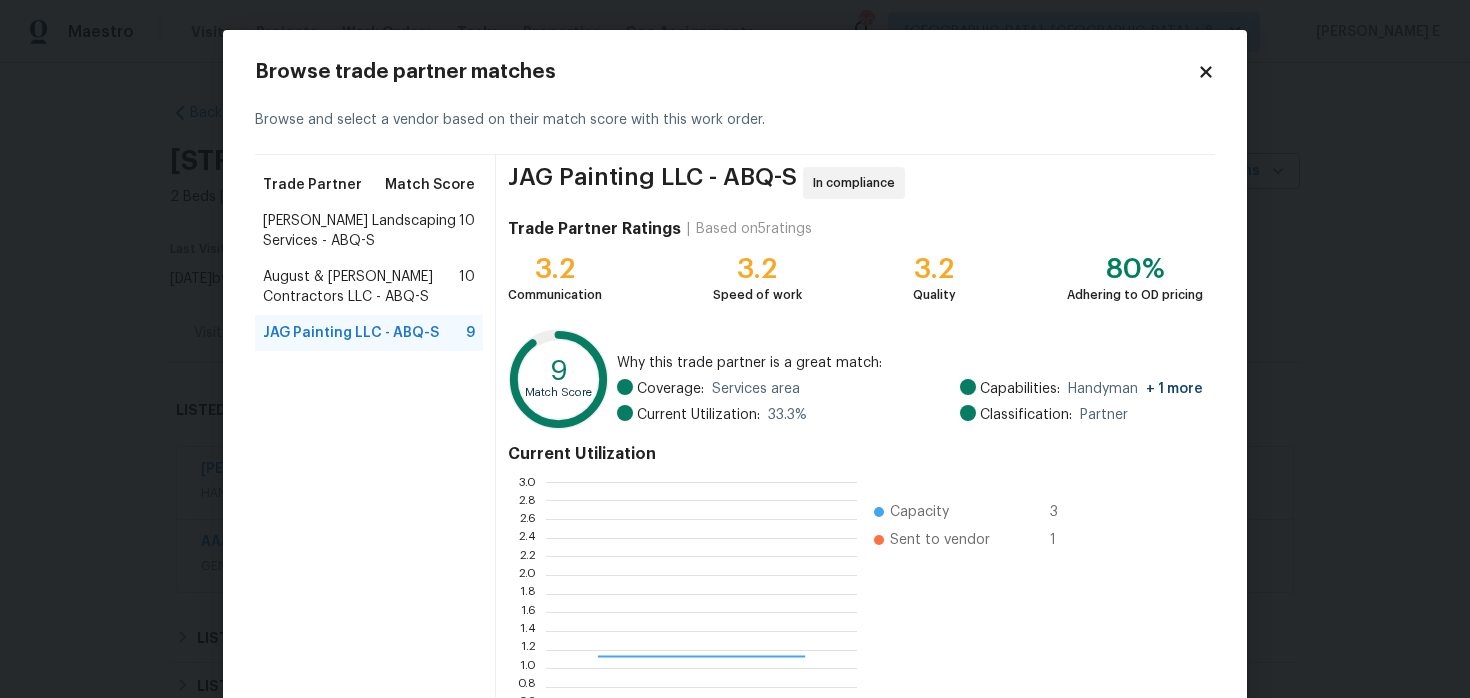 scroll, scrollTop: 2, scrollLeft: 1, axis: both 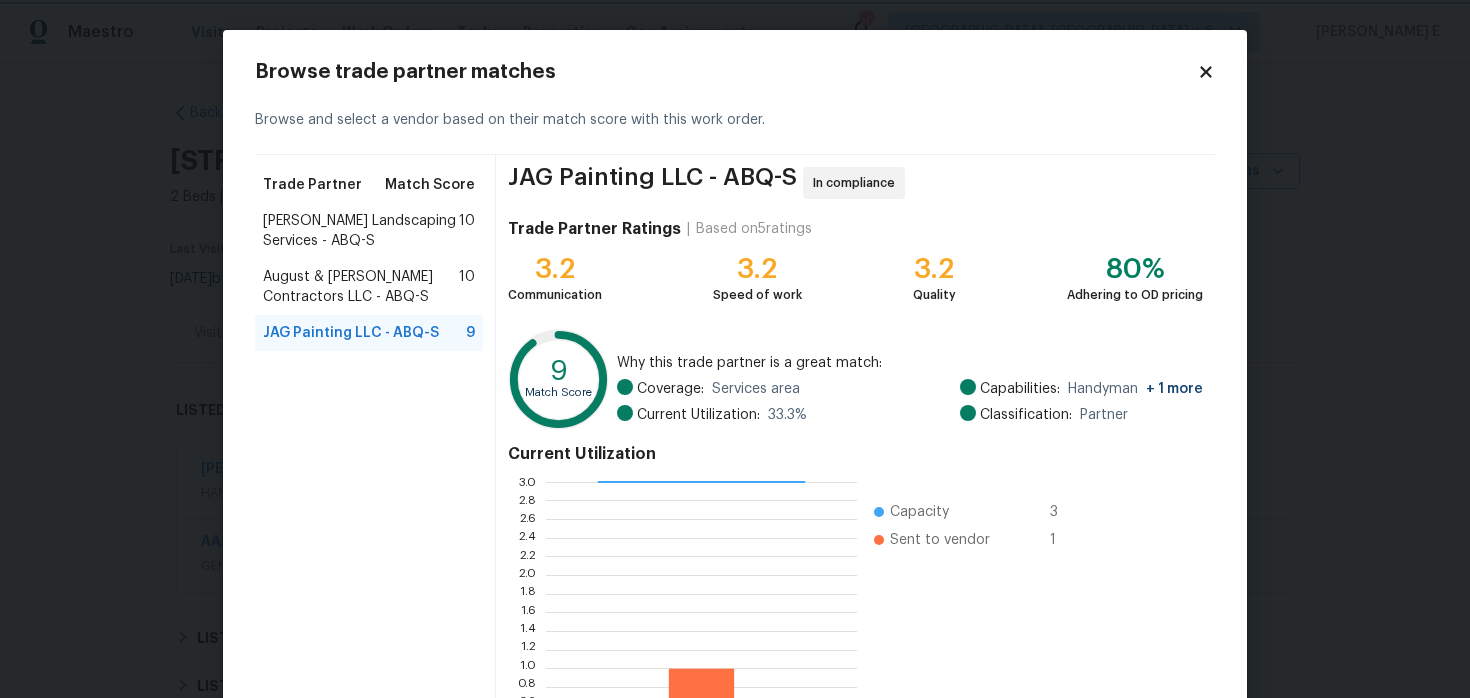 click on "Maestro Visits Projects Work Orders Tasks Properties Geo Assignments 205 Albuquerque, NM + 8 Keerthana E Back to all projects 12342 Haines Ave NE, Albuquerque, NM 87112 2 Beds | 2 Baths | Total: 1423 ft² | Above Grade: 1423 ft² | Basement Finished: N/A | 1985 Not seen today Mark Seen Actions Last Visit Date 7/1/2025  by  Mark Cardenas   Project Listed   6/26/2025  -  7/3/2025 In Progress Visits Work Orders Maintenance Notes Condition Adjustments Costs Photos Floor Plans Cases LISTED   6/26/25  -  7/3/25 In Progress Rodriguez Landscaping Services HANDYMAN, BRN_AND_LRR $1,050.00 1 Repair 7/1/2025  -  7/3/2025 In Progress AAA Homes & Construction LLC GENERAL_CONTRACTOR, OD_SELECT $75.00 1 Repair 6/26/2025  -  7/3/2025 Complete LISTED   6/18/25  -  6/26/25 Complete August & Suttles Contractors LLC HANDYMAN $550.00 1 Repair 6/18/2025  -  6/26/2025 Paid LISTED   6/3/25  -  6/5/25 Complete Rodriguez Landscaping Services HANDYMAN, BRN_AND_LRR $75.00 1 Repair 6/4/2025  -  6/5/2025 Paid LISTED   5/2/25  -  5/5/25  -" at bounding box center [735, 349] 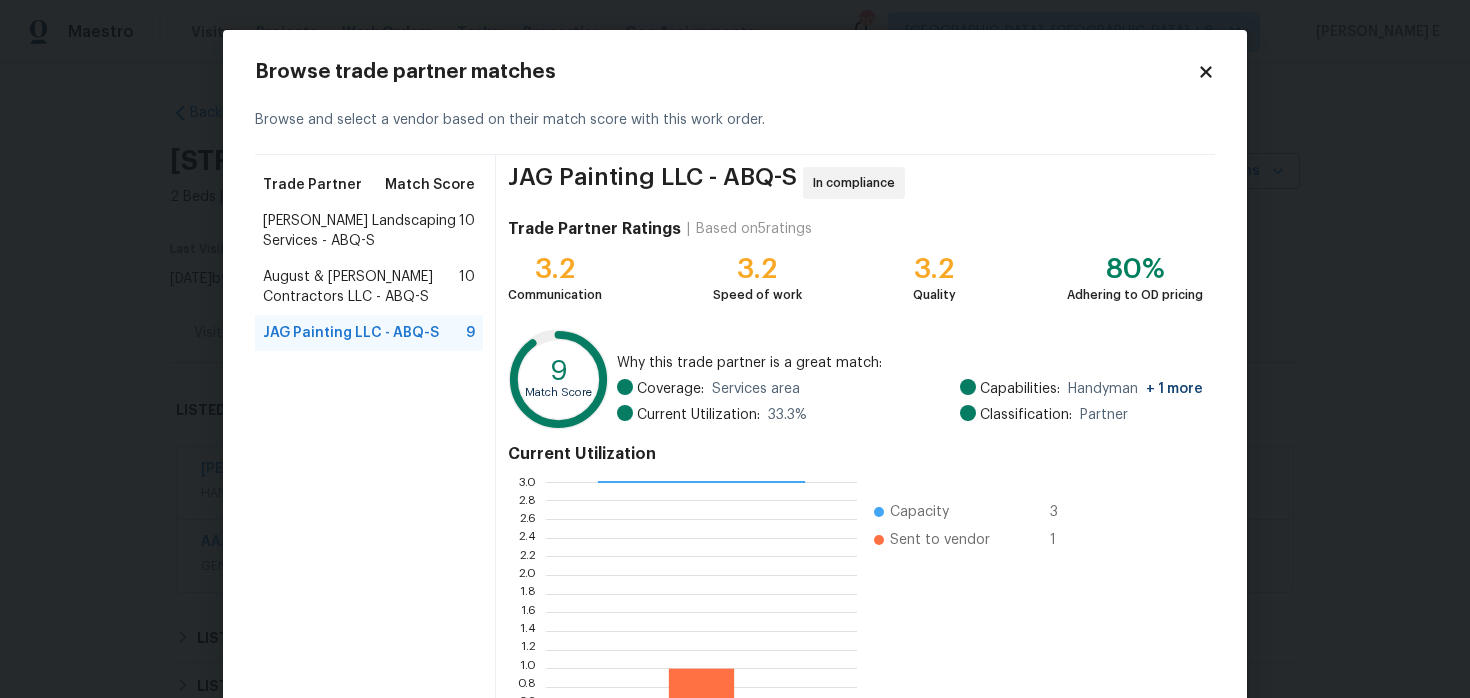 click on "Maestro Visits Projects Work Orders Tasks Properties Geo Assignments 205 Albuquerque, NM + 8 Keerthana E Back to all projects 12342 Haines Ave NE, Albuquerque, NM 87112 2 Beds | 2 Baths | Total: 1423 ft² | Above Grade: 1423 ft² | Basement Finished: N/A | 1985 Not seen today Mark Seen Actions Last Visit Date 7/1/2025  by  Mark Cardenas   Project Listed   6/26/2025  -  7/3/2025 In Progress Visits Work Orders Maintenance Notes Condition Adjustments Costs Photos Floor Plans Cases LISTED   6/26/25  -  7/3/25 In Progress Rodriguez Landscaping Services HANDYMAN, BRN_AND_LRR $1,050.00 1 Repair 7/1/2025  -  7/3/2025 In Progress AAA Homes & Construction LLC GENERAL_CONTRACTOR, OD_SELECT $75.00 1 Repair 6/26/2025  -  7/3/2025 Complete LISTED   6/18/25  -  6/26/25 Complete August & Suttles Contractors LLC HANDYMAN $550.00 1 Repair 6/18/2025  -  6/26/2025 Paid LISTED   6/3/25  -  6/5/25 Complete Rodriguez Landscaping Services HANDYMAN, BRN_AND_LRR $75.00 1 Repair 6/4/2025  -  6/5/2025 Paid LISTED   5/2/25  -  5/5/25  -" at bounding box center [735, 349] 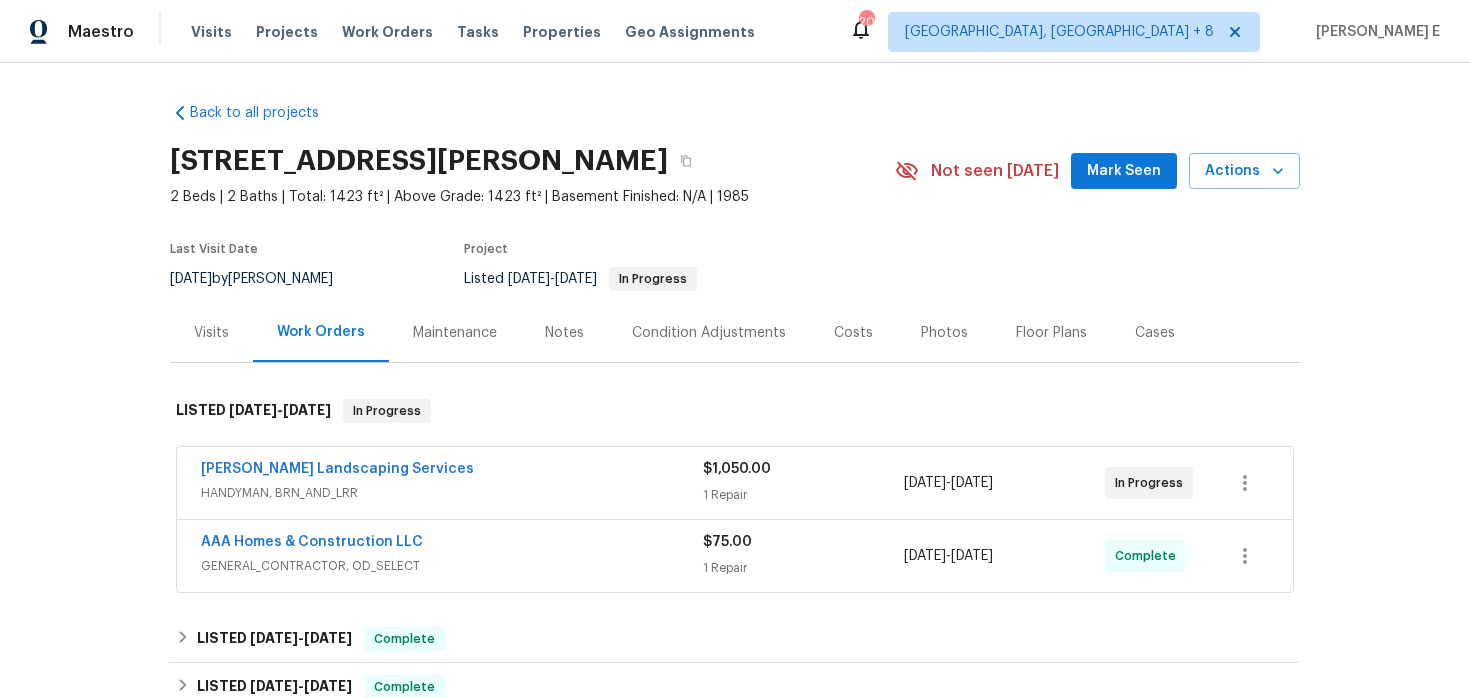 click on "Back to all projects 12342 Haines Ave NE, Albuquerque, NM 87112 2 Beds | 2 Baths | Total: 1423 ft² | Above Grade: 1423 ft² | Basement Finished: N/A | 1985 Not seen today Mark Seen Actions Last Visit Date 7/1/2025  by  Mark Cardenas   Project Listed   6/26/2025  -  7/3/2025 In Progress Visits Work Orders Maintenance Notes Condition Adjustments Costs Photos Floor Plans Cases LISTED   6/26/25  -  7/3/25 In Progress Rodriguez Landscaping Services HANDYMAN, BRN_AND_LRR $1,050.00 1 Repair 7/1/2025  -  7/3/2025 In Progress AAA Homes & Construction LLC GENERAL_CONTRACTOR, OD_SELECT $75.00 1 Repair 6/26/2025  -  7/3/2025 Complete LISTED   6/18/25  -  6/26/25 Complete August & Suttles Contractors LLC HANDYMAN $550.00 1 Repair 6/18/2025  -  6/26/2025 Paid LISTED   6/3/25  -  6/5/25 Complete Rodriguez Landscaping Services HANDYMAN, BRN_AND_LRR $75.00 1 Repair 6/4/2025  -  6/5/2025 Paid LISTED   5/2/25  -  5/5/25 Complete Rodriguez Landscaping Services HARDSCAPE_LANDSCAPE, LANDSCAPING_MAINTENANCE, BRN_AND_LRR $575.00" at bounding box center [735, 380] 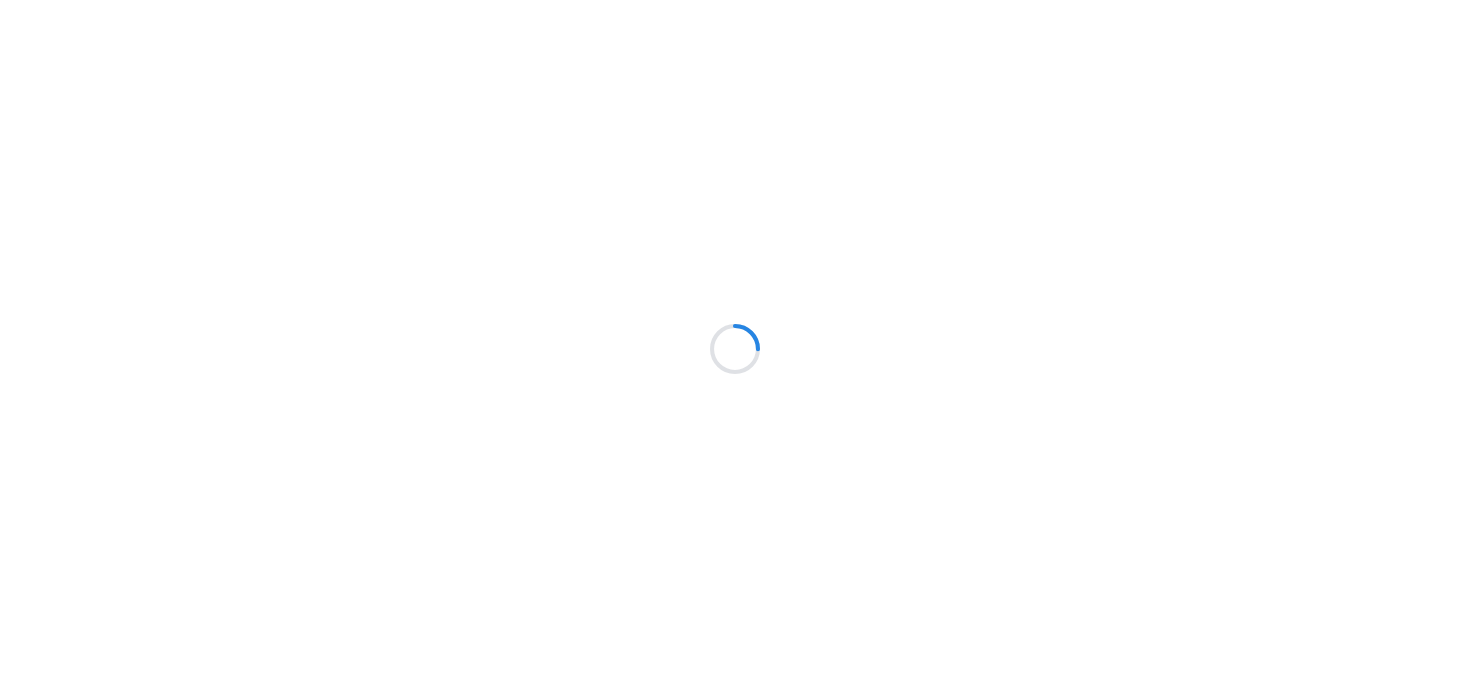 scroll, scrollTop: 0, scrollLeft: 0, axis: both 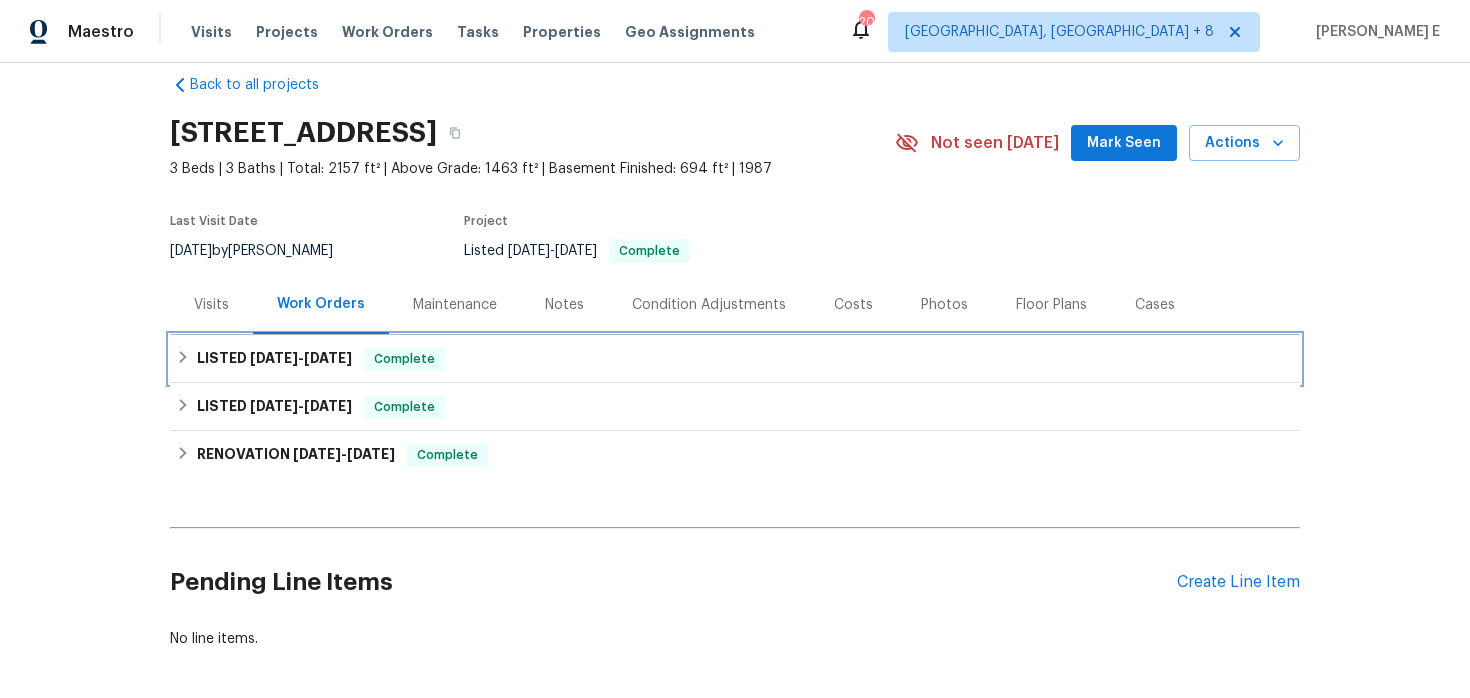 click on "LISTED   6/30/25  -  7/2/25" at bounding box center (274, 359) 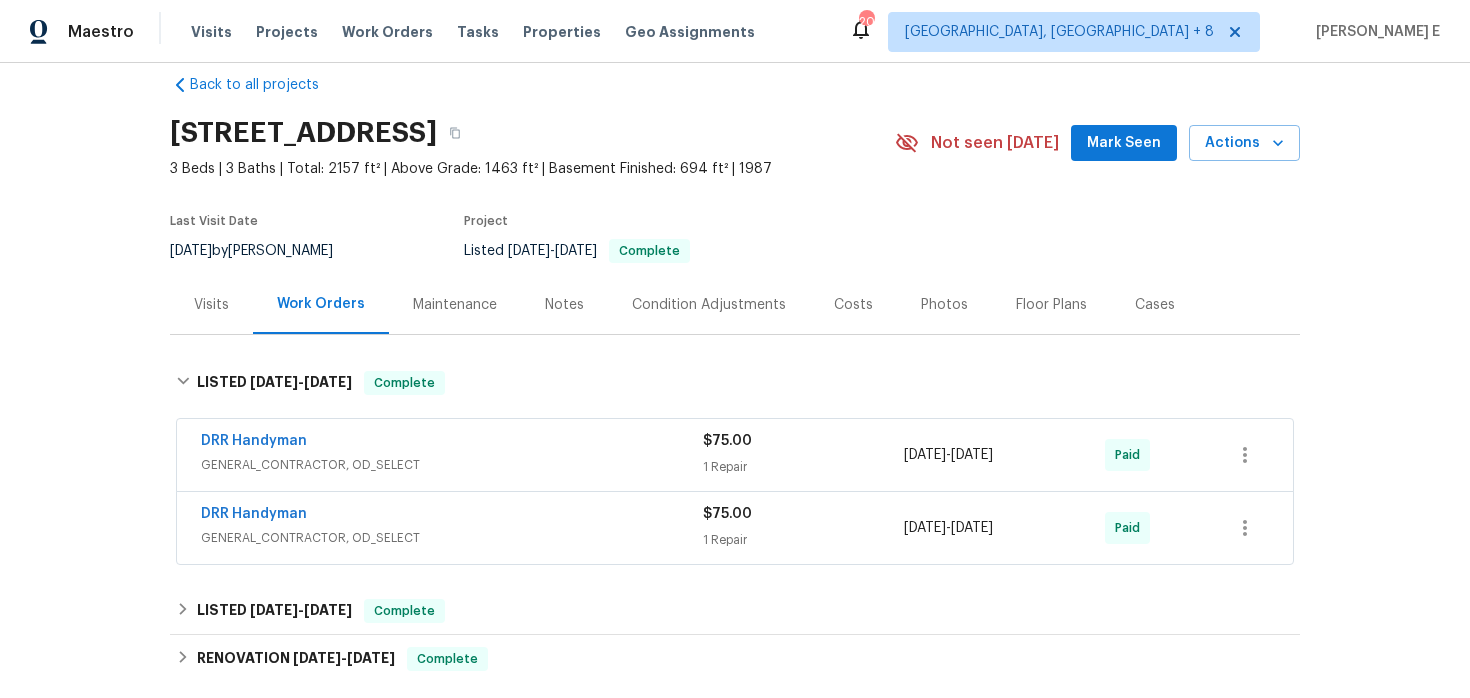 click on "DRR Handyman" at bounding box center (452, 443) 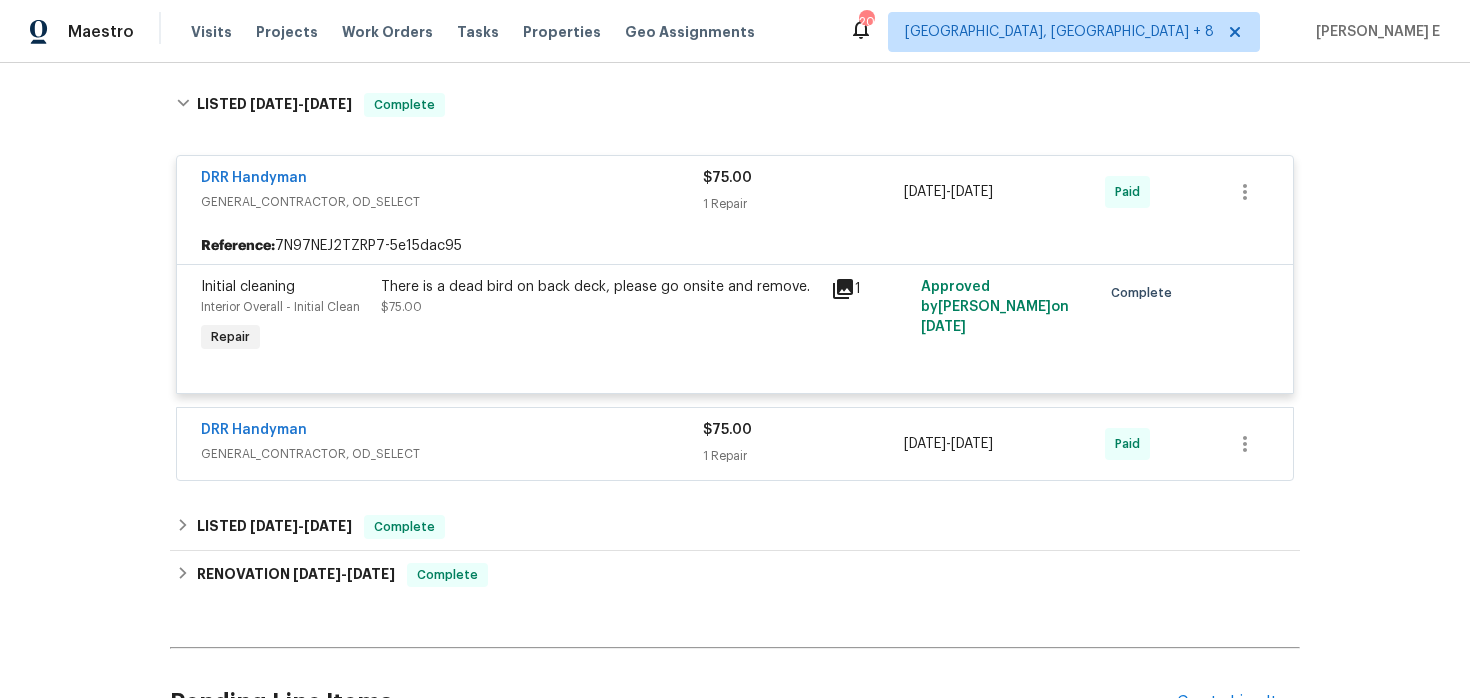 scroll, scrollTop: 308, scrollLeft: 0, axis: vertical 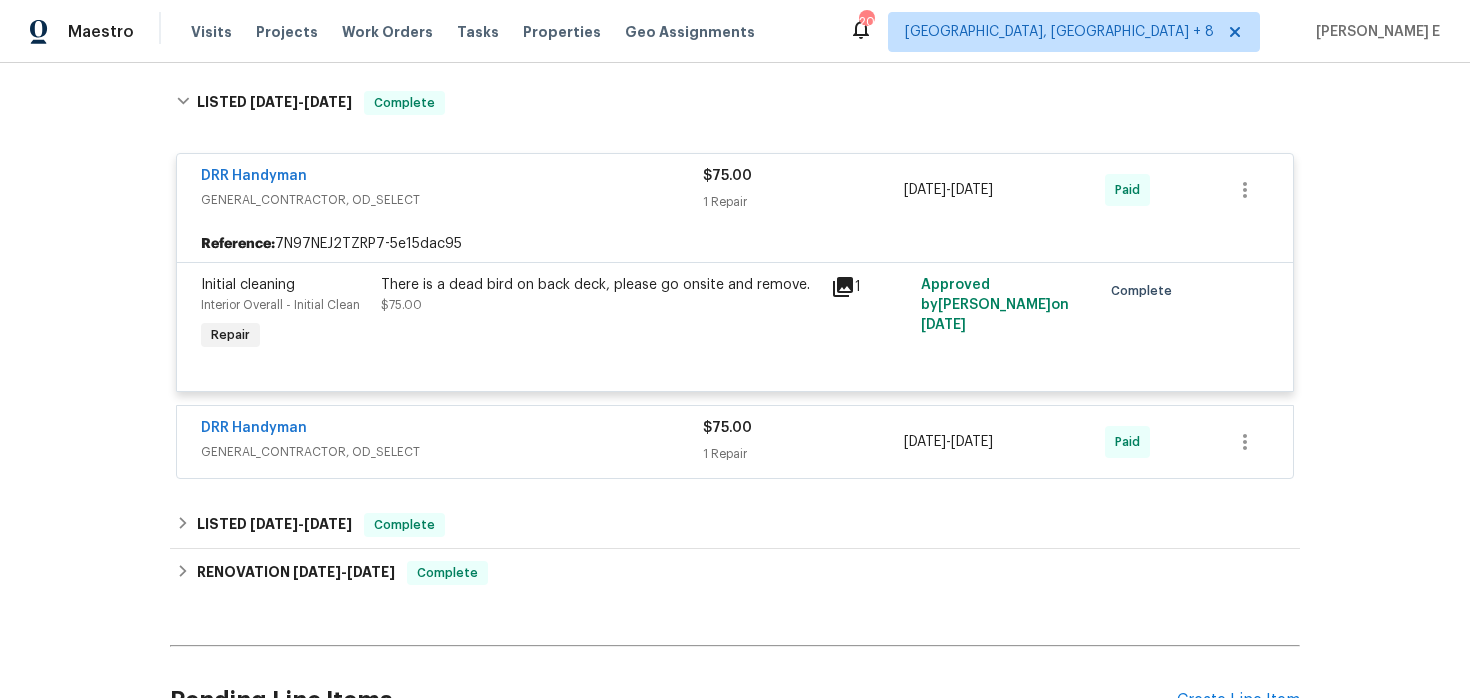 click on "DRR Handyman" at bounding box center (452, 430) 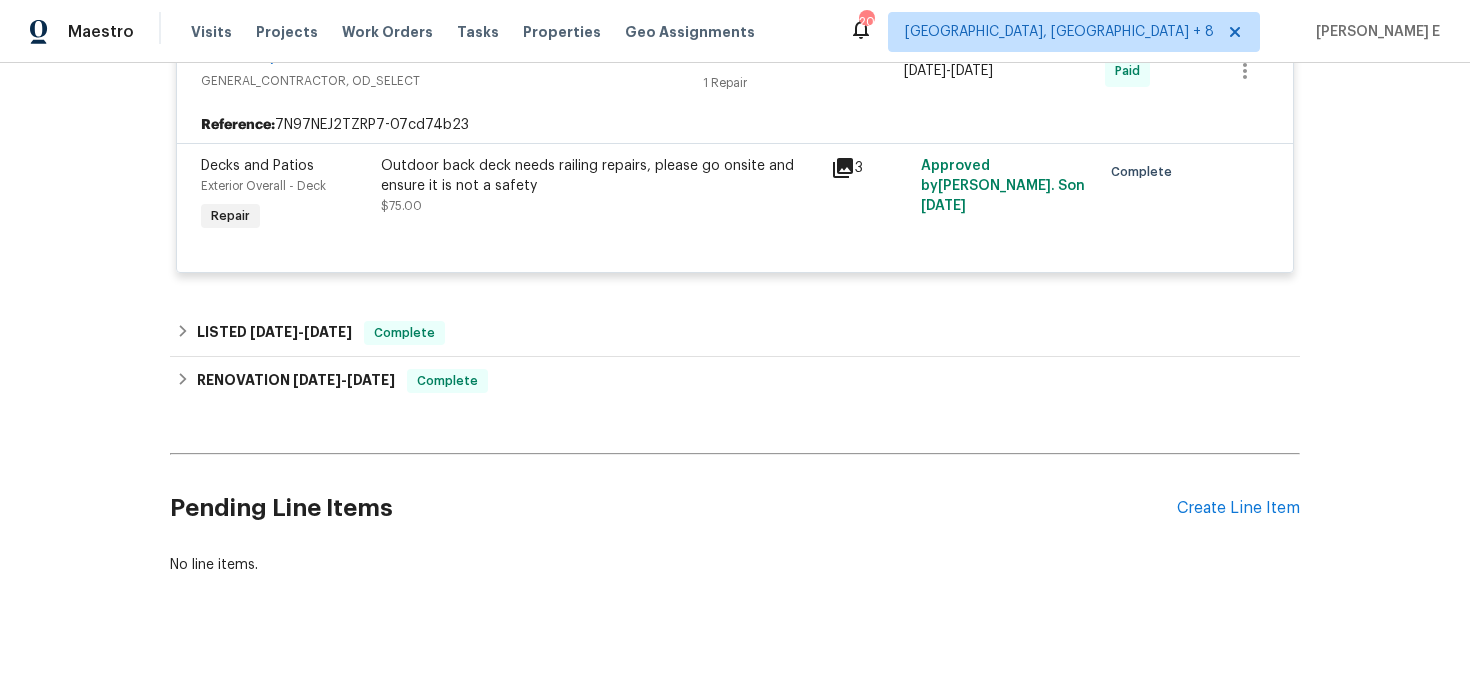 scroll, scrollTop: 694, scrollLeft: 0, axis: vertical 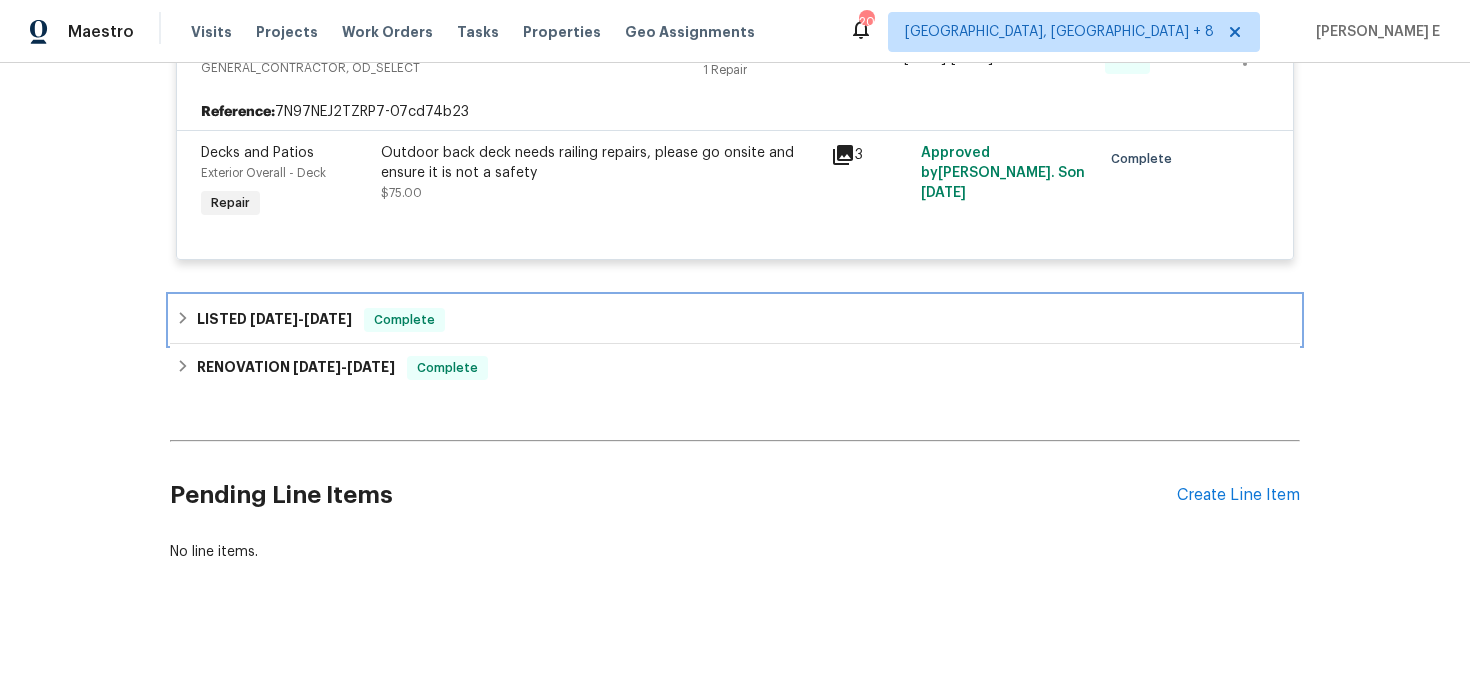 click on "6/11/25  -  6/15/25" at bounding box center [301, 319] 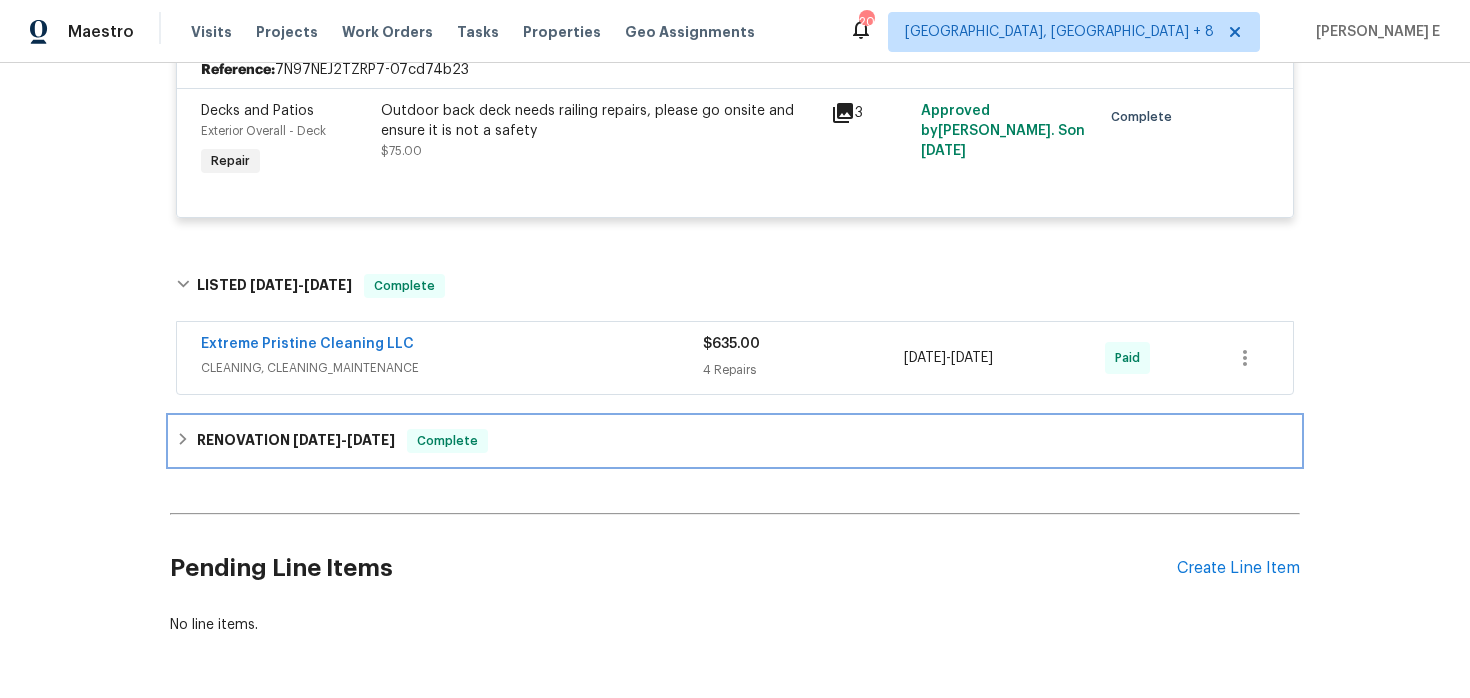 click on "4/1/25" at bounding box center [317, 440] 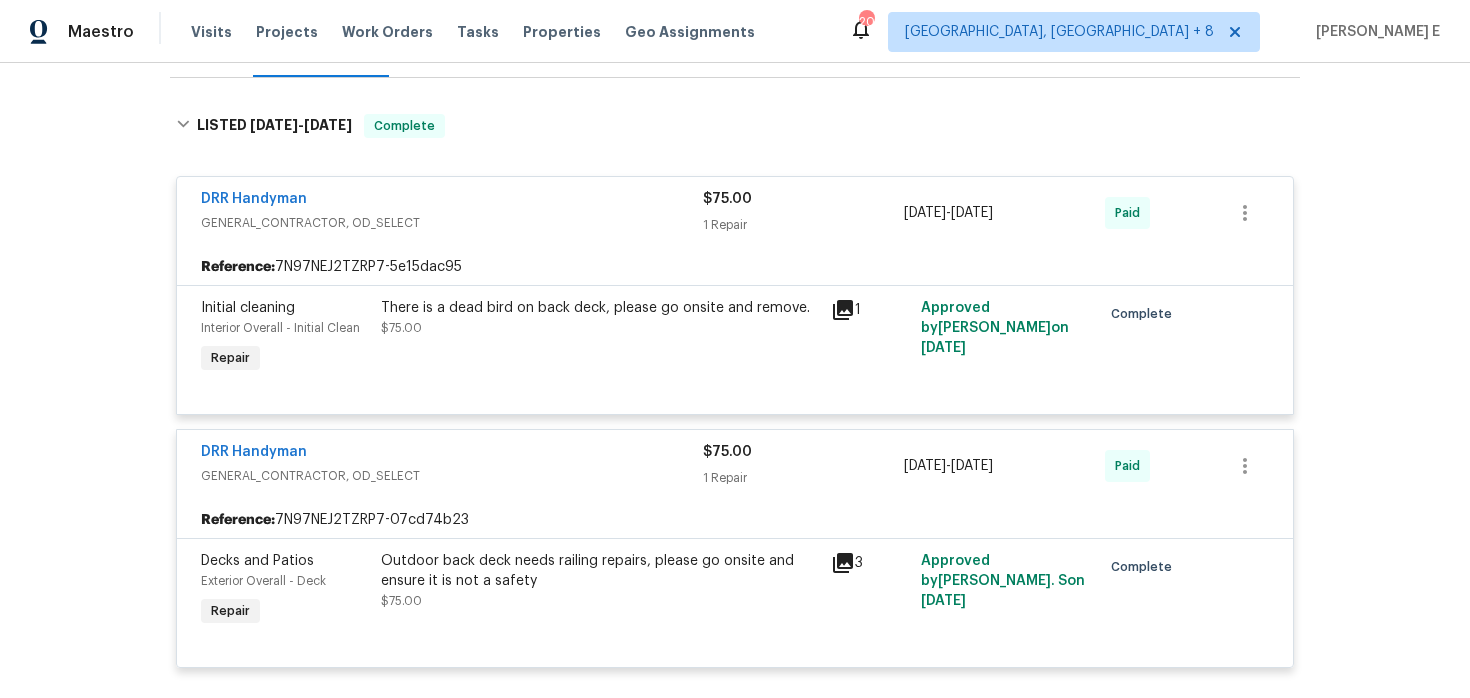 scroll, scrollTop: 284, scrollLeft: 0, axis: vertical 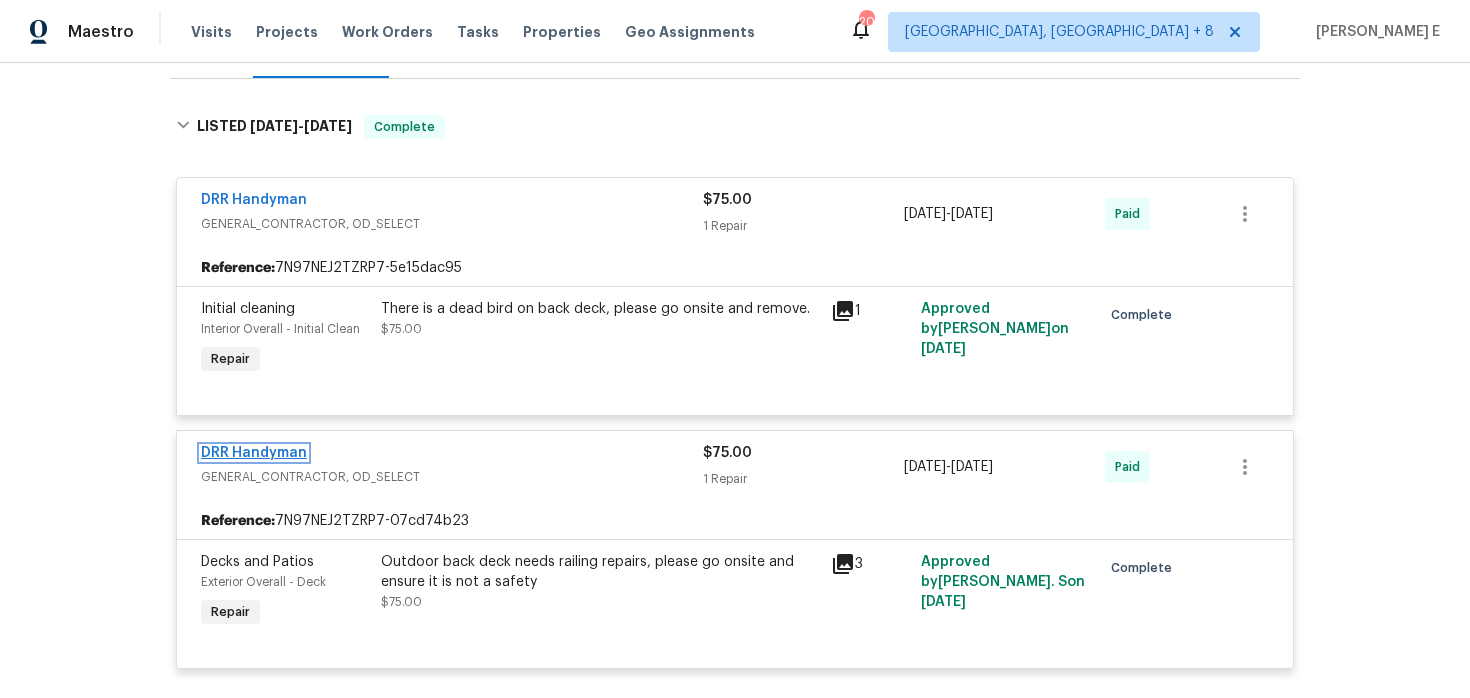 click on "DRR Handyman" at bounding box center [254, 453] 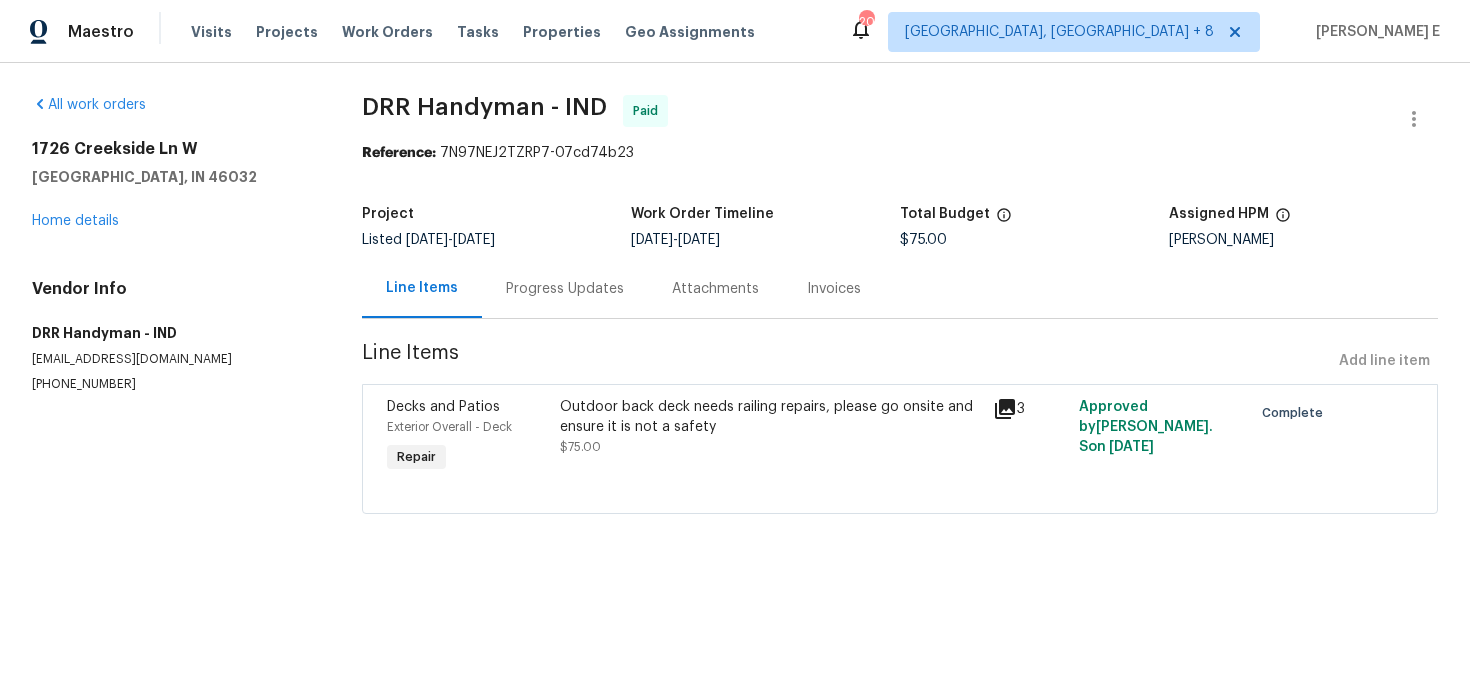 click on "Outdoor back deck needs railing repairs, please go onsite and ensure it is not a safety $75.00" at bounding box center [770, 437] 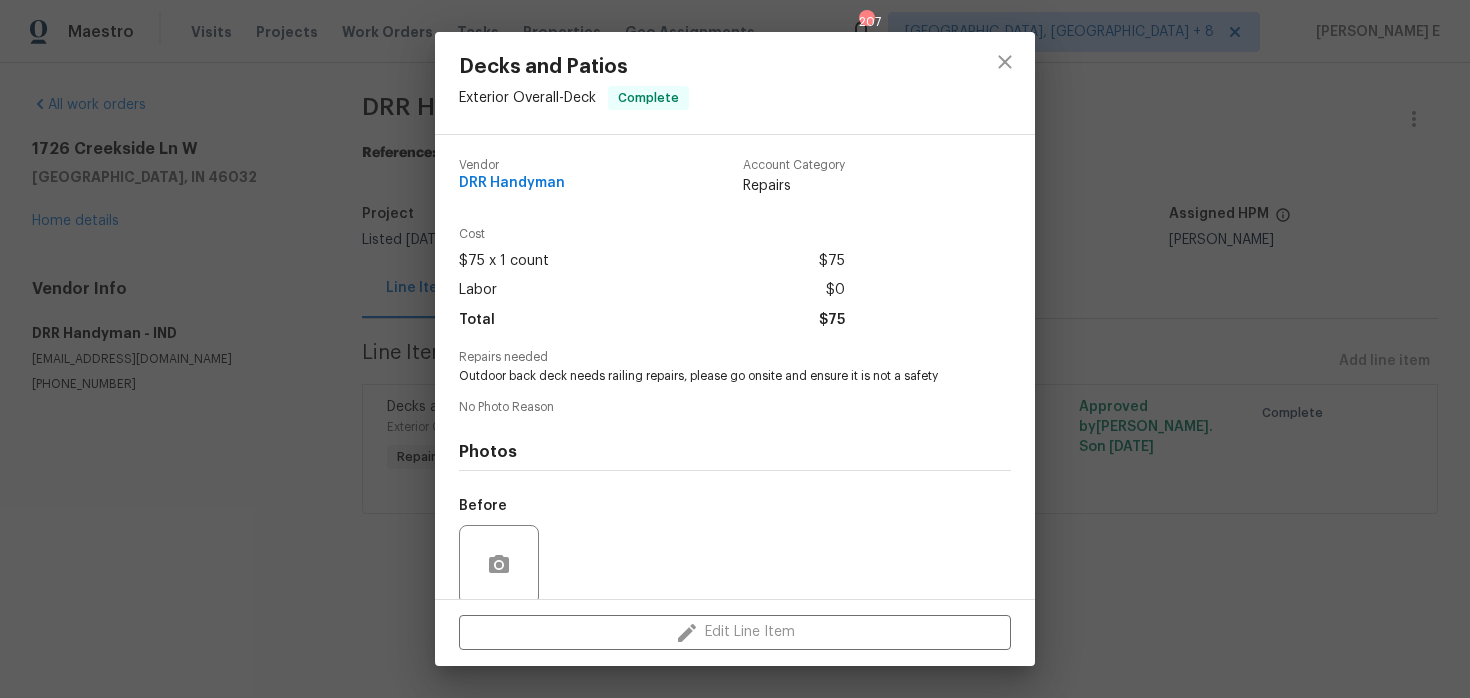 scroll, scrollTop: 155, scrollLeft: 0, axis: vertical 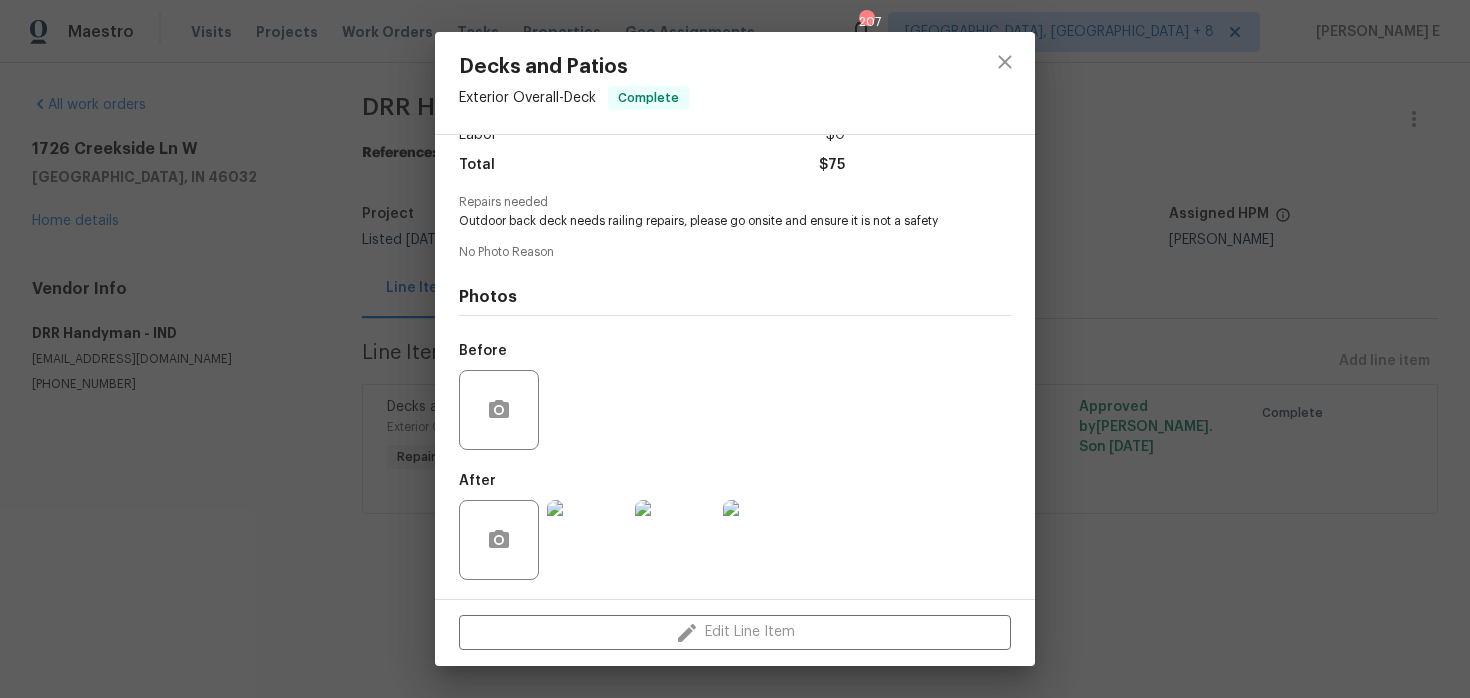 click at bounding box center (587, 540) 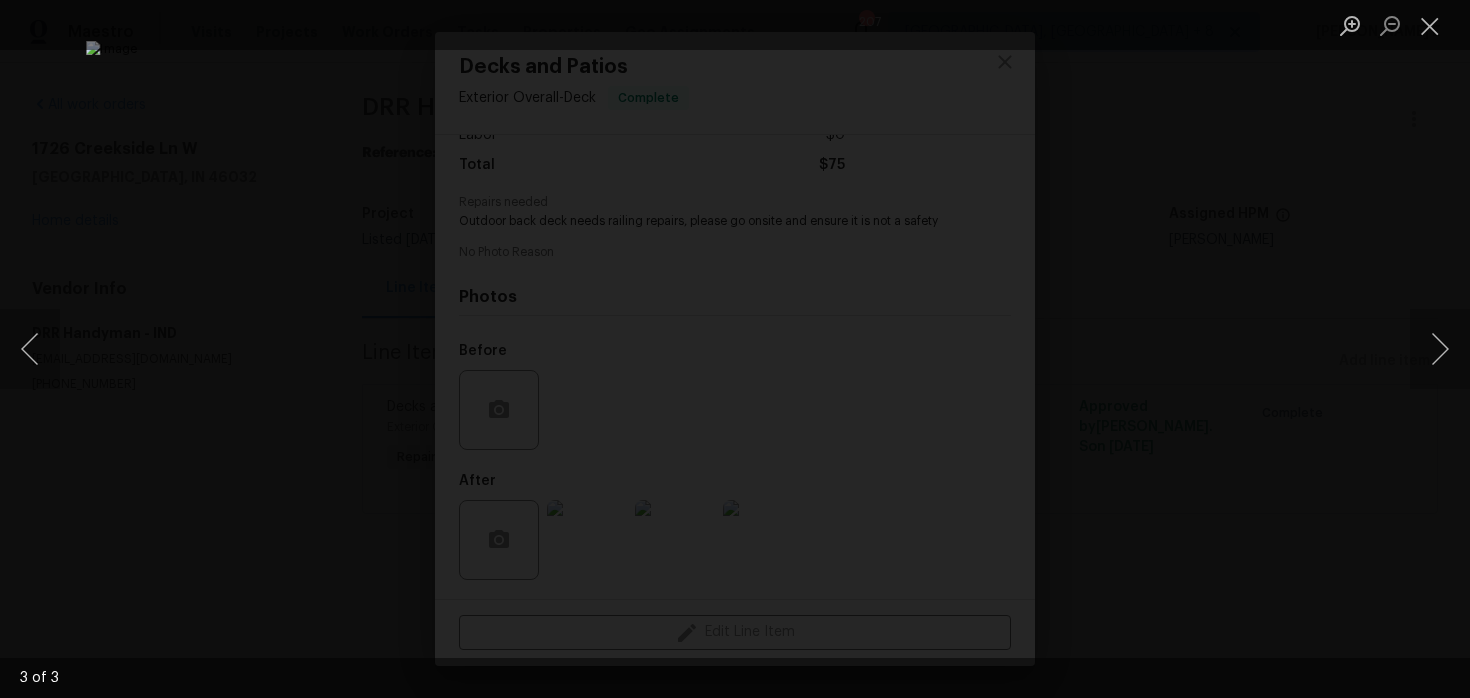 click at bounding box center [735, 349] 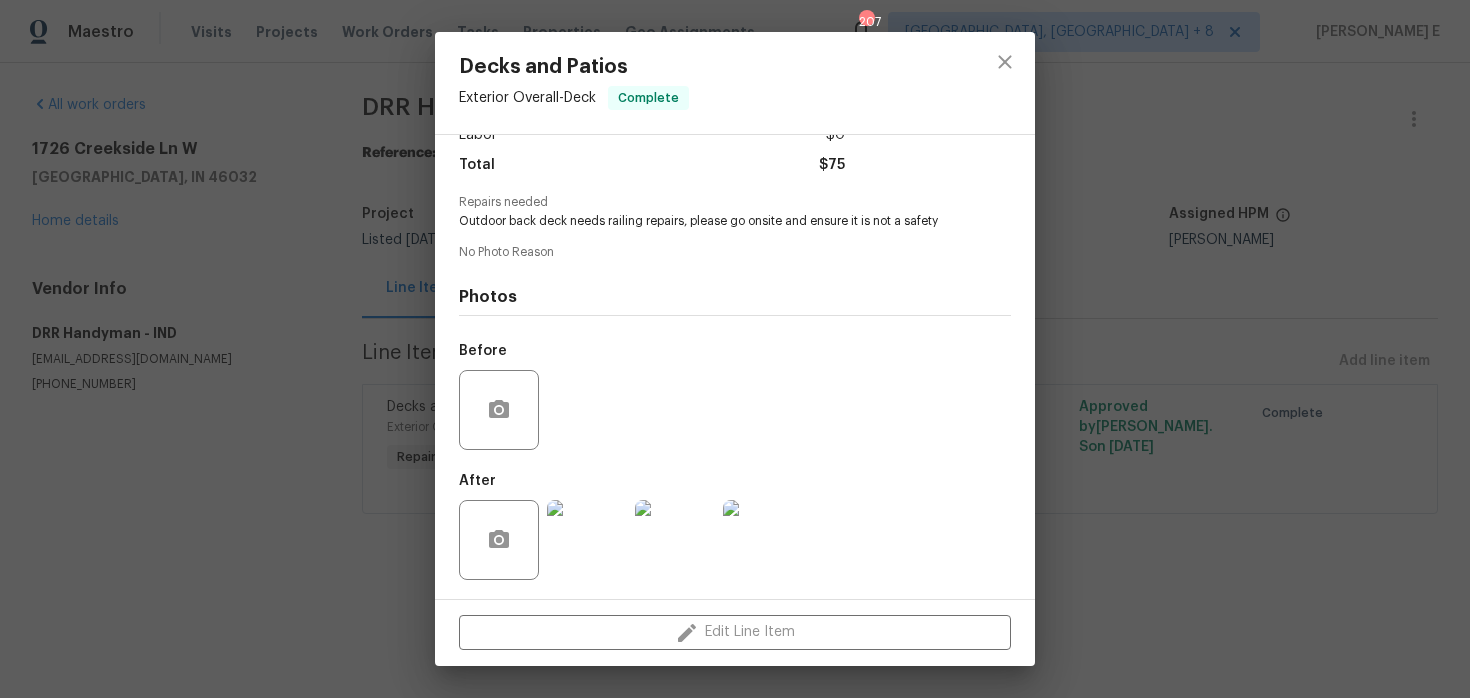click at bounding box center (735, 349) 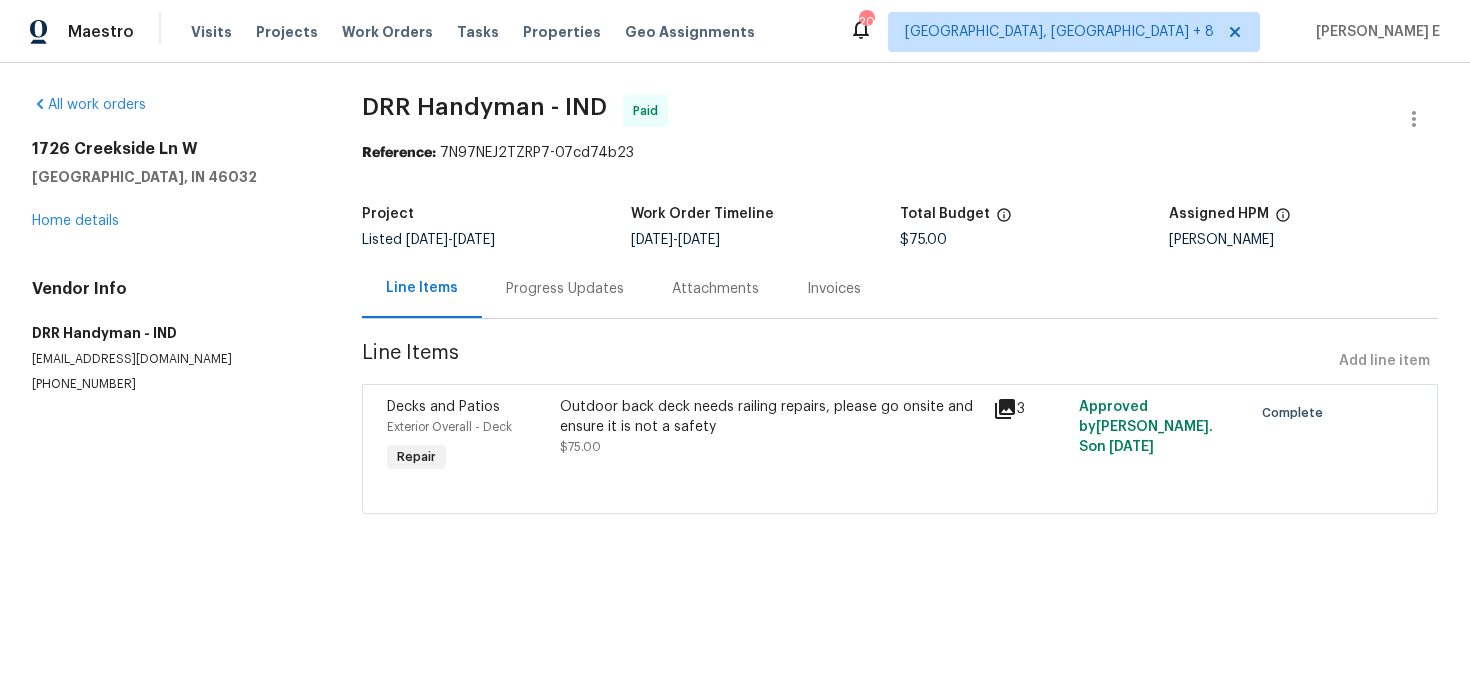 click on "Progress Updates" at bounding box center (565, 288) 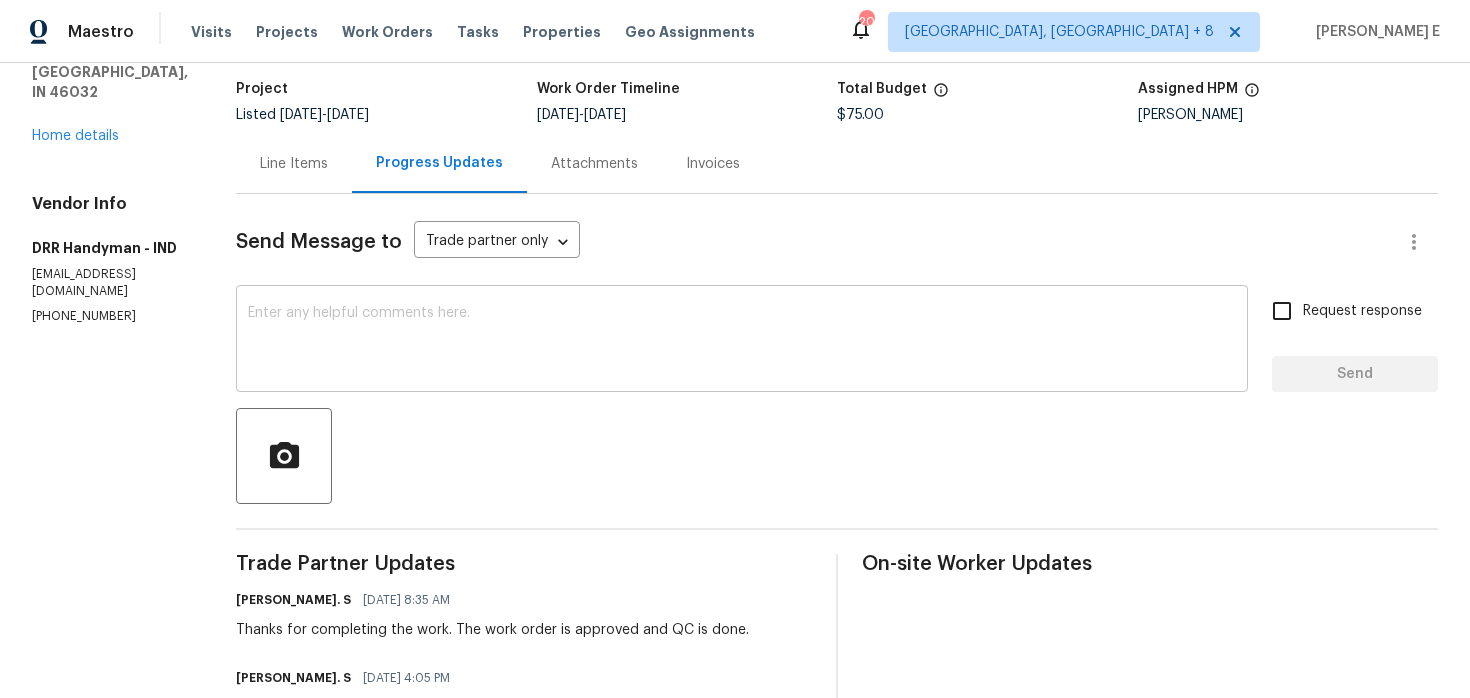 scroll, scrollTop: 0, scrollLeft: 0, axis: both 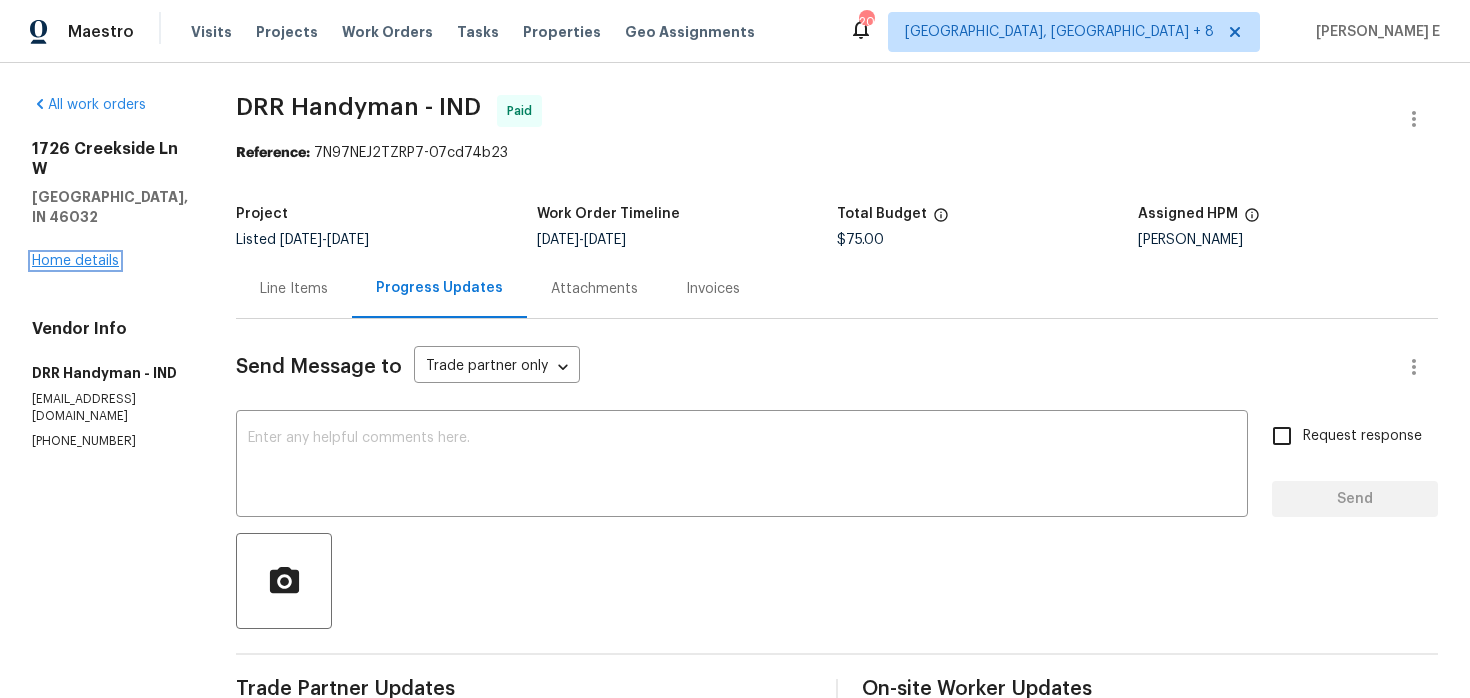 click on "Home details" at bounding box center (75, 261) 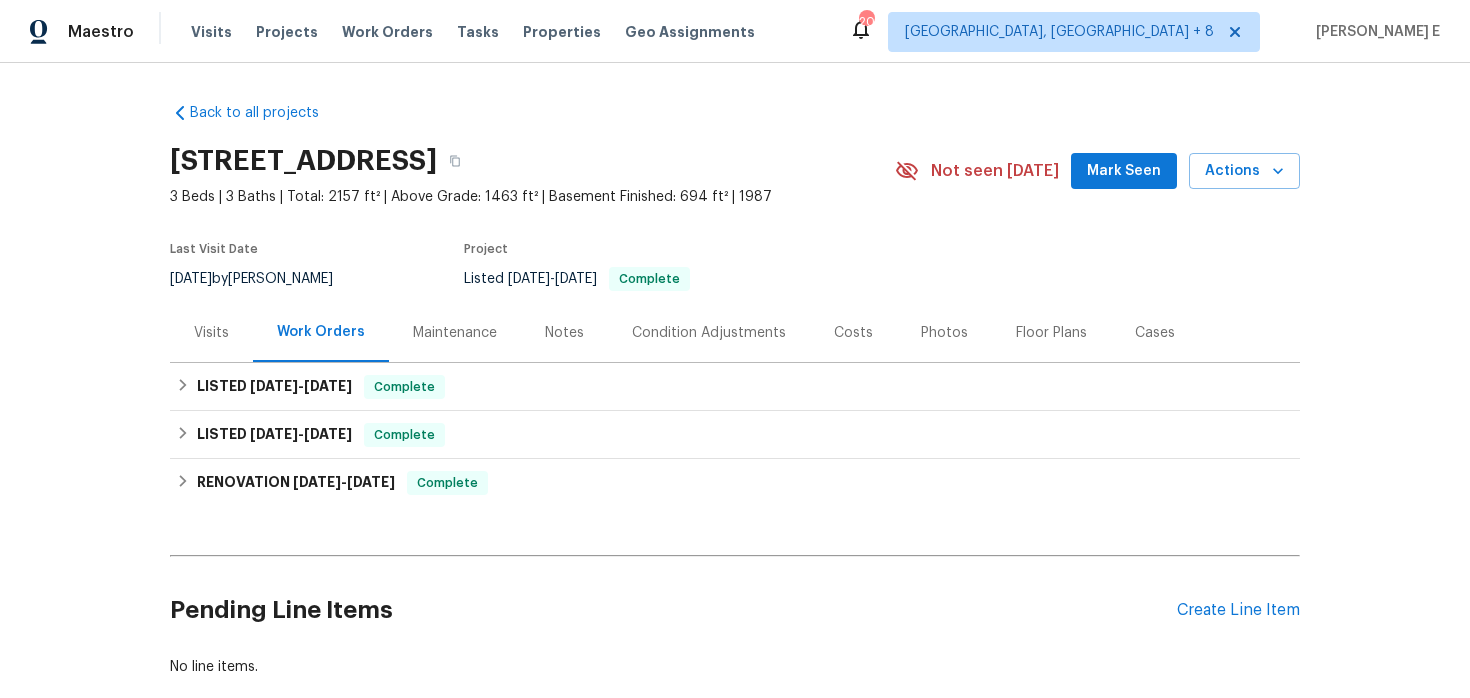scroll, scrollTop: 64, scrollLeft: 0, axis: vertical 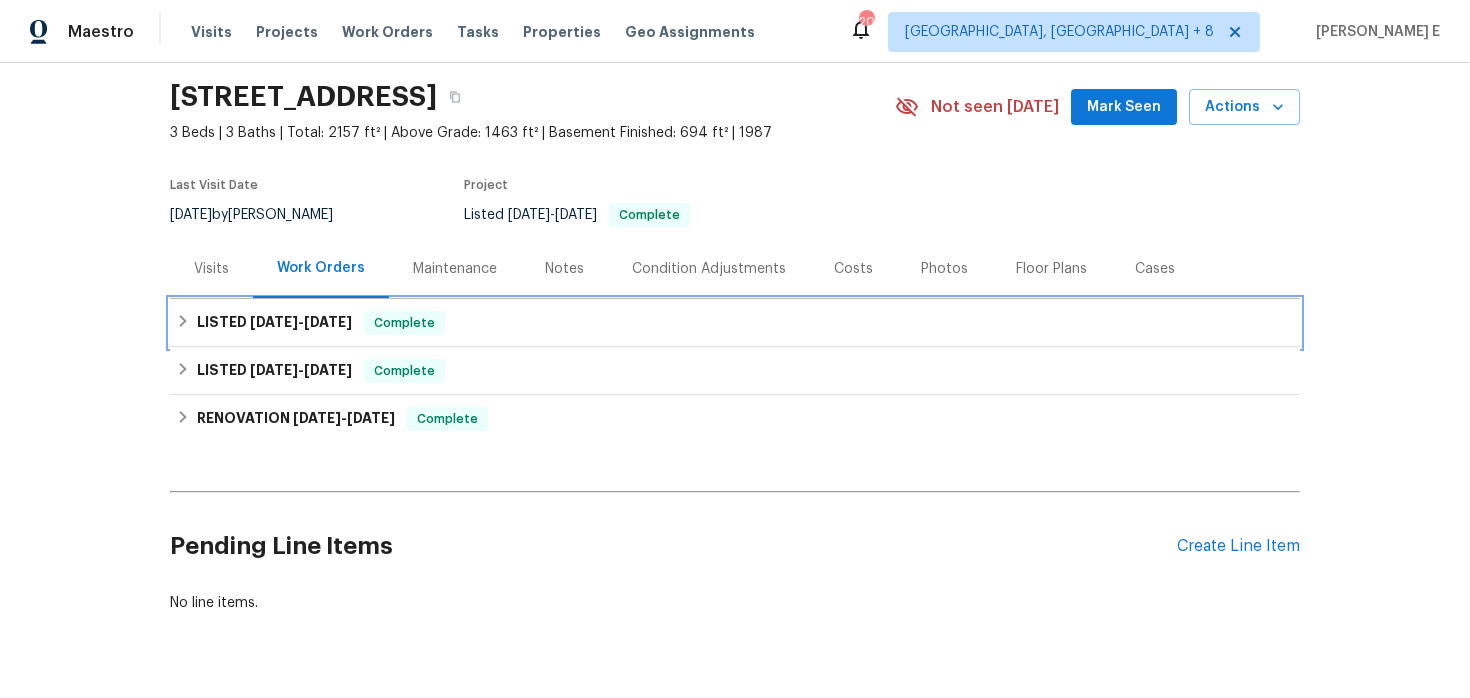 click on "LISTED   6/30/25  -  7/2/25" at bounding box center [274, 323] 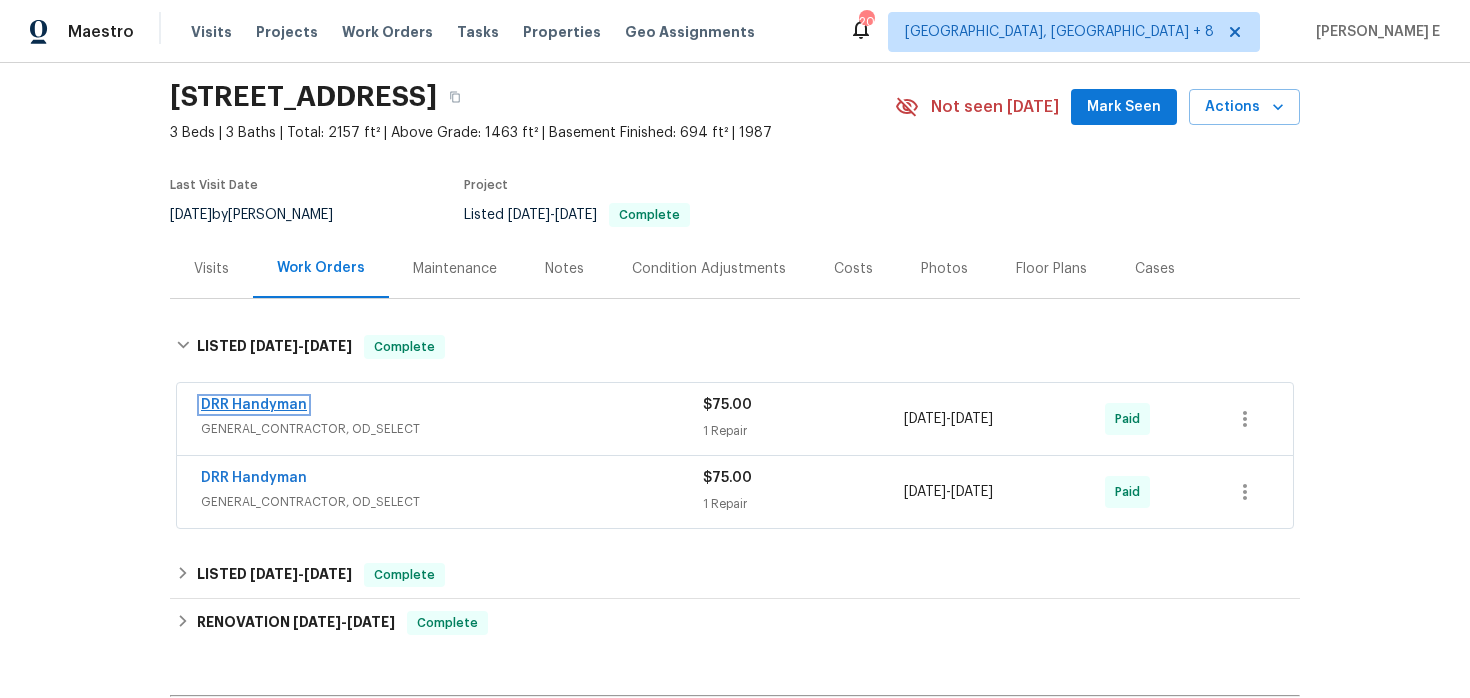 click on "DRR Handyman" at bounding box center [254, 405] 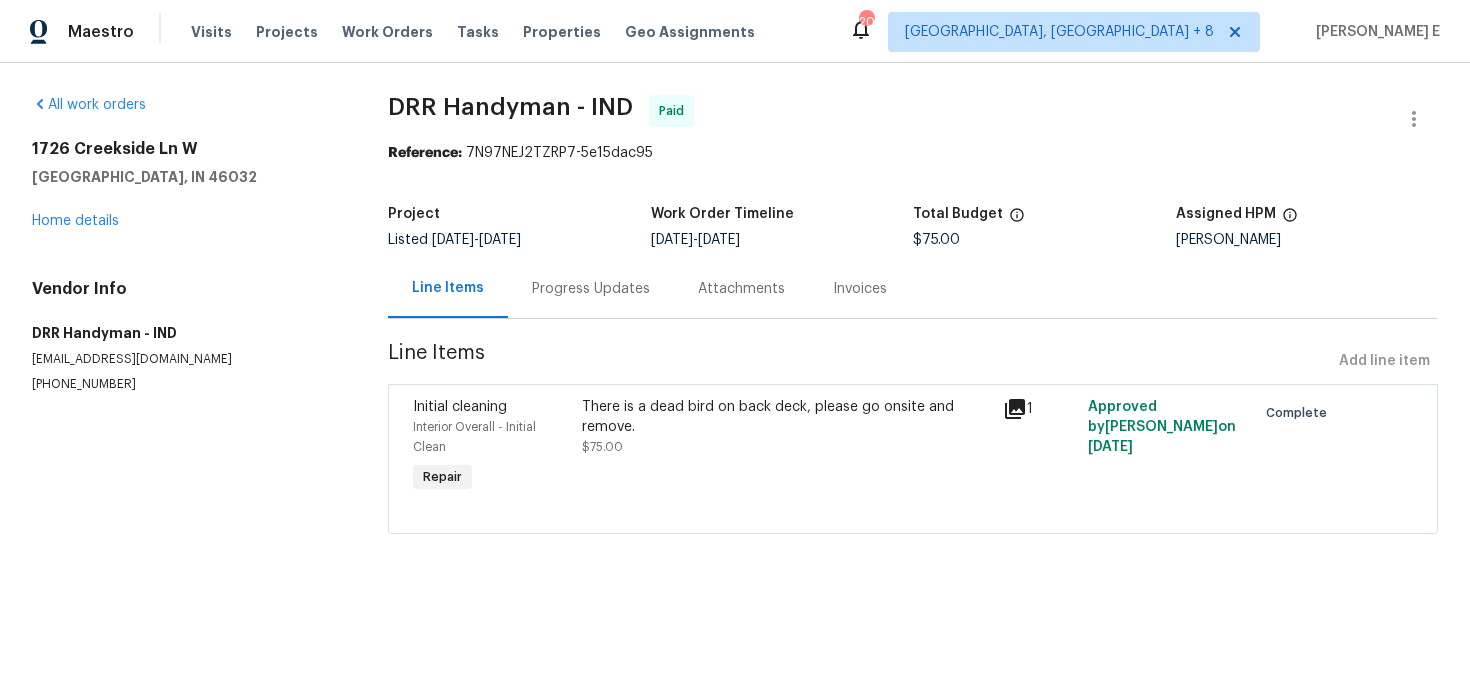 click on "Progress Updates" at bounding box center [591, 288] 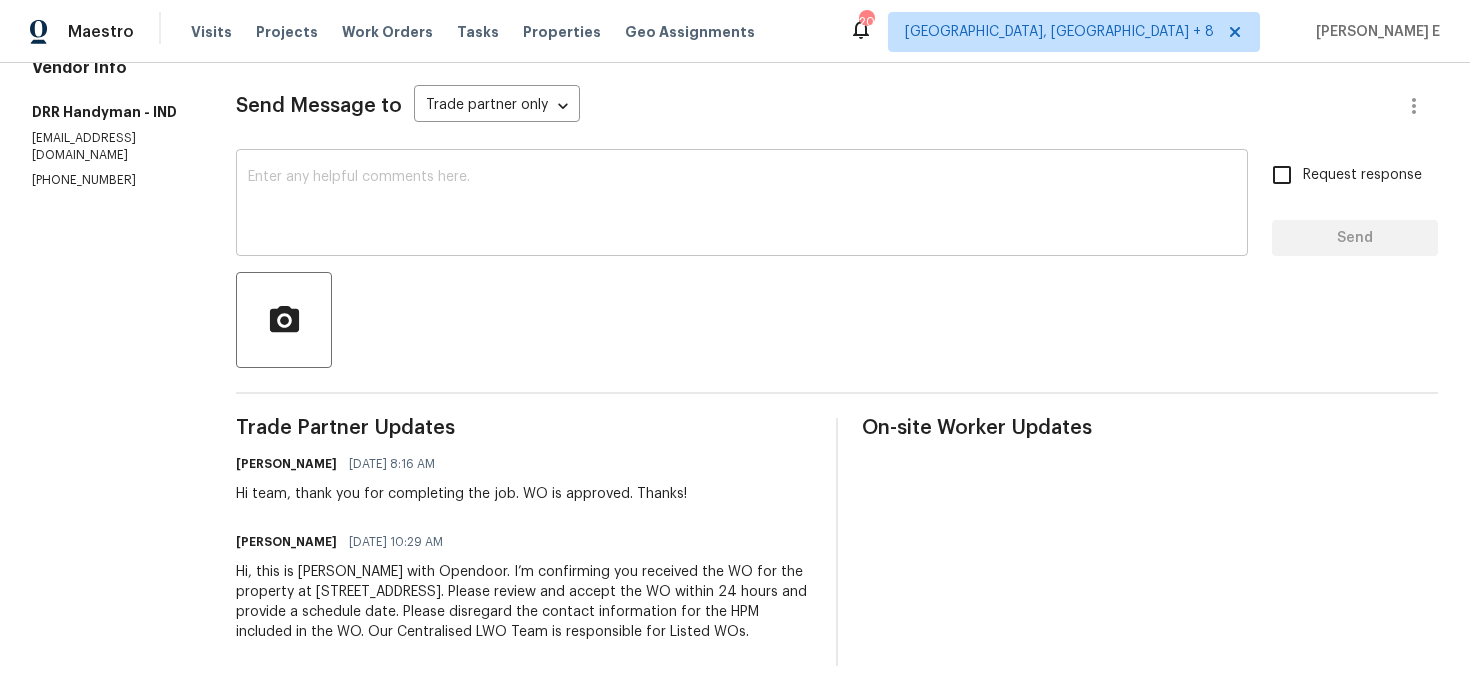 scroll, scrollTop: 0, scrollLeft: 0, axis: both 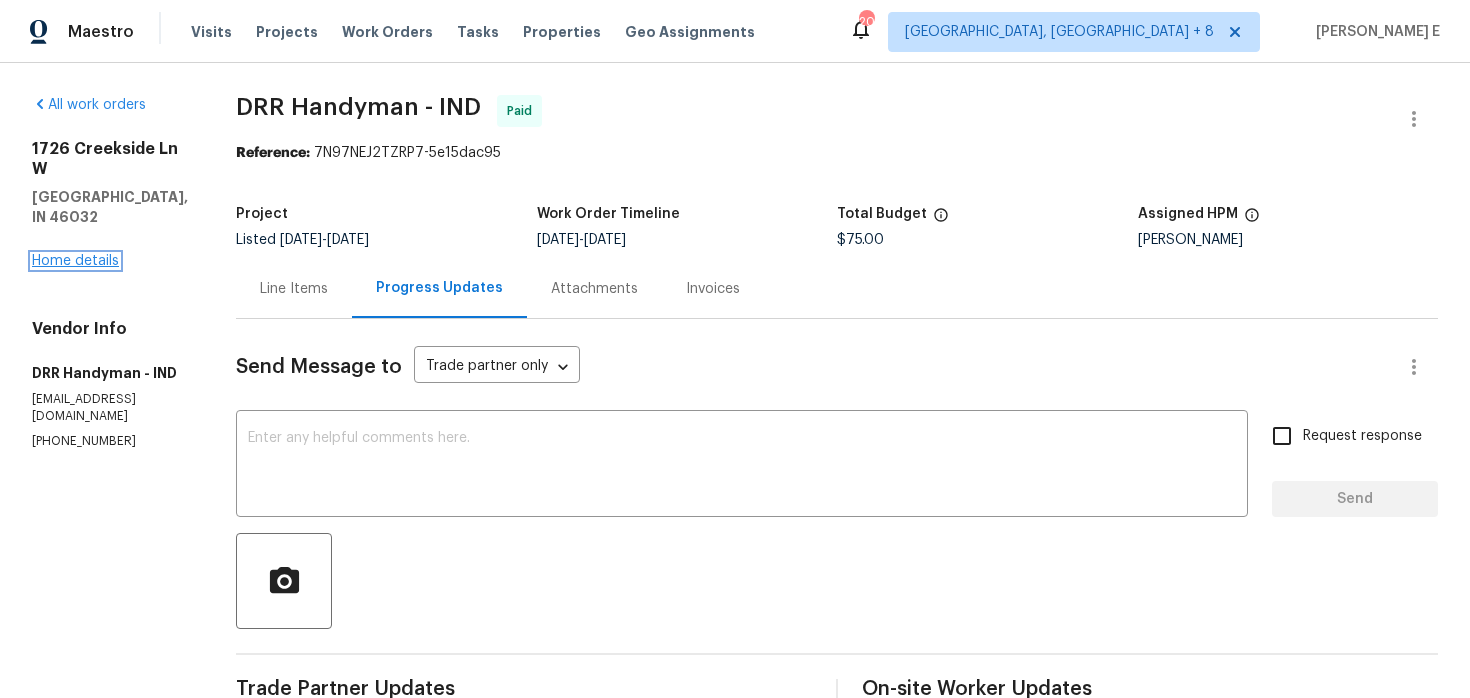 click on "Home details" at bounding box center [75, 261] 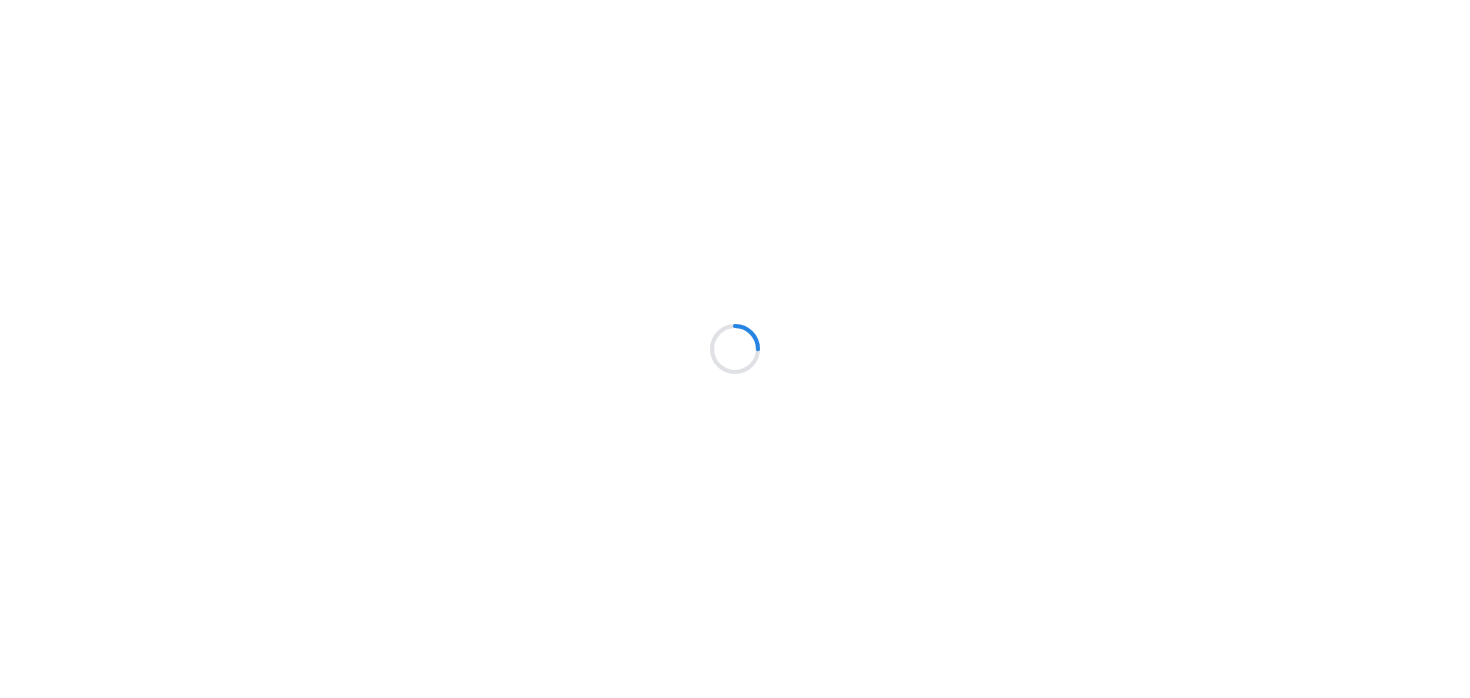 scroll, scrollTop: 0, scrollLeft: 0, axis: both 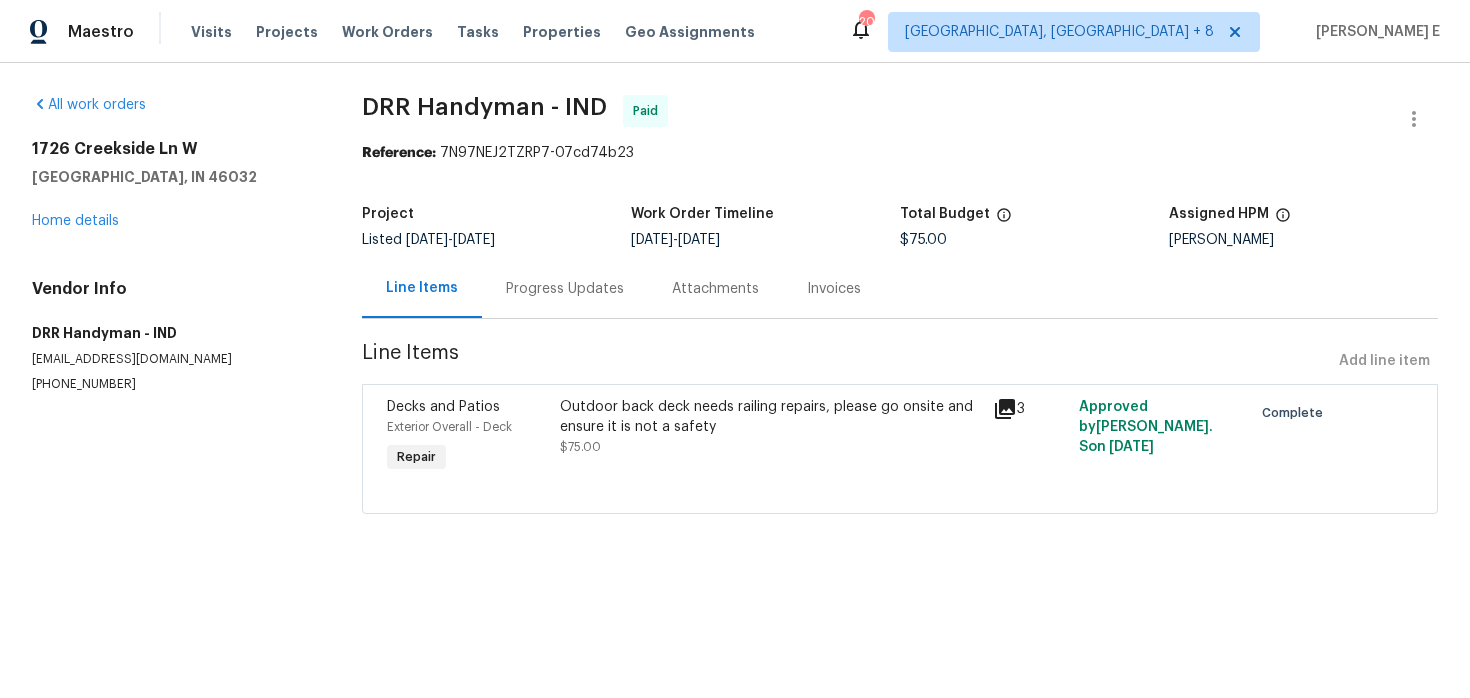 click on "Progress Updates" at bounding box center (565, 288) 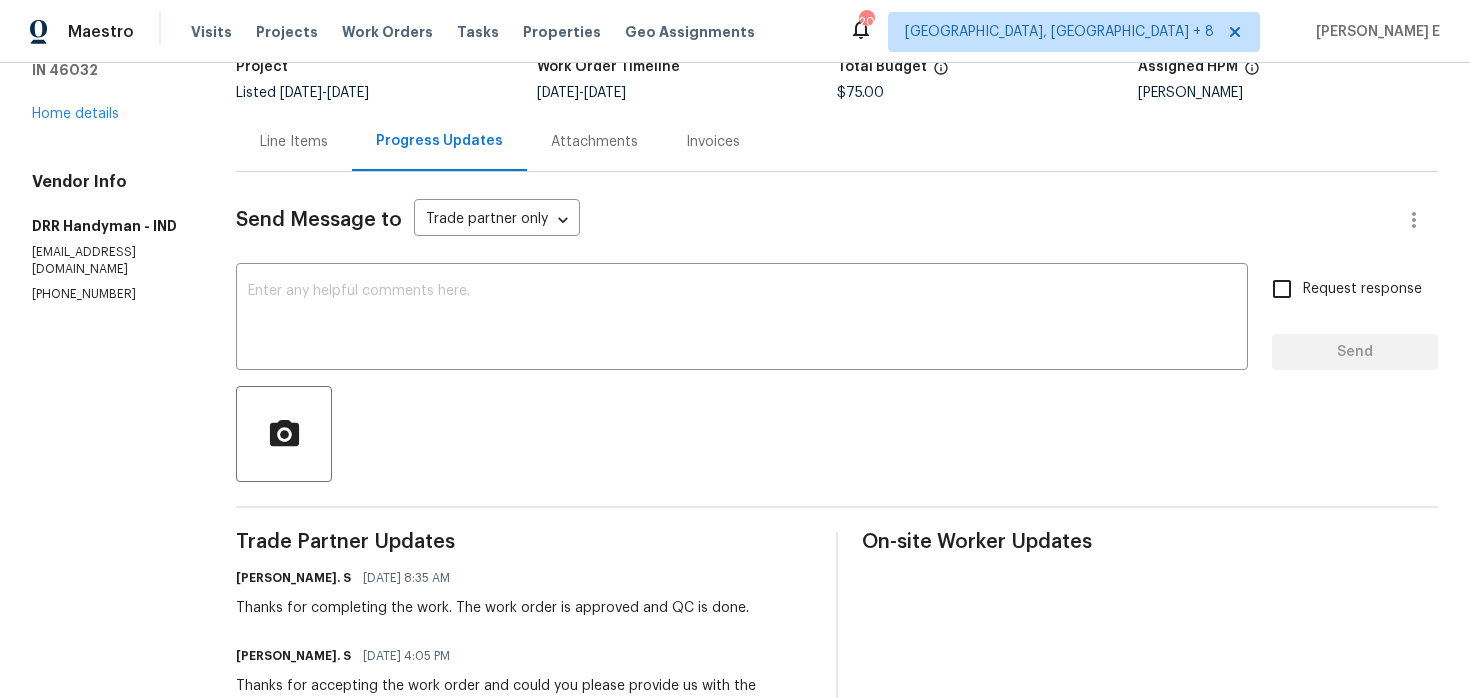scroll, scrollTop: 0, scrollLeft: 0, axis: both 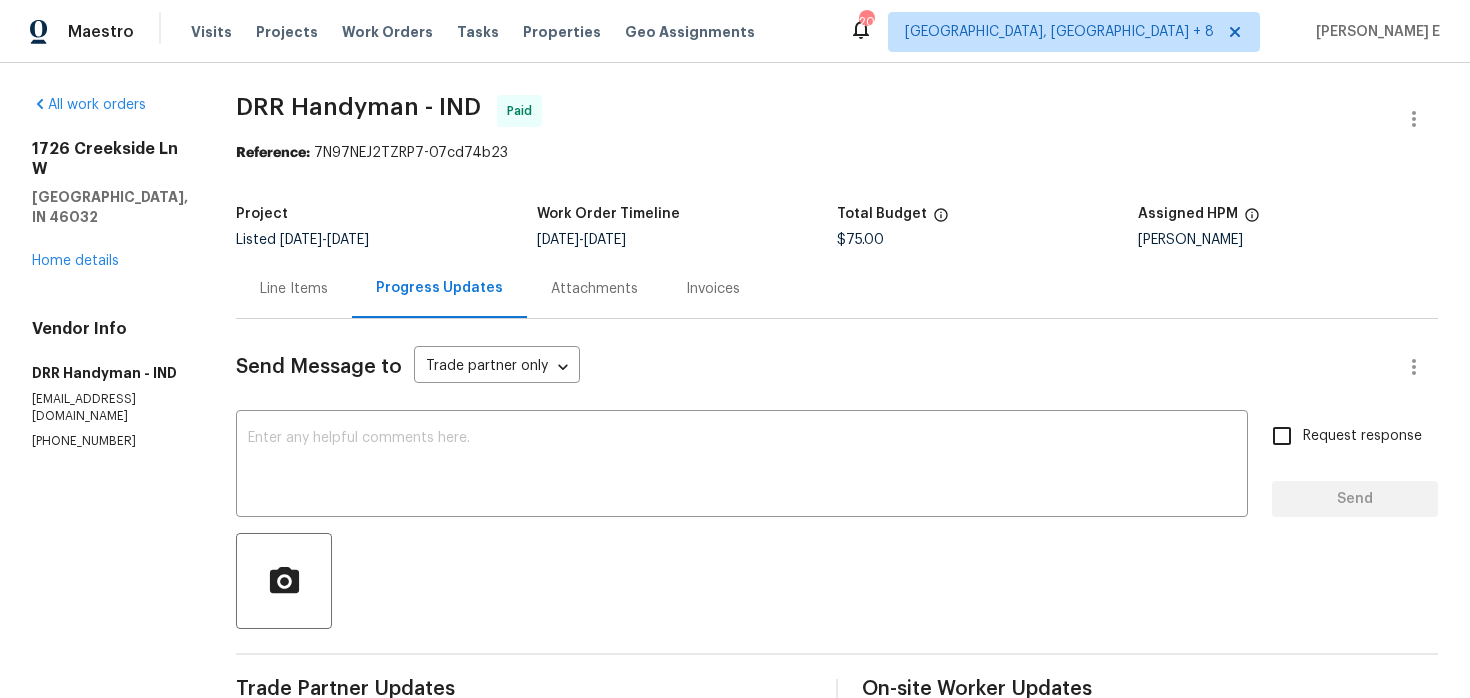 click on "Line Items" at bounding box center (294, 289) 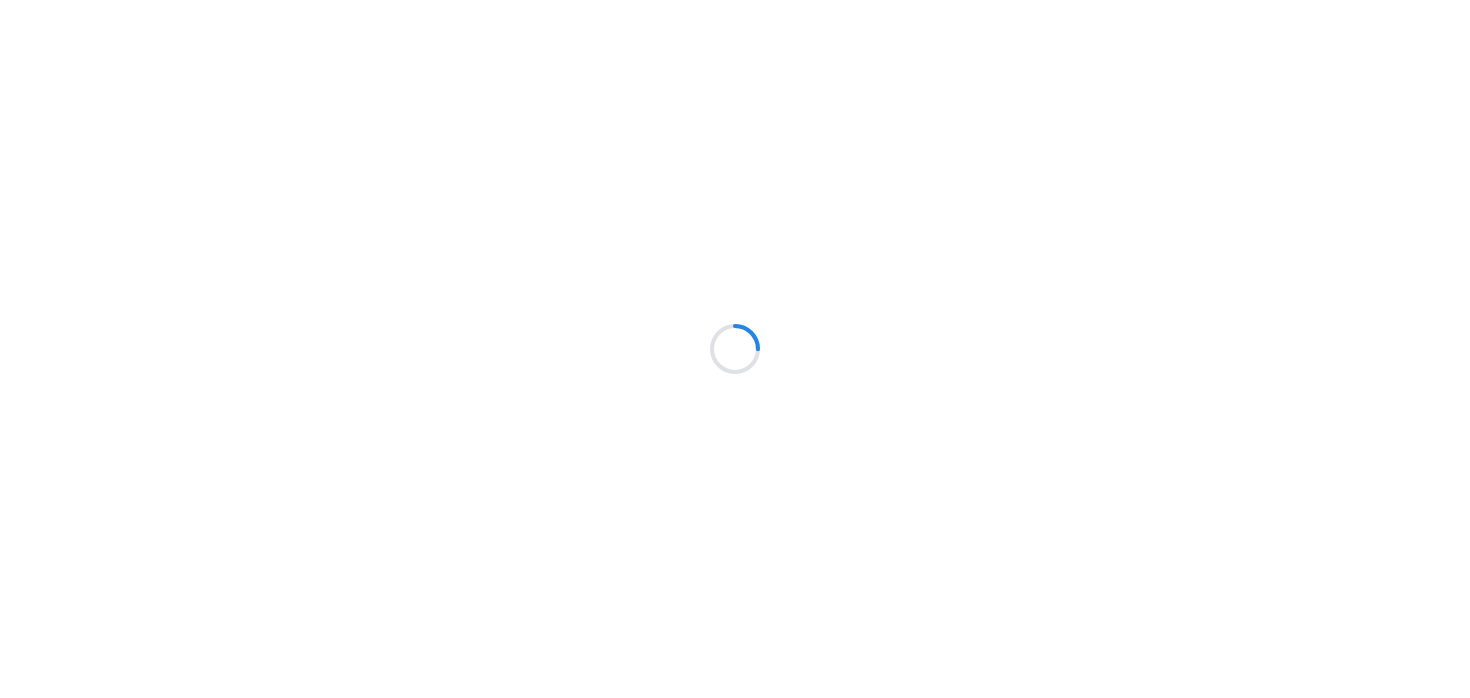 scroll, scrollTop: 0, scrollLeft: 0, axis: both 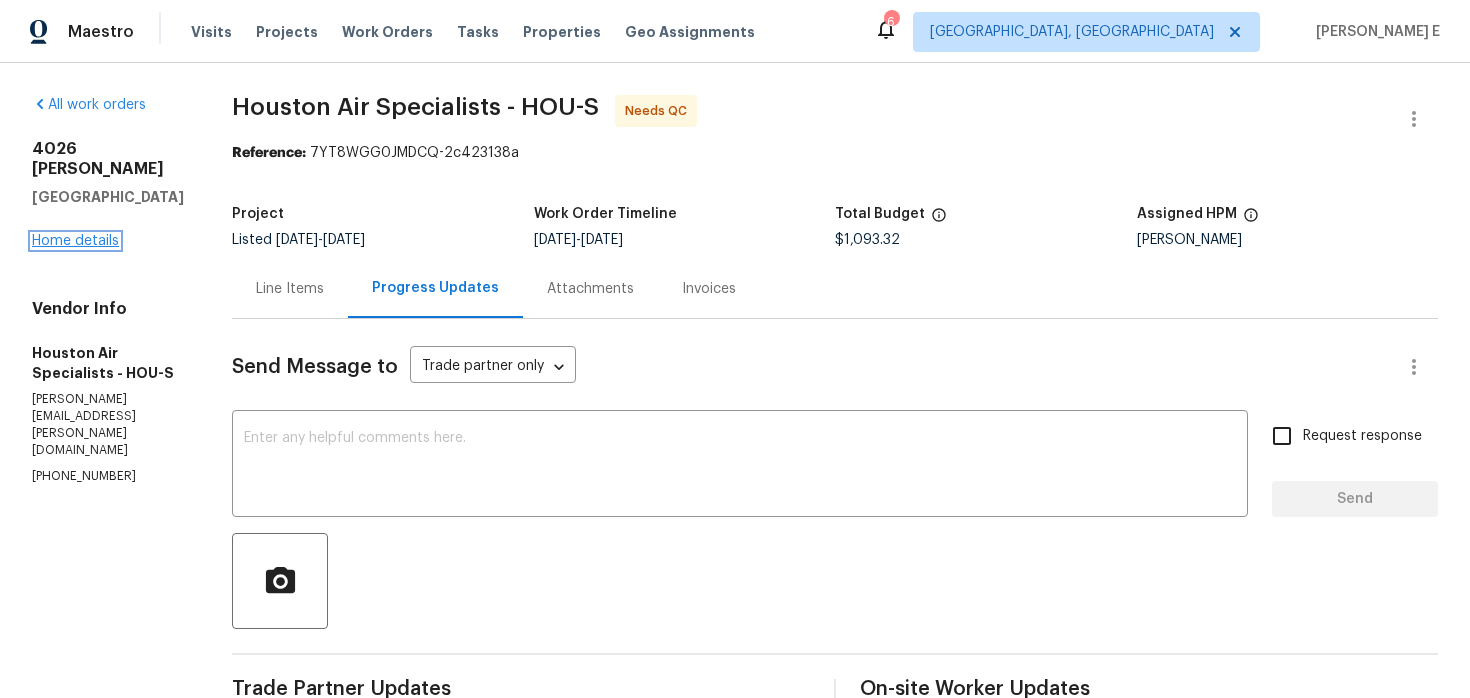click on "Home details" at bounding box center (75, 241) 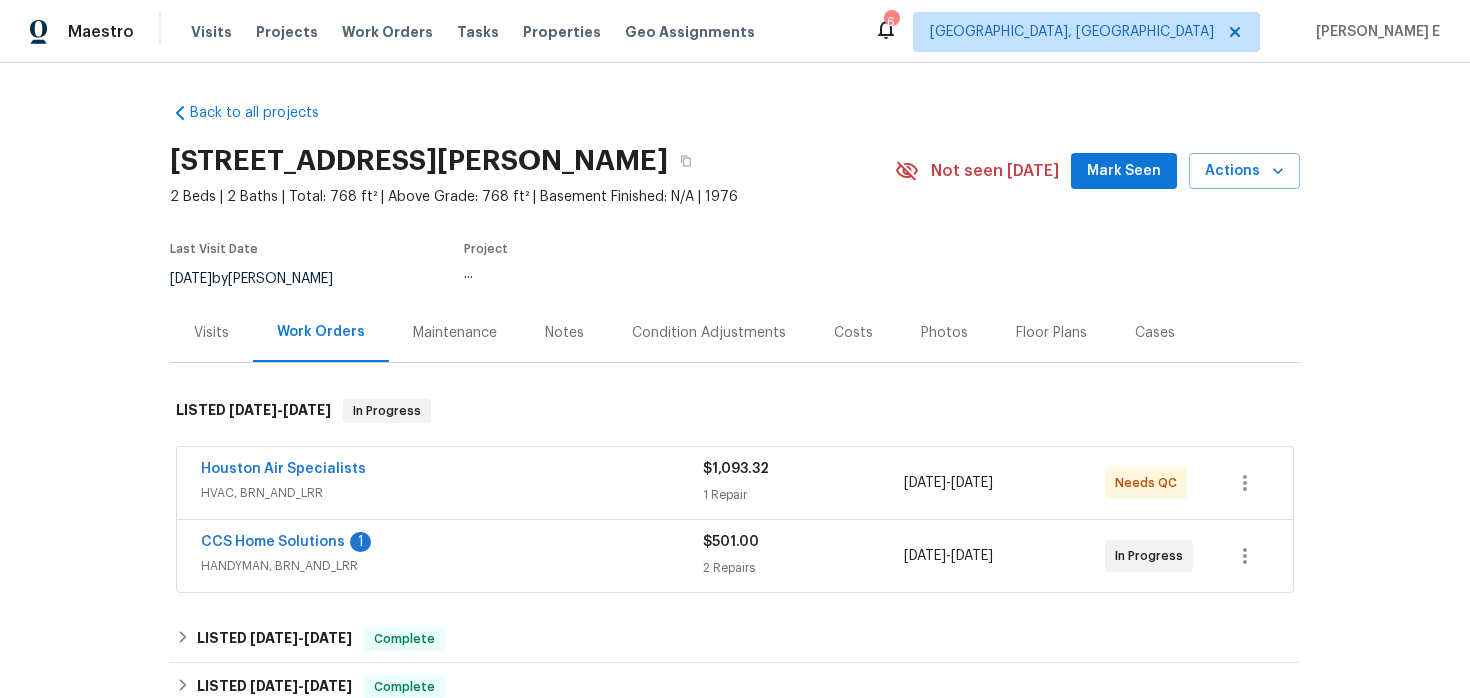 scroll, scrollTop: 97, scrollLeft: 0, axis: vertical 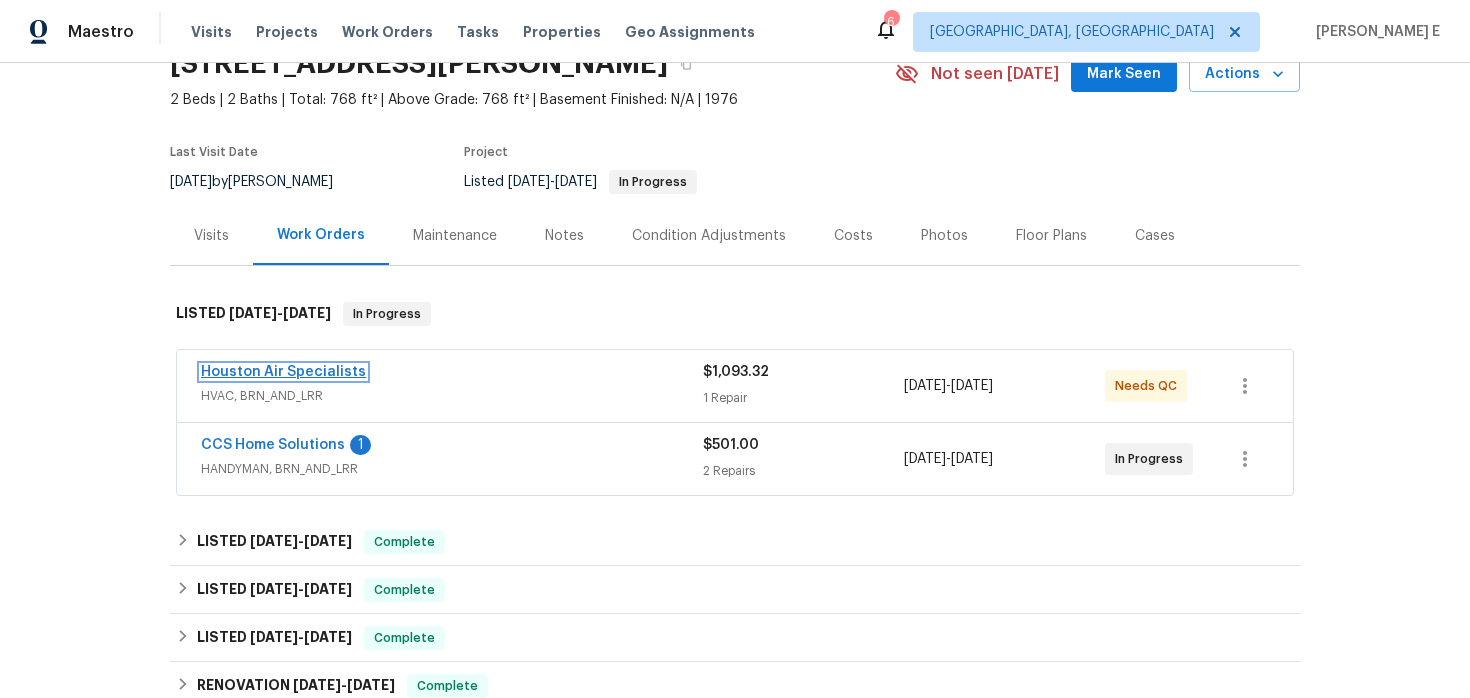 click on "Houston Air Specialists" at bounding box center (283, 372) 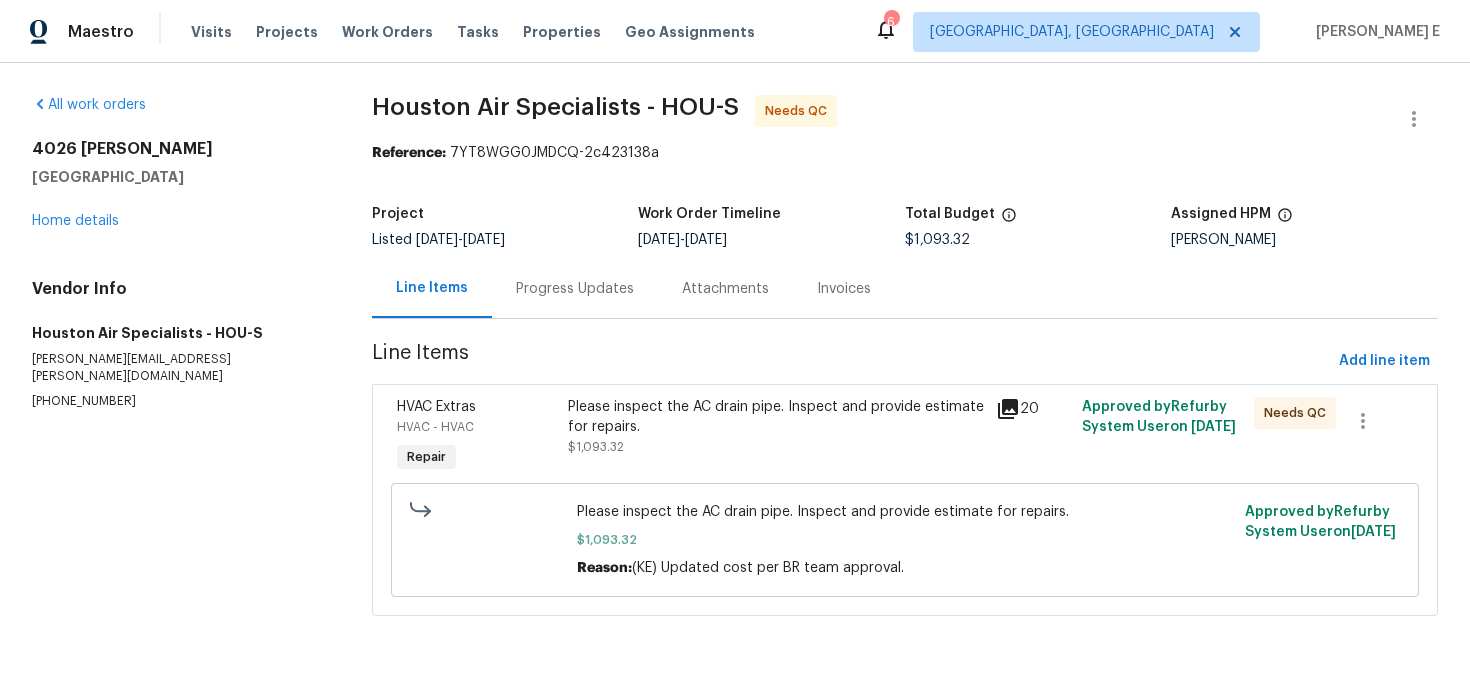 click on "Please inspect the AC drain pipe.  Inspect and provide estimate for repairs." at bounding box center [776, 417] 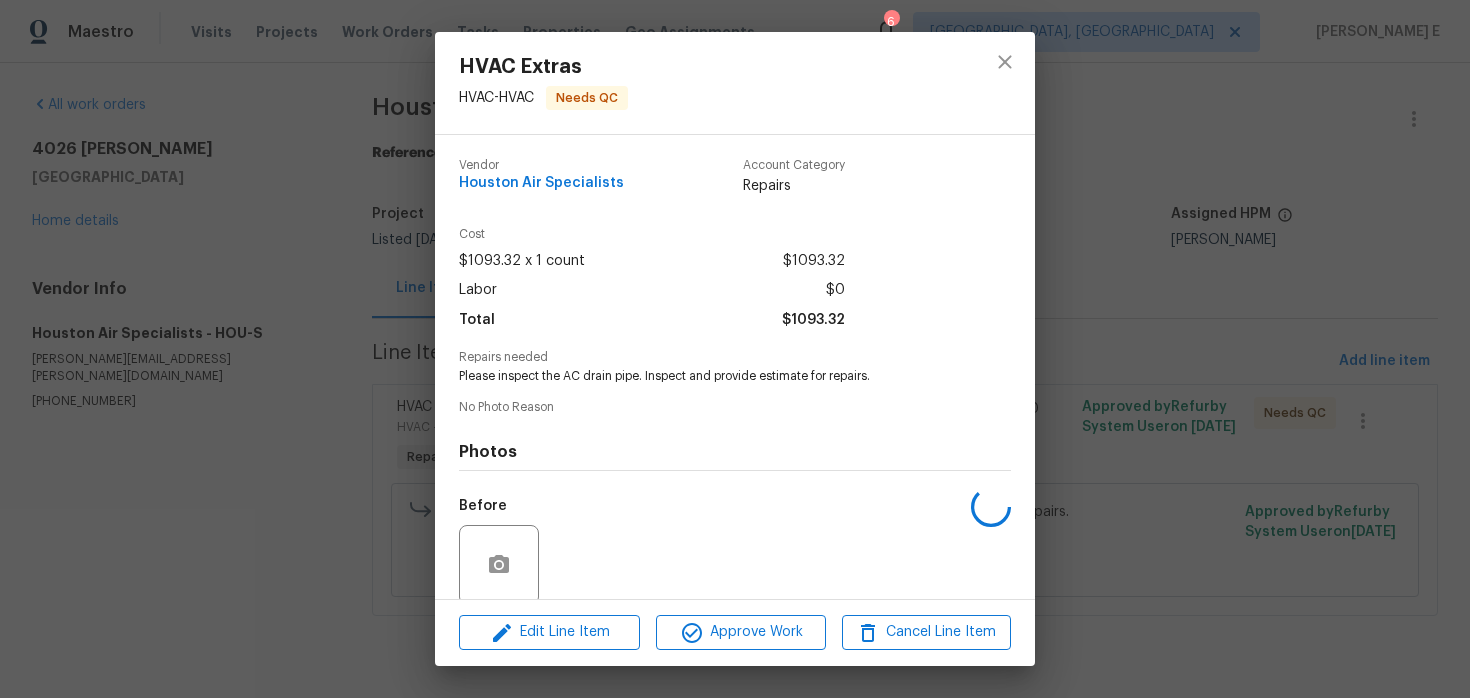 scroll, scrollTop: 155, scrollLeft: 0, axis: vertical 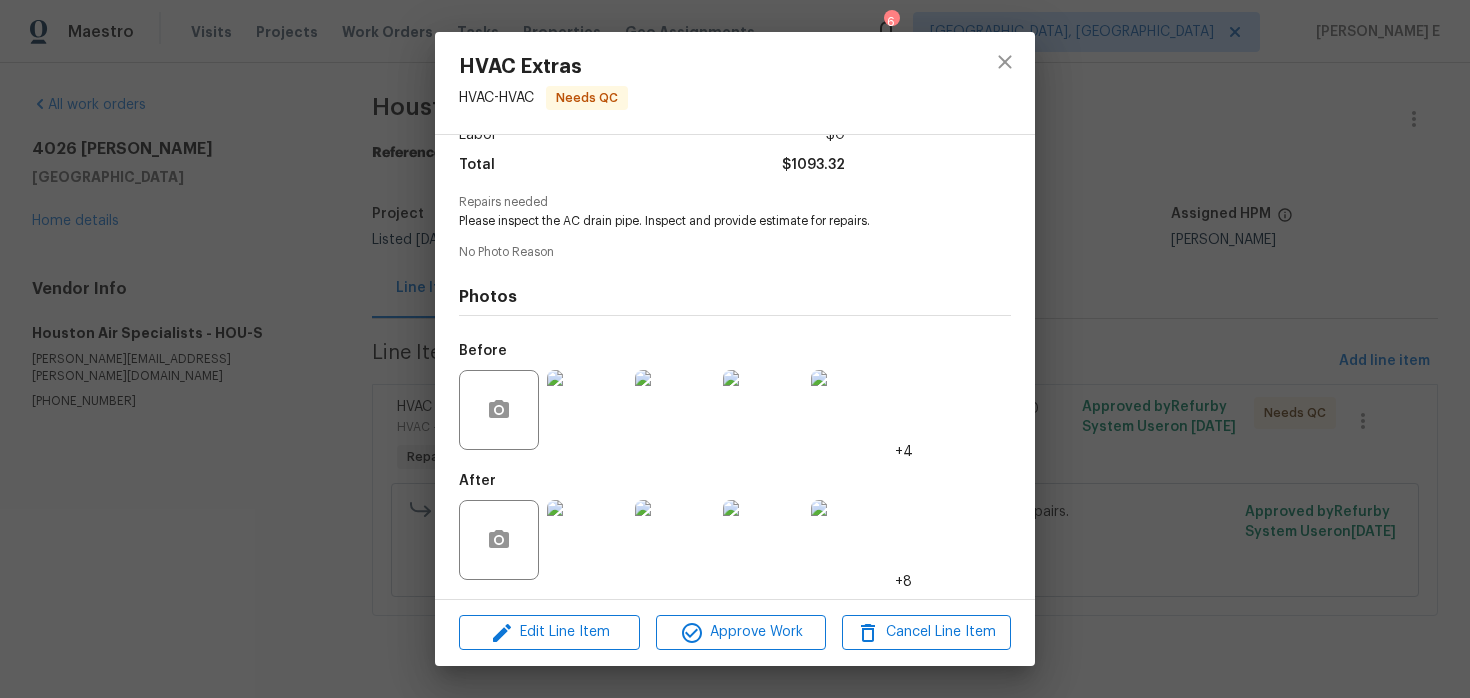 click at bounding box center (587, 540) 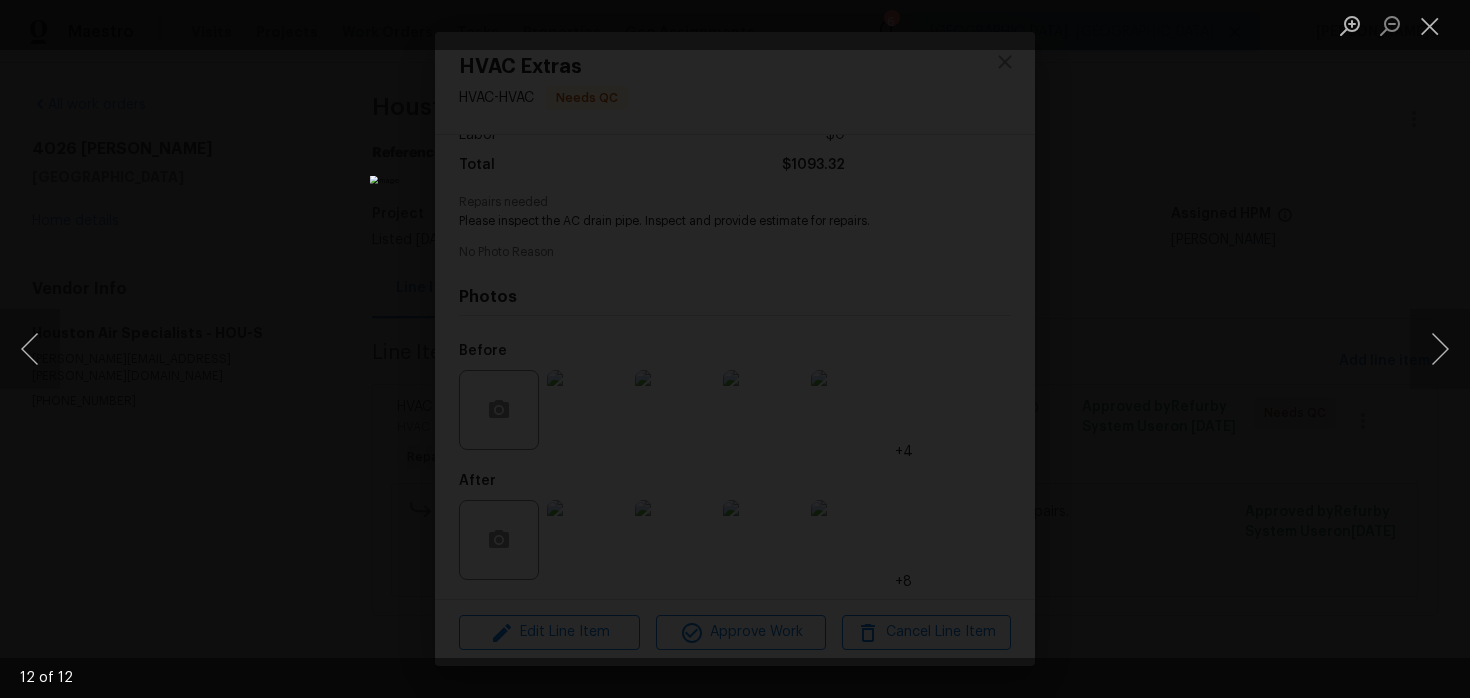 click at bounding box center [735, 349] 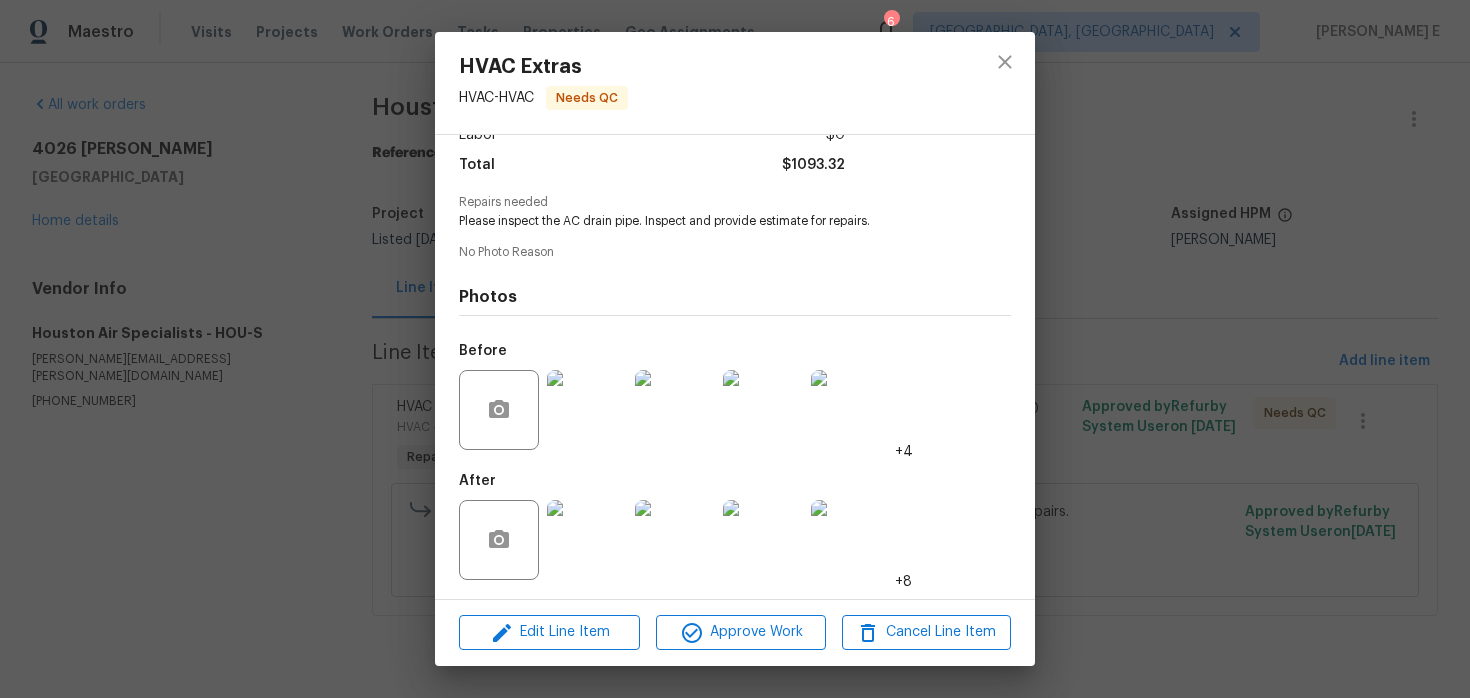 click on "HVAC Extras HVAC  -  HVAC Needs QC Vendor Houston Air Specialists Account Category Repairs Cost $1093.32 x 1 count $1093.32 Labor $0 Total $1093.32 Repairs needed Please inspect the AC drain pipe.  Inspect and provide estimate for repairs. No Photo Reason   Photos Before  +4 After  +8  Edit Line Item  Approve Work  Cancel Line Item" at bounding box center (735, 349) 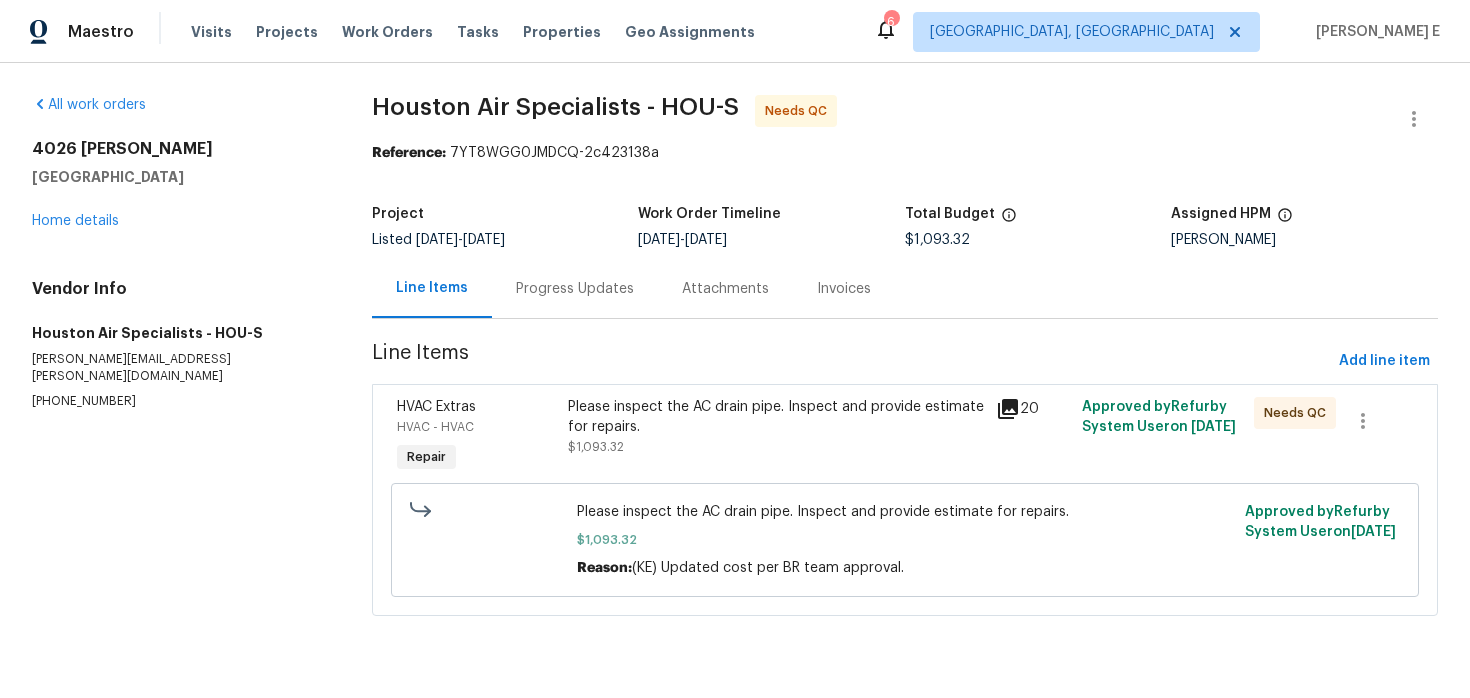 click on "Progress Updates" at bounding box center (575, 289) 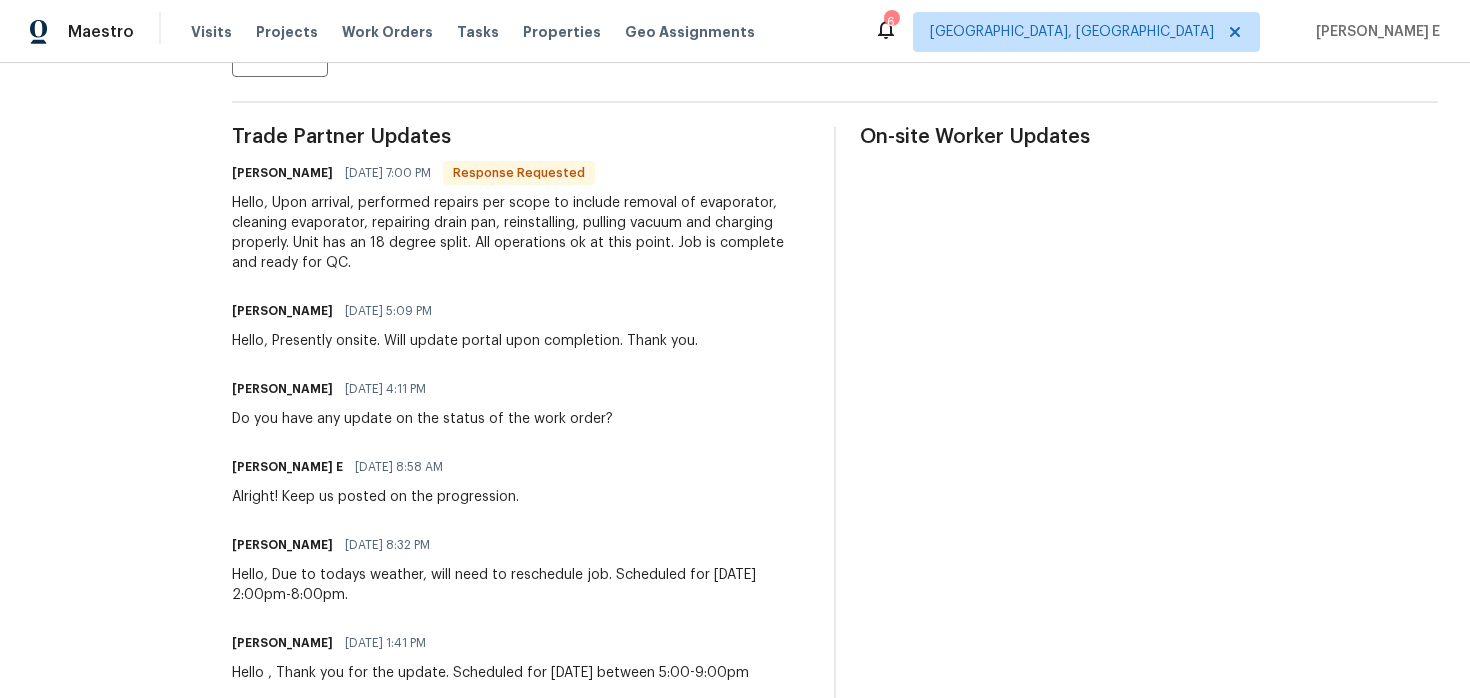 scroll, scrollTop: 0, scrollLeft: 0, axis: both 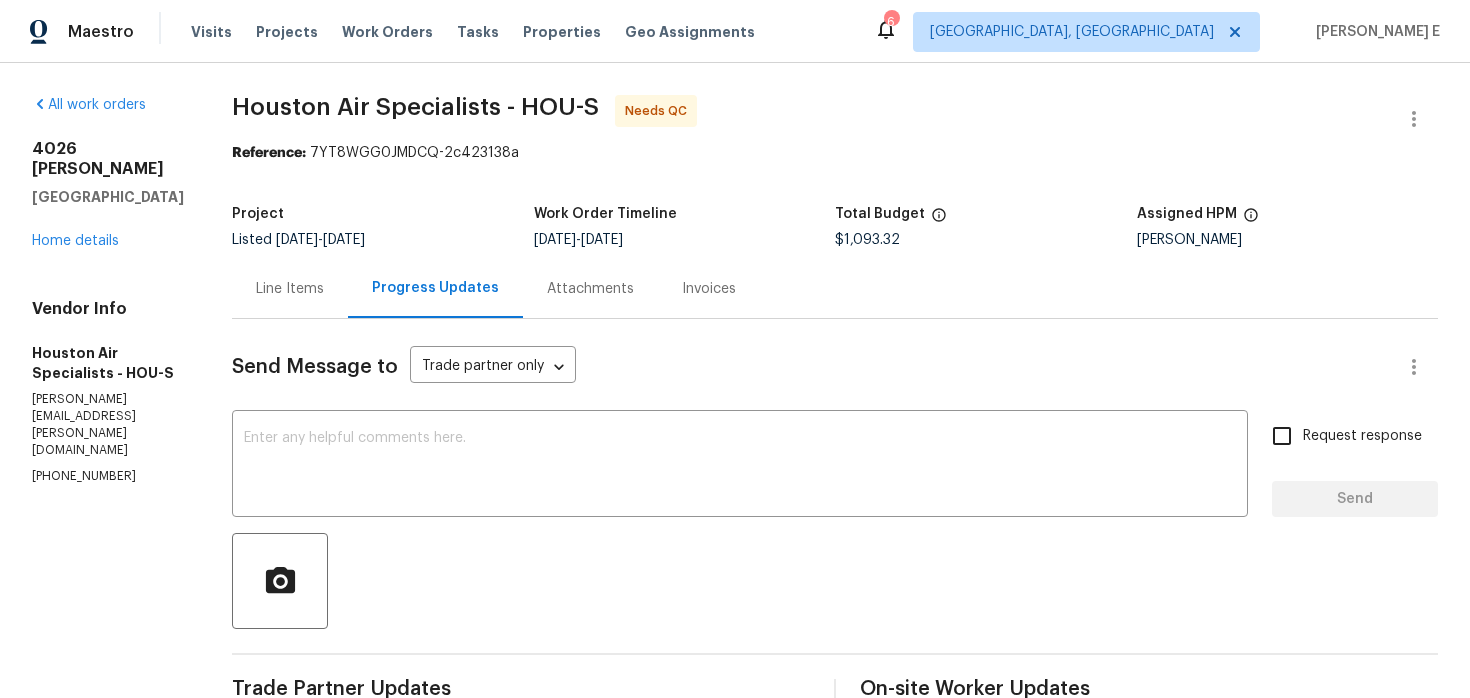 click on "Line Items" at bounding box center (290, 288) 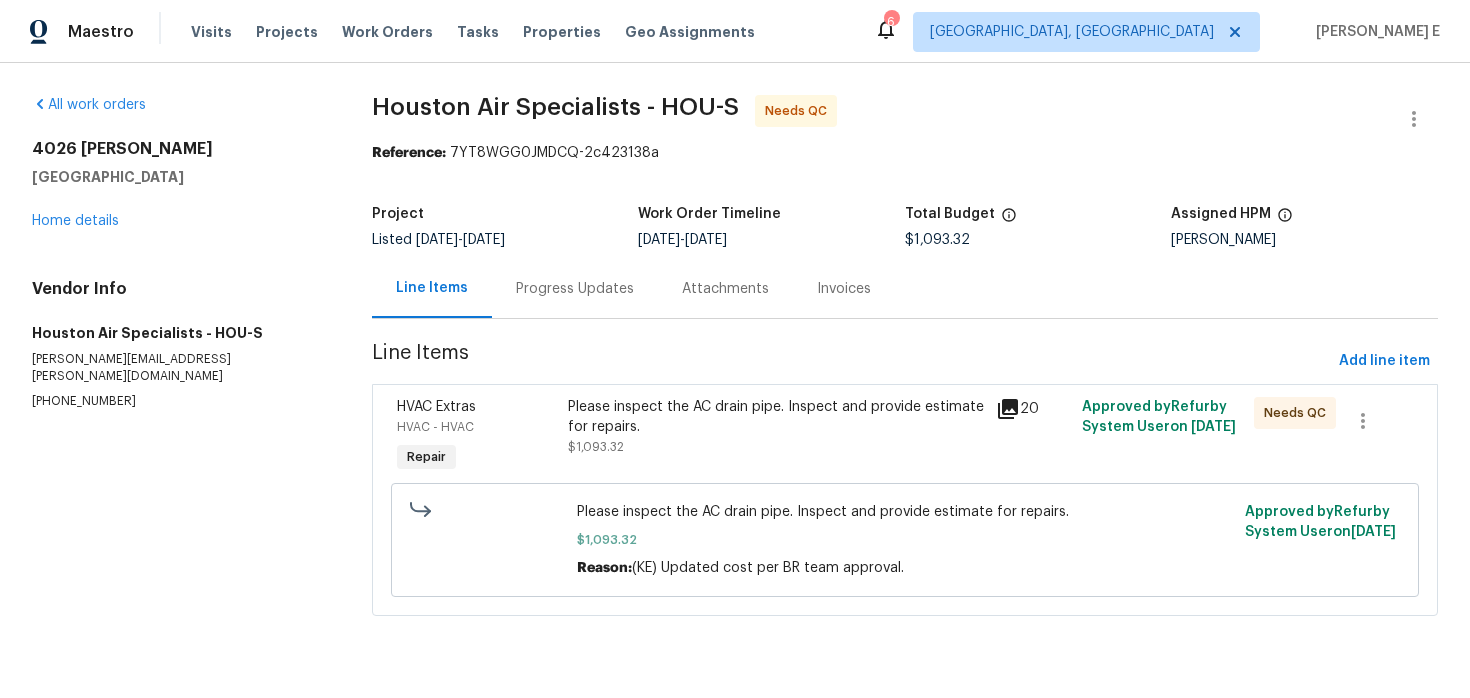 click on "Please inspect the AC drain pipe.  Inspect and provide estimate for repairs." at bounding box center (776, 417) 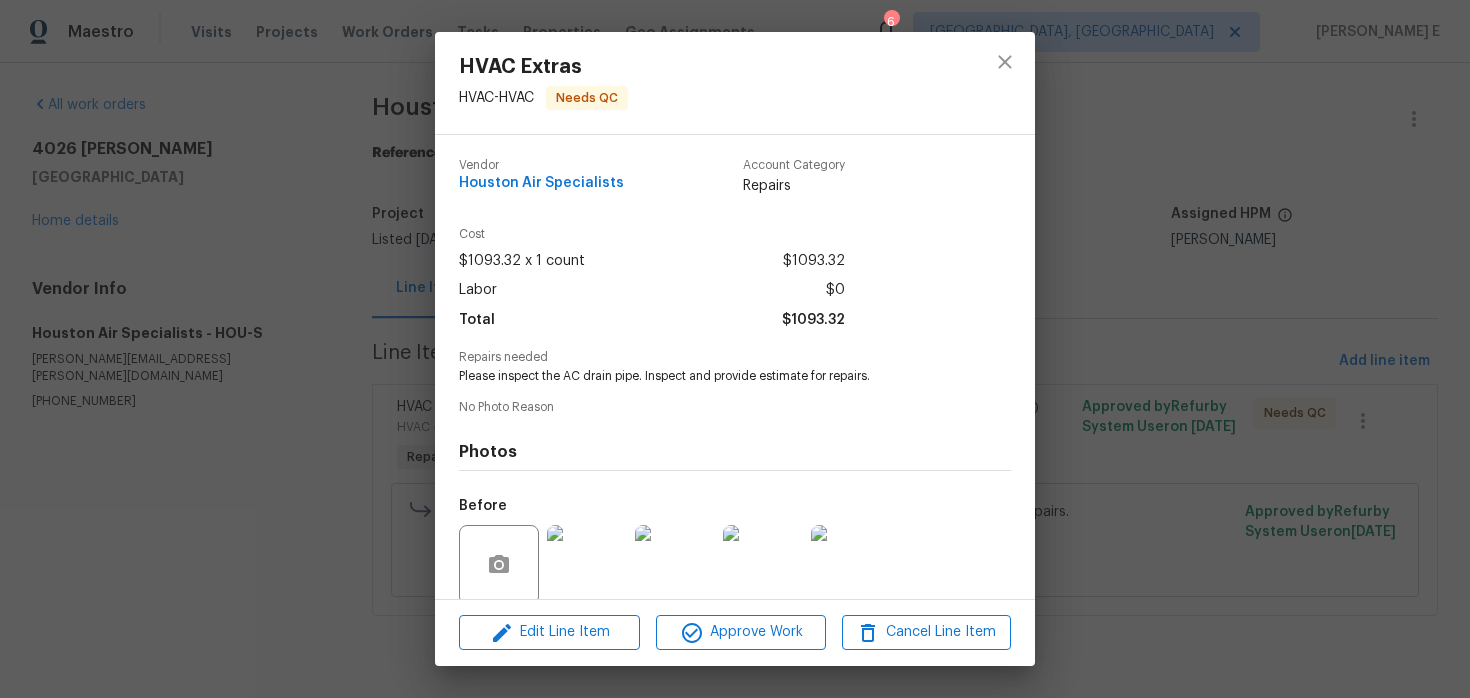 scroll, scrollTop: 155, scrollLeft: 0, axis: vertical 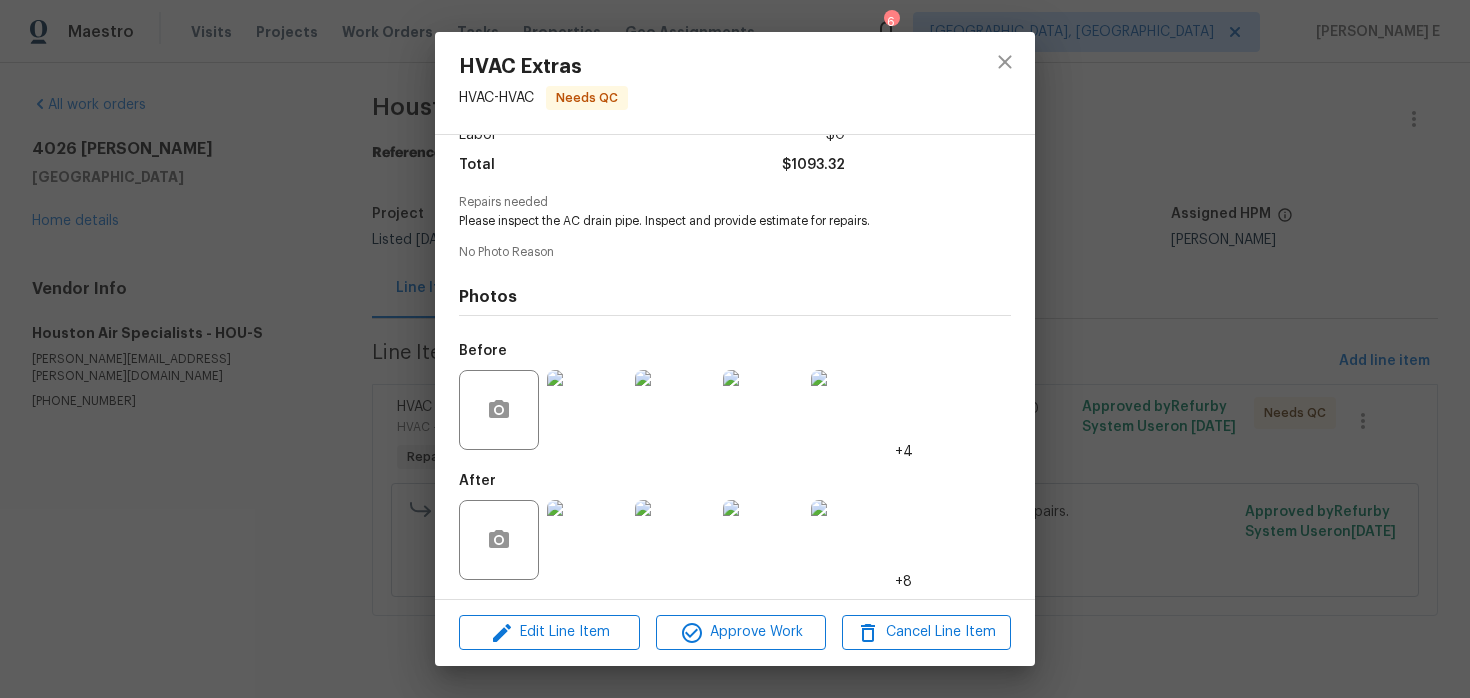 click at bounding box center (587, 410) 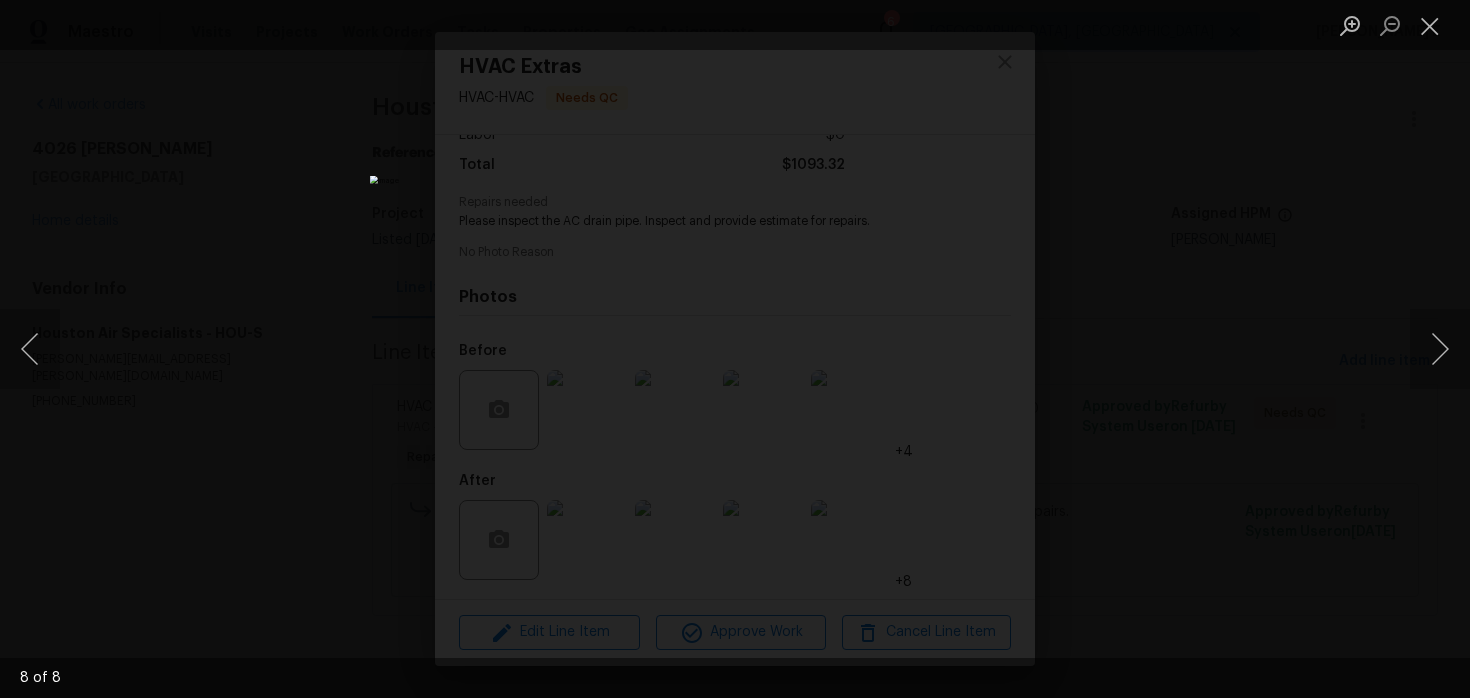 click at bounding box center [735, 349] 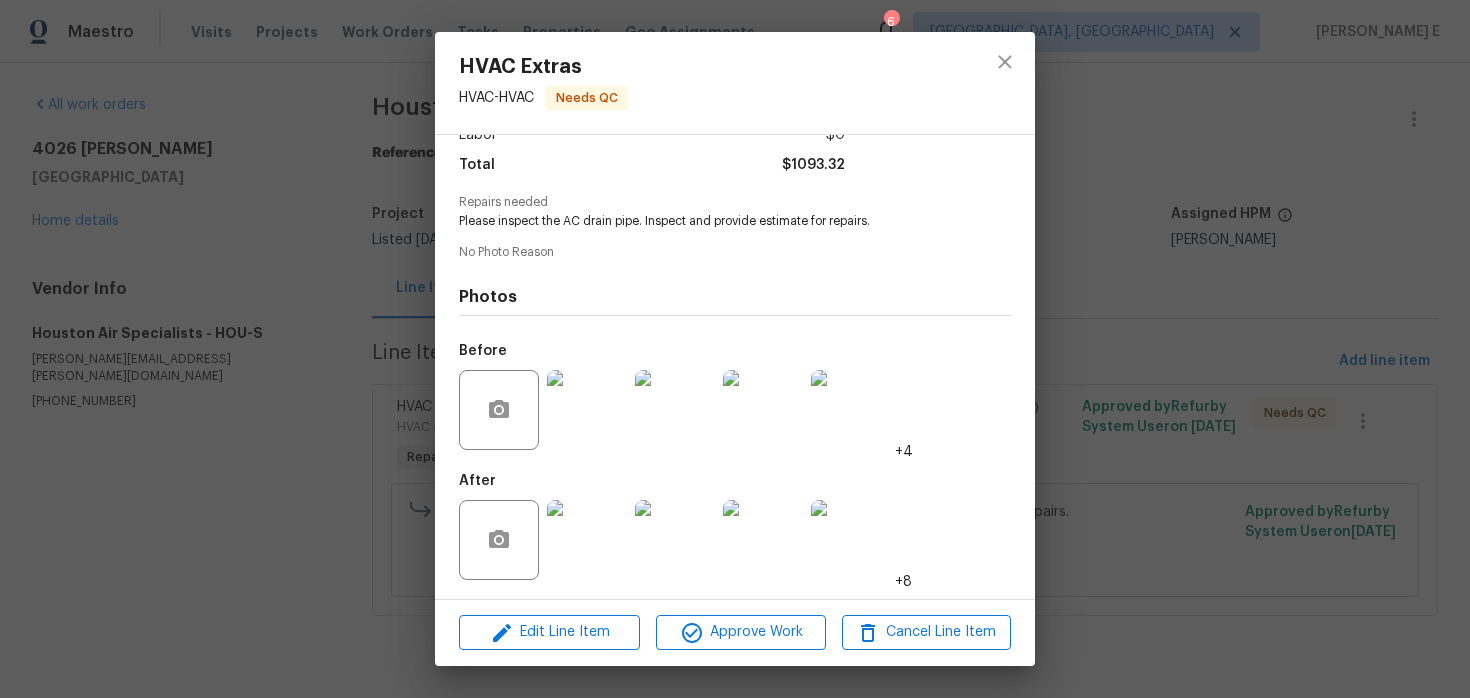 click at bounding box center (587, 540) 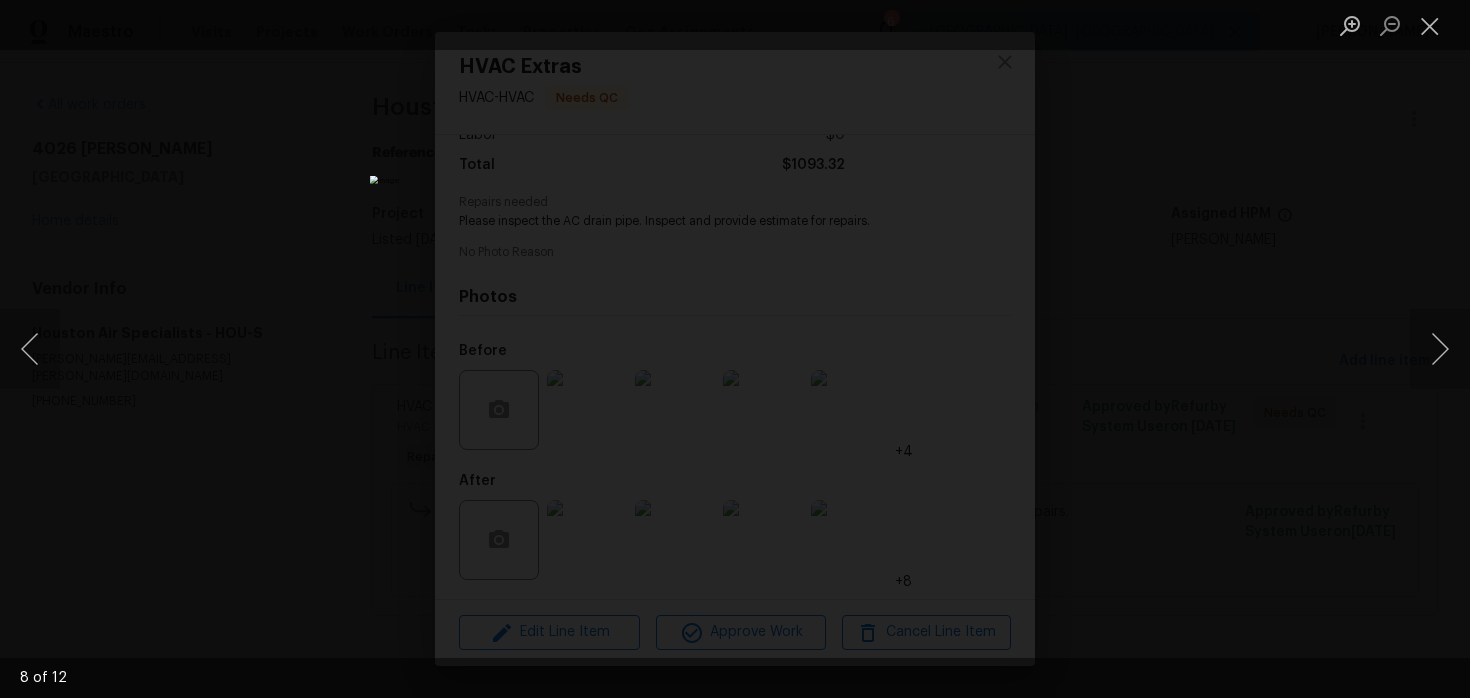 click at bounding box center [735, 349] 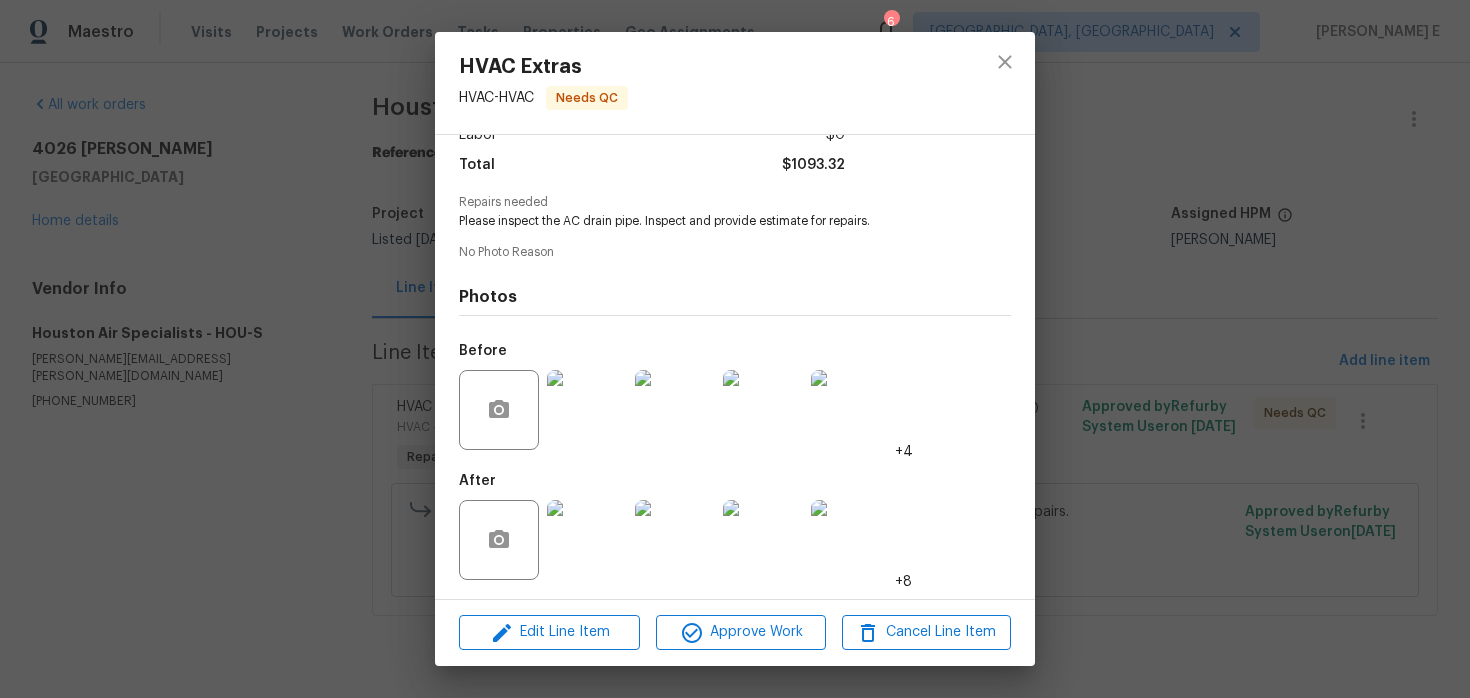 click at bounding box center (735, 349) 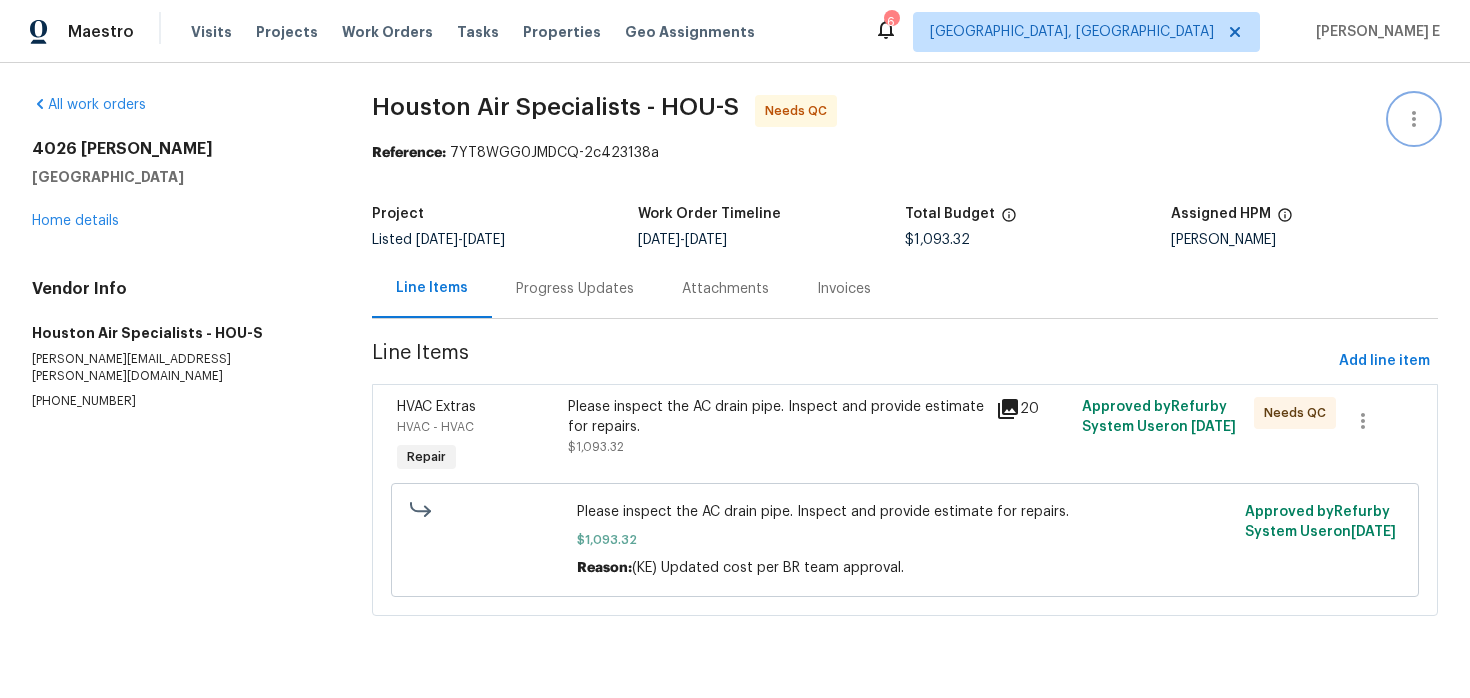 click 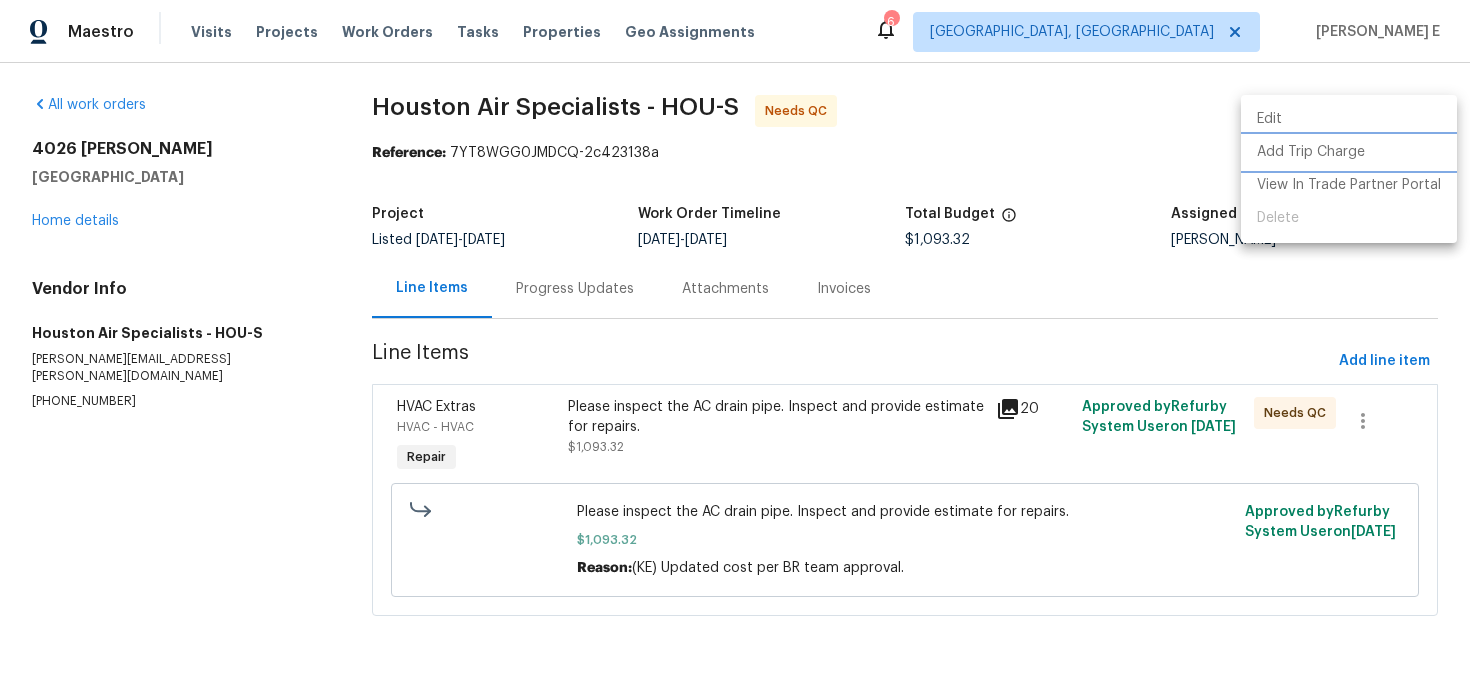 click on "Add Trip Charge" at bounding box center [1349, 152] 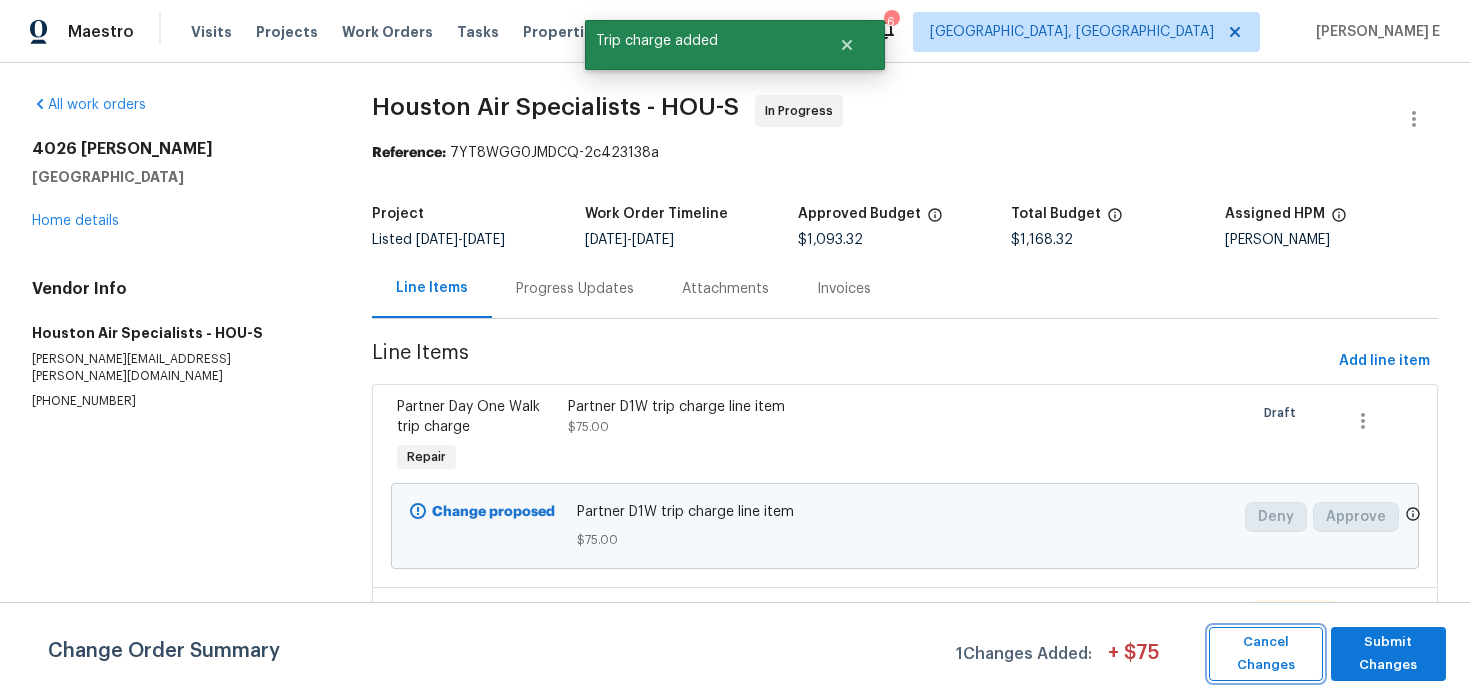 click on "Cancel Changes" at bounding box center (1266, 654) 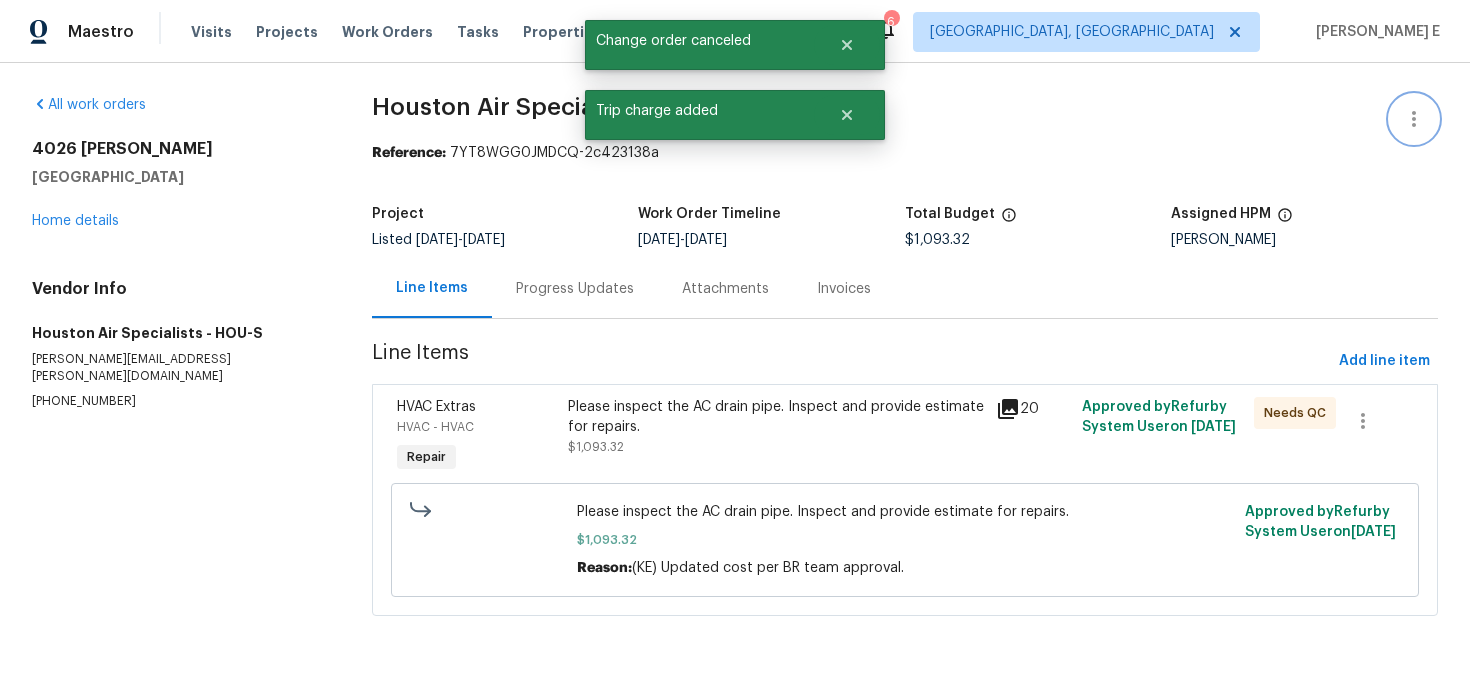 click at bounding box center [1414, 119] 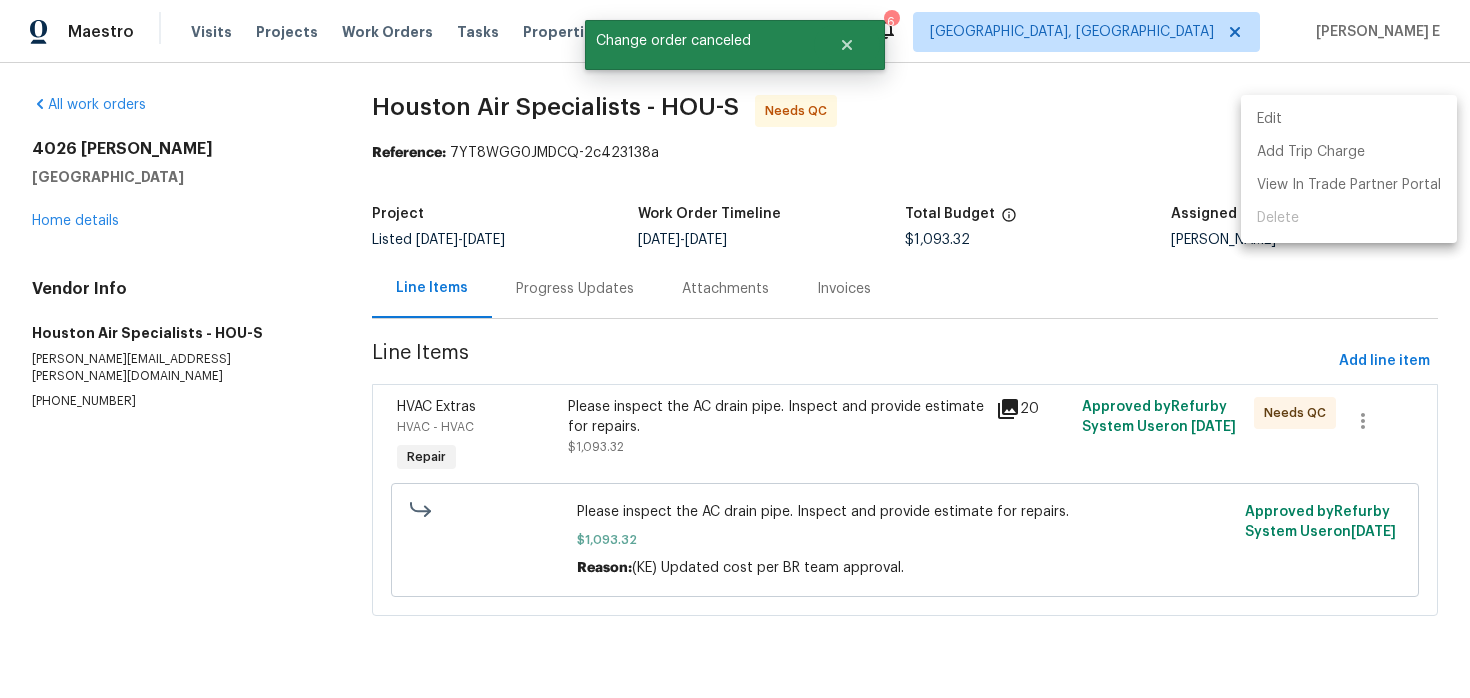 click on "Edit" at bounding box center (1349, 119) 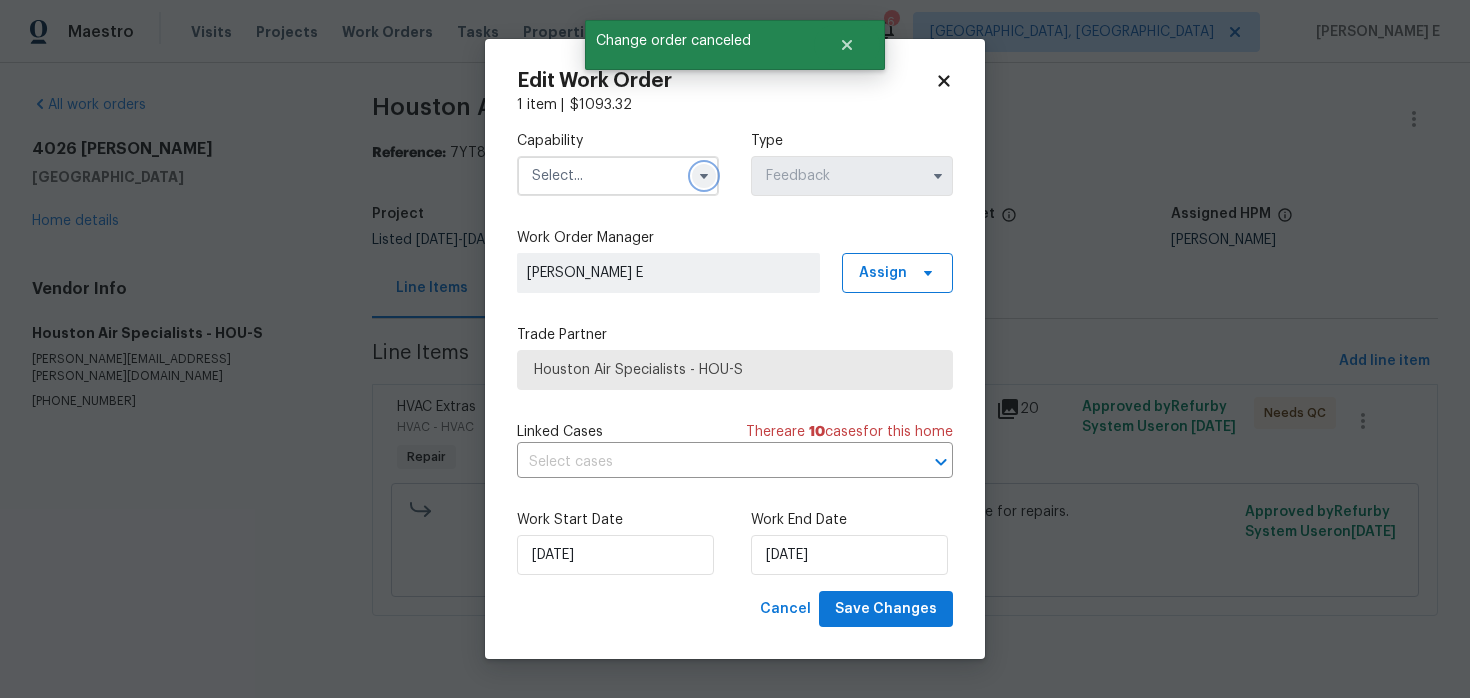 click 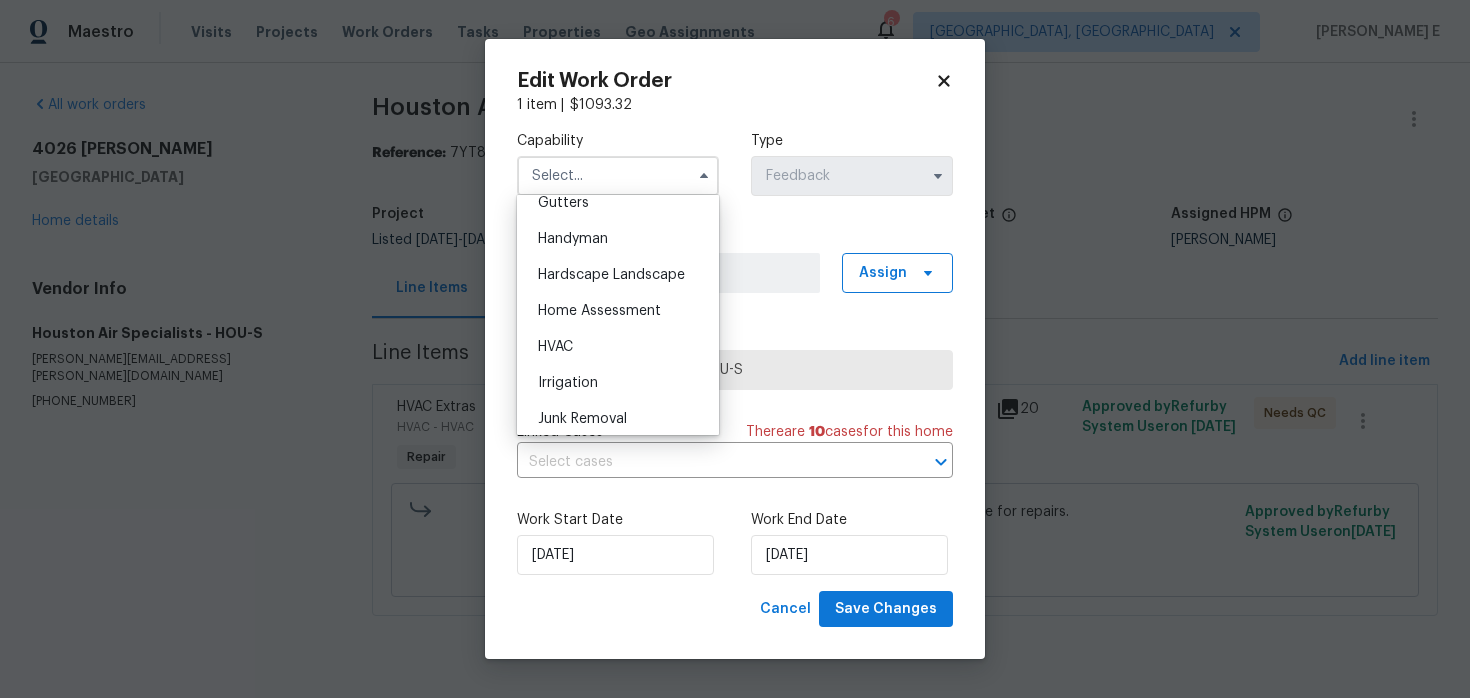 scroll, scrollTop: 1158, scrollLeft: 0, axis: vertical 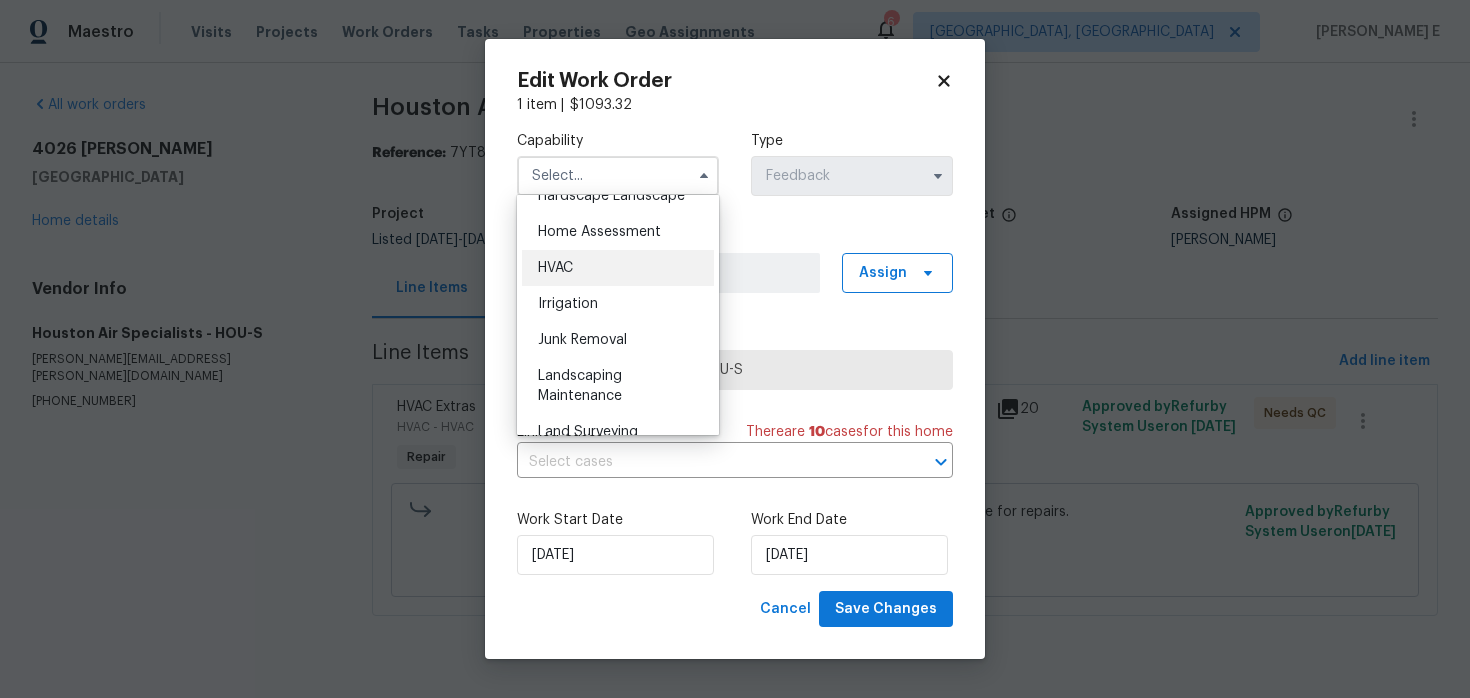 click on "HVAC" at bounding box center [618, 268] 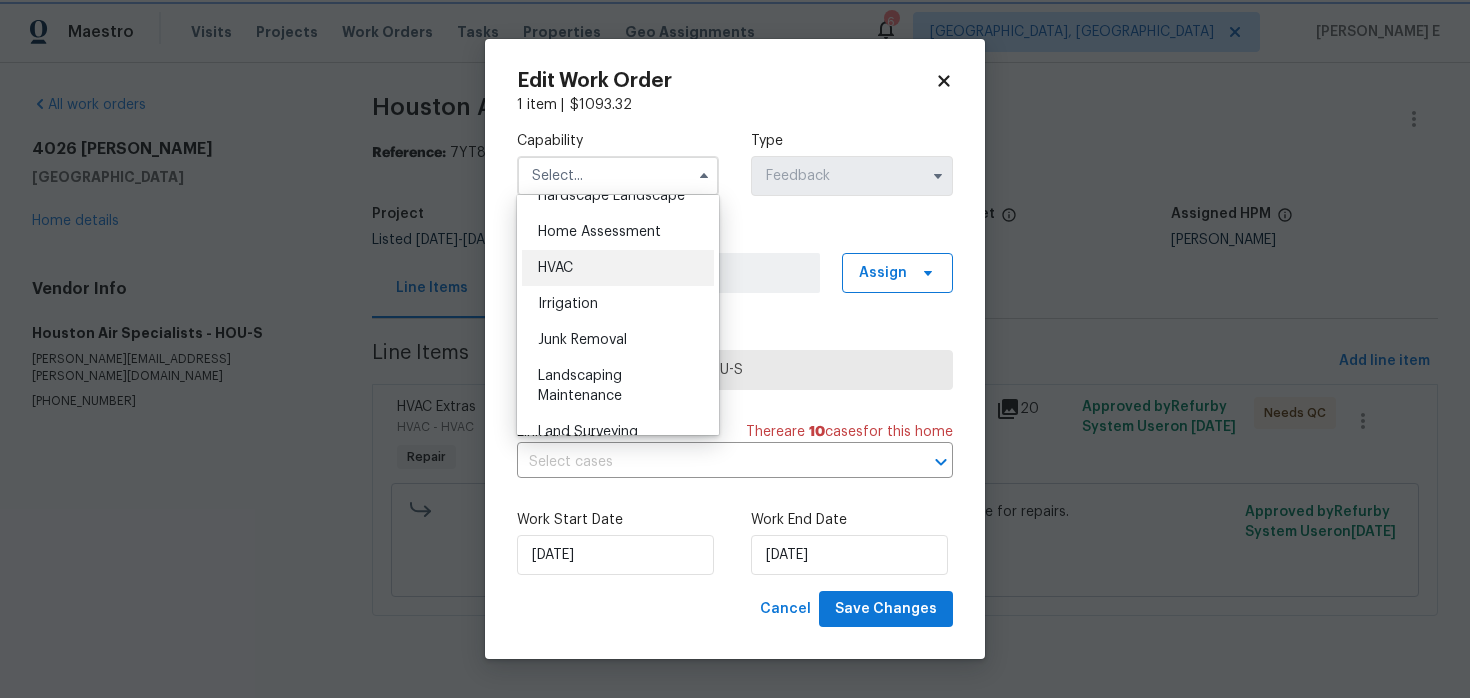type on "HVAC" 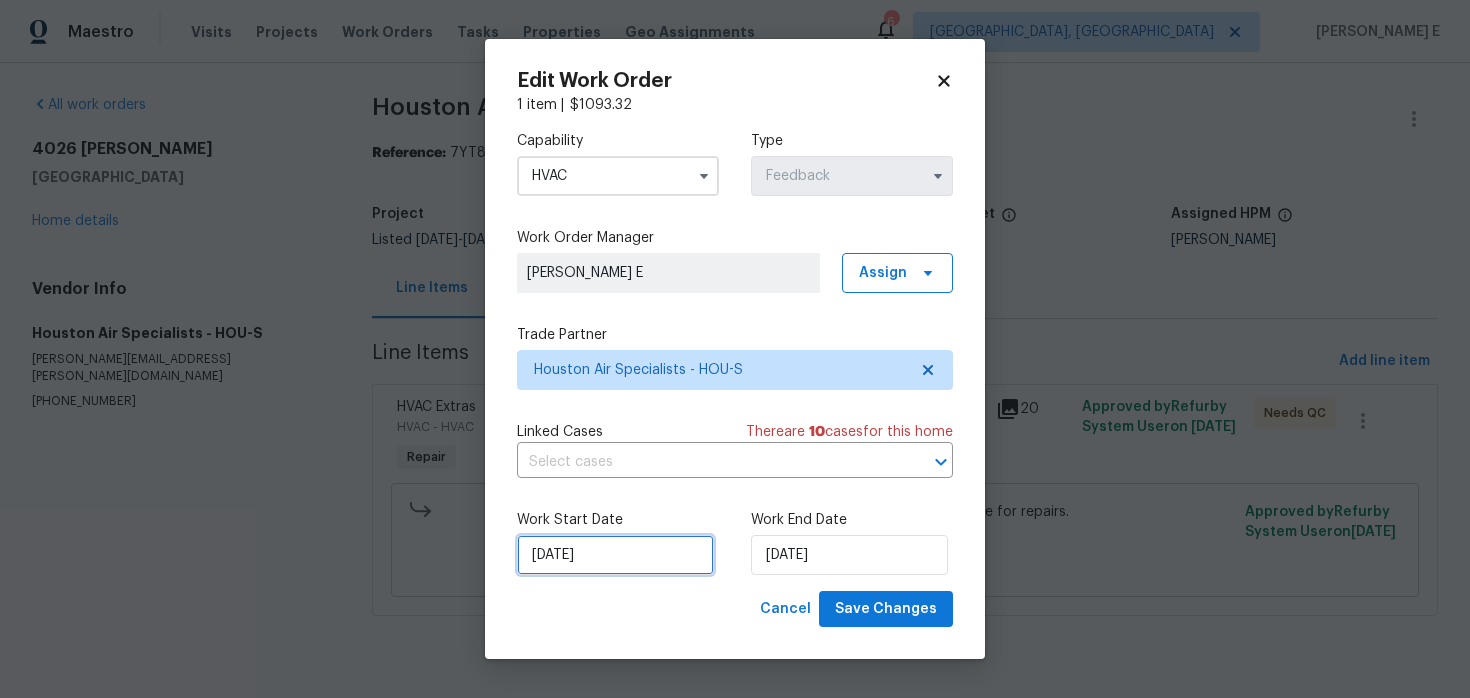 click on "01/07/2025" at bounding box center [615, 555] 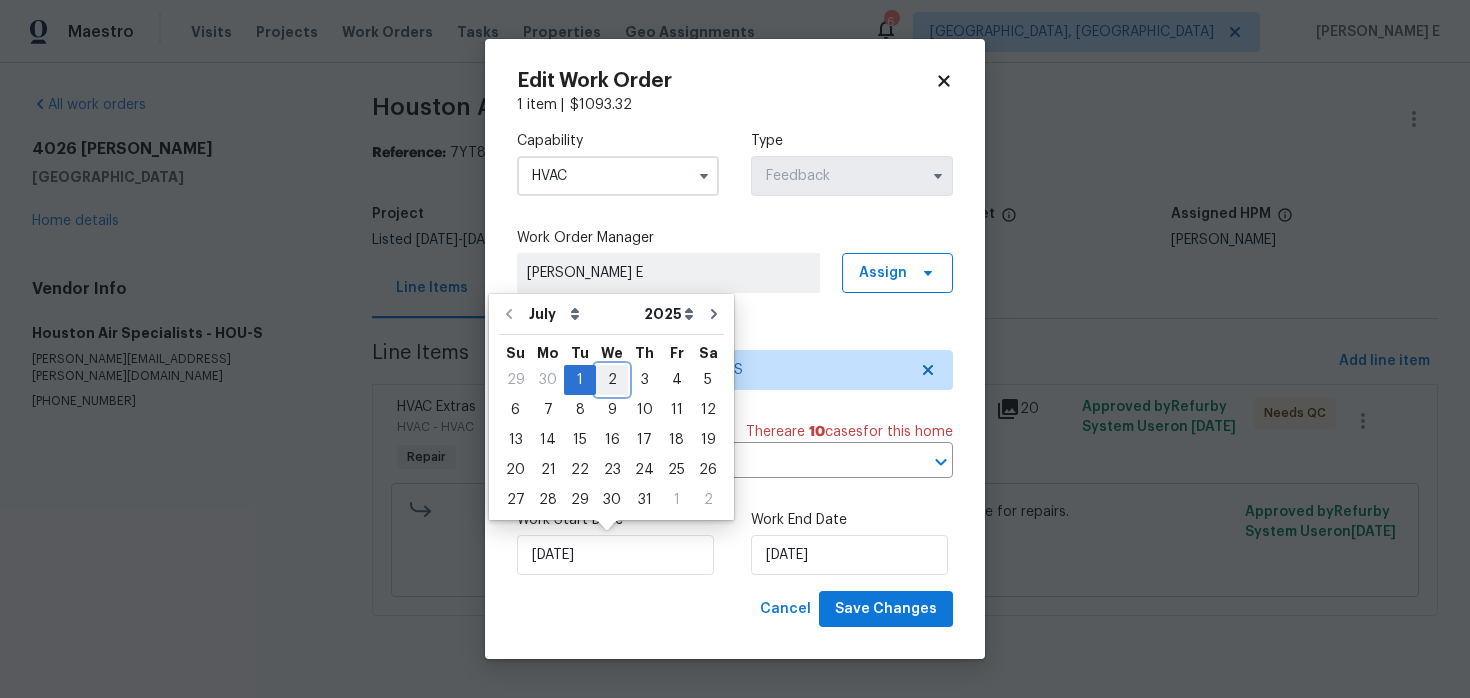 click on "2" at bounding box center [612, 380] 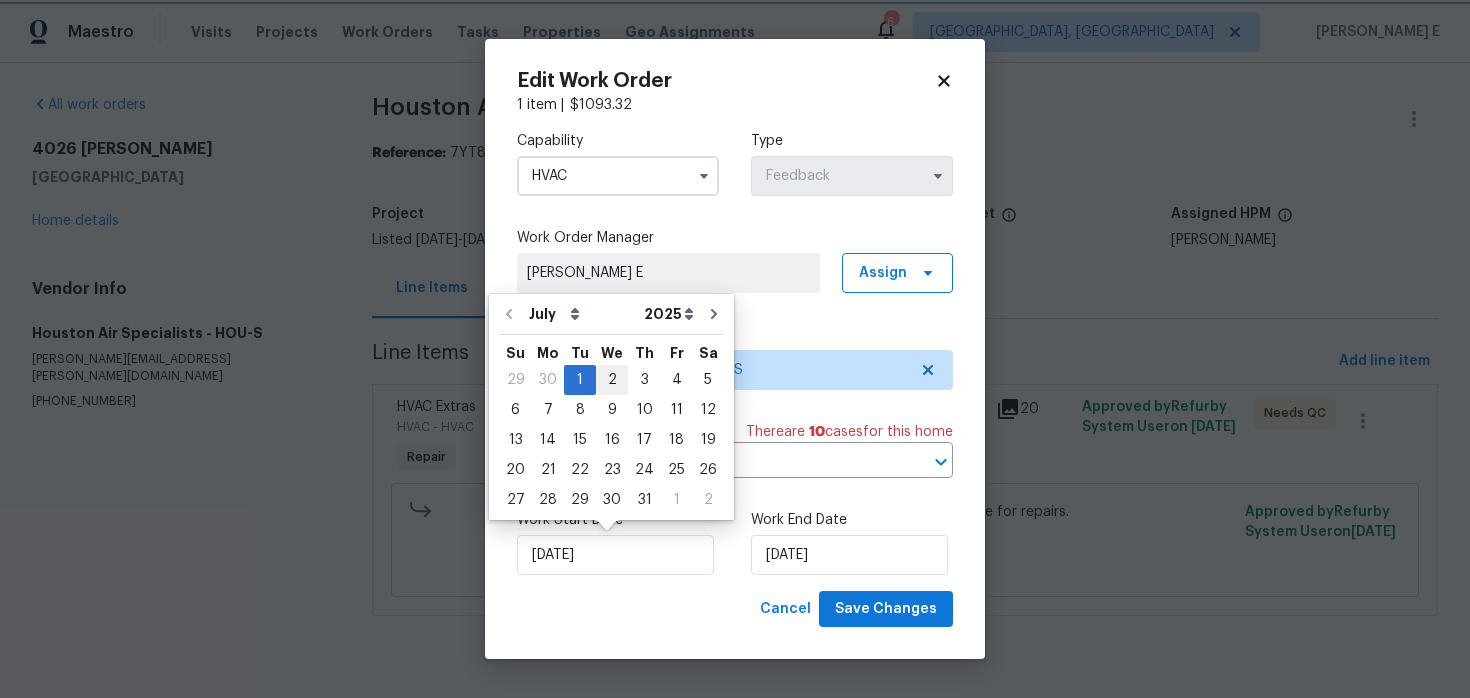 type on "02/07/2025" 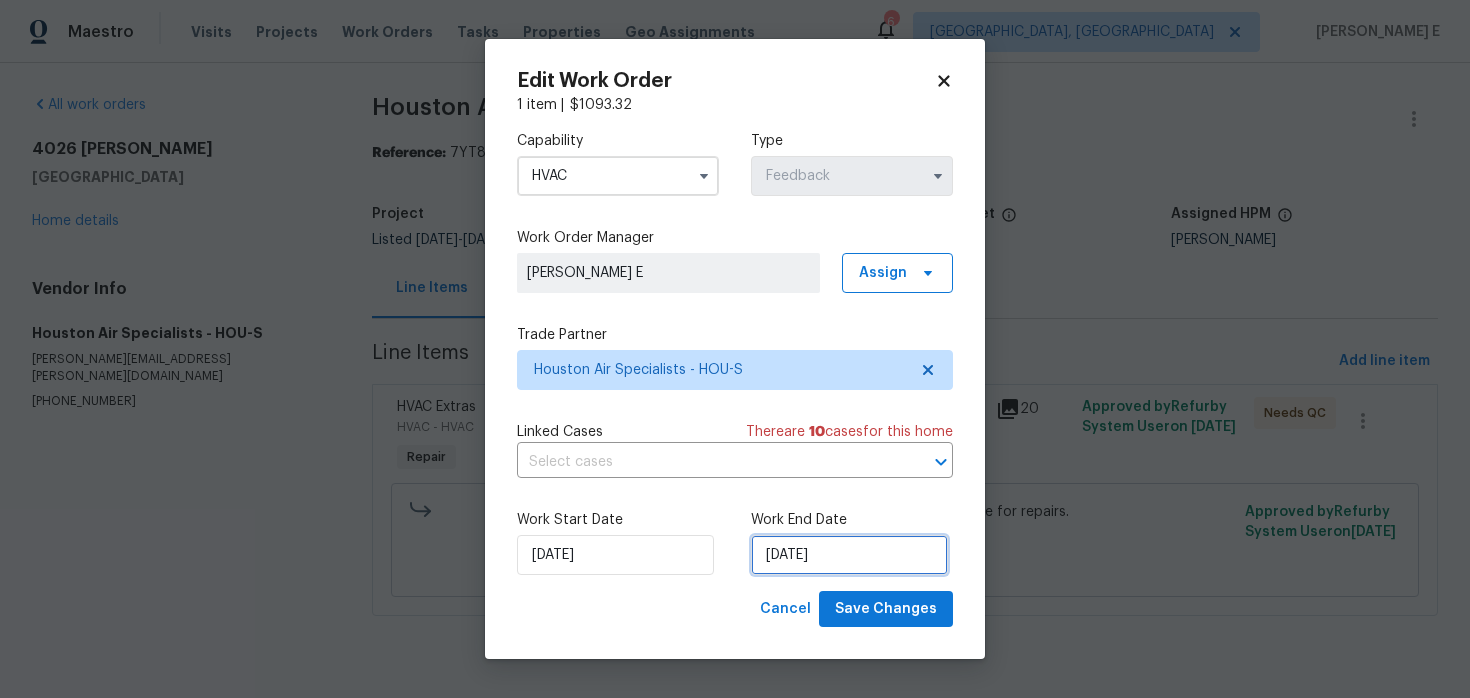 click on "03/07/2025" at bounding box center [849, 555] 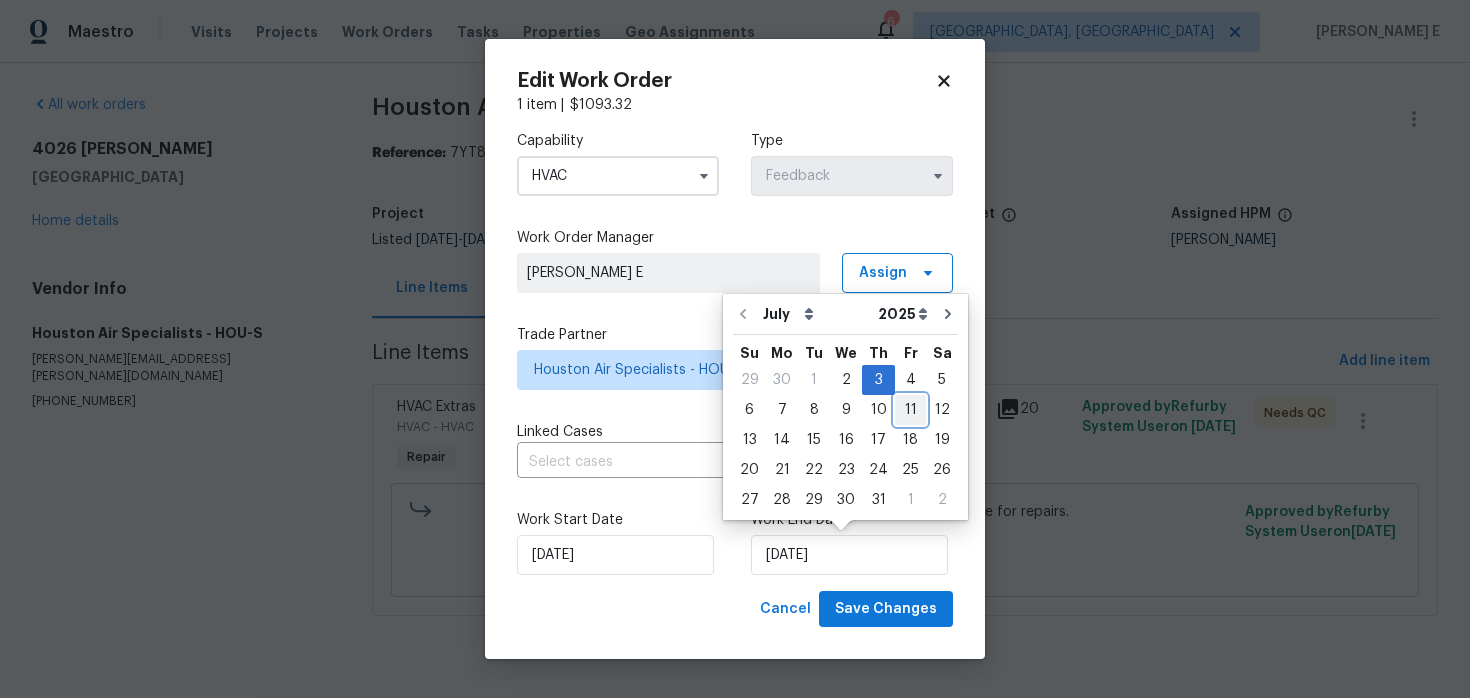 click on "11" at bounding box center [910, 410] 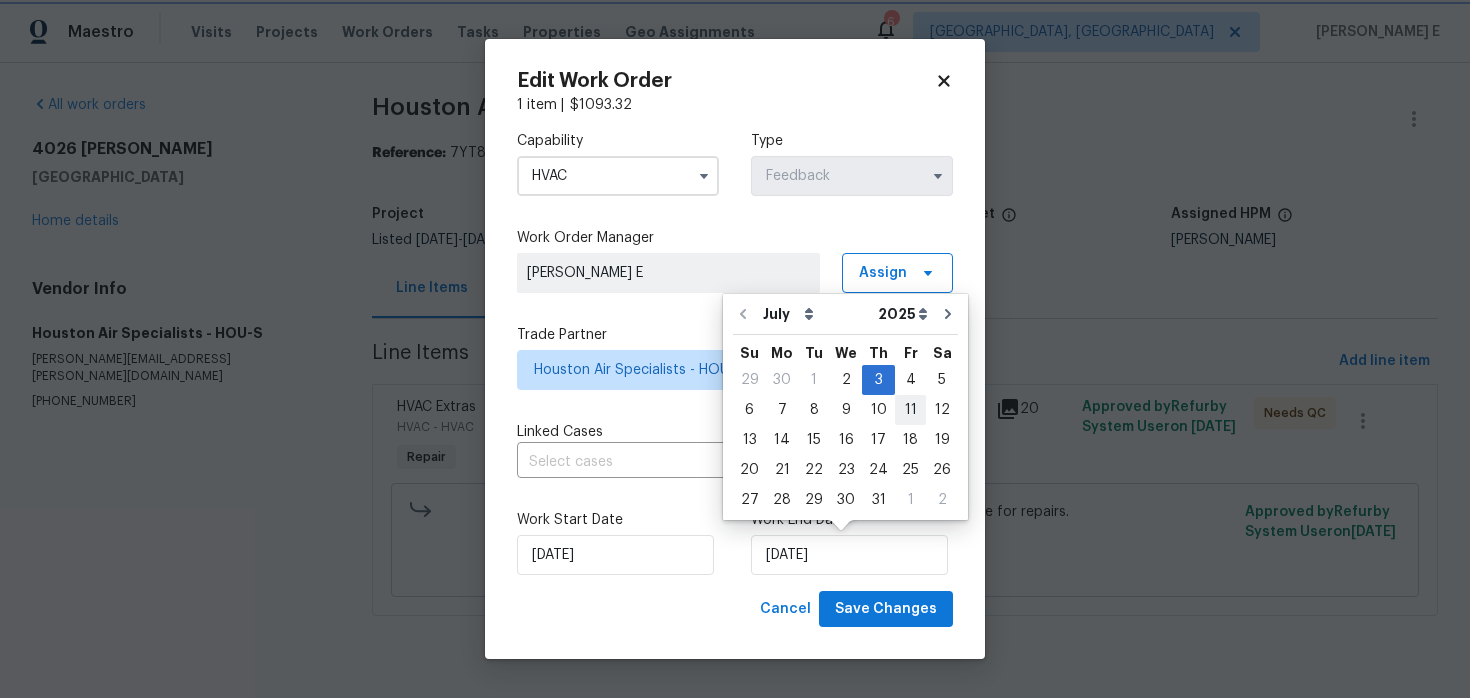 type on "11/07/2025" 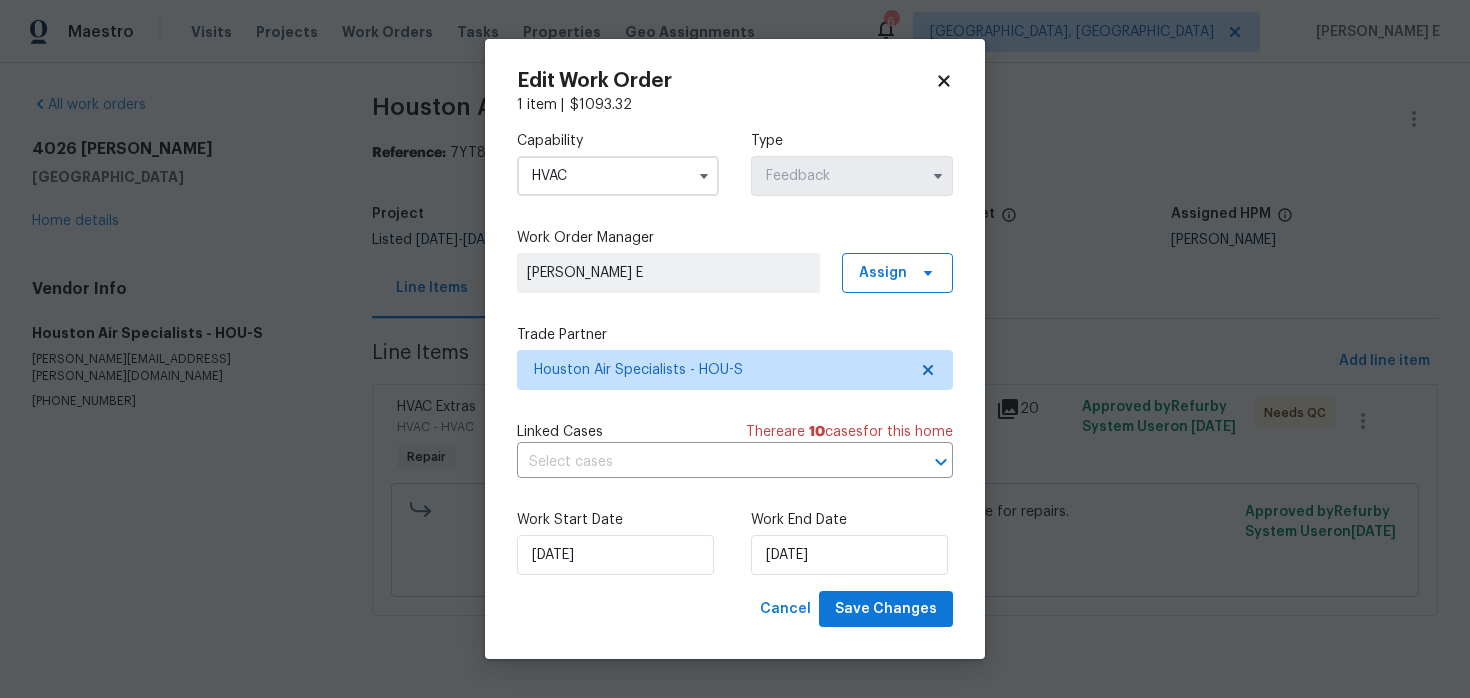click on "Work Start Date   02/07/2025 Work End Date   11/07/2025" at bounding box center [735, 542] 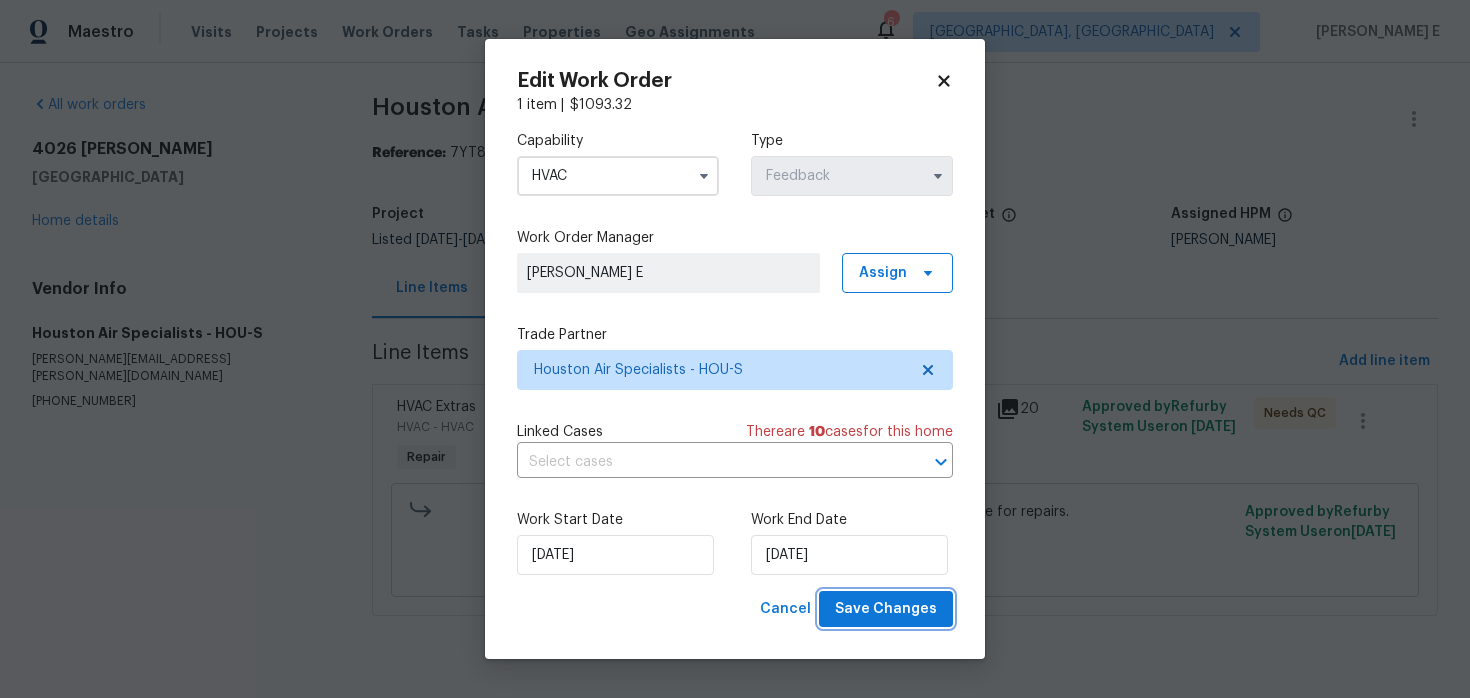 click on "Save Changes" at bounding box center (886, 609) 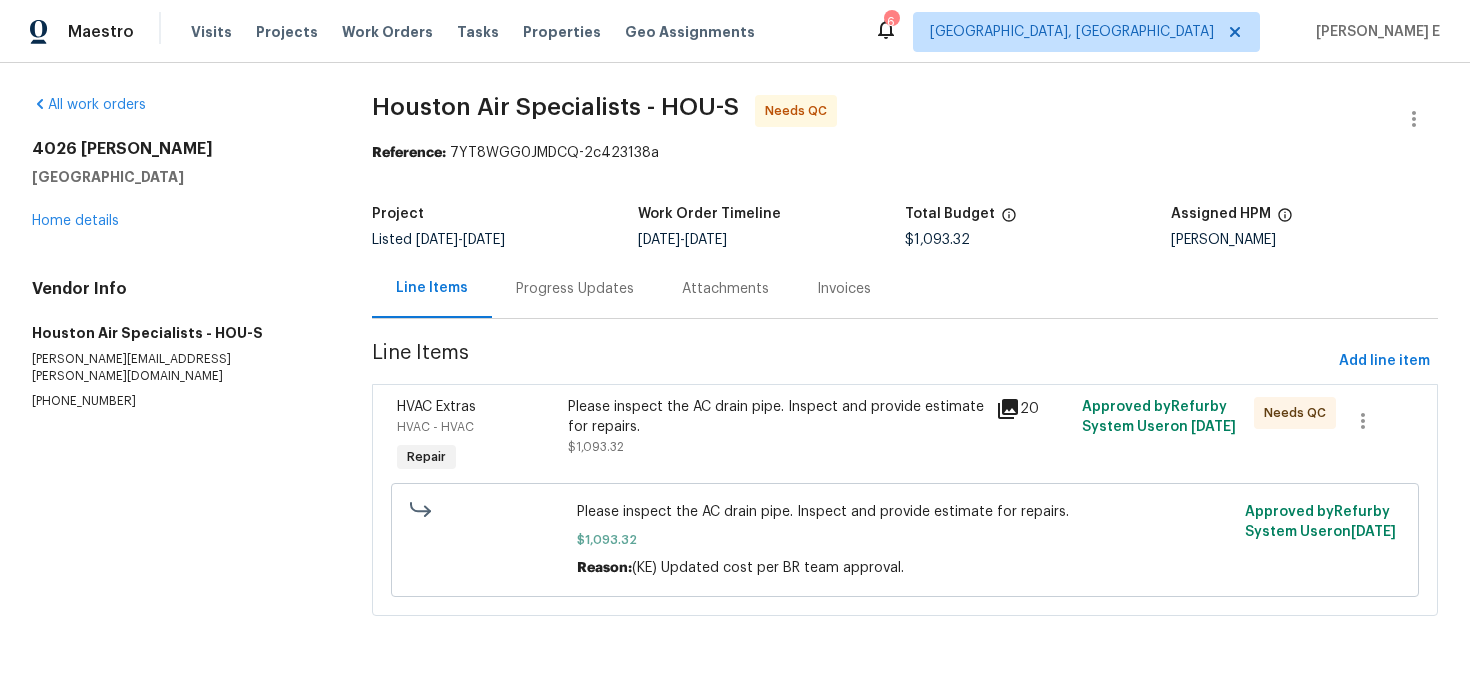click on "Please inspect the AC drain pipe.  Inspect and provide estimate for repairs. $1,093.32" at bounding box center (776, 437) 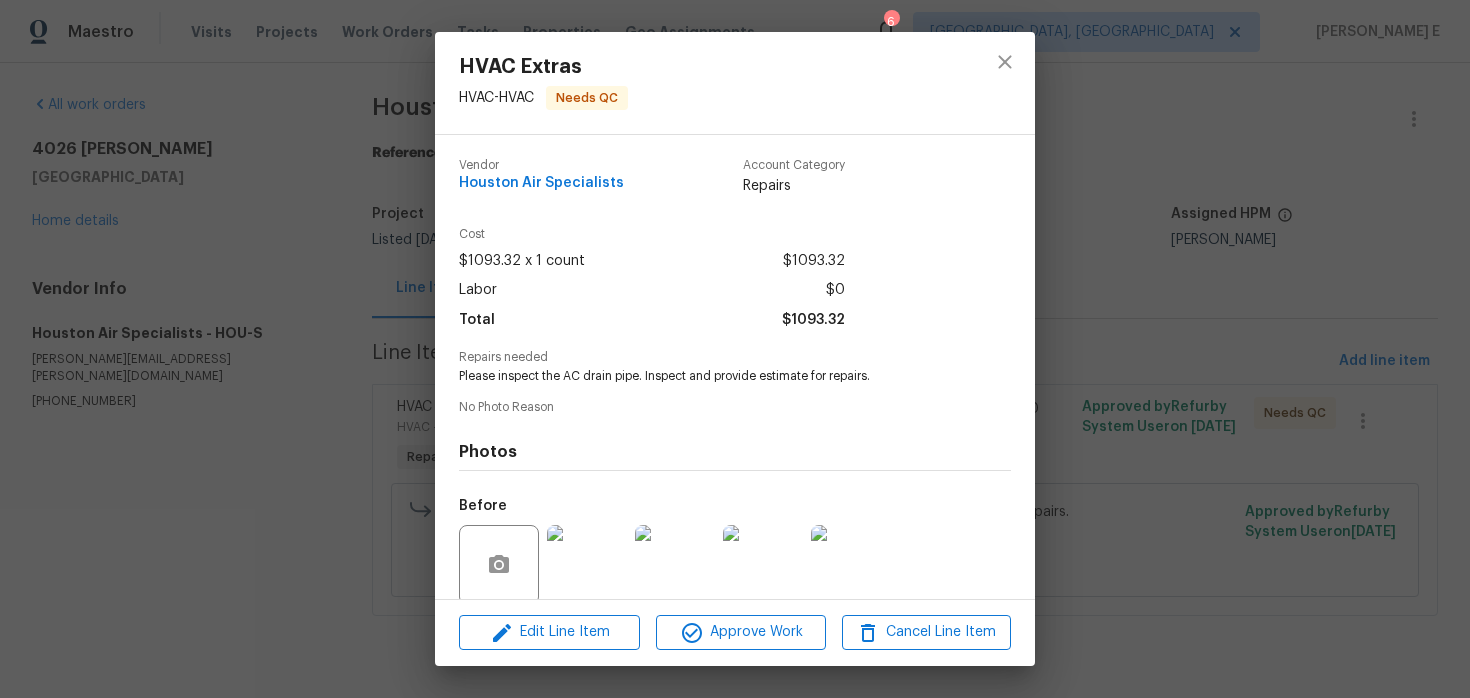 click on "No Photo Reason" at bounding box center [735, 407] 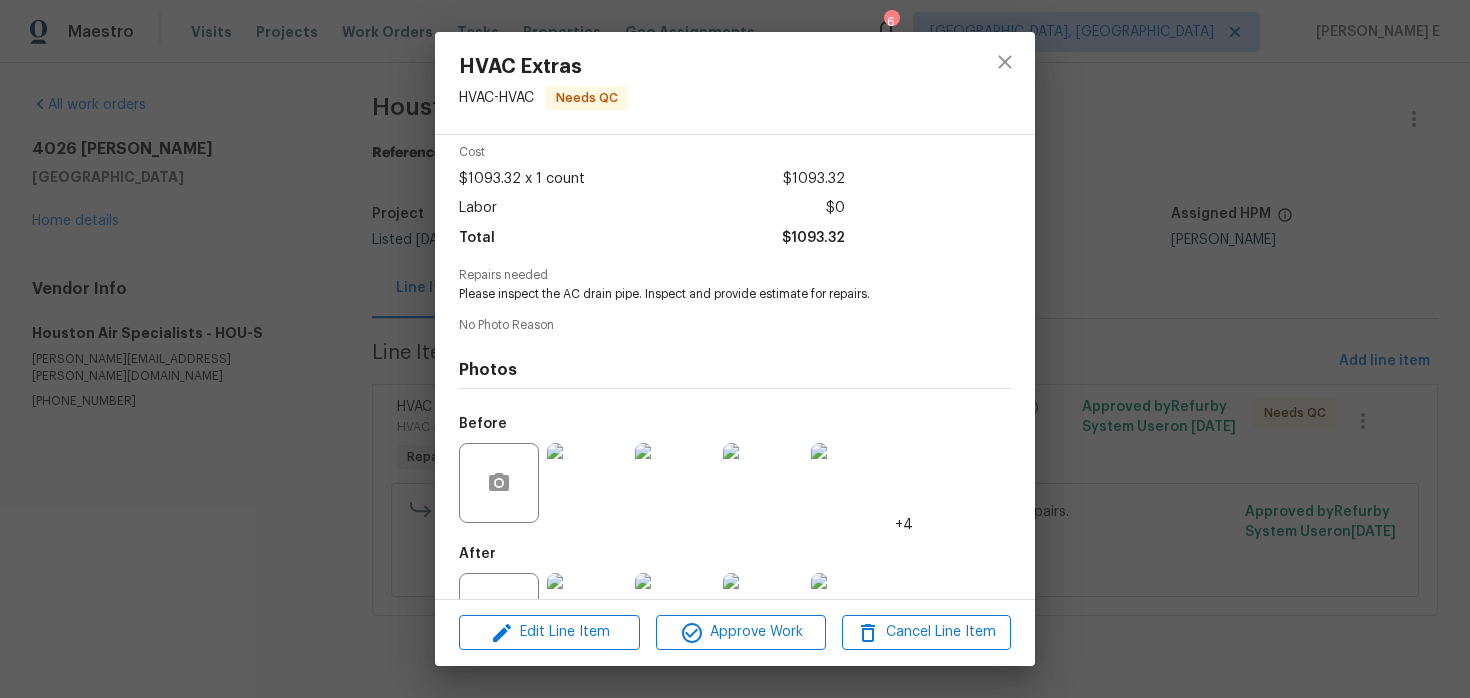 scroll, scrollTop: 155, scrollLeft: 0, axis: vertical 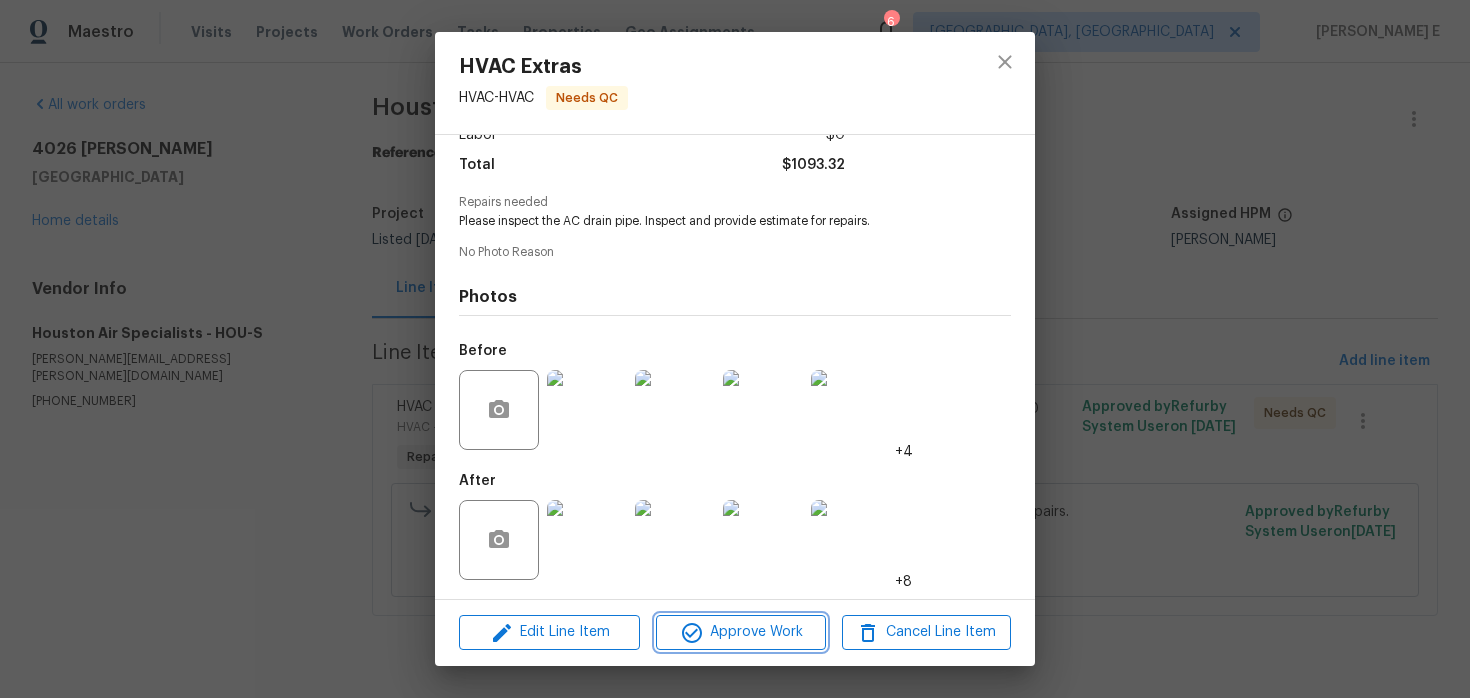 click on "Approve Work" at bounding box center (740, 632) 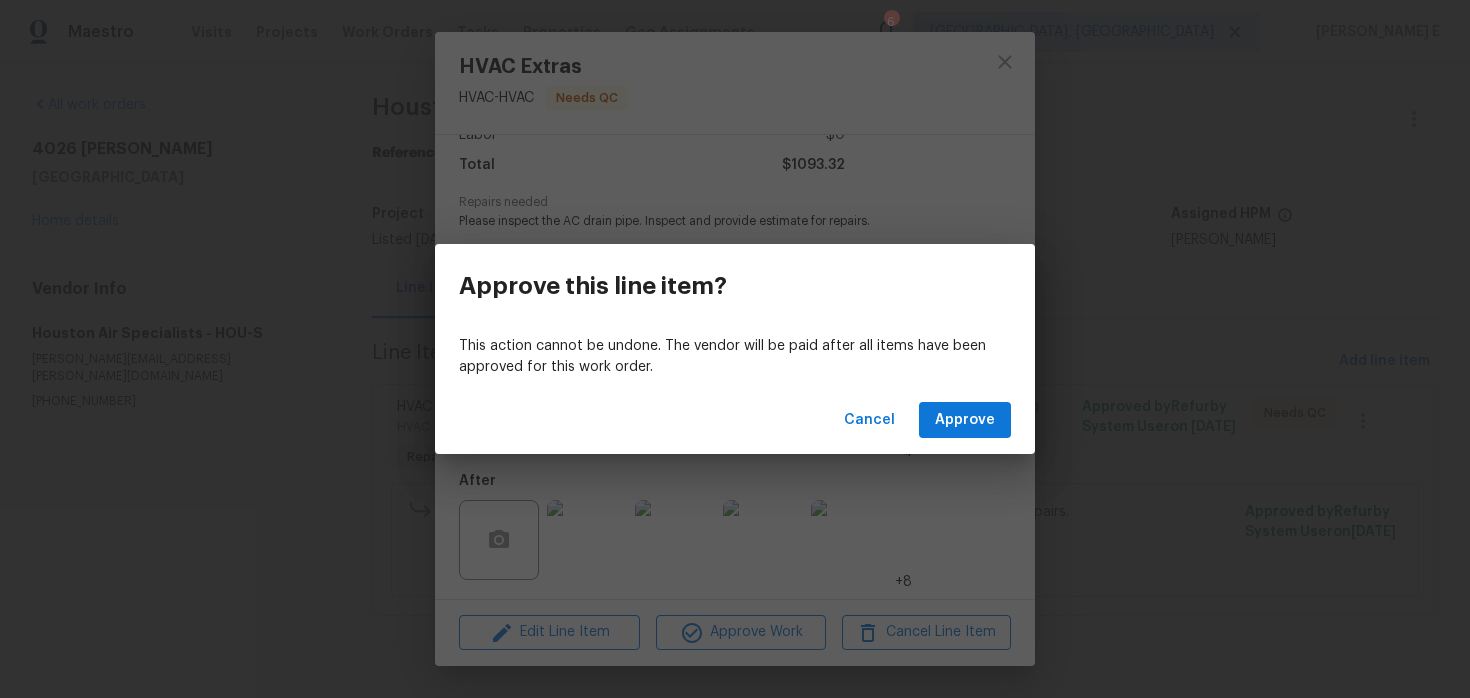click on "Cancel Approve" at bounding box center (735, 420) 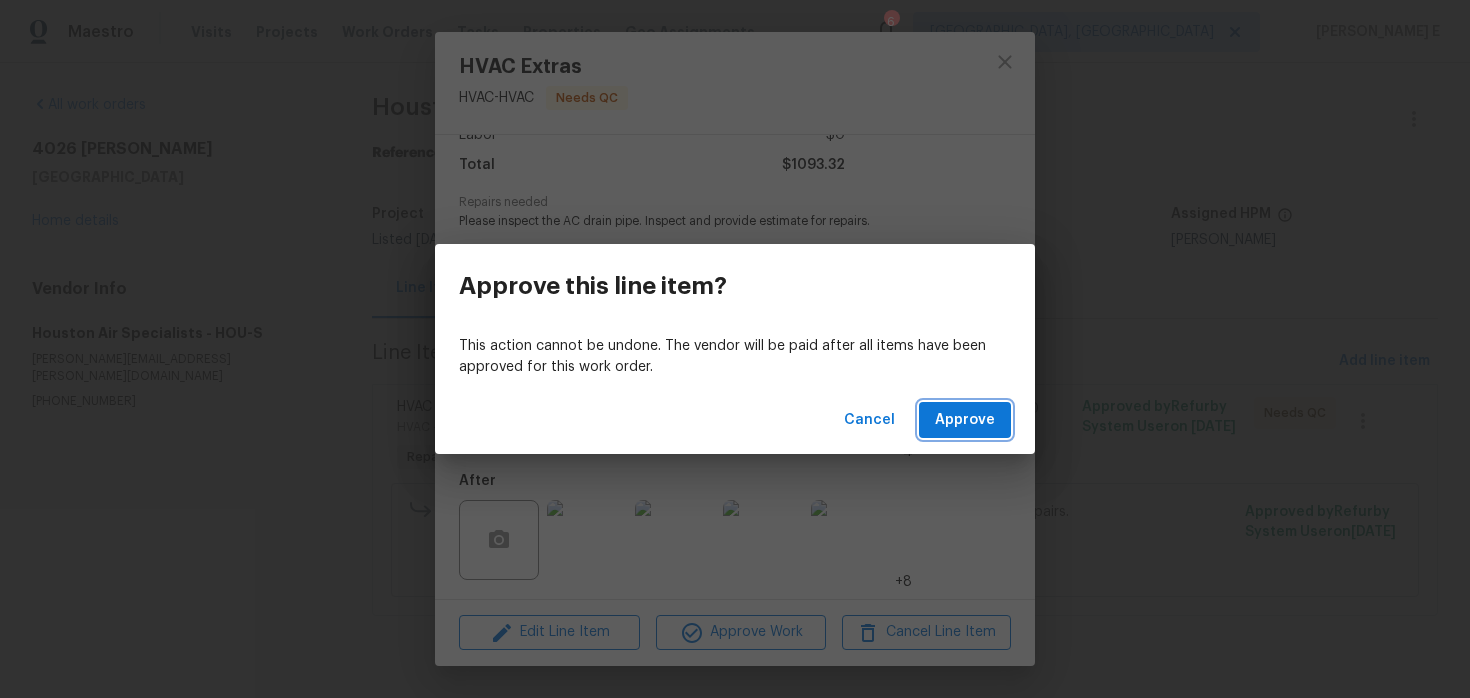 click on "Approve" at bounding box center [965, 420] 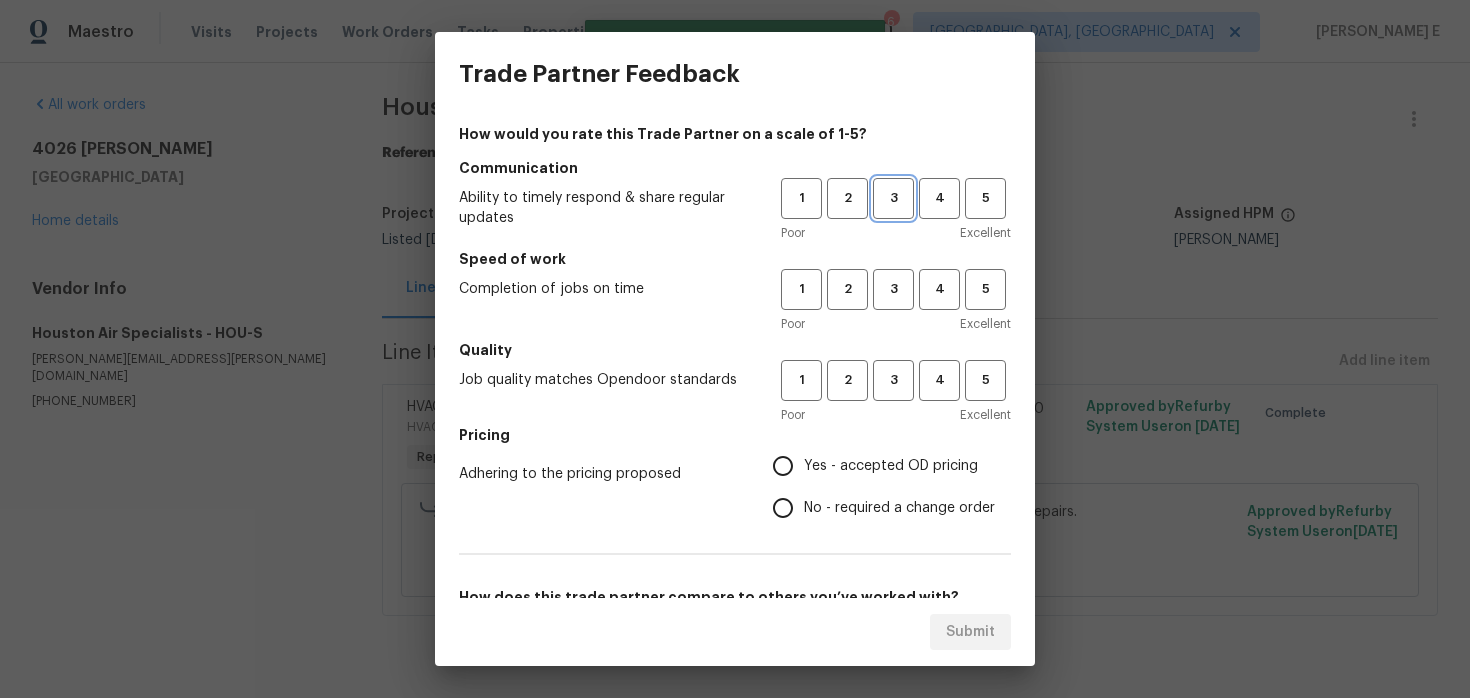 click on "3" at bounding box center (893, 198) 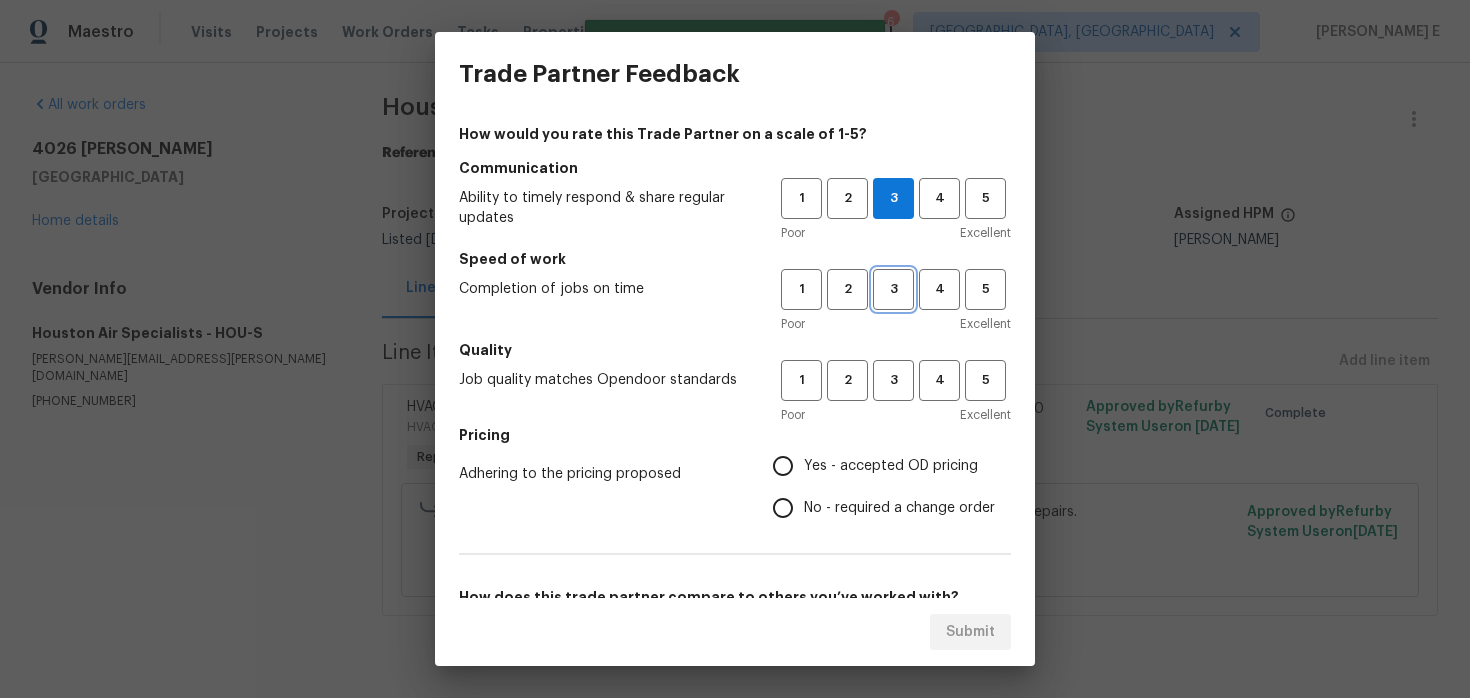 click on "3" at bounding box center (893, 289) 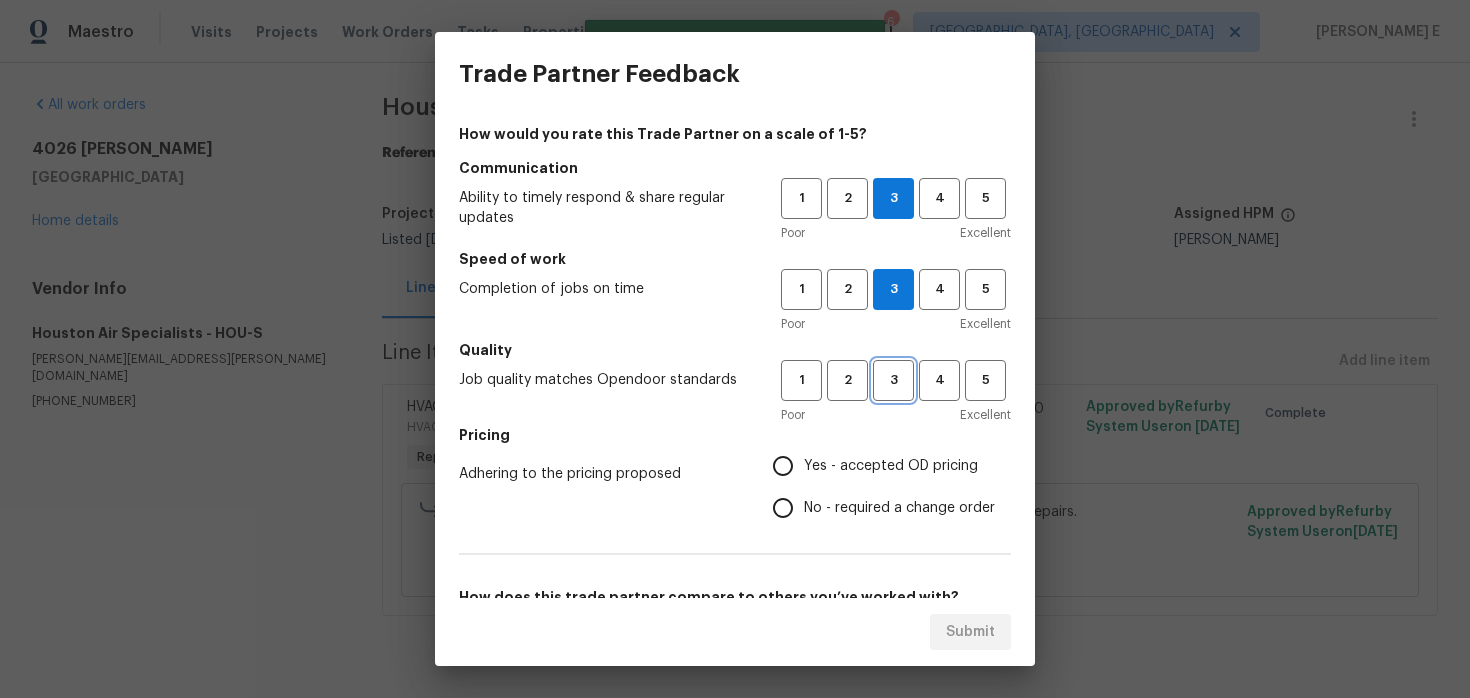 click on "3" at bounding box center [893, 380] 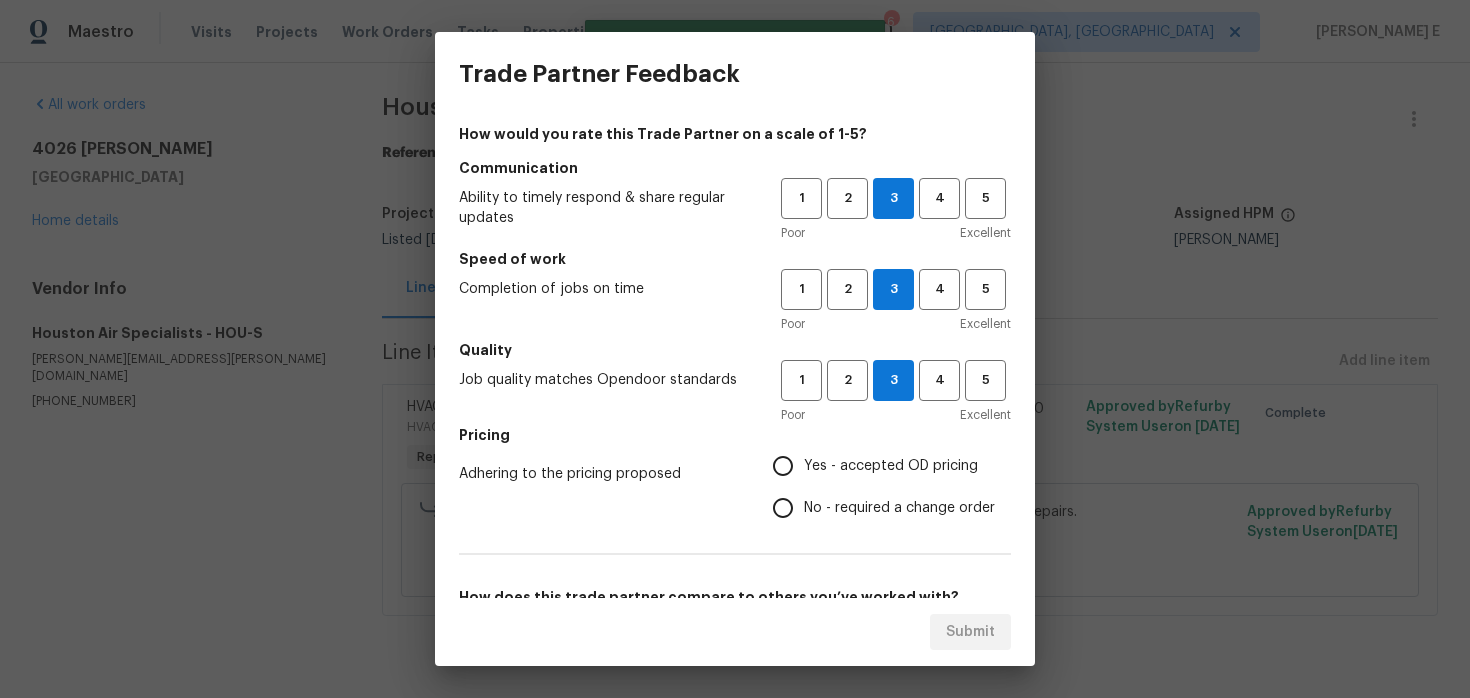 click on "No - required a change order" at bounding box center [899, 508] 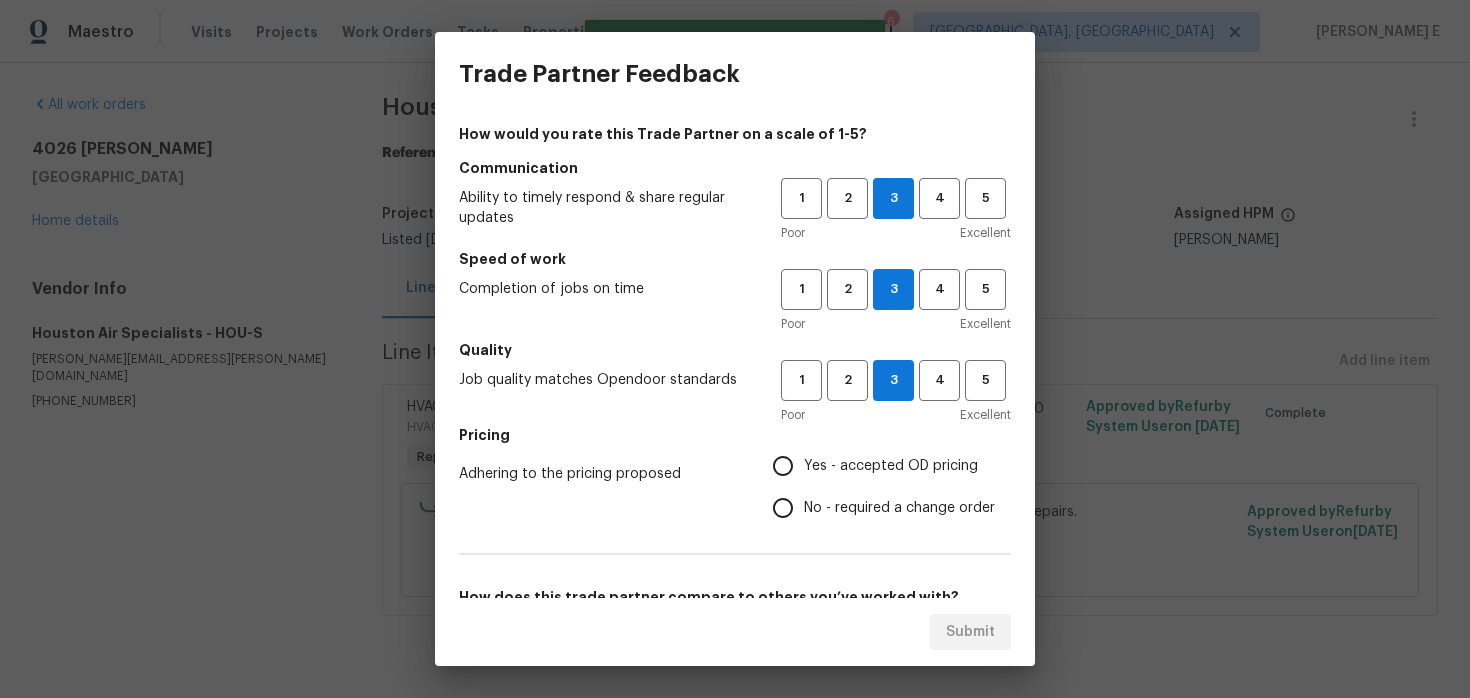 click on "No - required a change order" at bounding box center (783, 508) 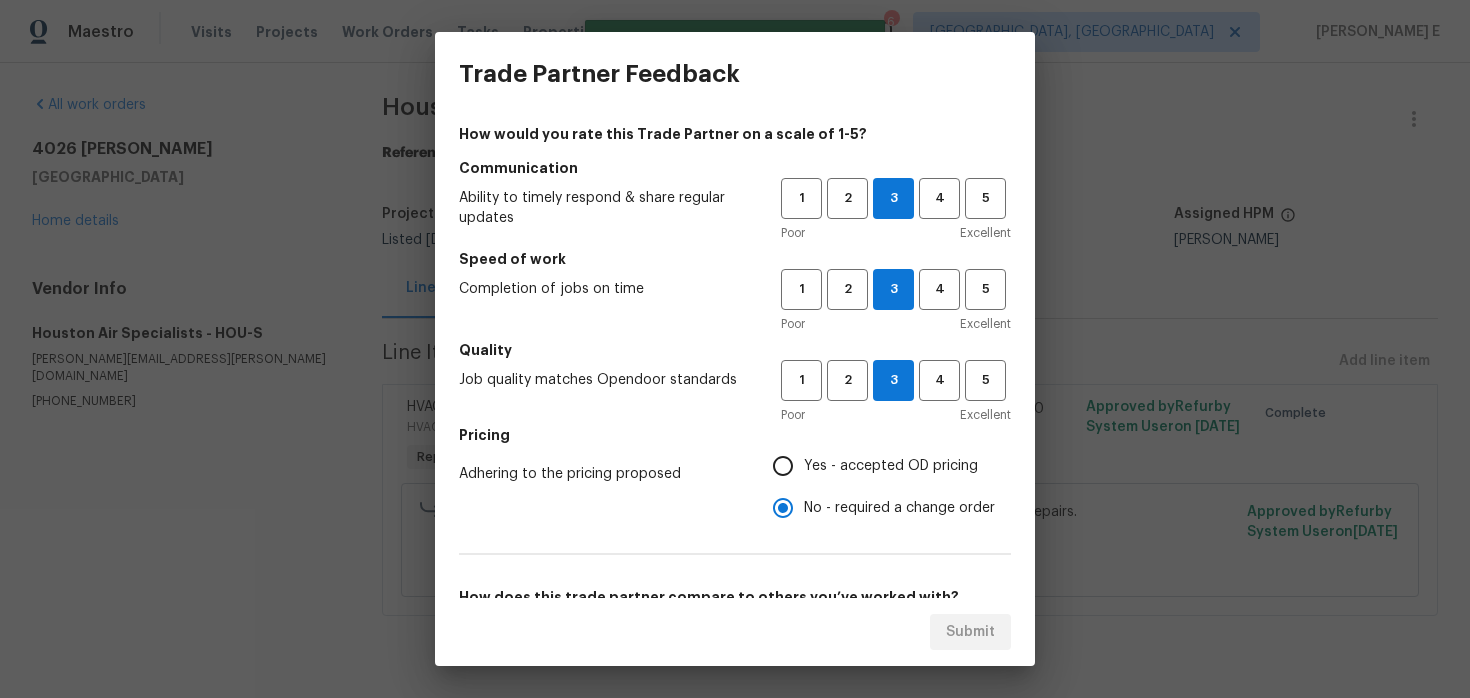 scroll, scrollTop: 317, scrollLeft: 0, axis: vertical 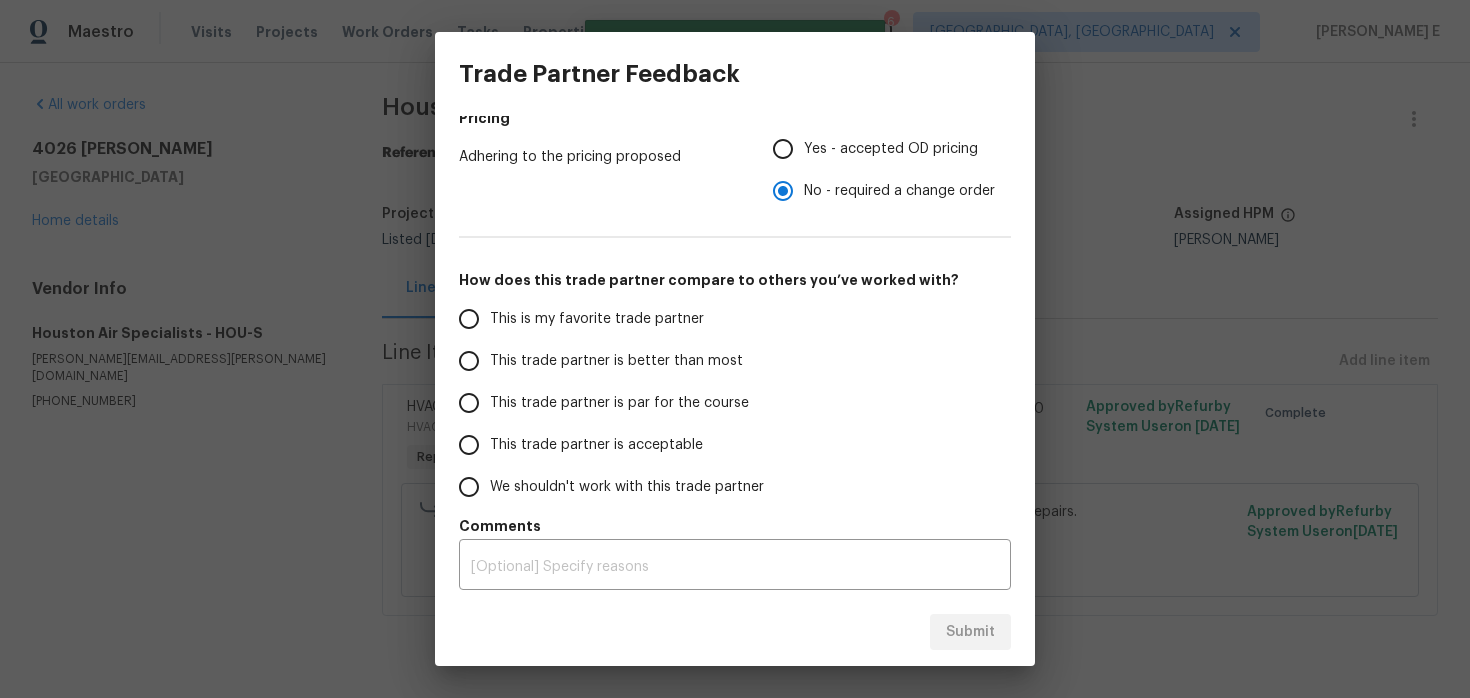 click on "This trade partner is par for the course" at bounding box center [606, 403] 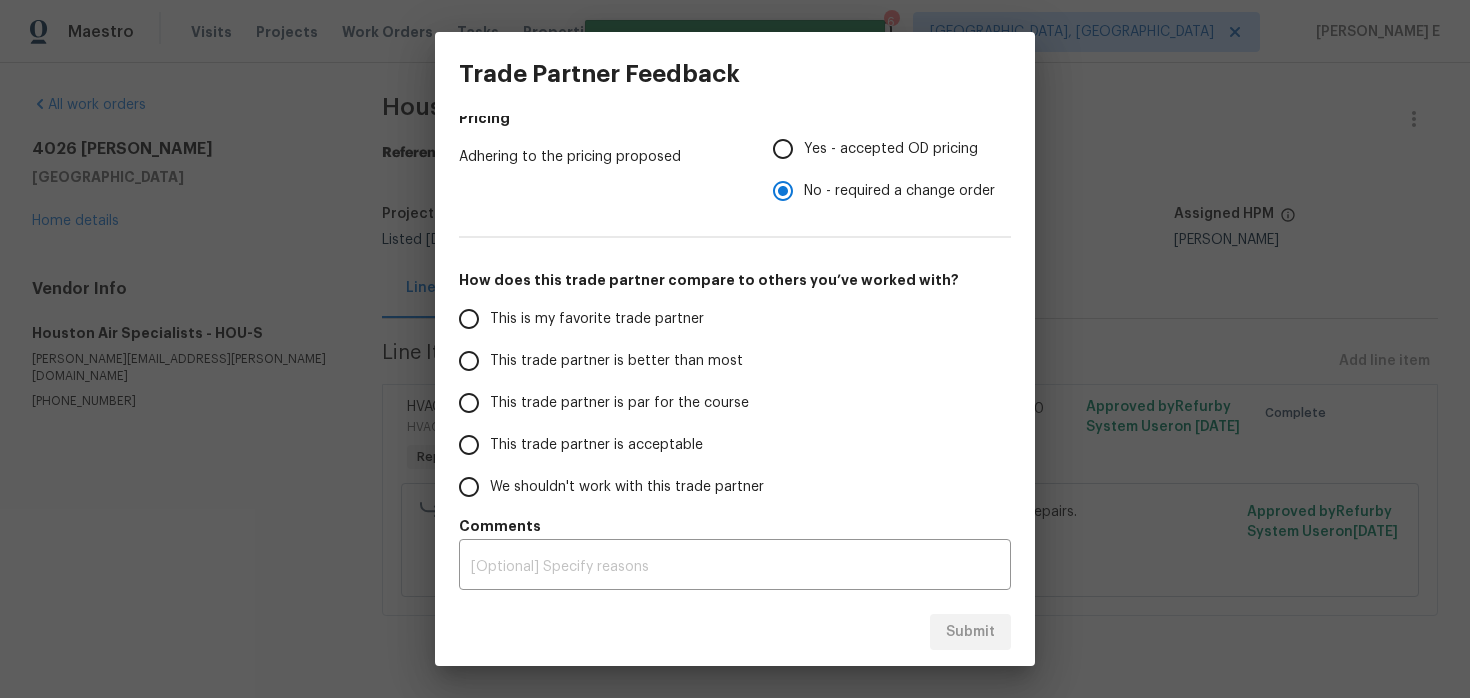 click on "This trade partner is par for the course" at bounding box center [469, 403] 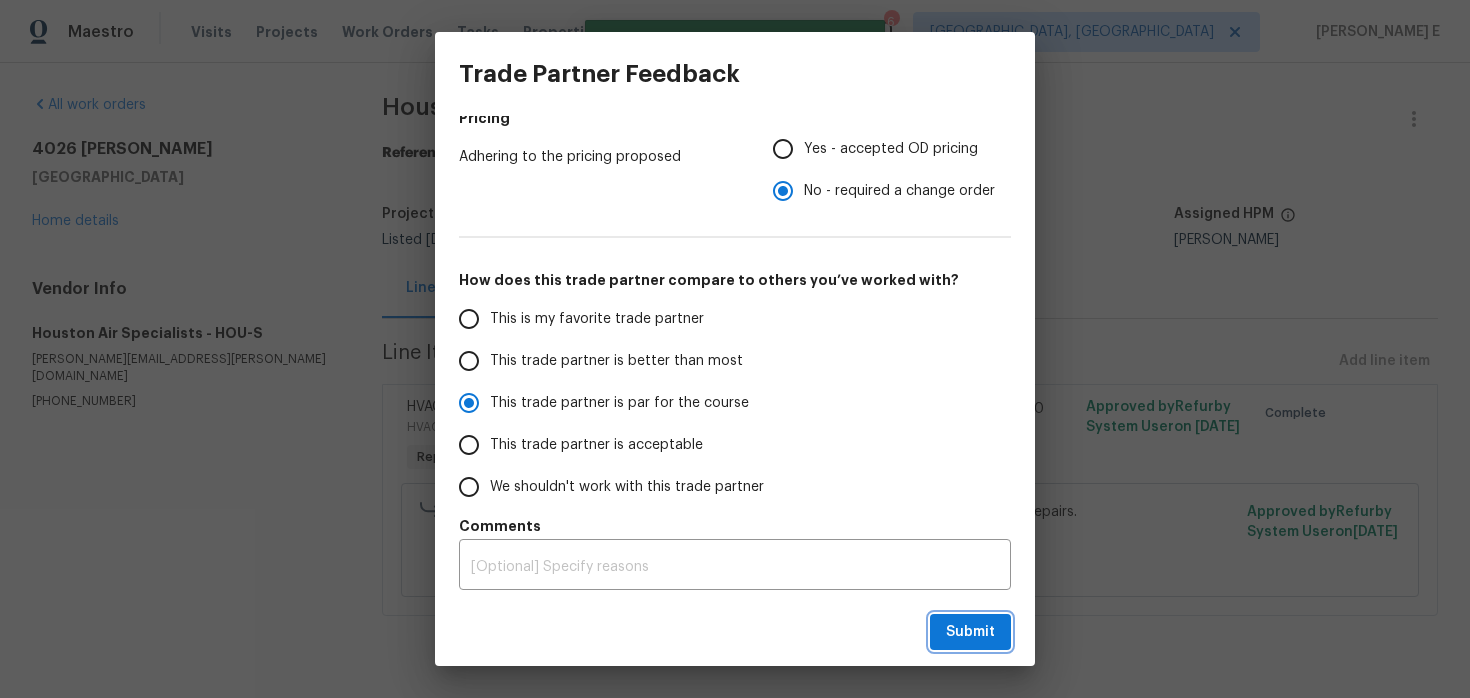 click on "Submit" at bounding box center (970, 632) 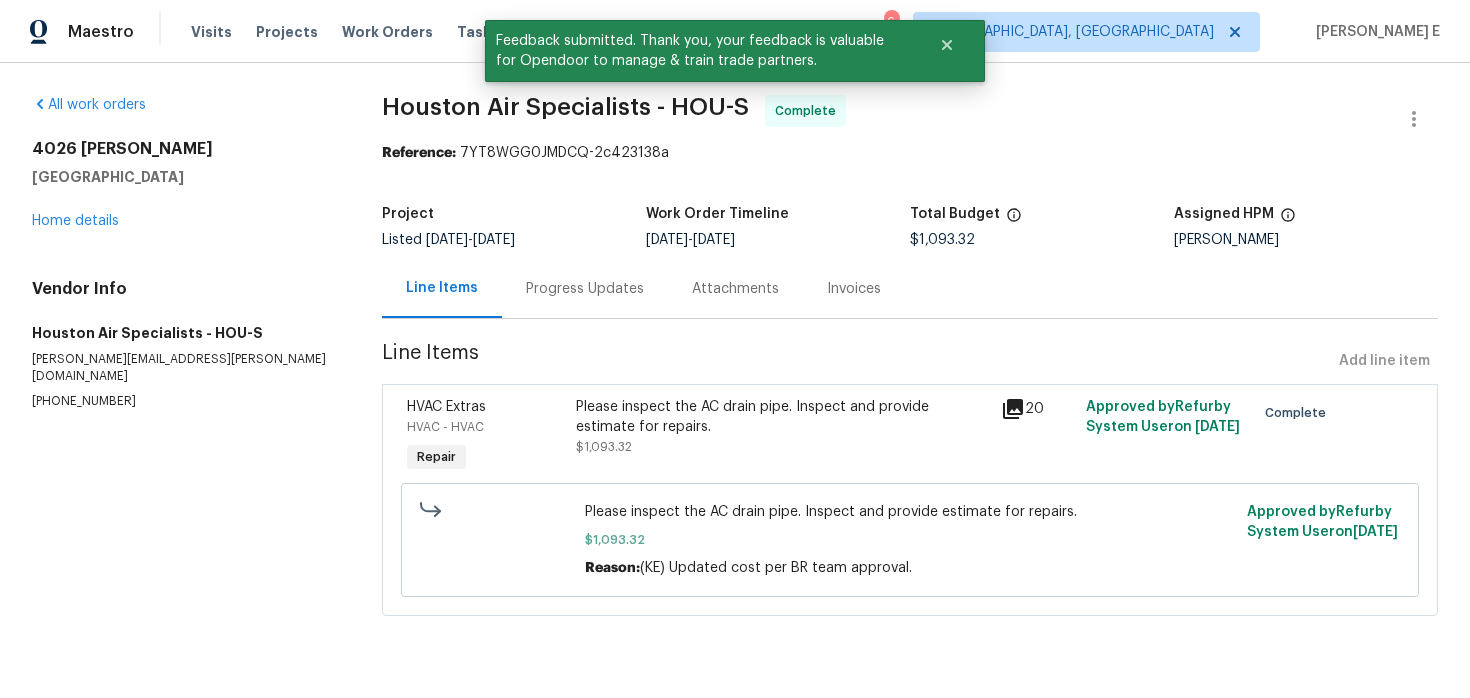 click on "Houston Air Specialists - HOU-S Complete Reference:   7YT8WGG0JMDCQ-2c423138a Project Listed   6/24/2025  -  7/11/2025 Work Order Timeline 7/2/2025  -  7/11/2025 Total Budget $1,093.32 Assigned HPM Navid Ranjbar Line Items Progress Updates Attachments Invoices Line Items Add line item HVAC Extras HVAC - HVAC Repair Please inspect the AC drain pipe.  Inspect and provide estimate for repairs. $1,093.32   20 Approved by  Refurby System User  on   7/8/2025 Complete Please inspect the AC drain pipe.  Inspect and provide estimate for repairs. $1,093.32 Reason:  (KE) Updated cost per BR team approval. Approved by  Refurby System User  on  7/8/2025" at bounding box center (910, 367) 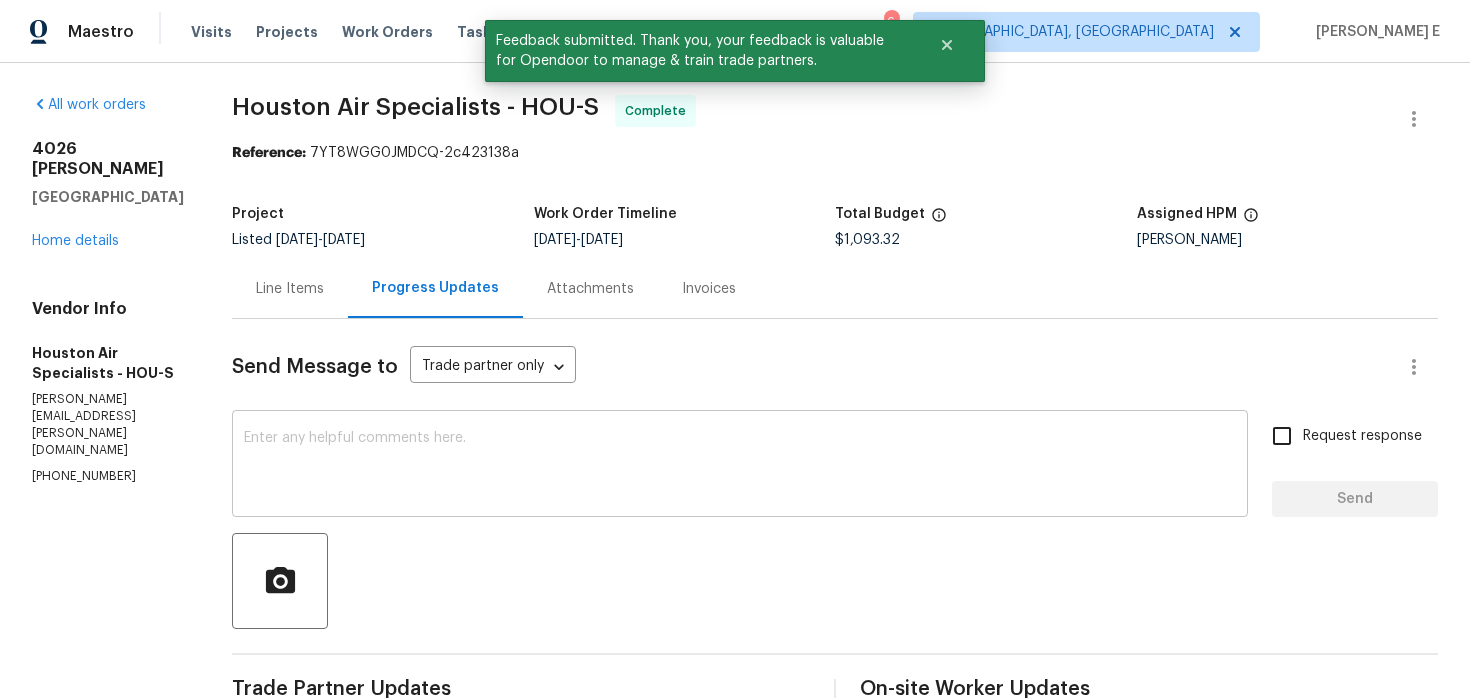 click at bounding box center (740, 466) 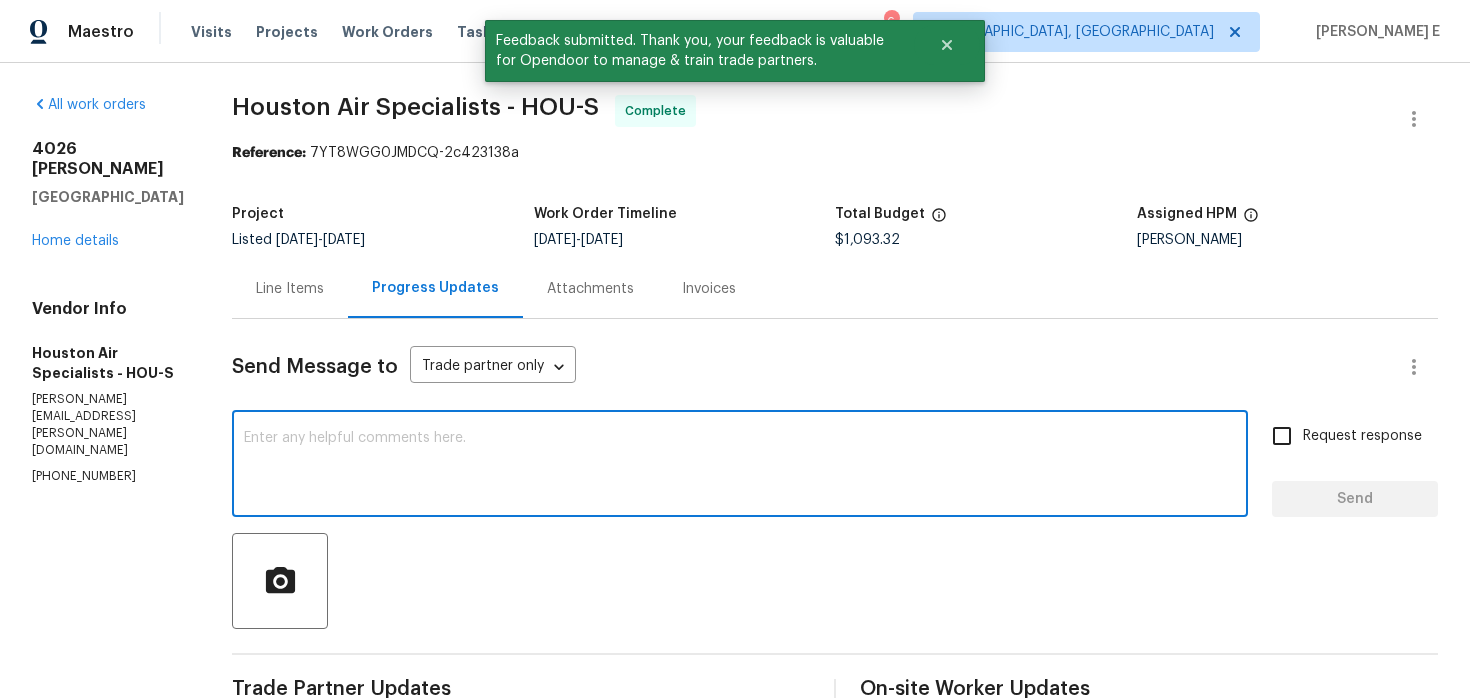 scroll, scrollTop: 223, scrollLeft: 0, axis: vertical 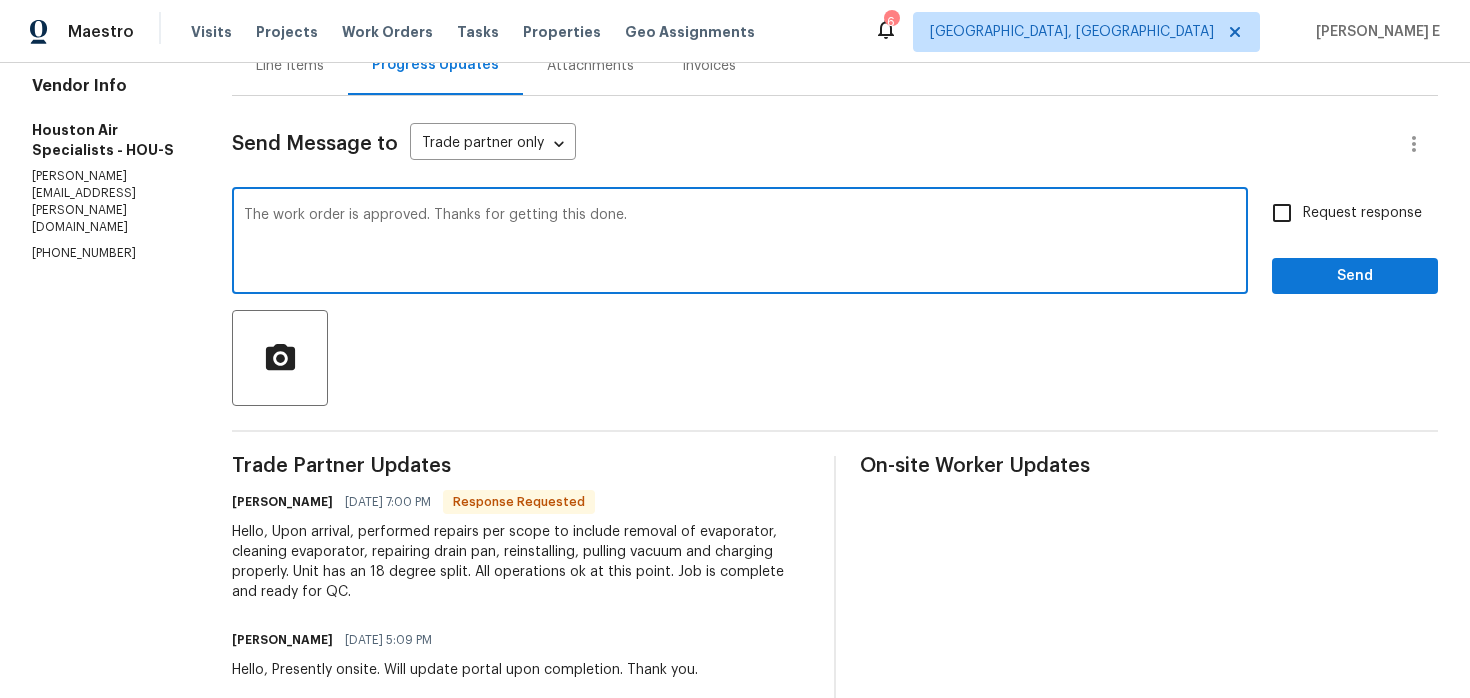 type on "The work order is approved. Thanks for getting this done." 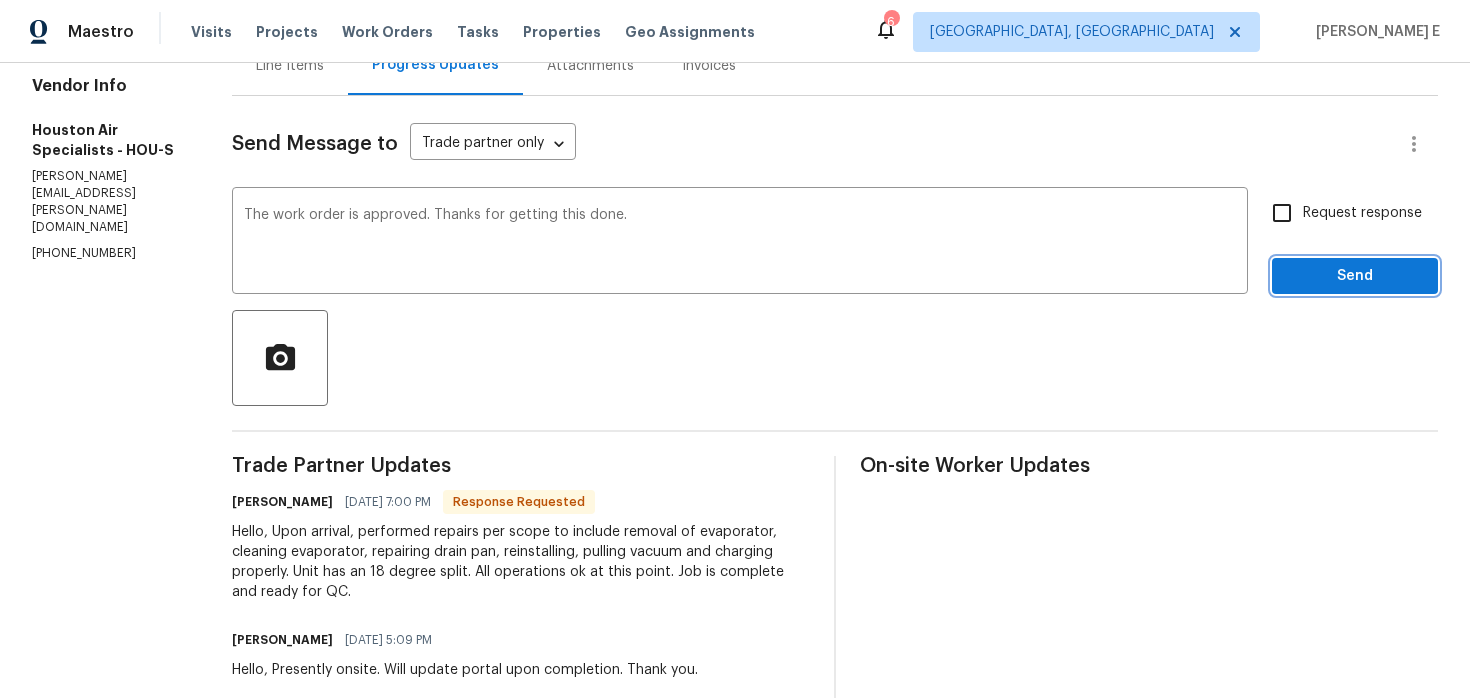 click on "Send" at bounding box center (1355, 276) 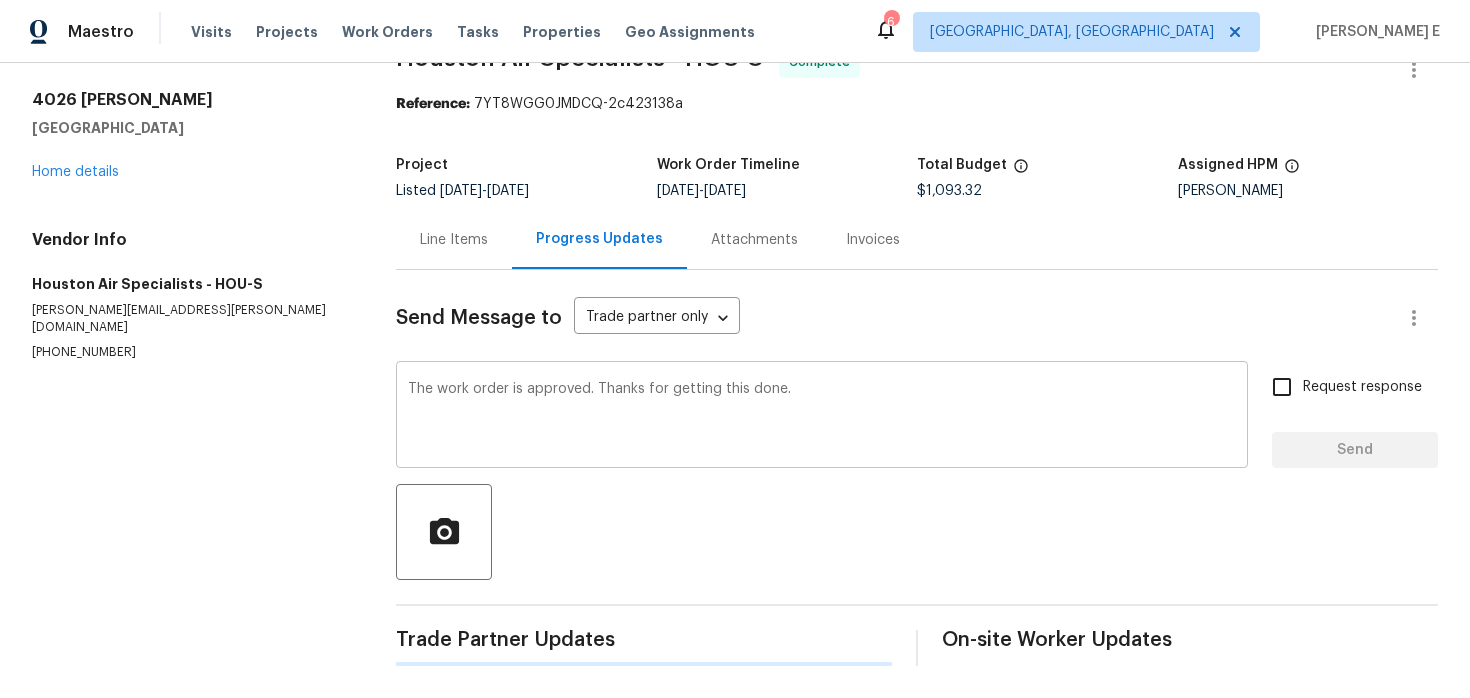 scroll, scrollTop: 0, scrollLeft: 0, axis: both 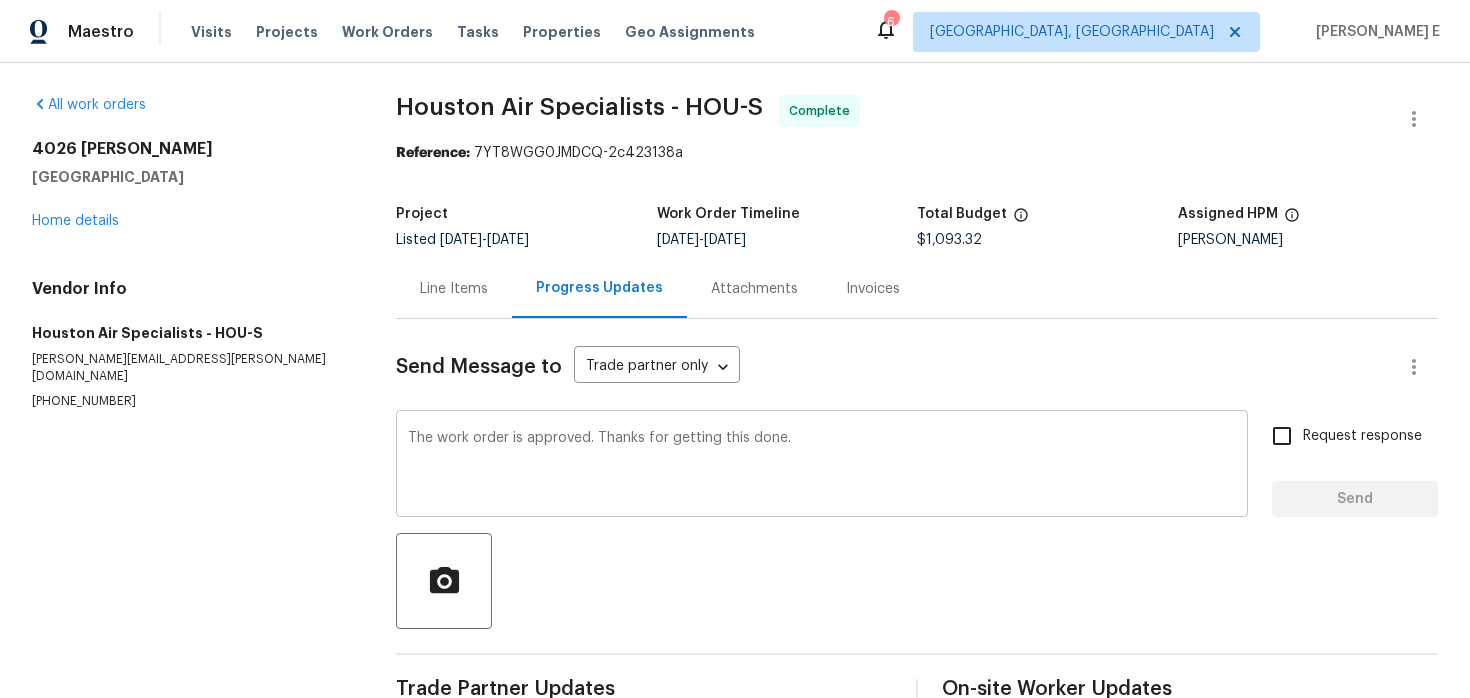 type 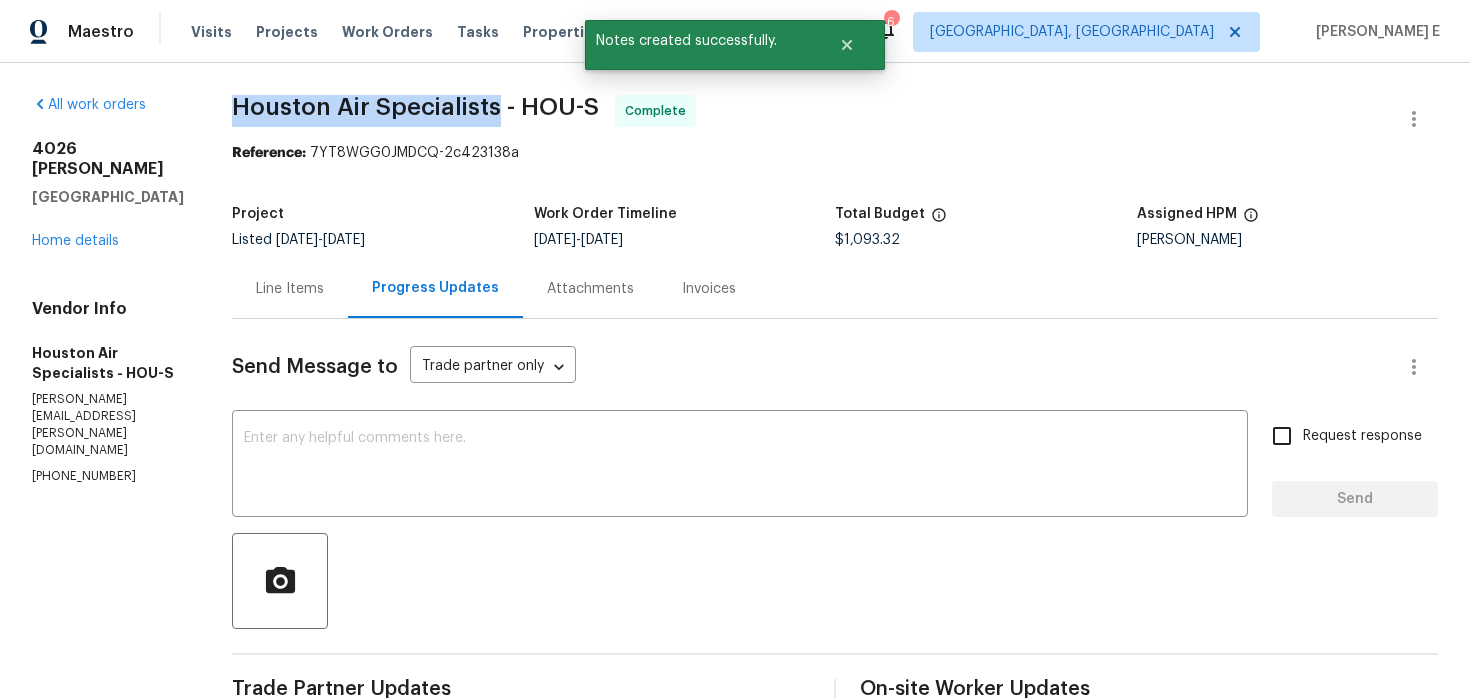 drag, startPoint x: 248, startPoint y: 110, endPoint x: 515, endPoint y: 106, distance: 267.02997 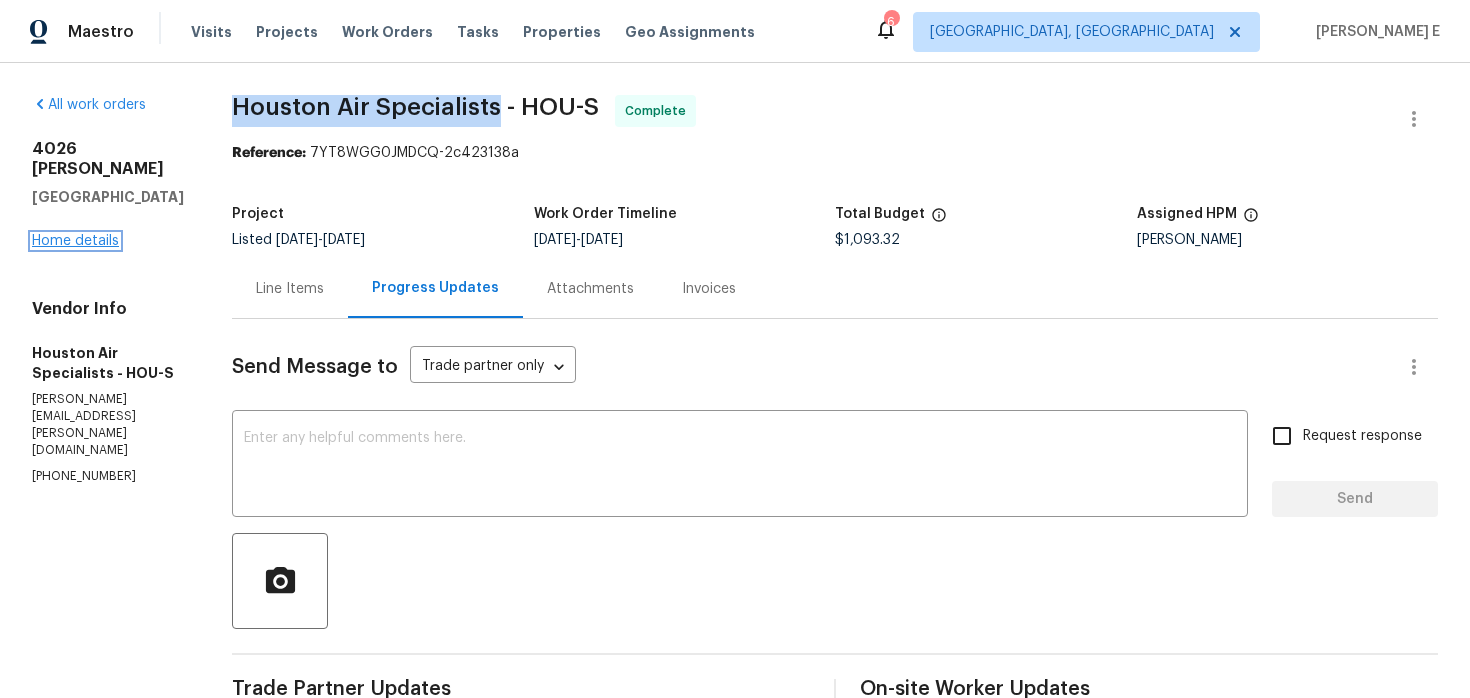 click on "Home details" at bounding box center [75, 241] 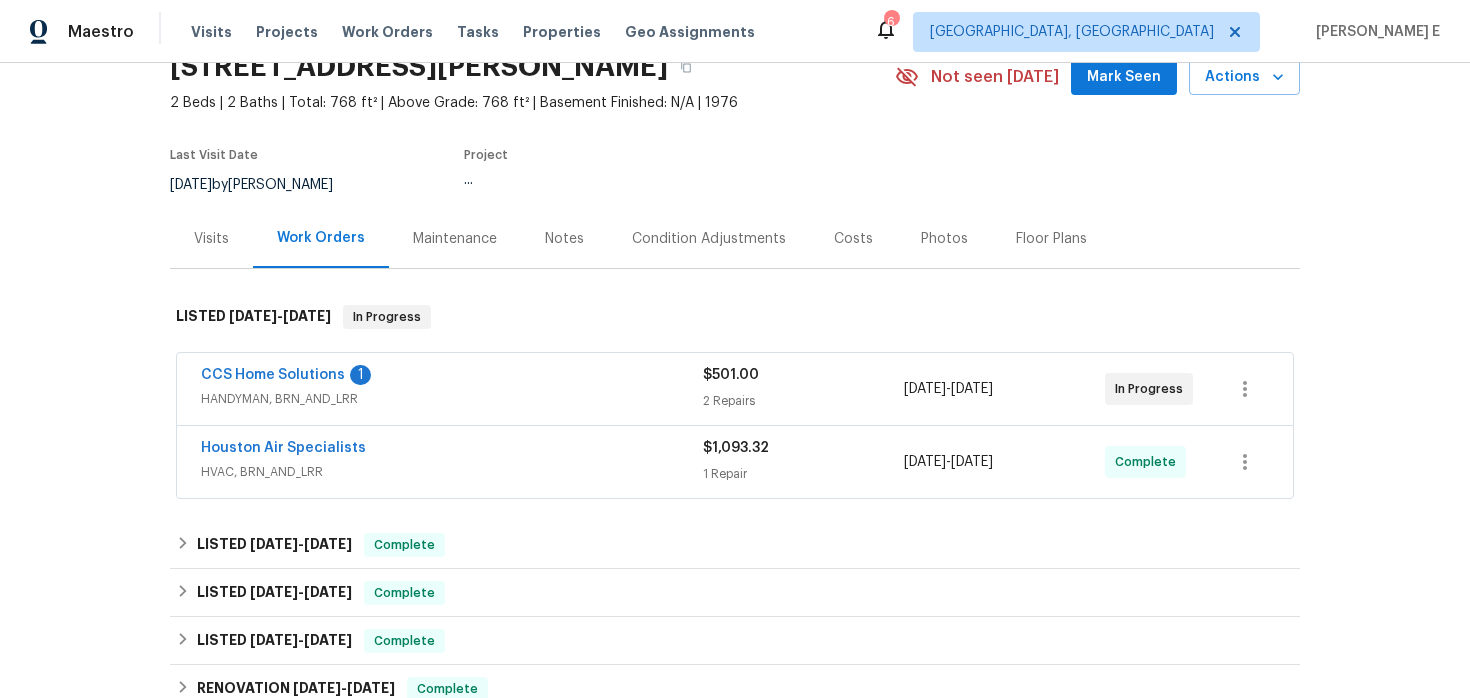 scroll, scrollTop: 111, scrollLeft: 0, axis: vertical 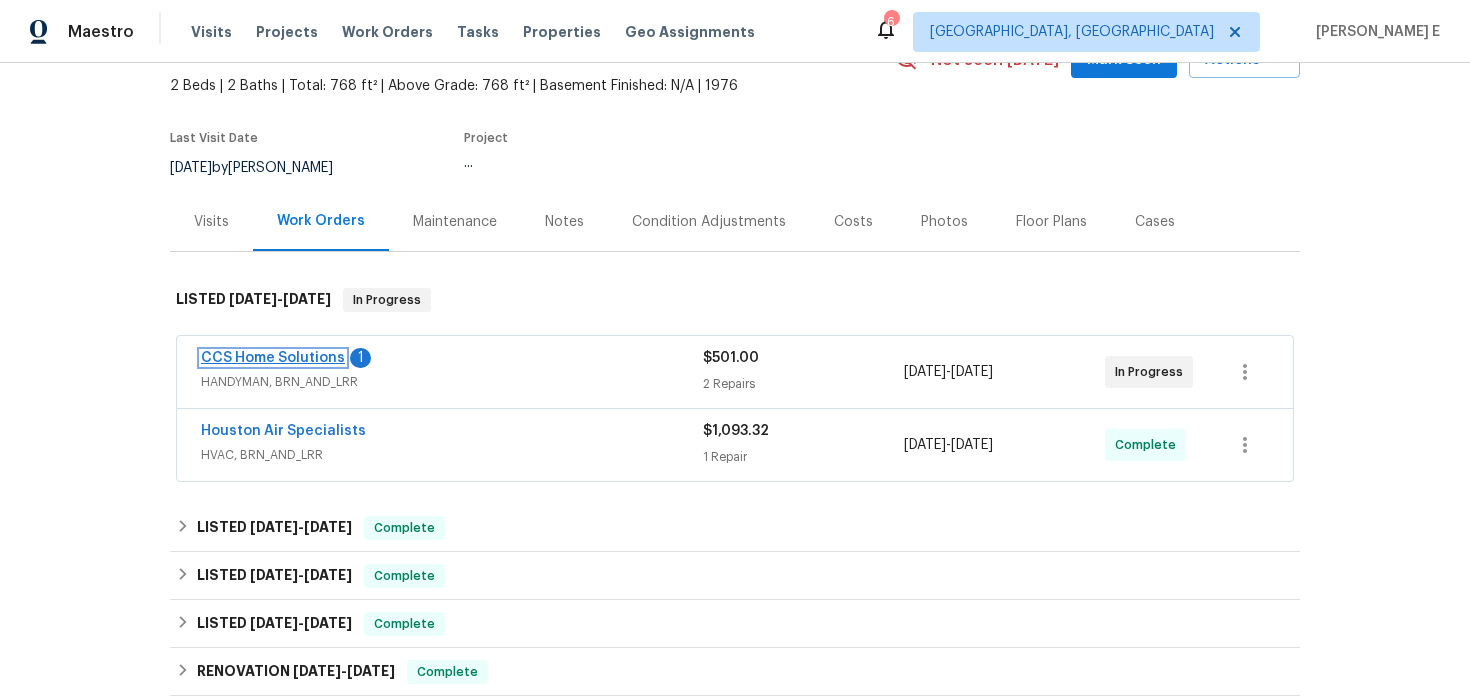 click on "CCS Home Solutions" at bounding box center (273, 358) 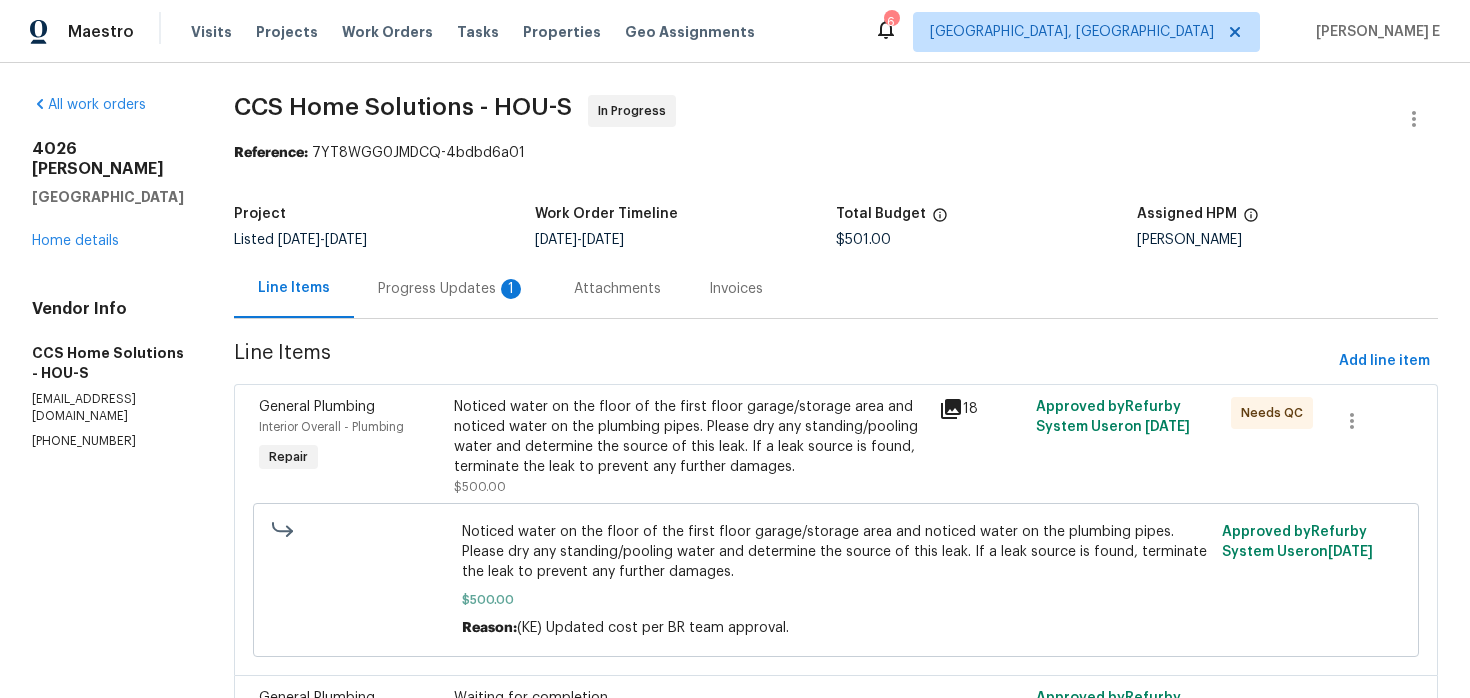 click on "Progress Updates 1" at bounding box center [452, 288] 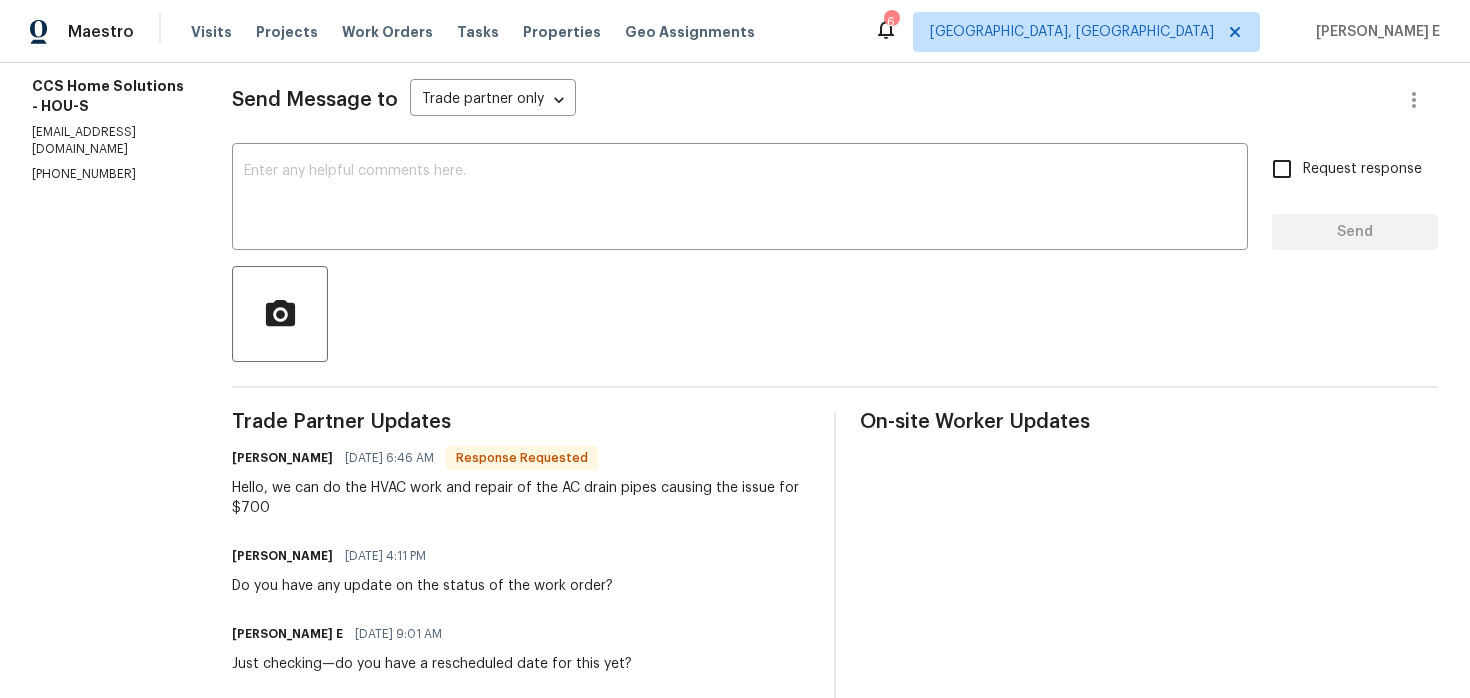 scroll, scrollTop: 192, scrollLeft: 0, axis: vertical 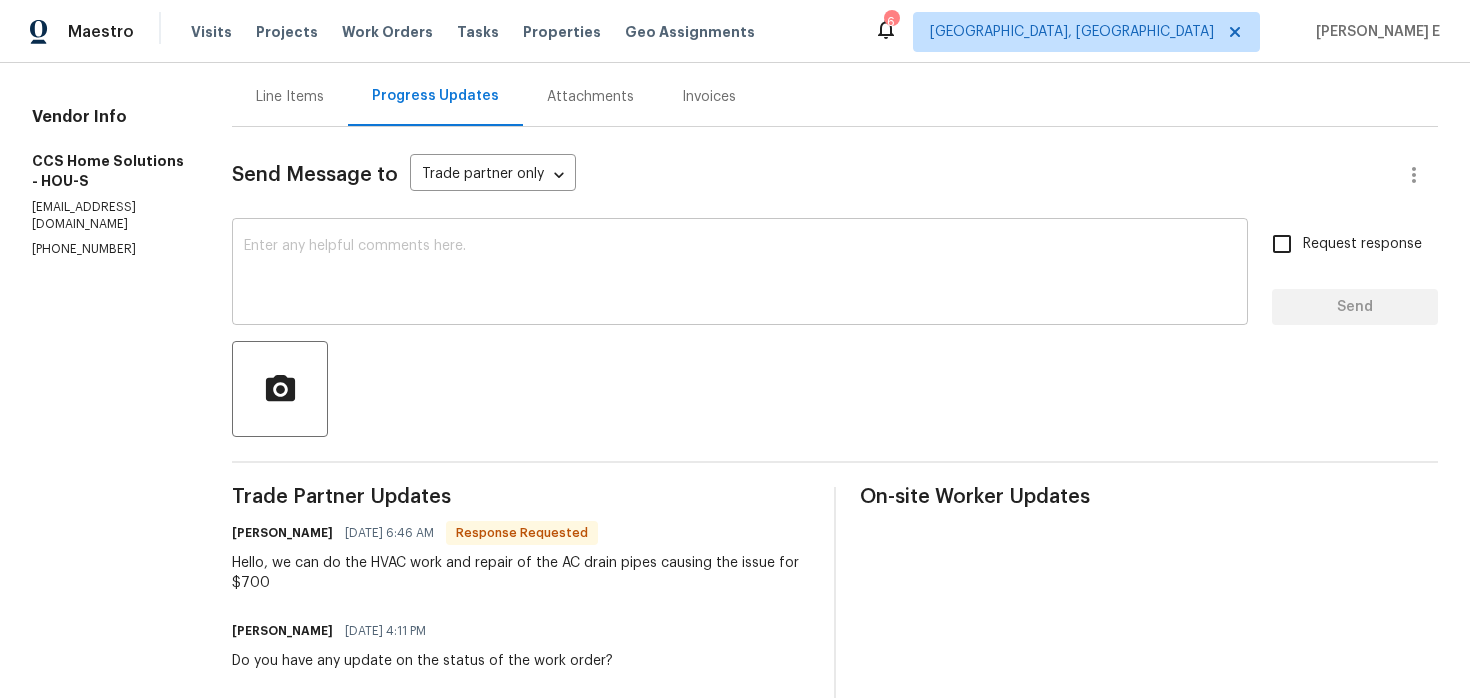 click at bounding box center (740, 274) 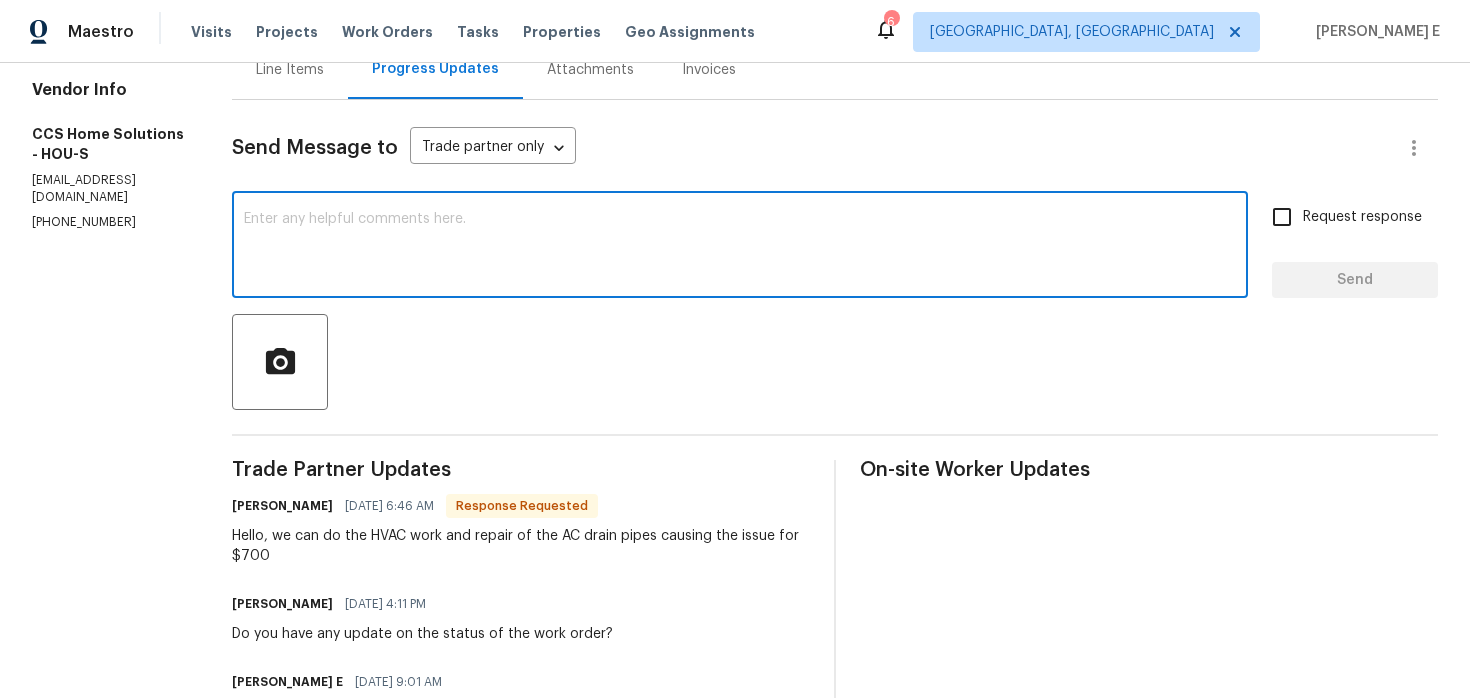 scroll, scrollTop: 211, scrollLeft: 0, axis: vertical 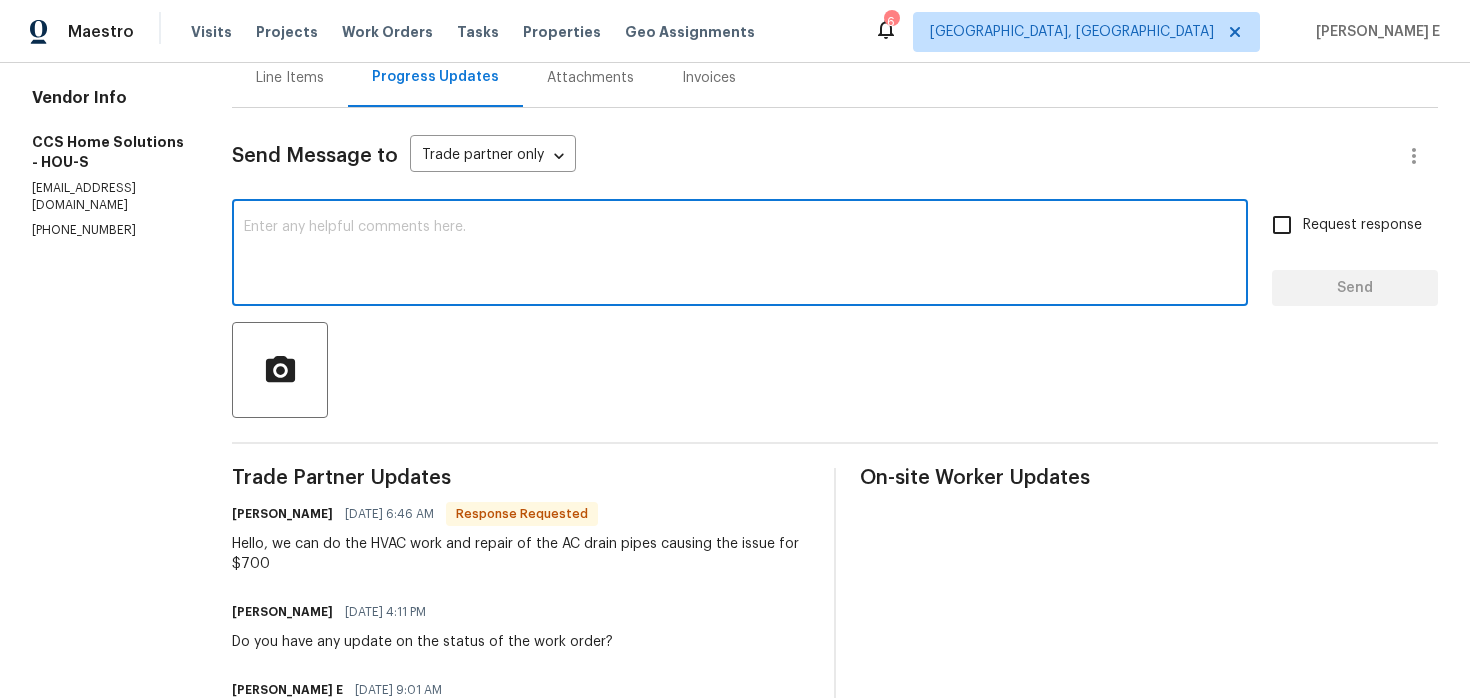 click at bounding box center [740, 255] 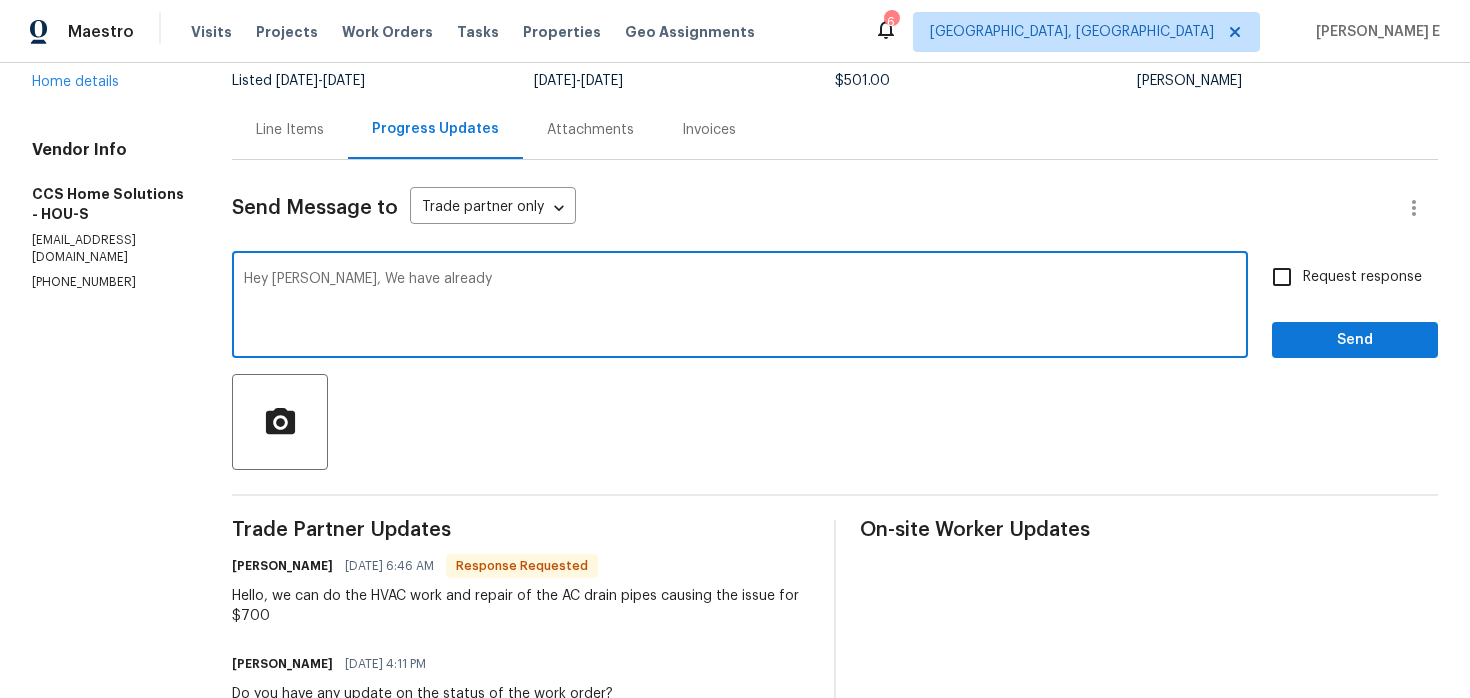 scroll, scrollTop: 147, scrollLeft: 0, axis: vertical 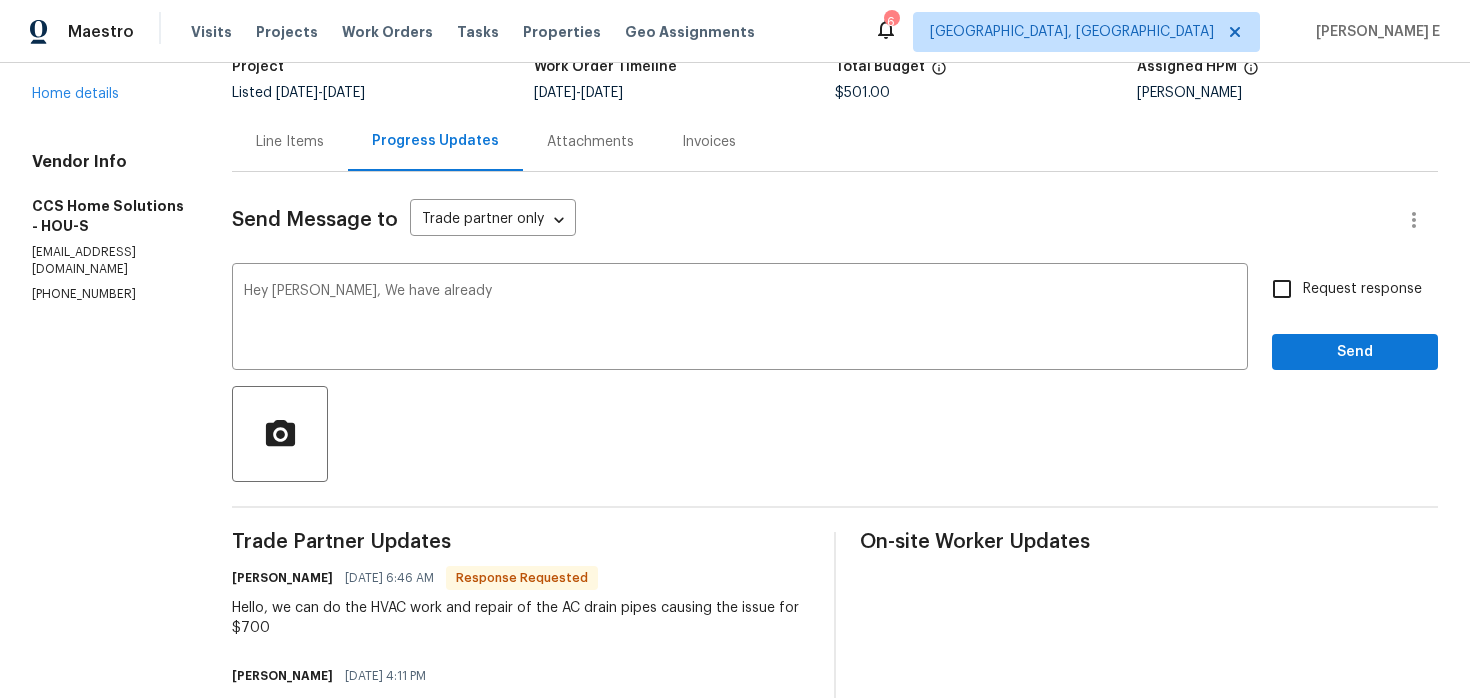 click on "On-site Worker Updates" at bounding box center (1149, 542) 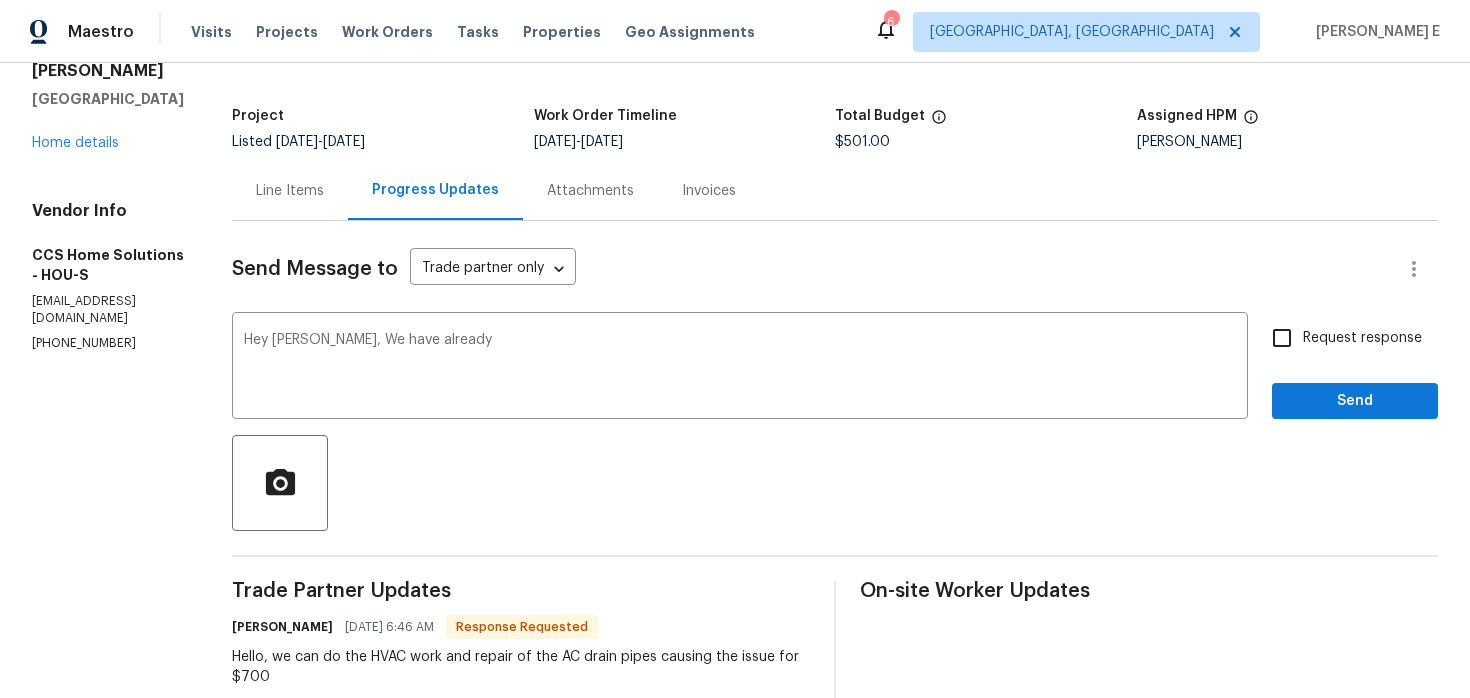scroll, scrollTop: 0, scrollLeft: 0, axis: both 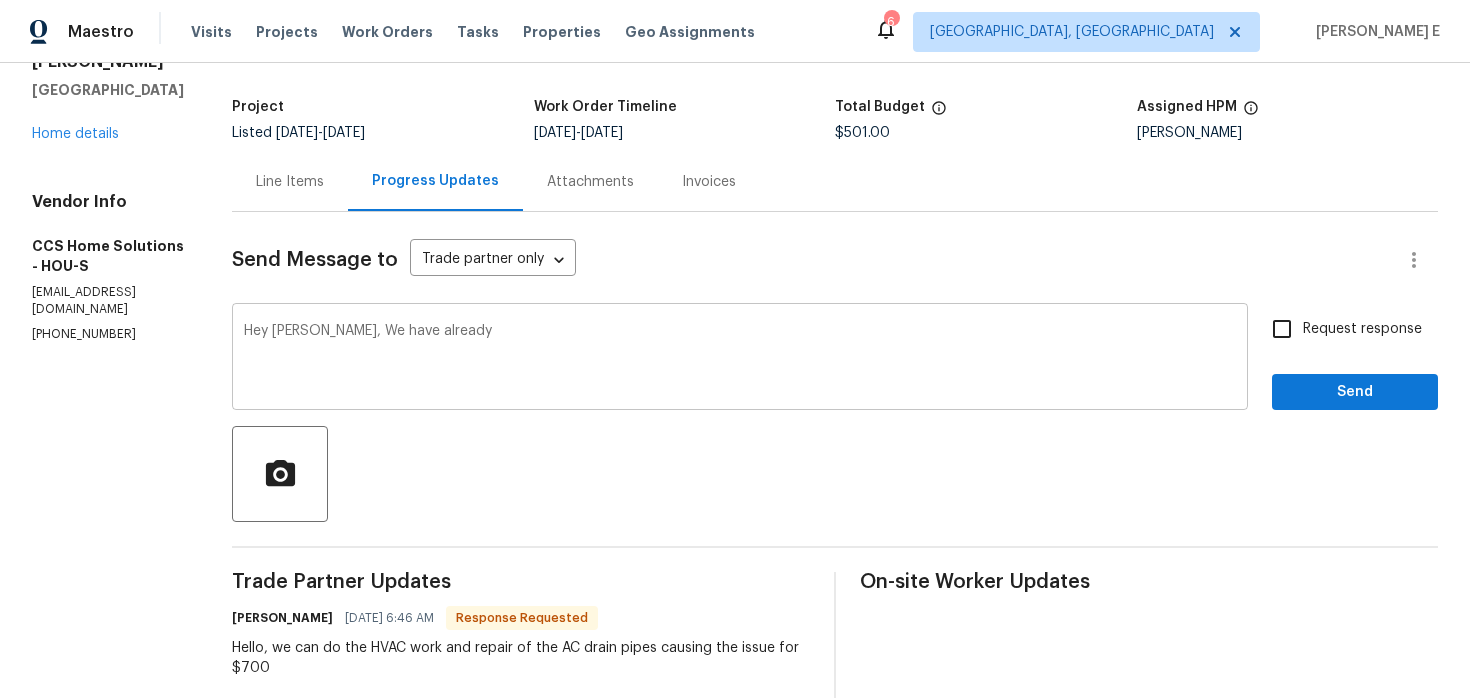 click on "Hey Julice, We have already" at bounding box center [740, 359] 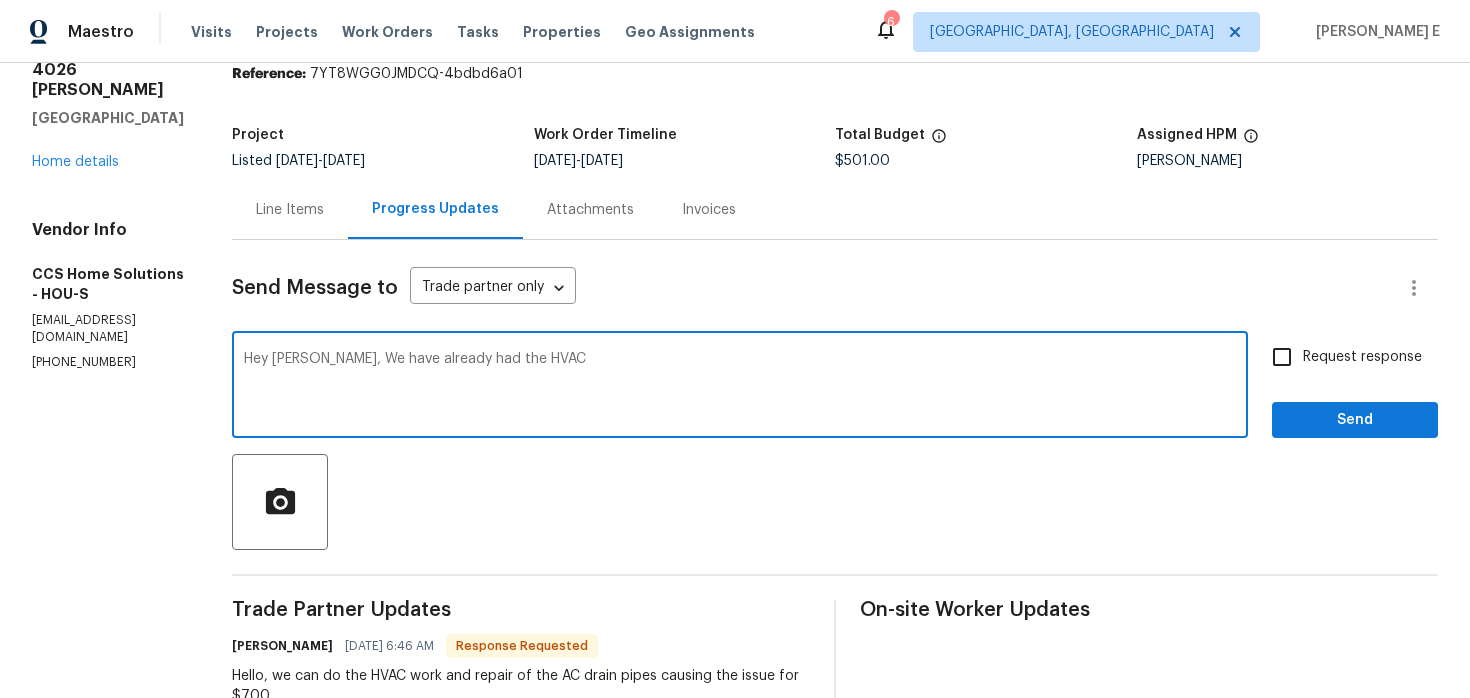 scroll, scrollTop: 73, scrollLeft: 0, axis: vertical 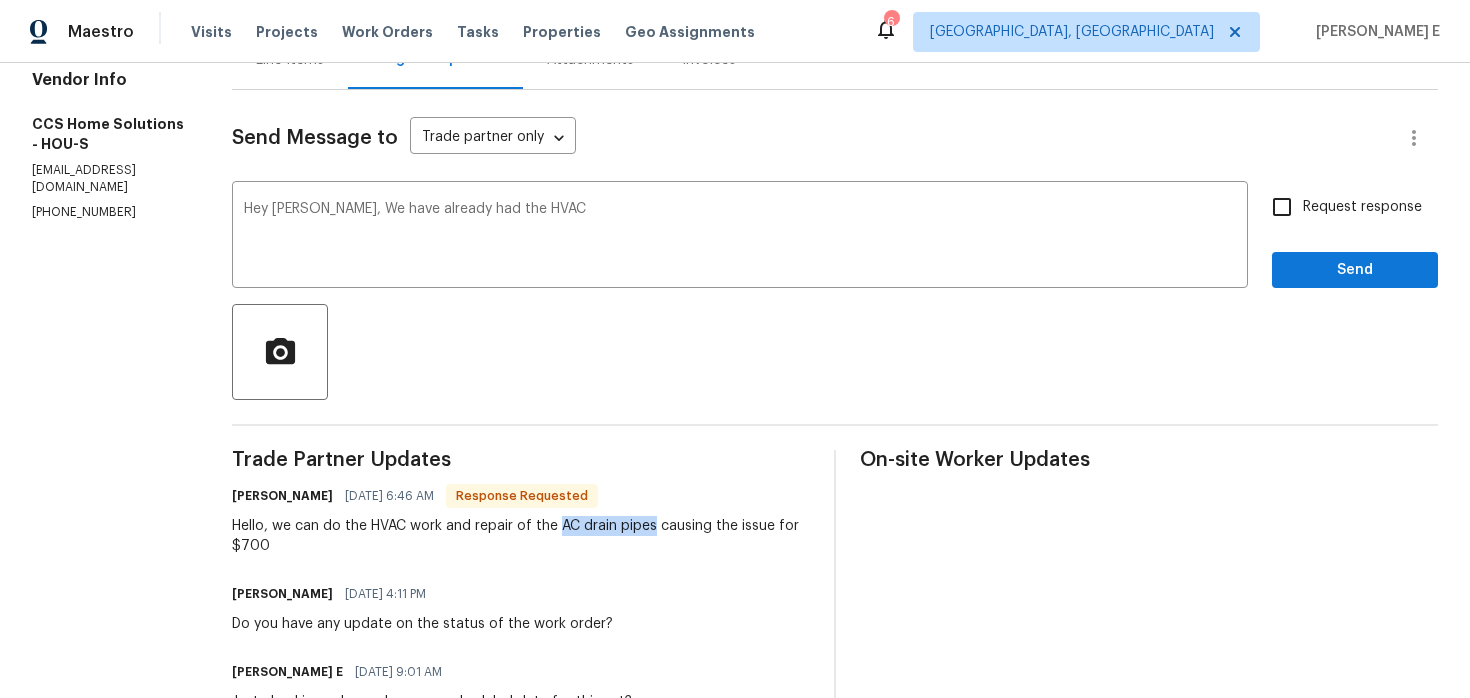 drag, startPoint x: 569, startPoint y: 524, endPoint x: 662, endPoint y: 530, distance: 93.193344 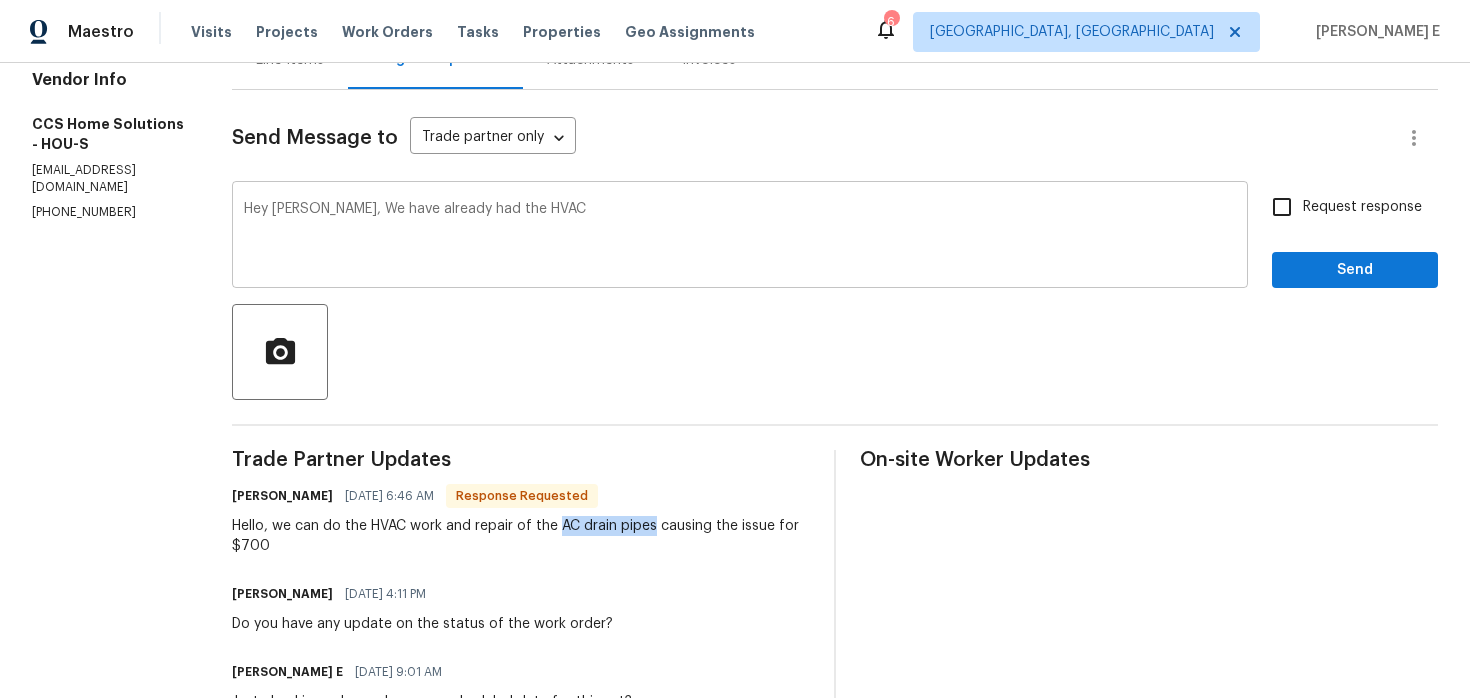 click on "Hey Julice, We have already had the HVAC" at bounding box center [740, 237] 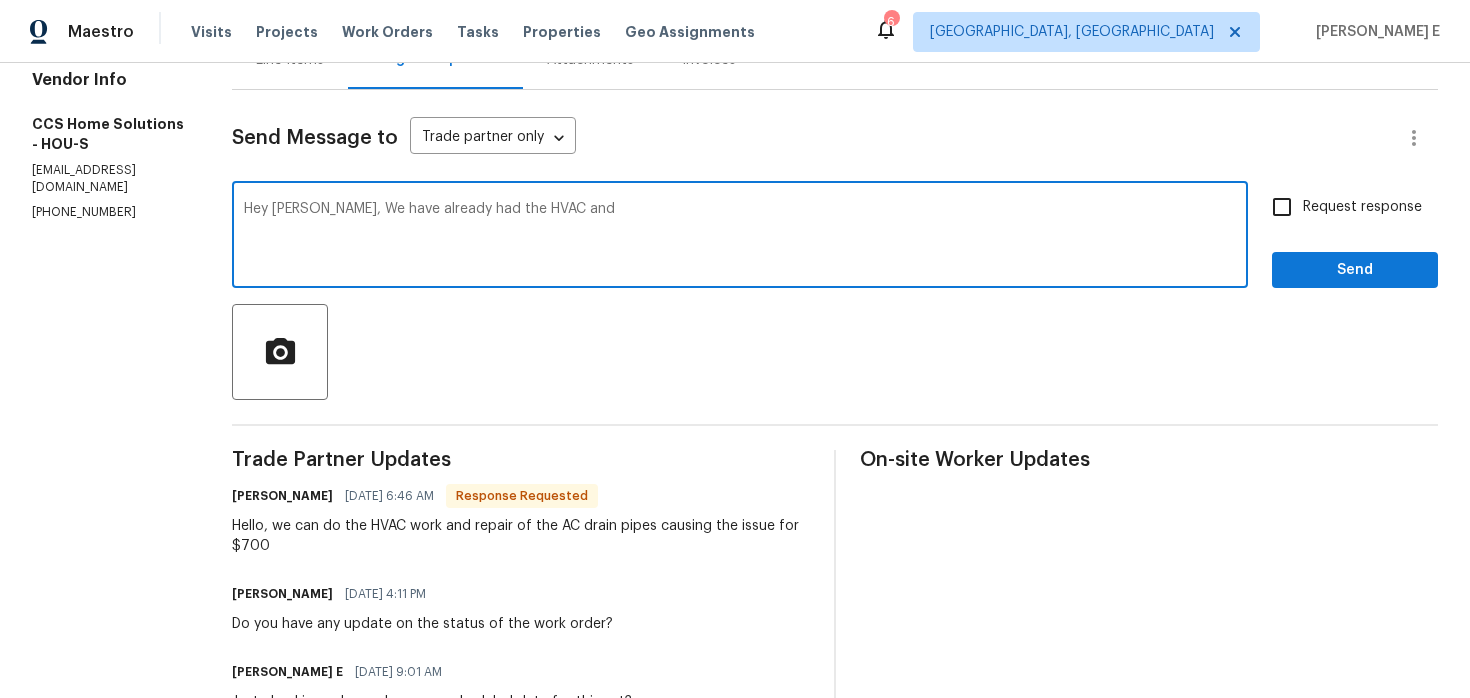 paste on "AC drain pipes" 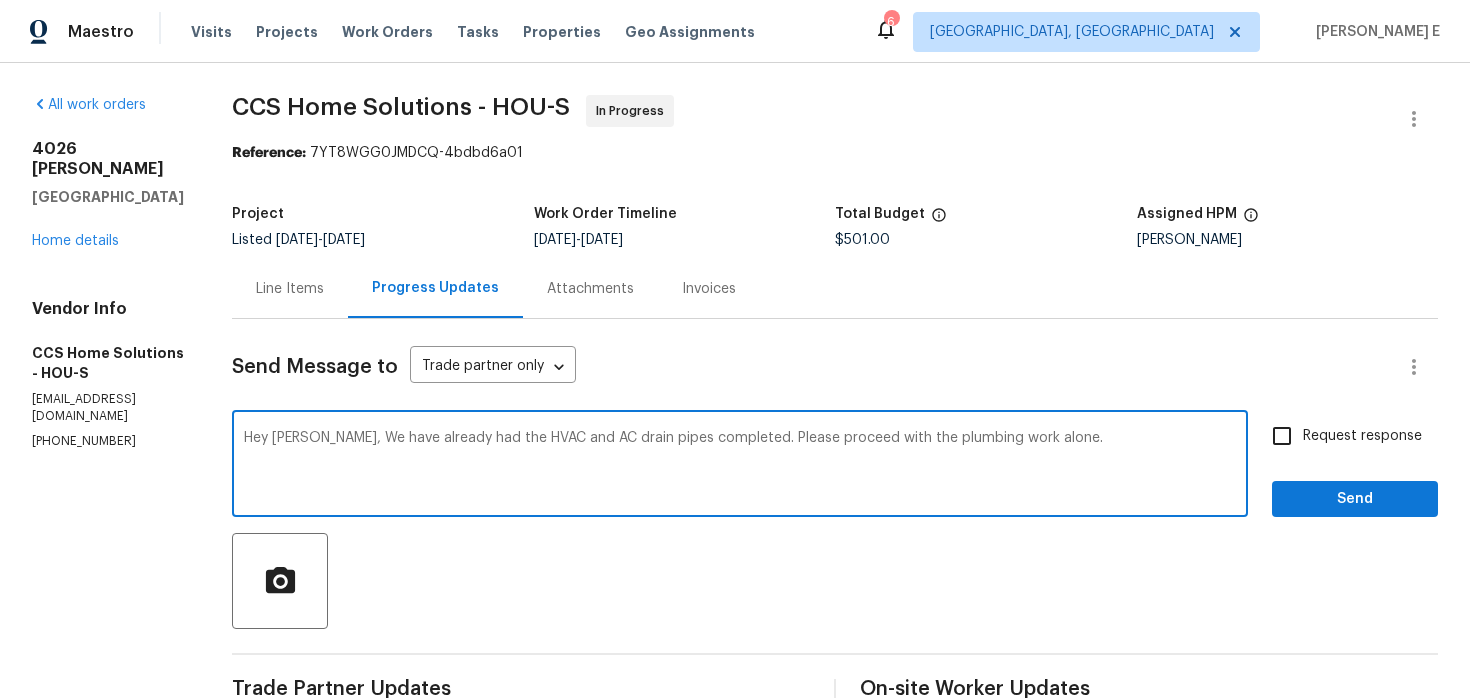 scroll, scrollTop: 35, scrollLeft: 0, axis: vertical 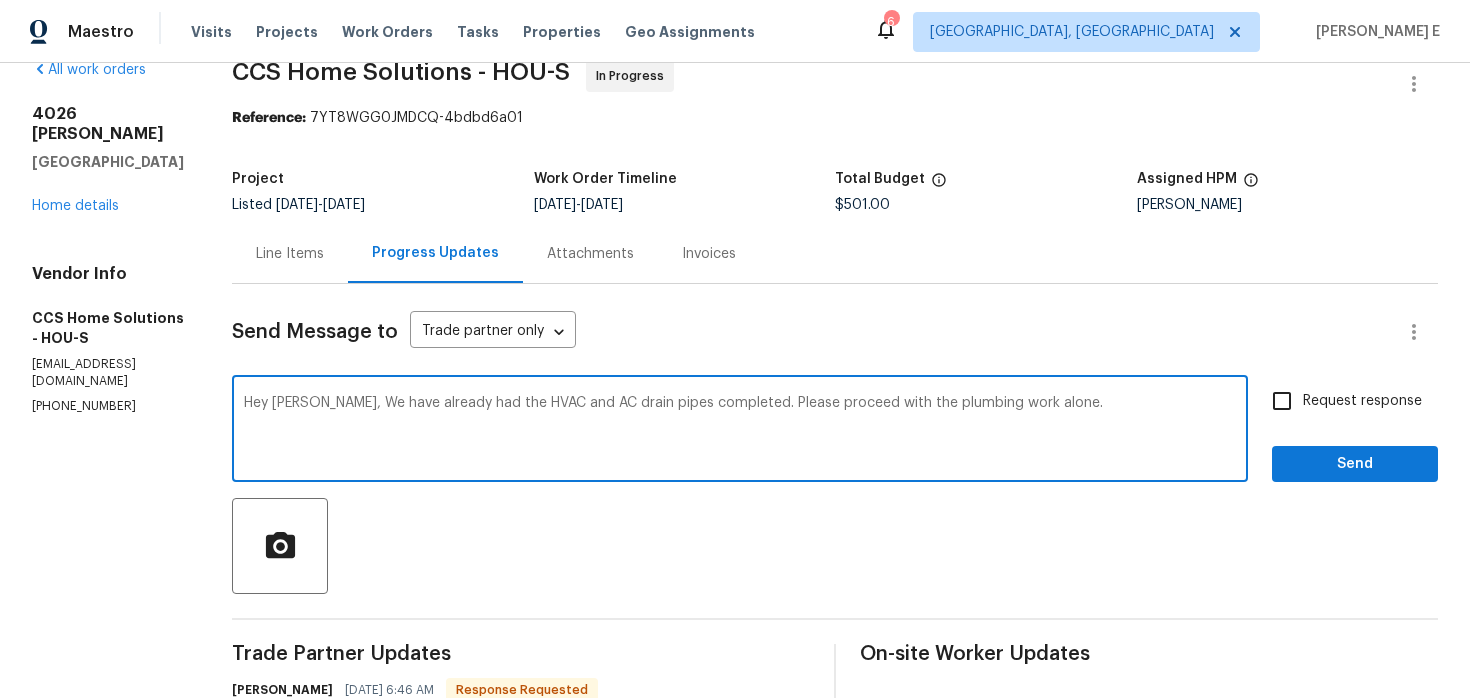 drag, startPoint x: 330, startPoint y: 403, endPoint x: 345, endPoint y: 433, distance: 33.54102 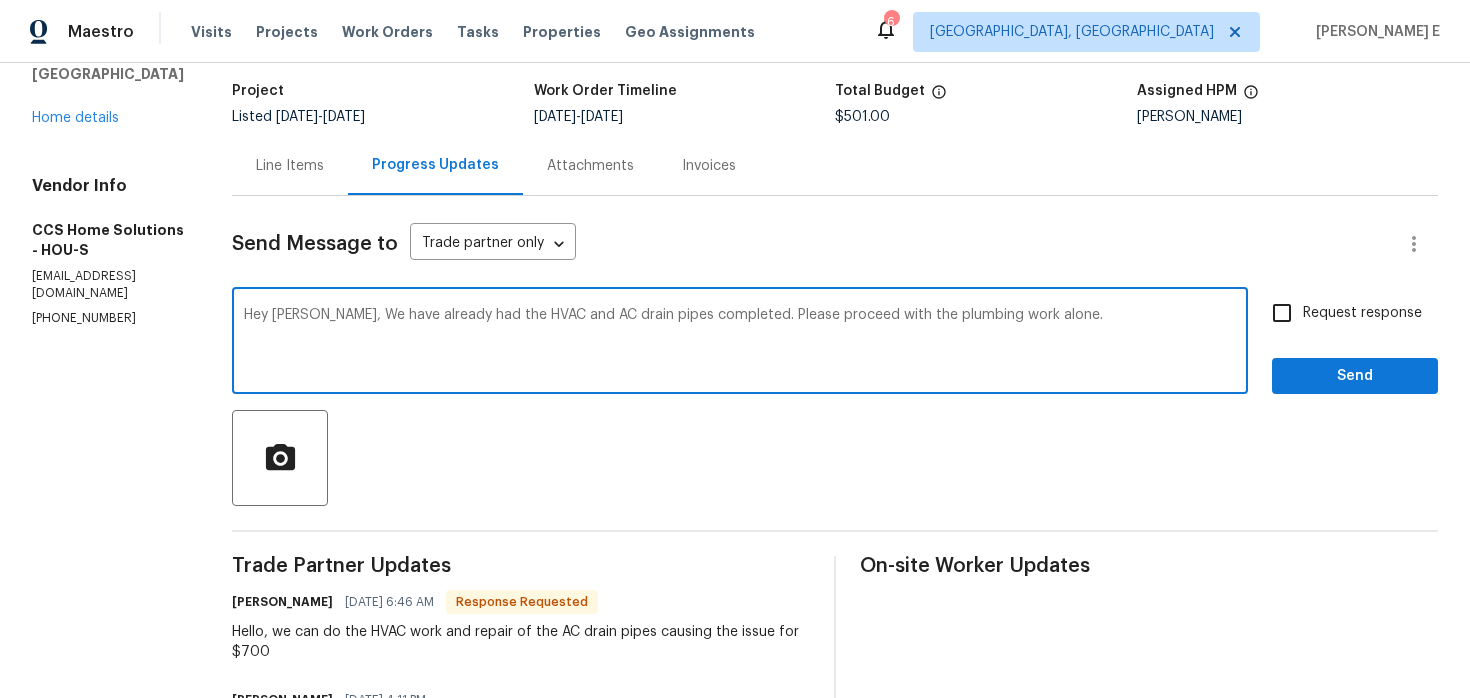 scroll, scrollTop: 127, scrollLeft: 0, axis: vertical 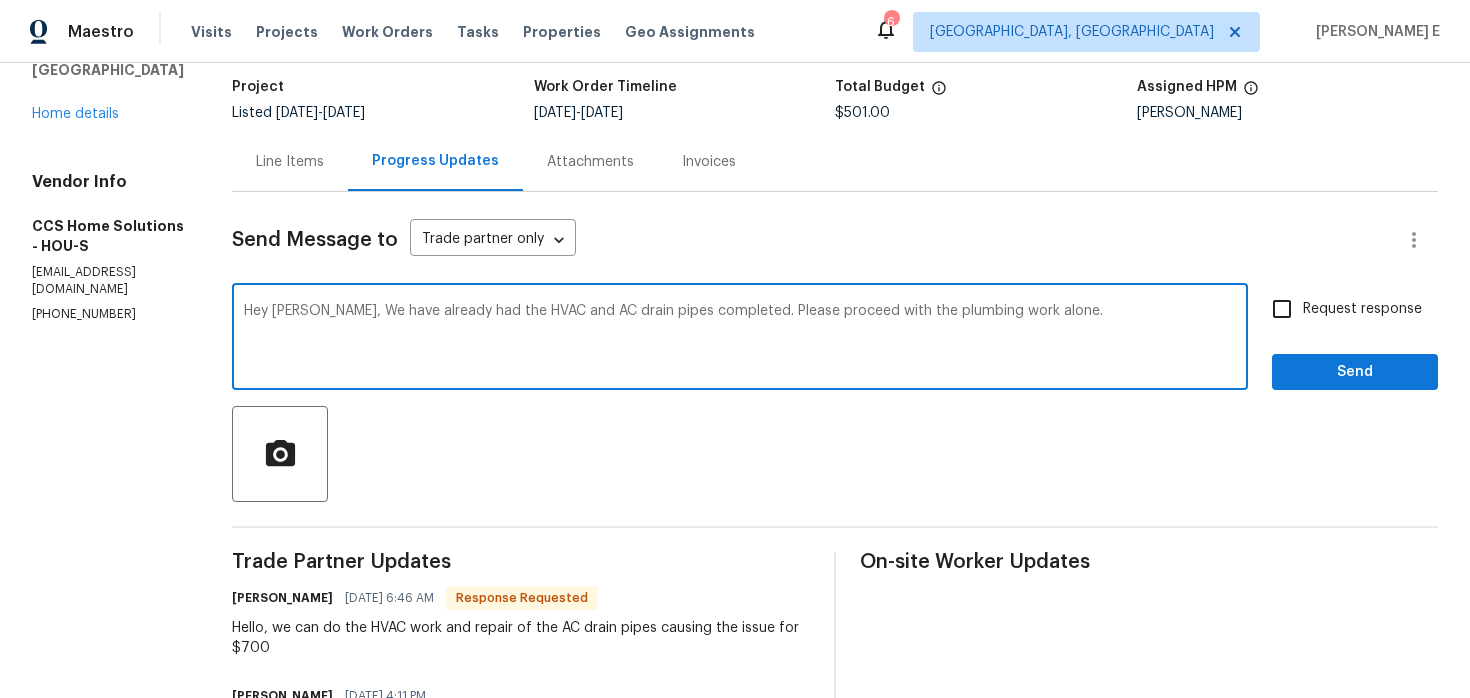 paste on "The HVAC and AC drain lines have already been taken care of—please go ahead with the plumbing work only" 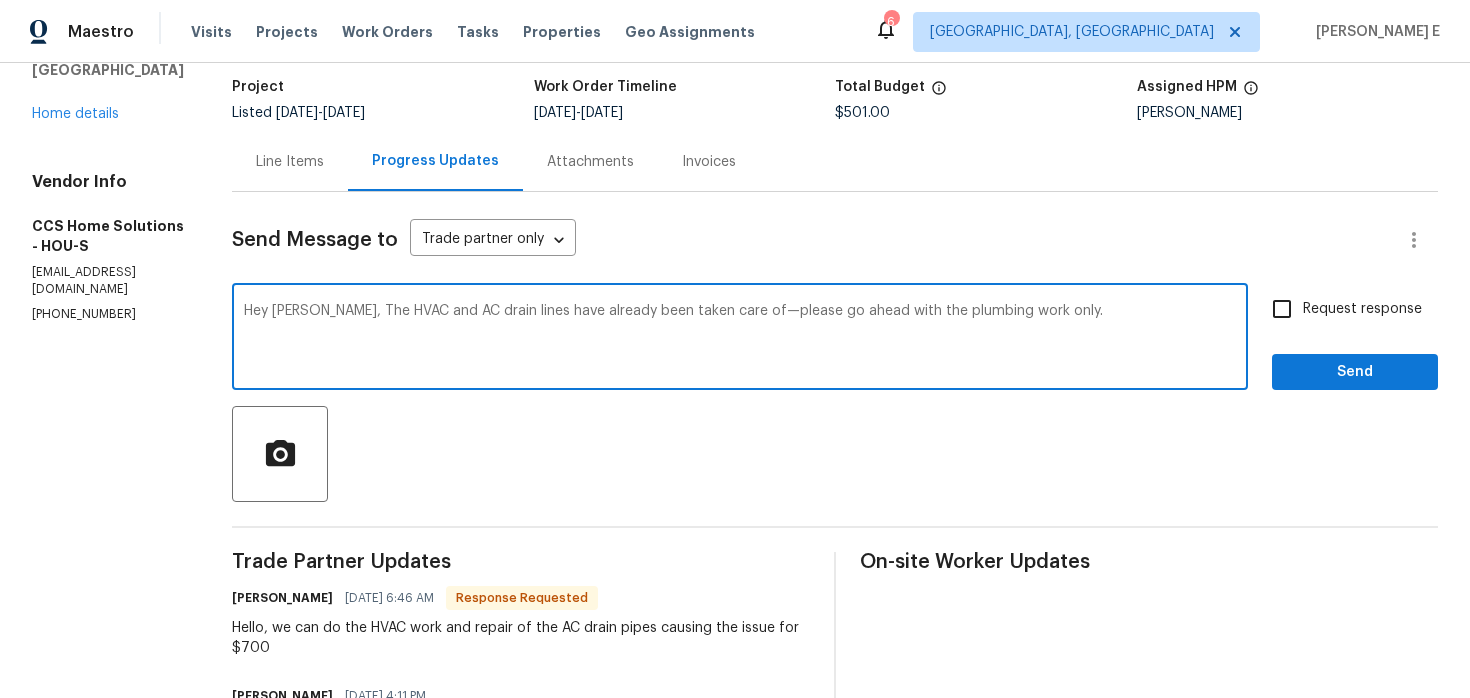 type on "Hey Julice, The HVAC and AC drain lines have already been taken care of—please go ahead with the plumbing work only." 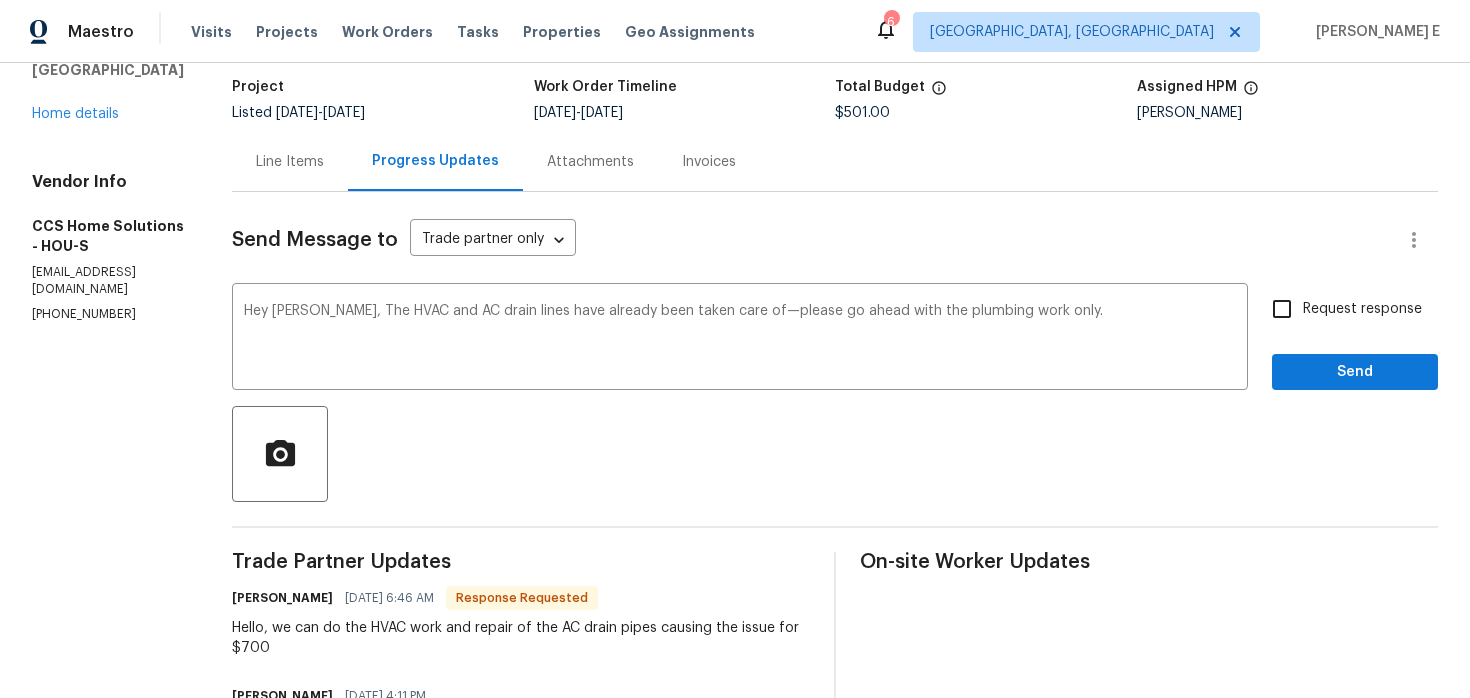 click on "Request response" at bounding box center [1362, 309] 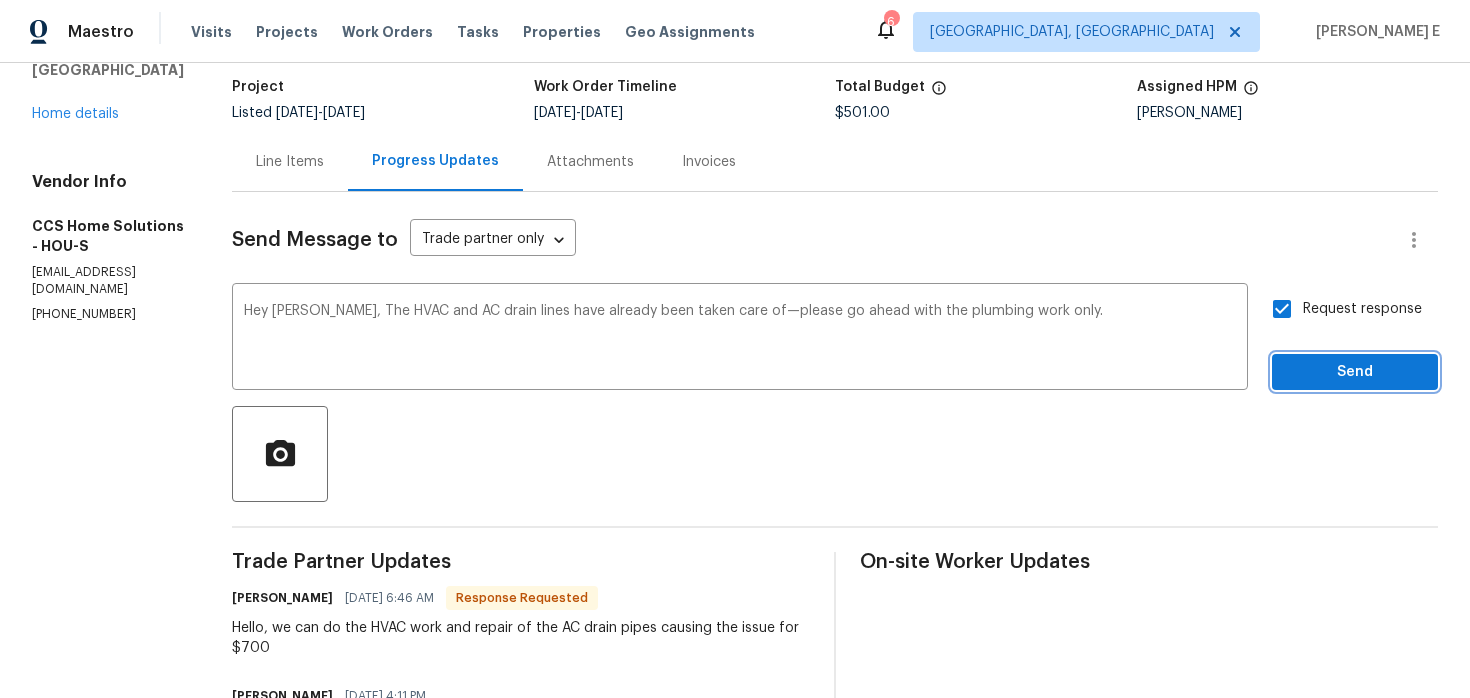 click on "Send" at bounding box center [1355, 372] 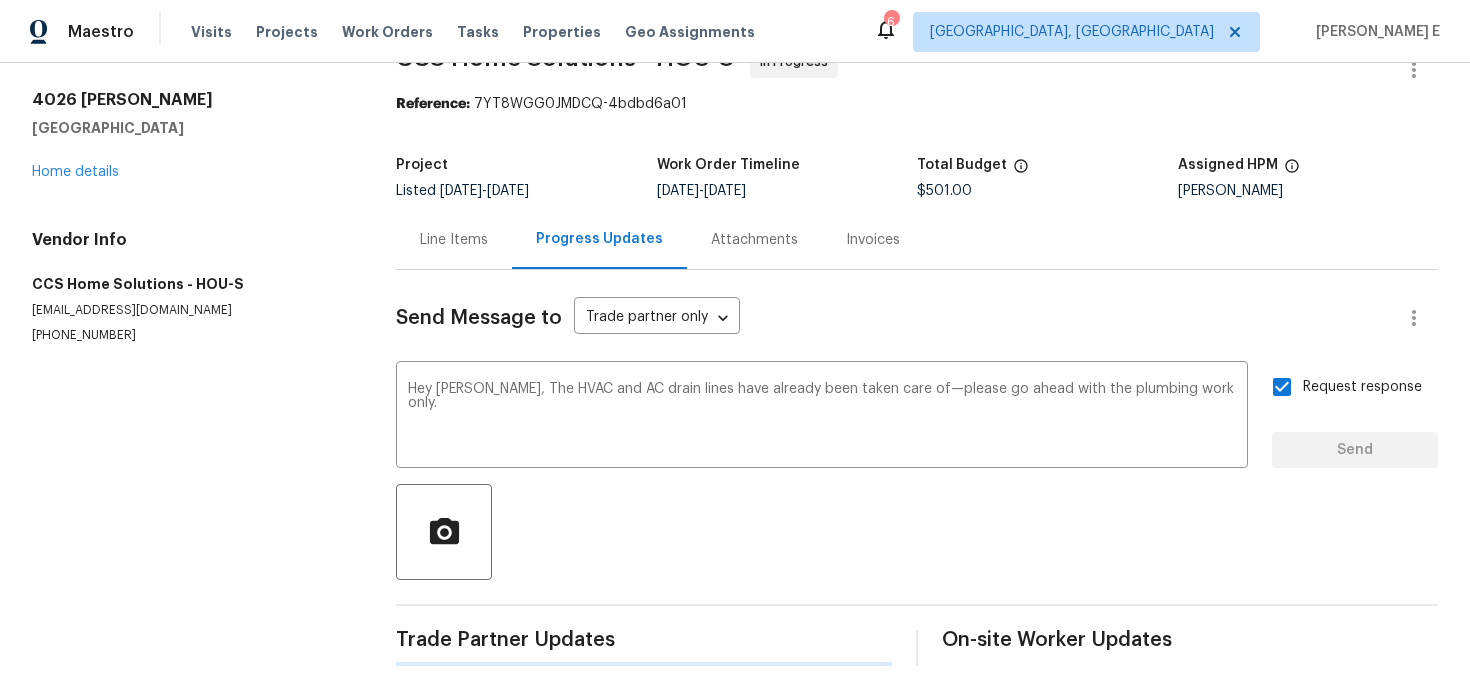scroll, scrollTop: 0, scrollLeft: 0, axis: both 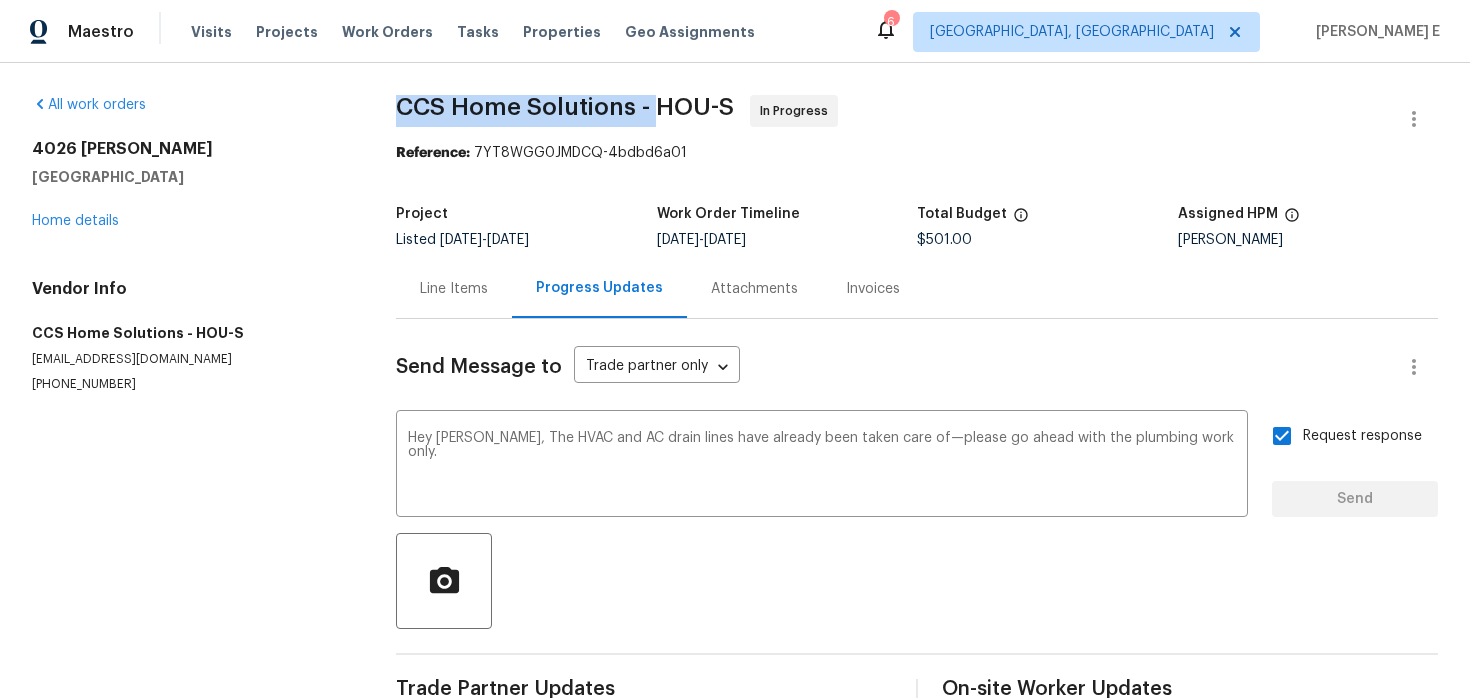 type 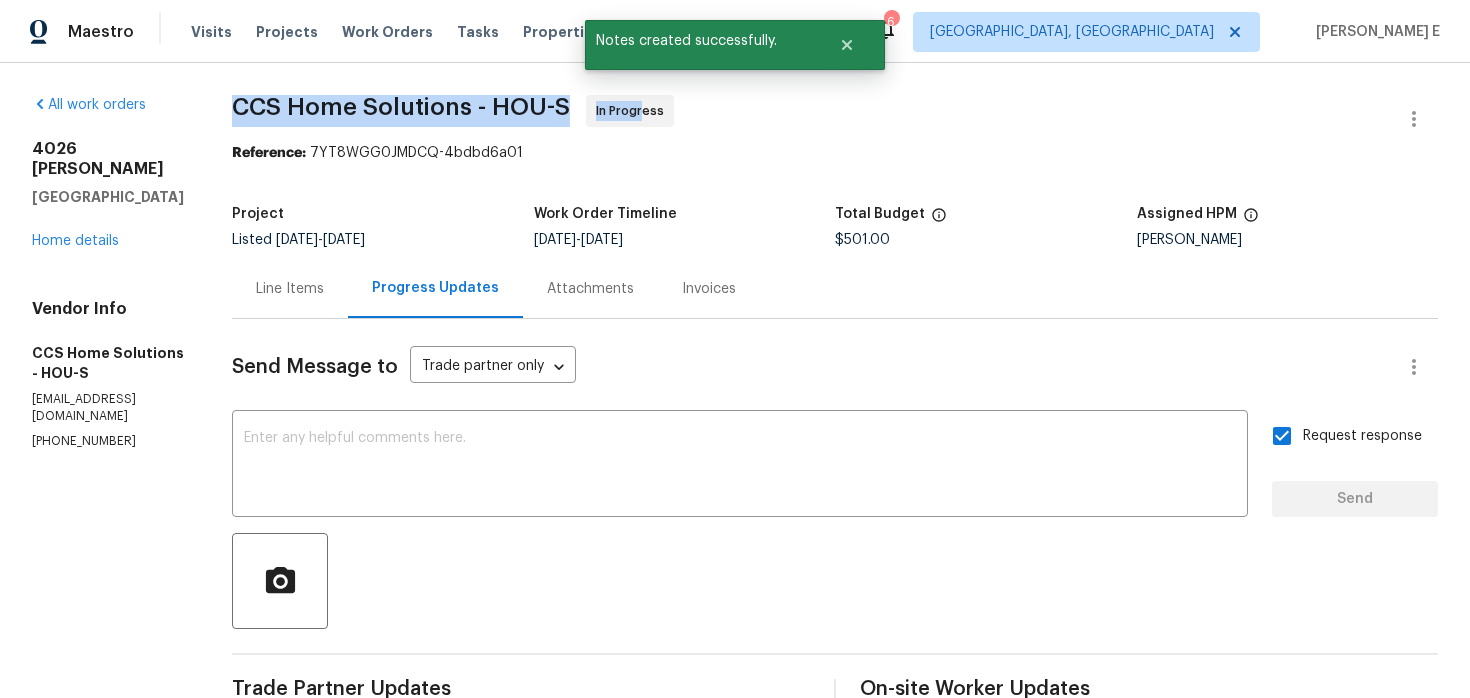 drag, startPoint x: 396, startPoint y: 108, endPoint x: 653, endPoint y: 107, distance: 257.00195 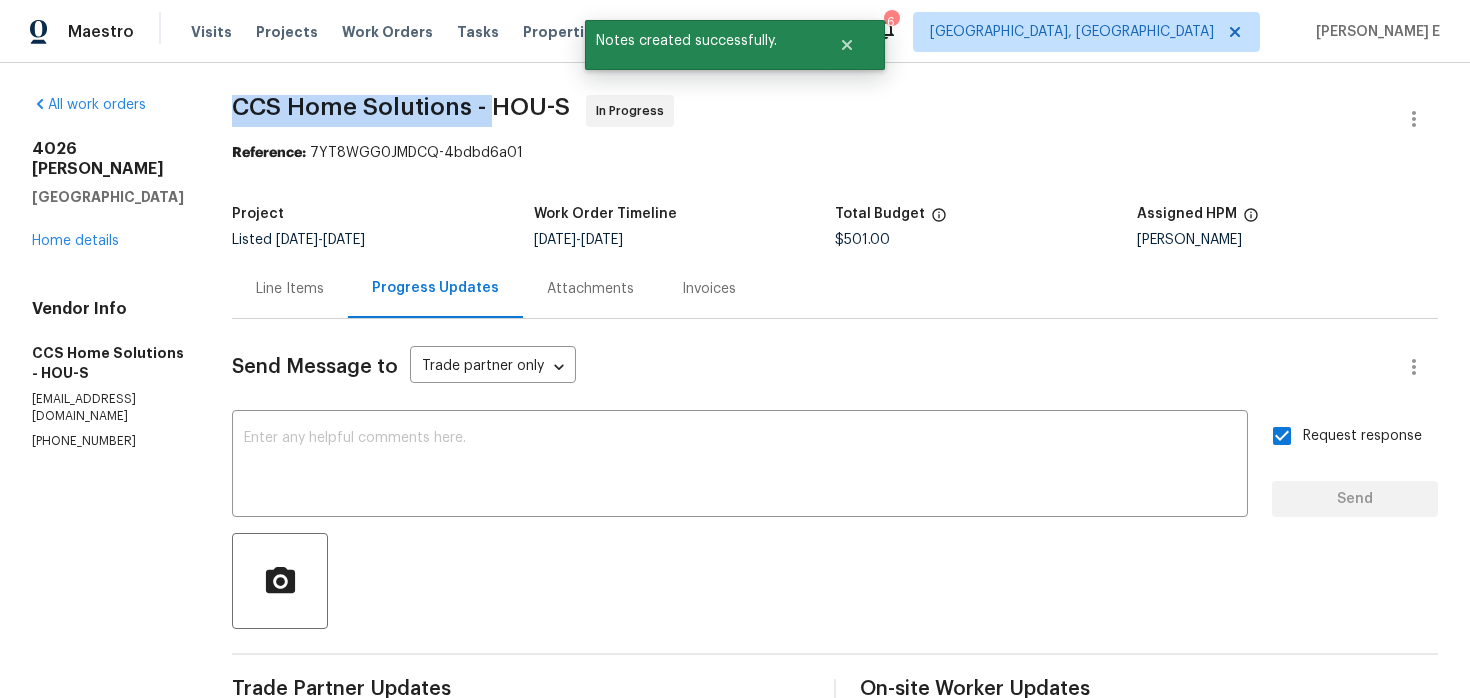drag, startPoint x: 236, startPoint y: 104, endPoint x: 504, endPoint y: 108, distance: 268.02985 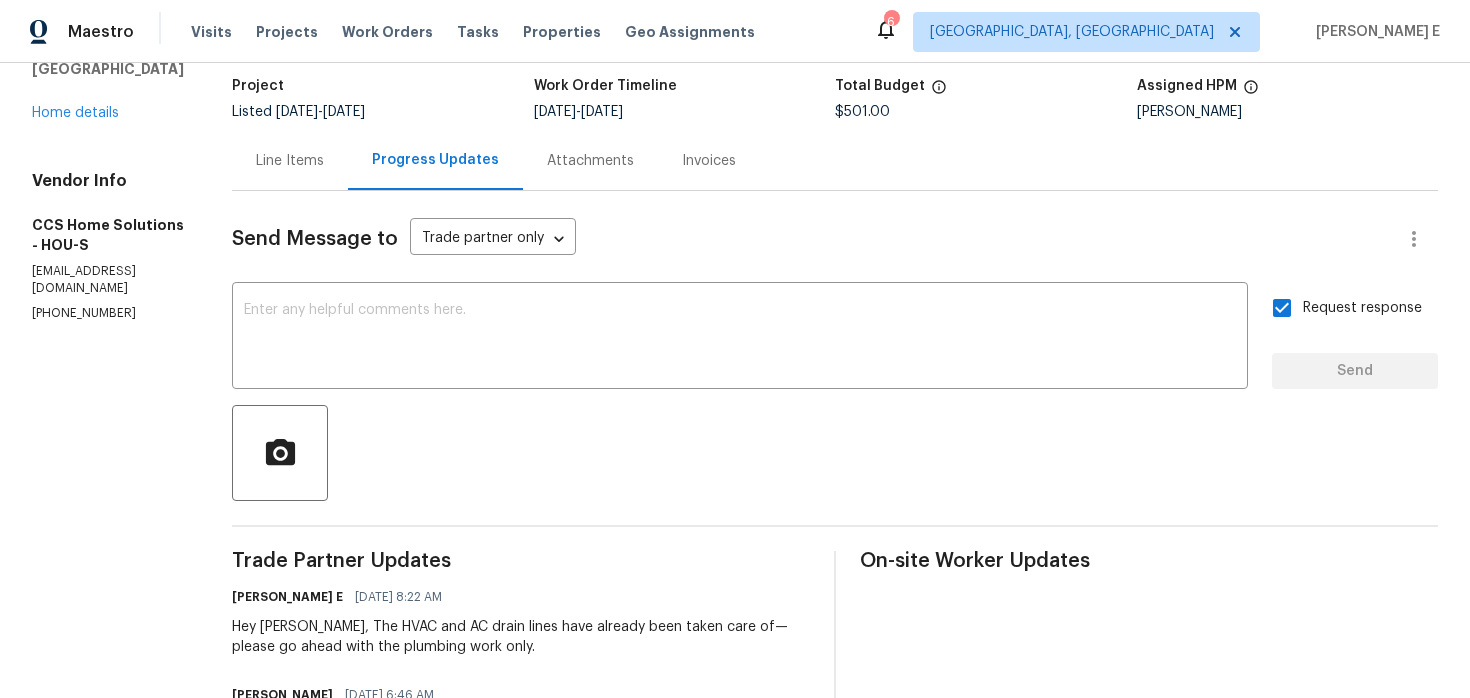 scroll, scrollTop: 131, scrollLeft: 0, axis: vertical 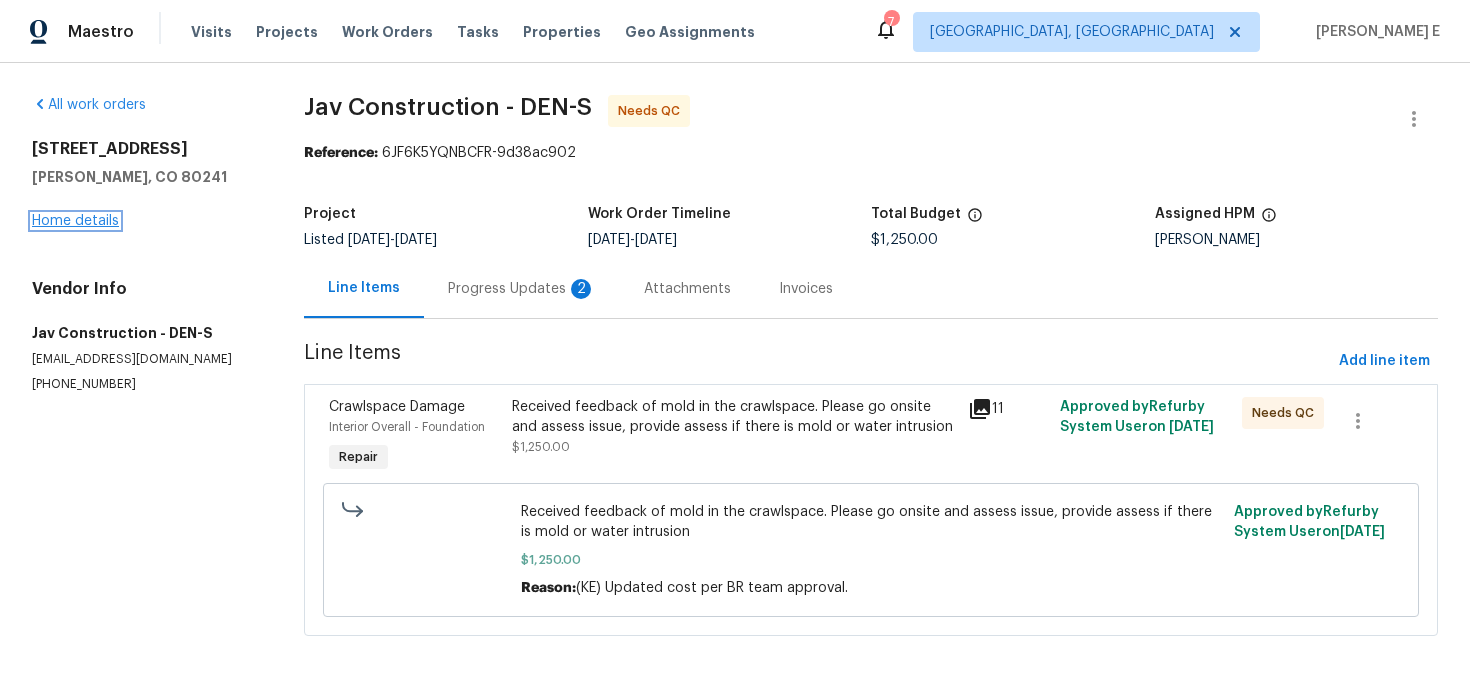 click on "Home details" at bounding box center (75, 221) 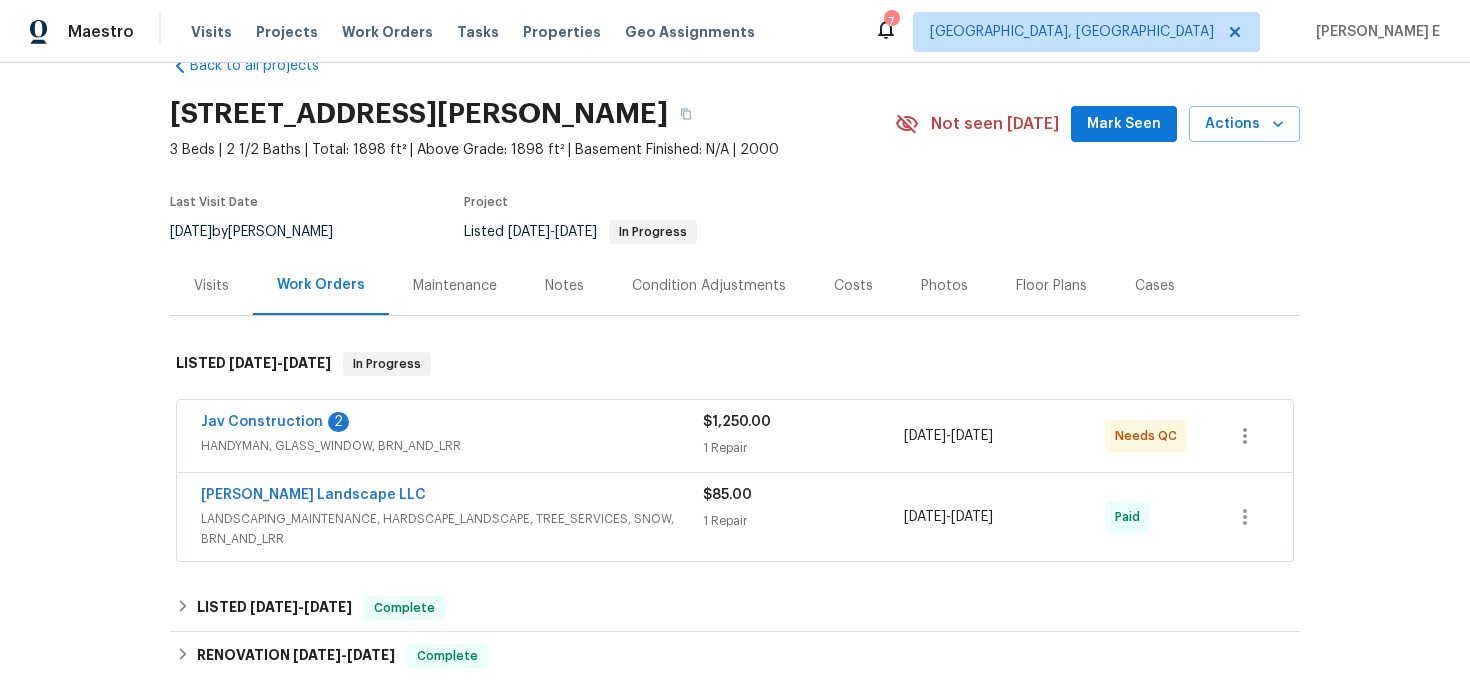 scroll, scrollTop: 48, scrollLeft: 0, axis: vertical 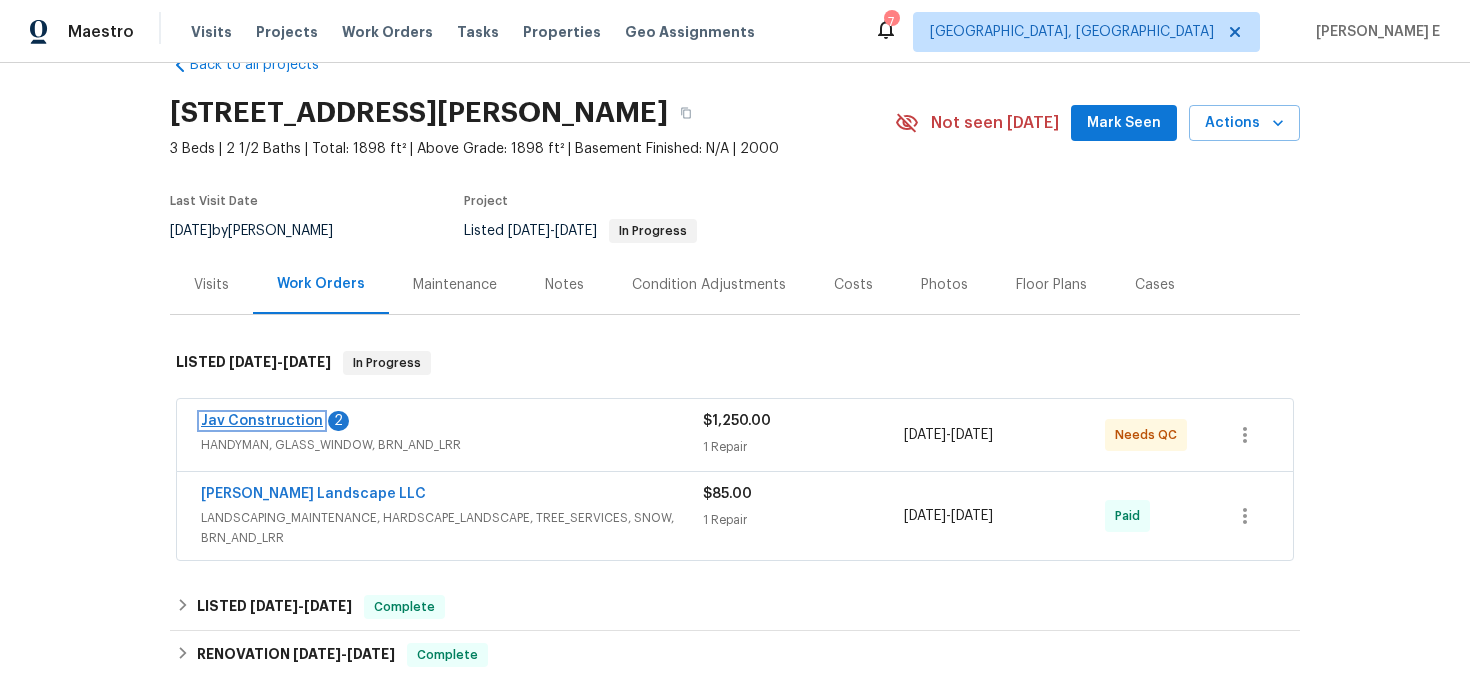 click on "Jav Construction" at bounding box center (262, 421) 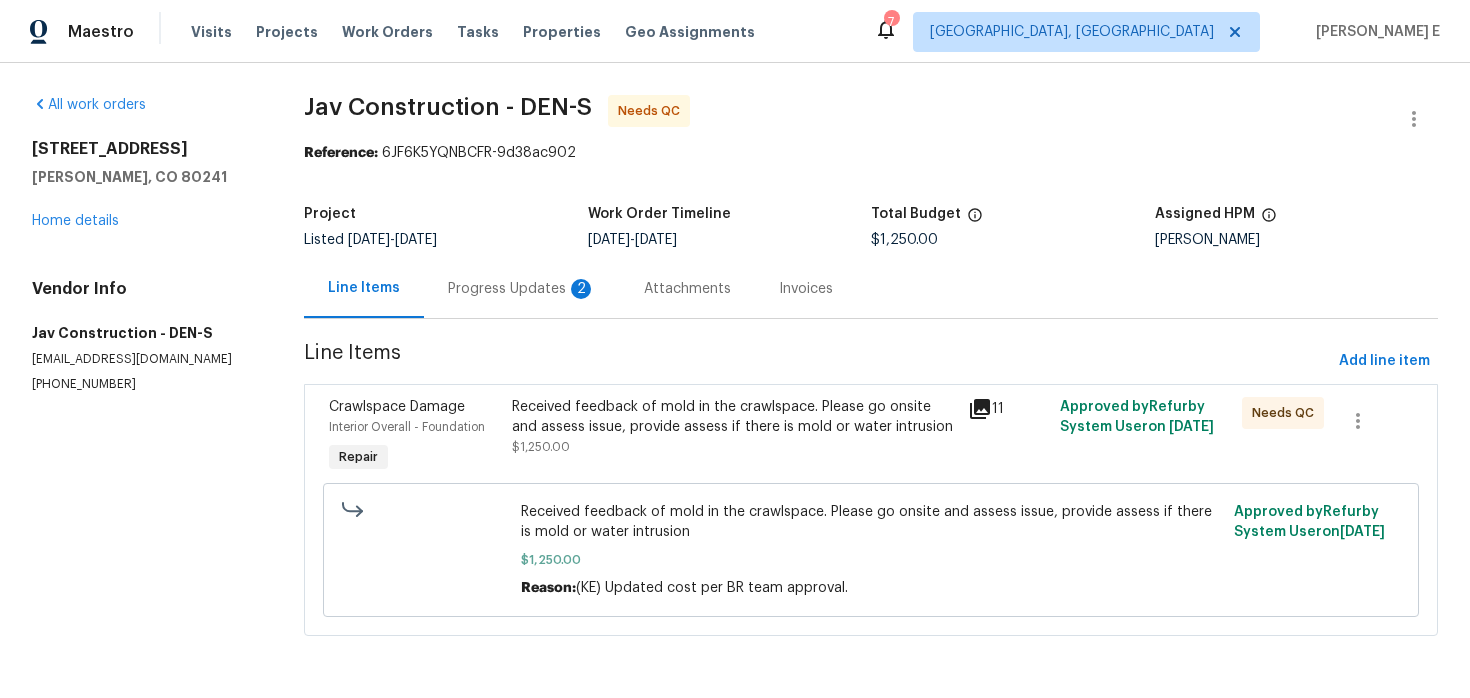 click on "Progress Updates 2" at bounding box center [522, 288] 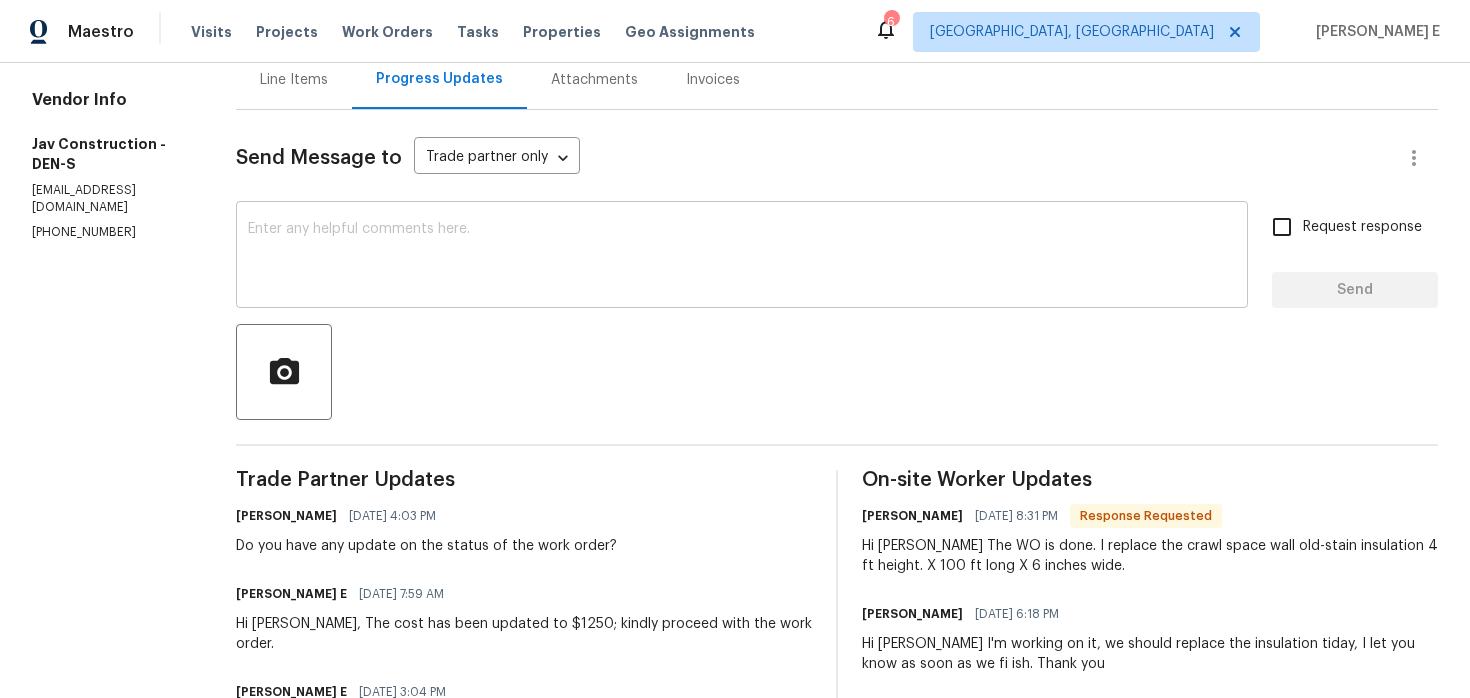 scroll, scrollTop: 205, scrollLeft: 0, axis: vertical 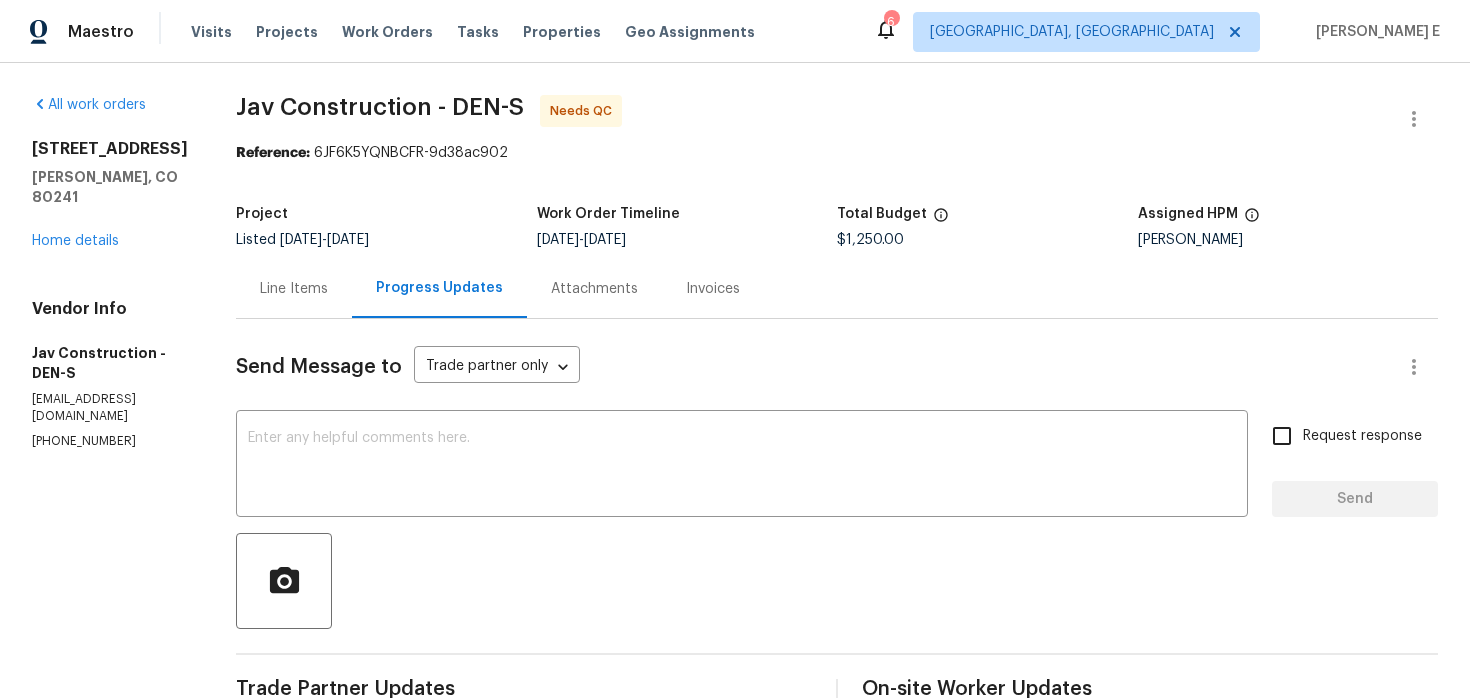 click on "Line Items Progress Updates Attachments Invoices" at bounding box center [837, 289] 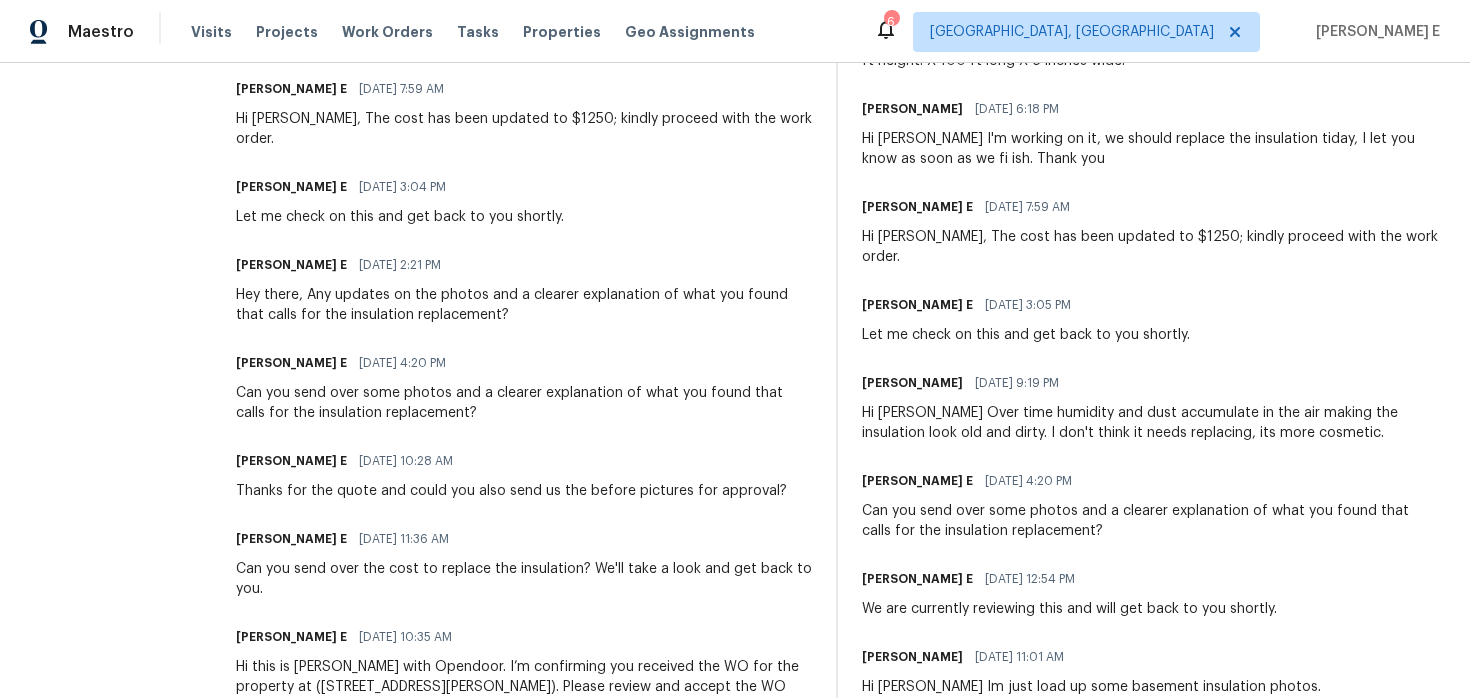 scroll, scrollTop: 0, scrollLeft: 0, axis: both 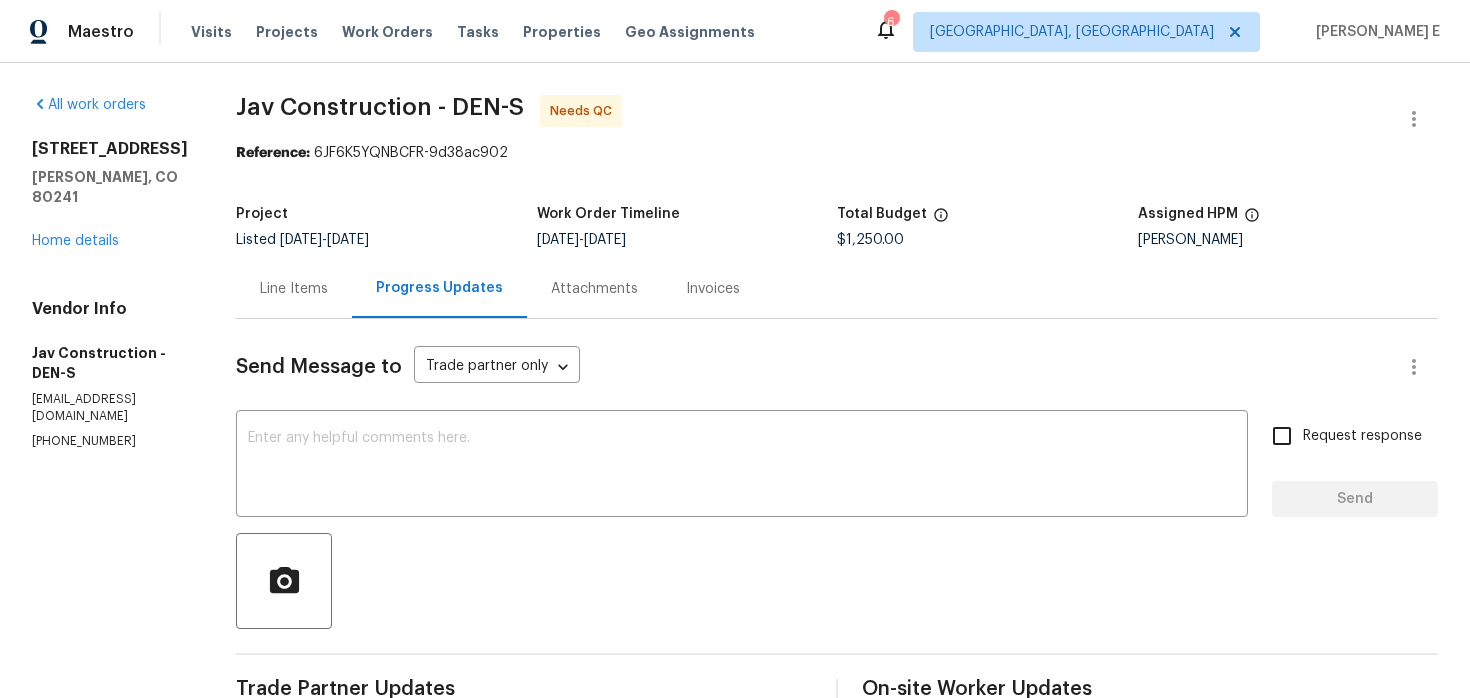 click on "Line Items" at bounding box center [294, 288] 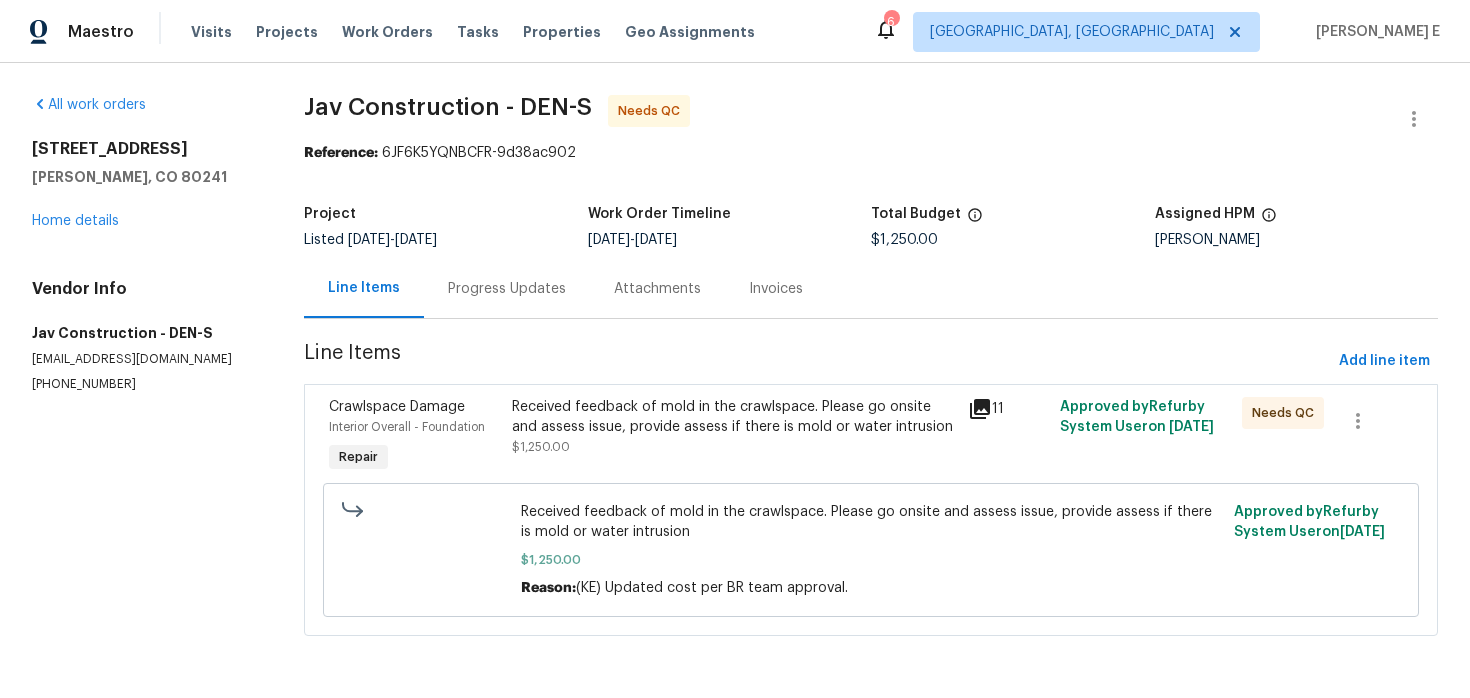 click on "Received feedback of mold in the crawlspace. Please go onsite and assess issue, provide assess if there is mold or water intrusion" at bounding box center (734, 417) 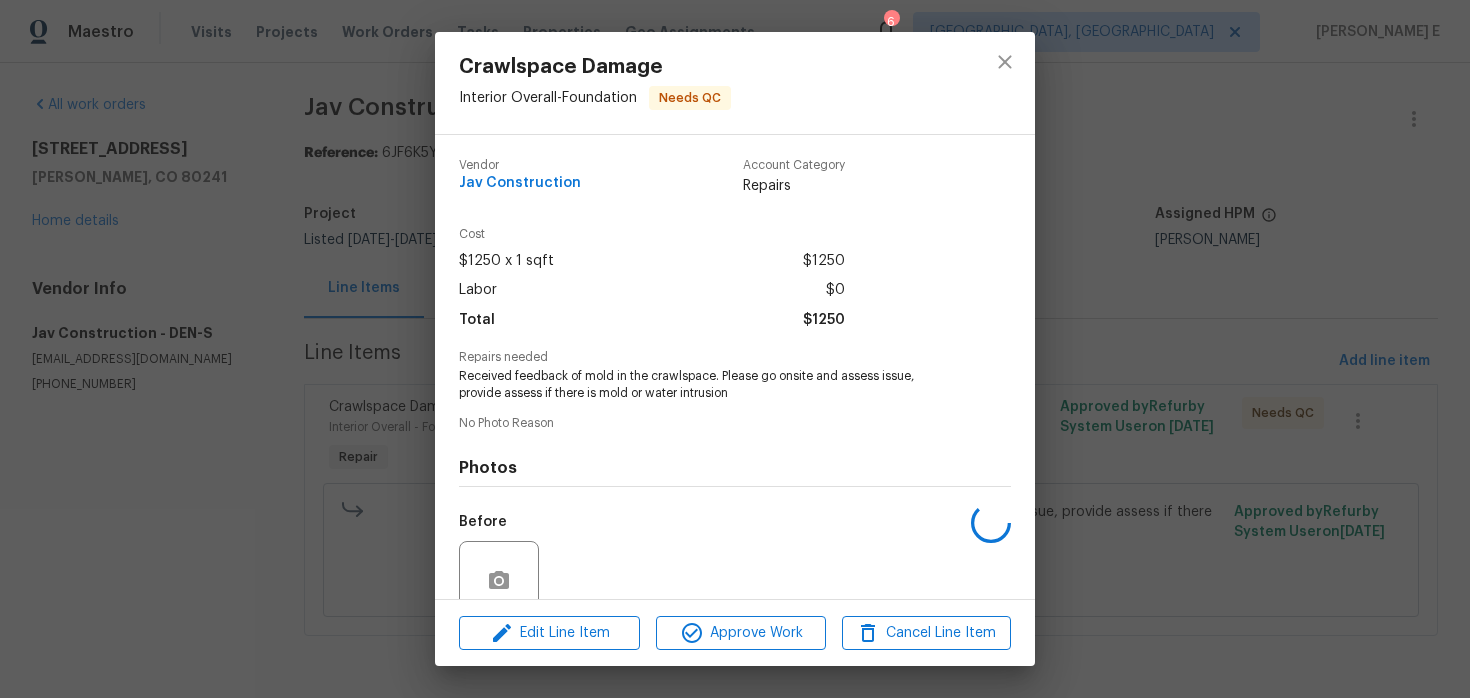 scroll, scrollTop: 172, scrollLeft: 0, axis: vertical 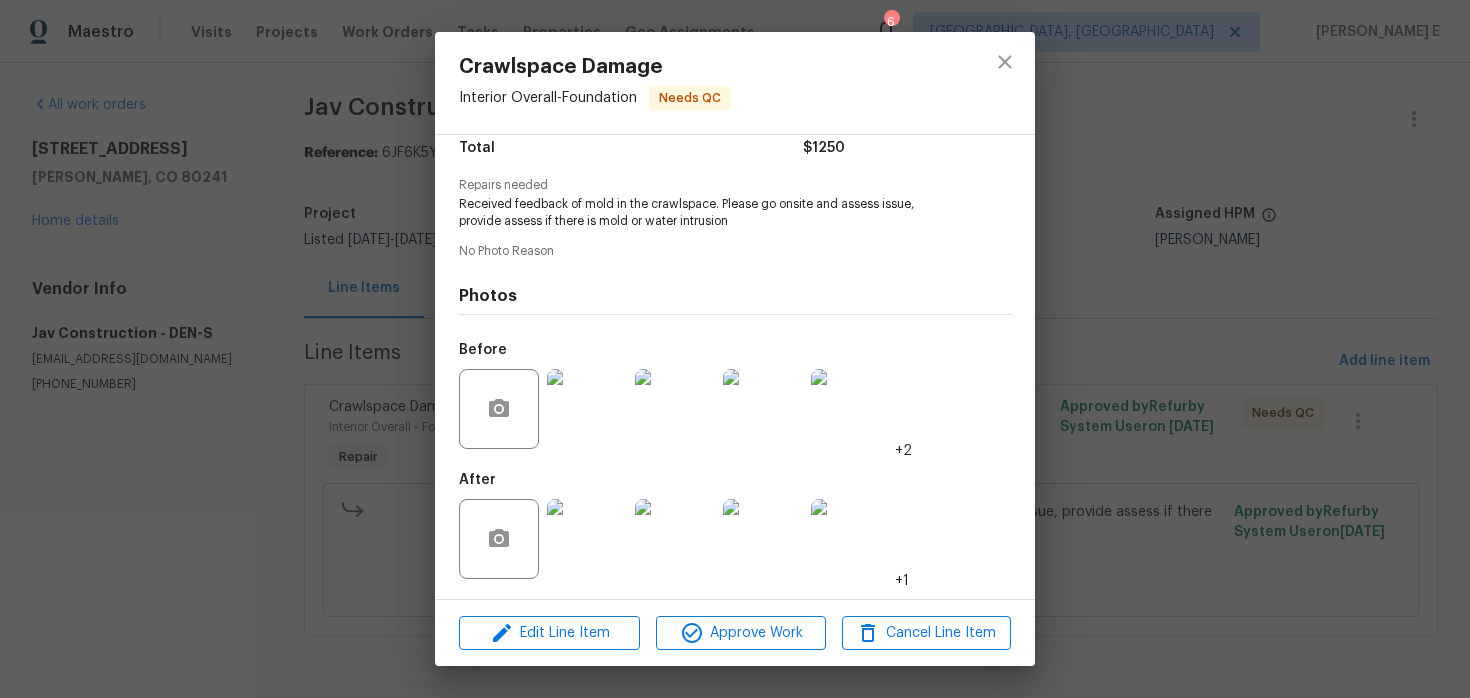 click at bounding box center (587, 539) 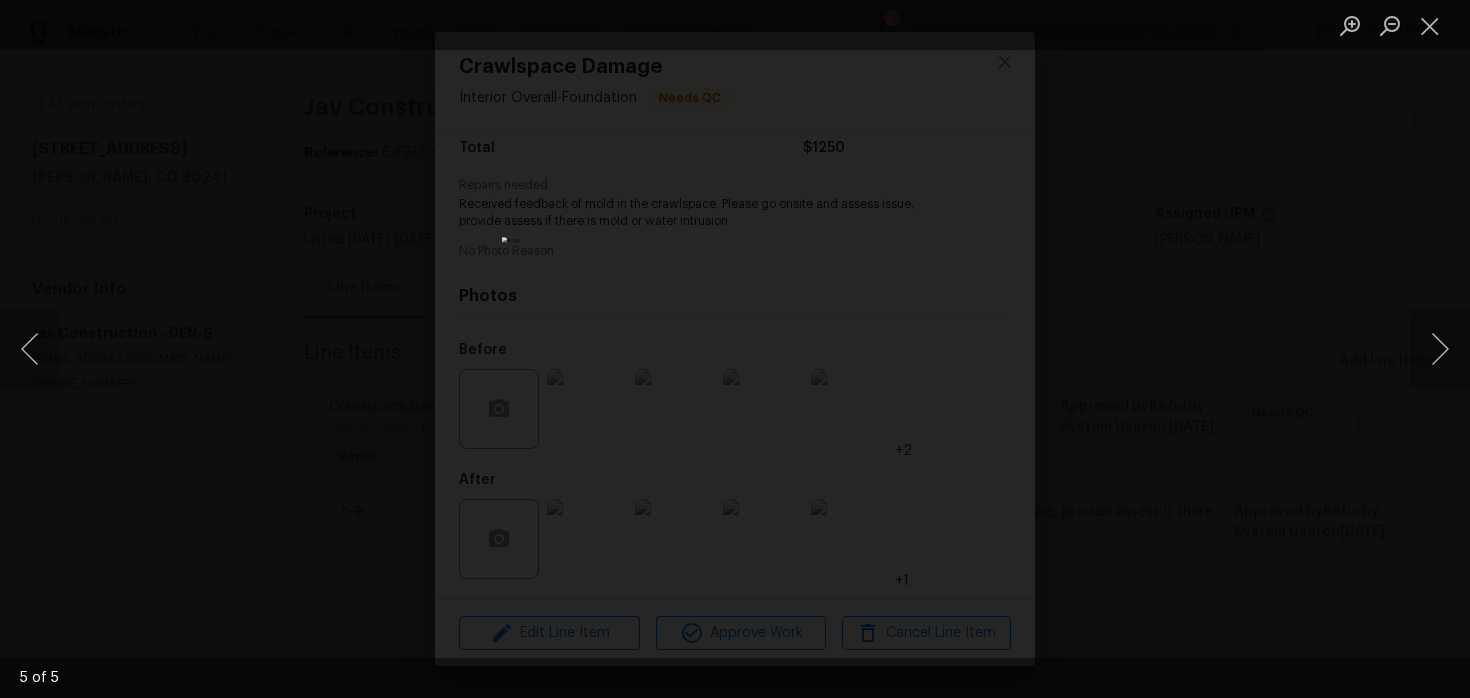 click at bounding box center (735, 349) 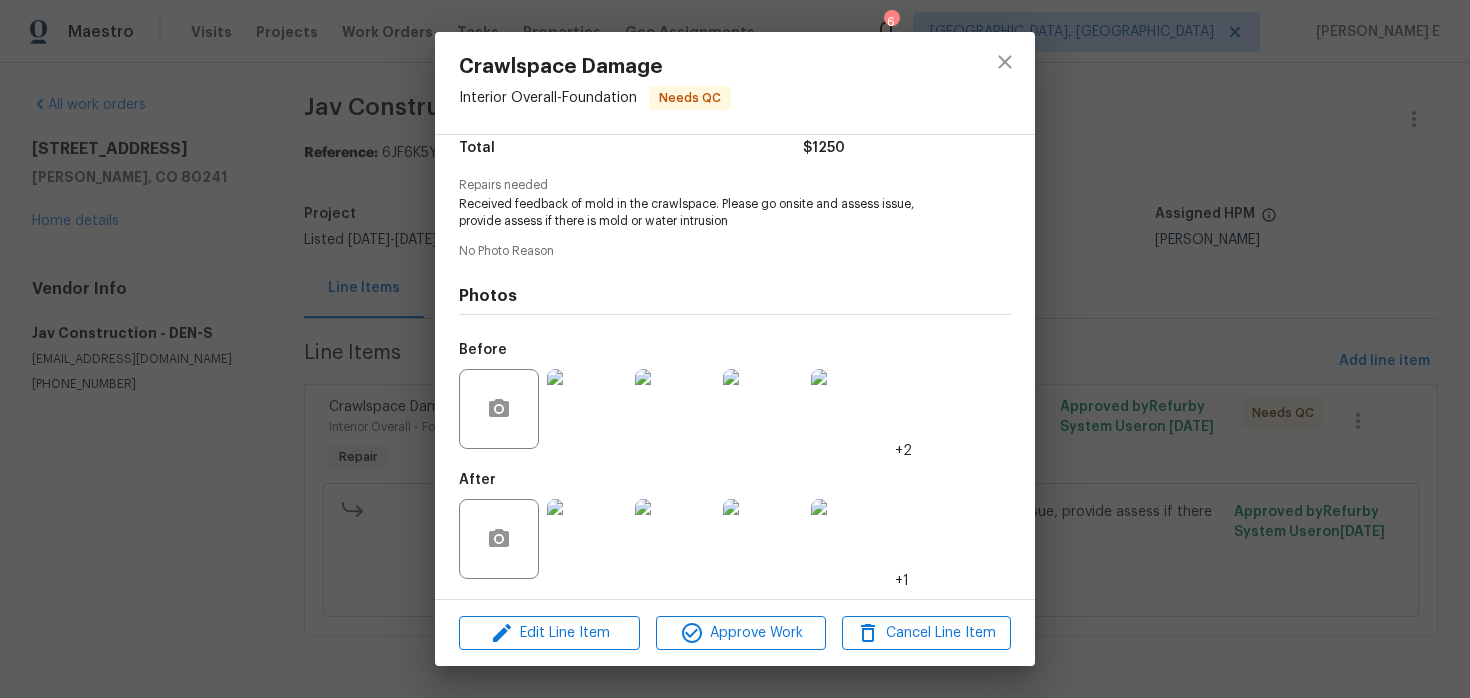 click on "Crawlspace Damage Interior Overall  -  Foundation Needs QC Vendor Jav Construction Account Category Repairs Cost $1250 x 1 sqft $1250 Labor $0 Total $1250 Repairs needed Received feedback of mold in the crawlspace. Please go onsite and assess issue, provide assess if there is mold or water intrusion No Photo Reason   Photos Before  +2 After  +1  Edit Line Item  Approve Work  Cancel Line Item" at bounding box center (735, 349) 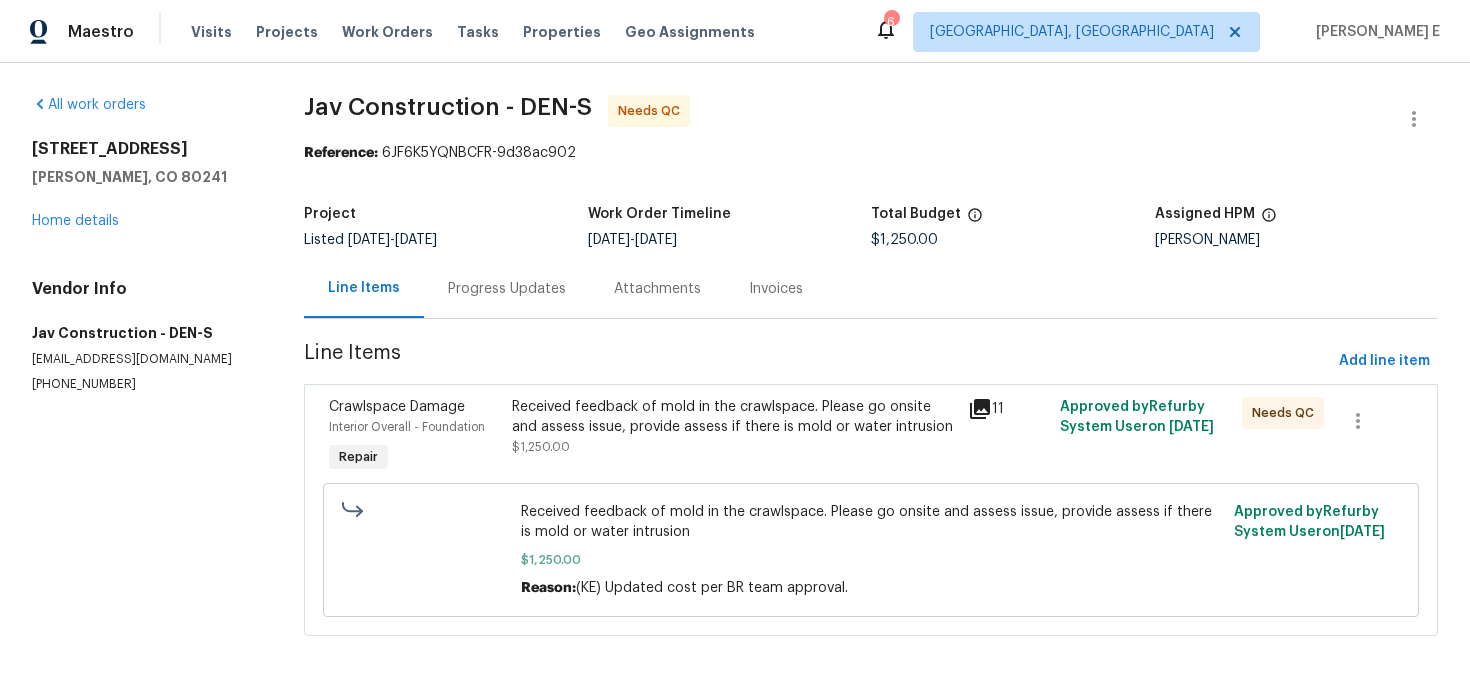 click on "Progress Updates" at bounding box center [507, 288] 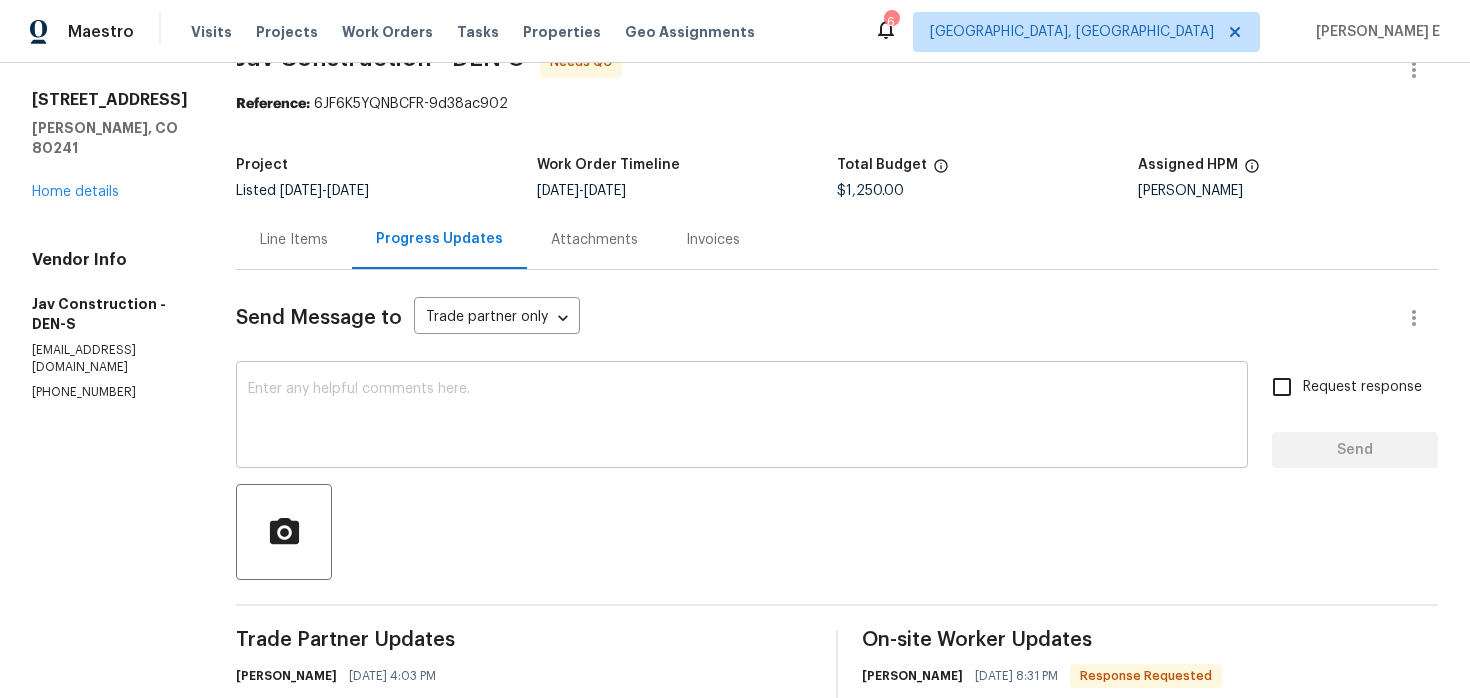 scroll, scrollTop: 0, scrollLeft: 0, axis: both 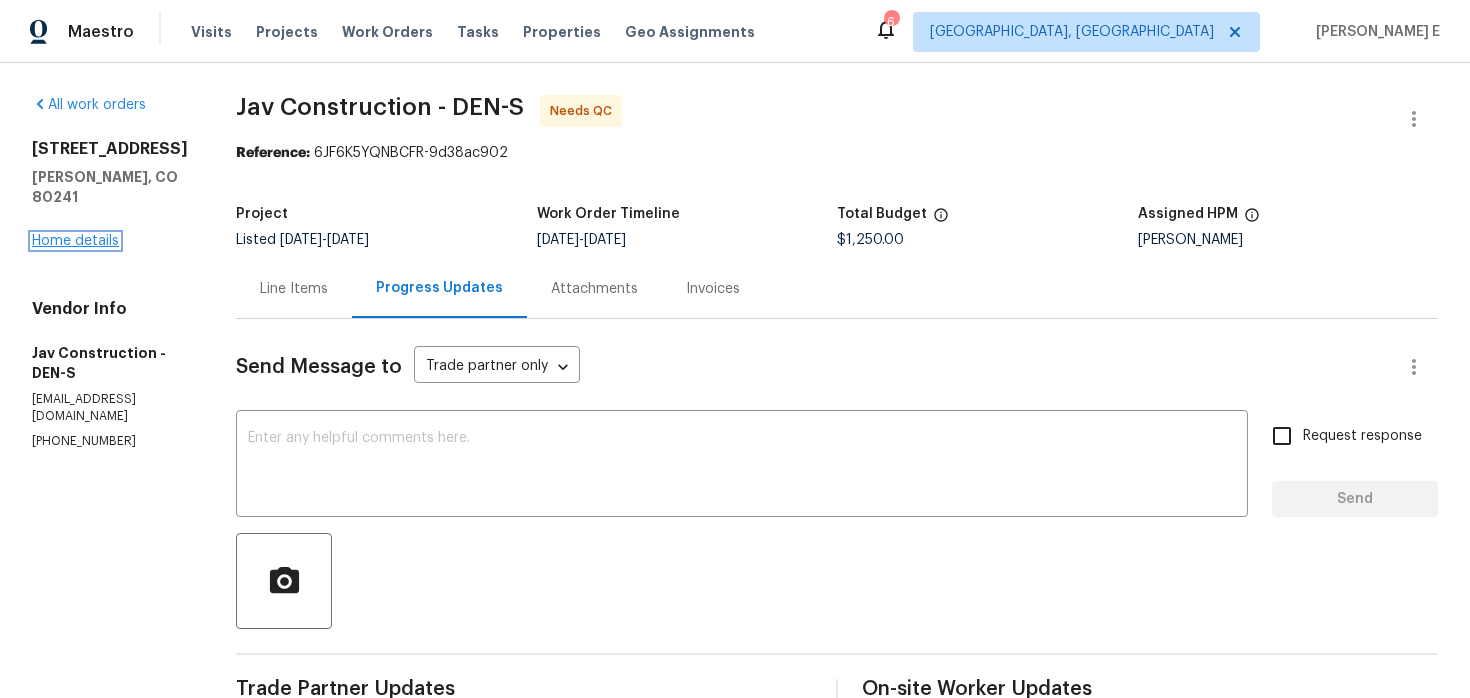 click on "Home details" at bounding box center (75, 241) 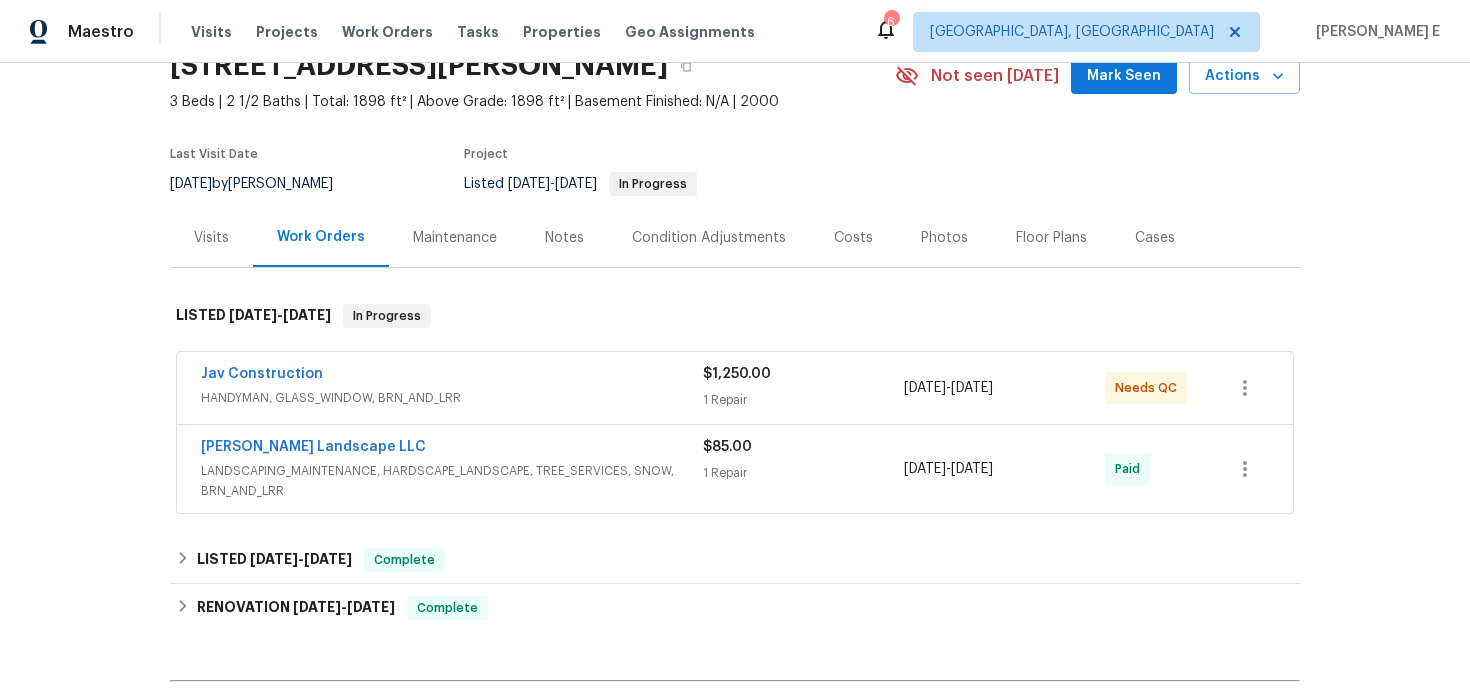 scroll, scrollTop: 132, scrollLeft: 0, axis: vertical 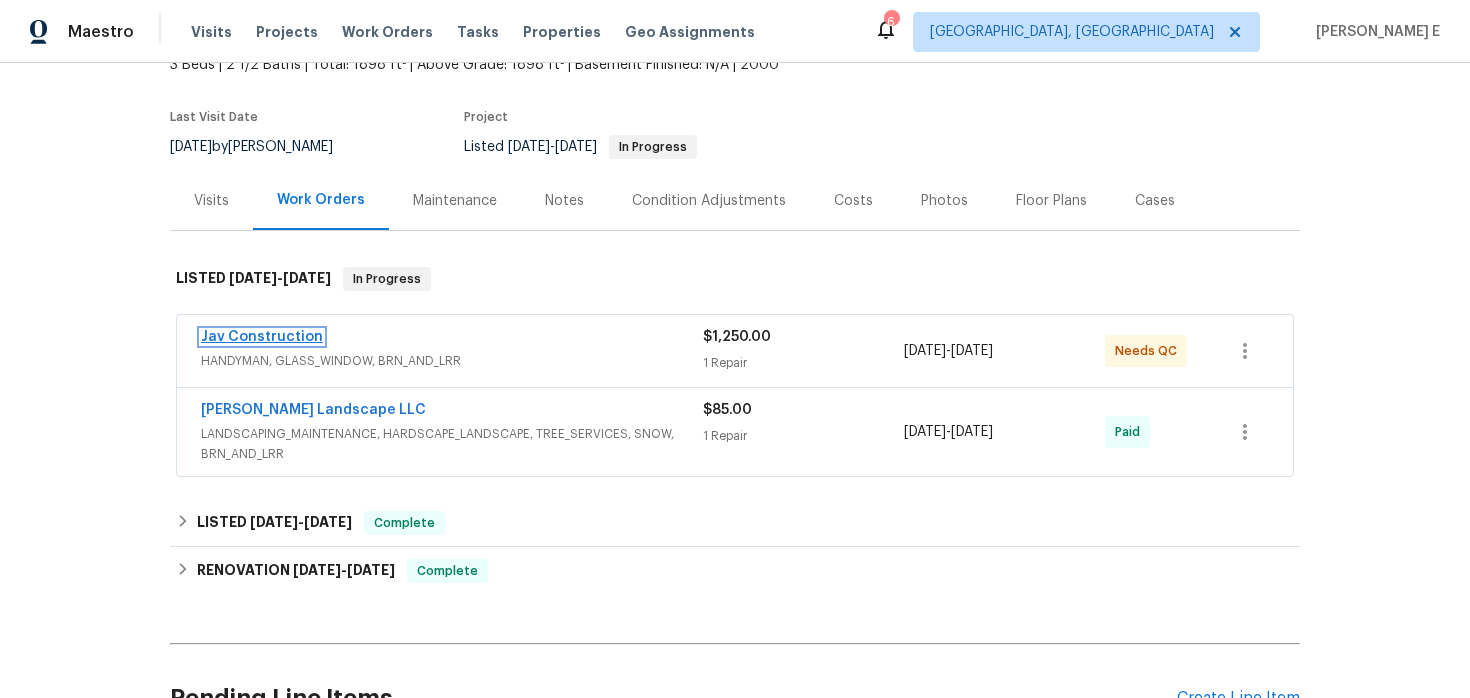 click on "Jav Construction" at bounding box center (262, 337) 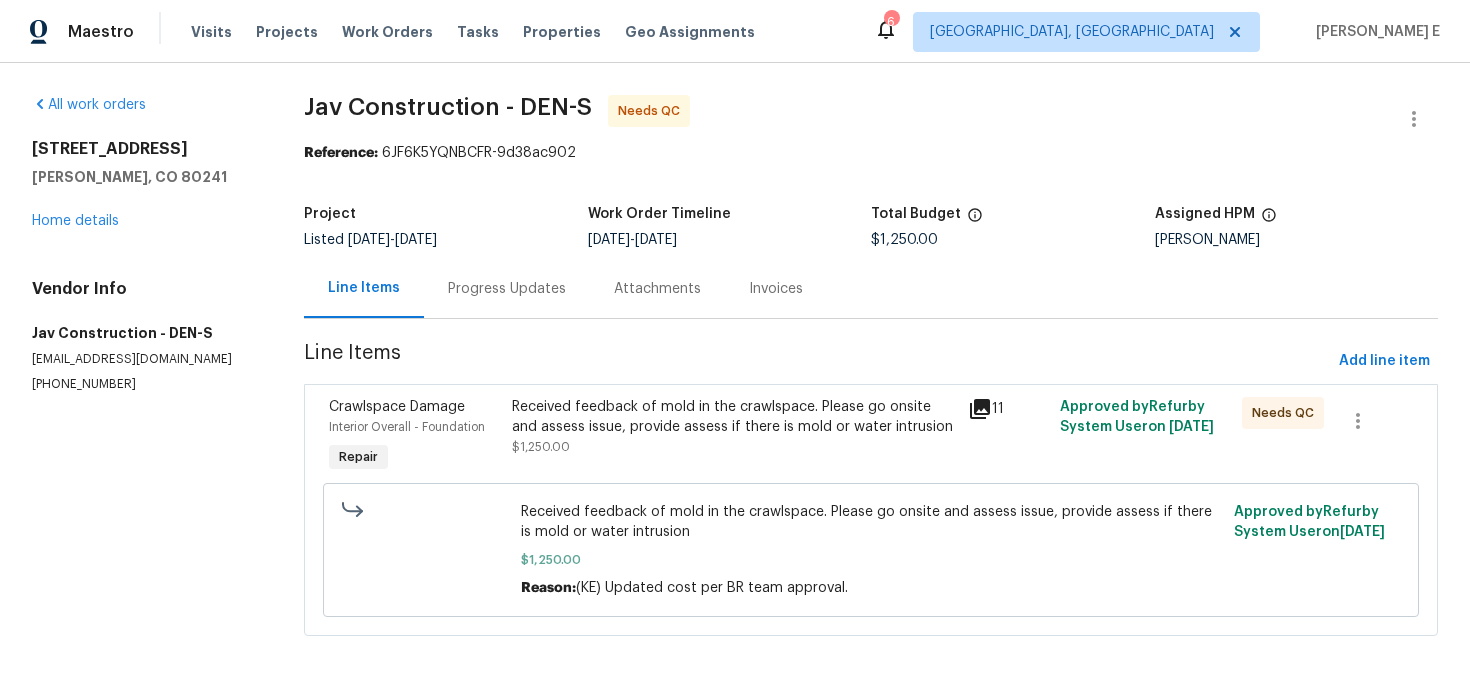 click on "Jav Construction - DEN-S Needs QC" at bounding box center (847, 119) 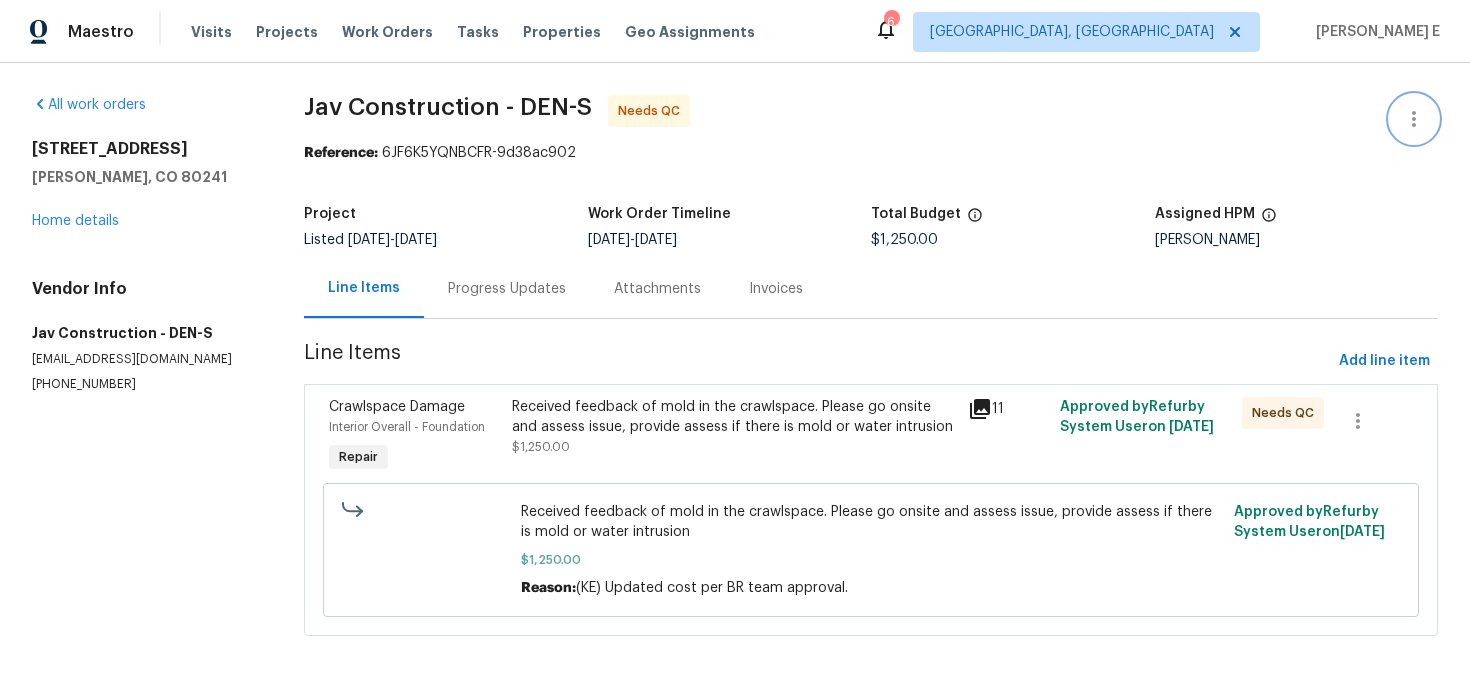 click 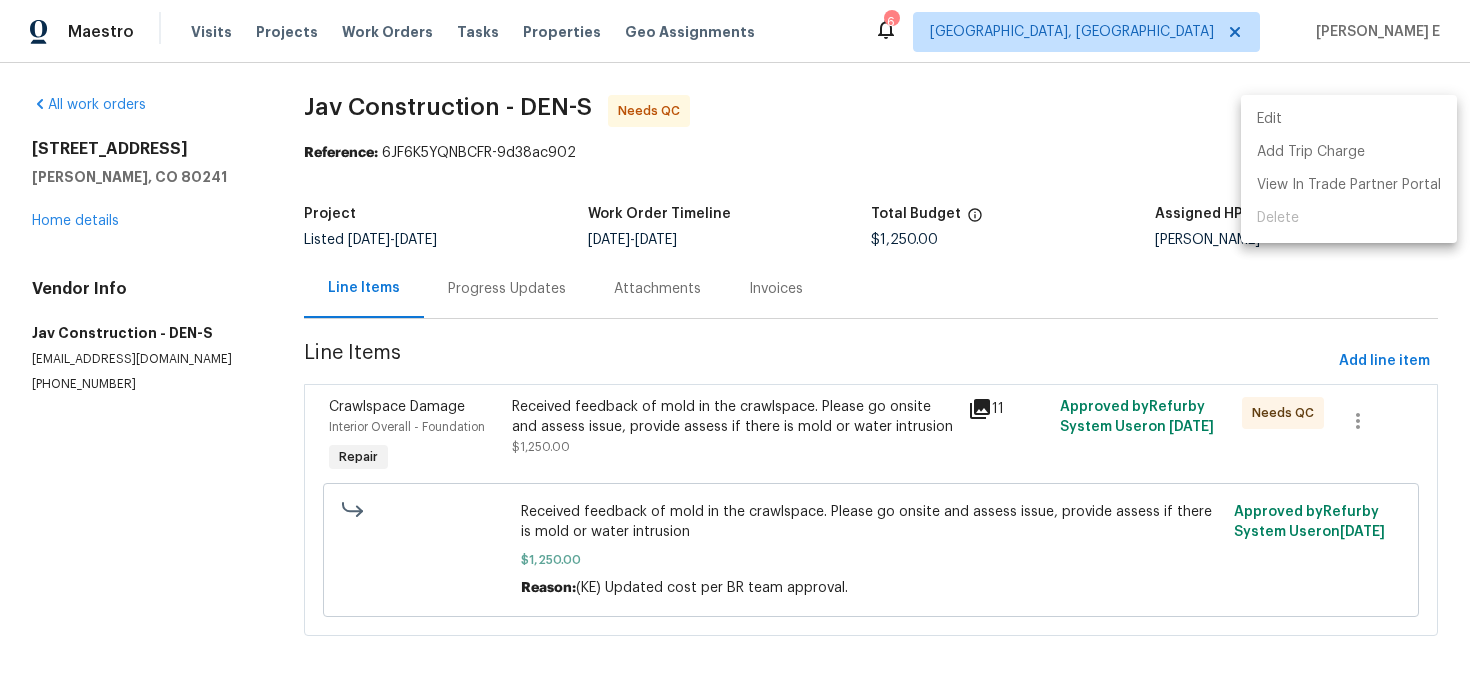 click on "Edit" at bounding box center (1349, 119) 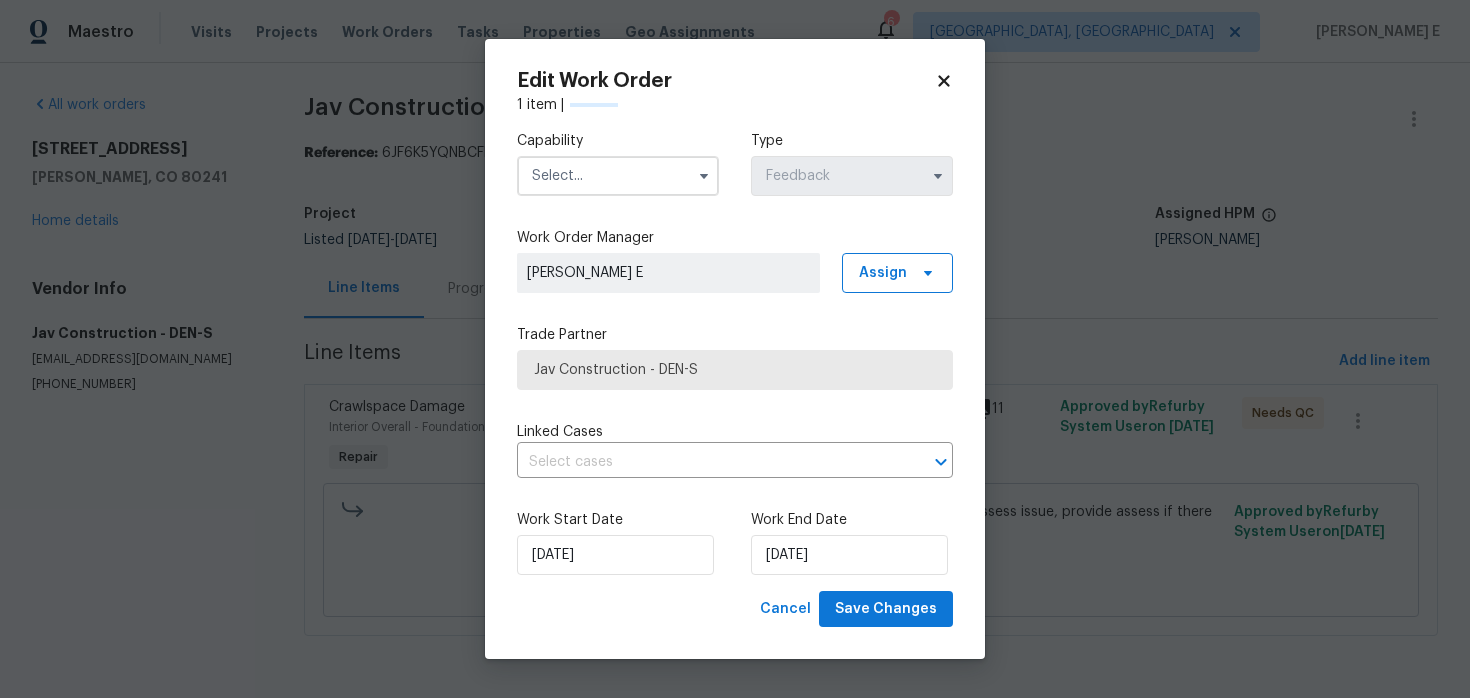 click at bounding box center (704, 176) 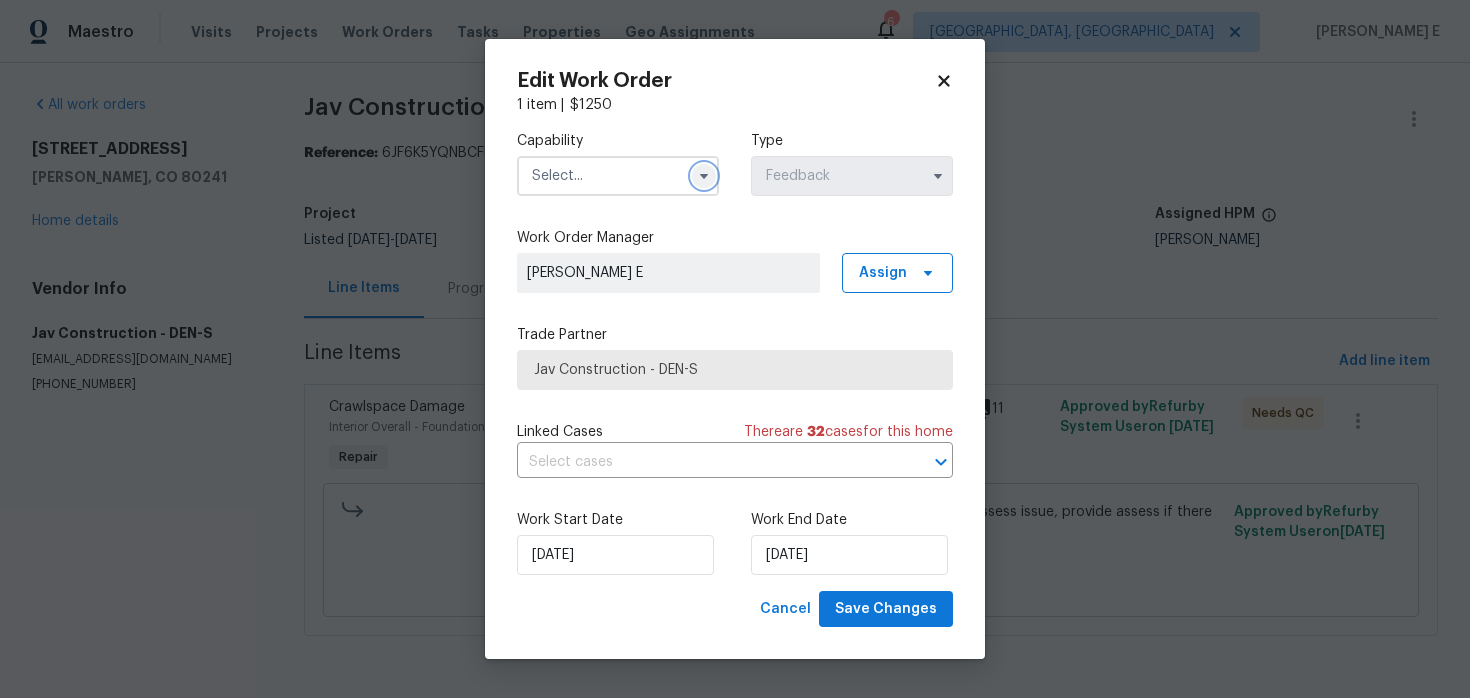 click 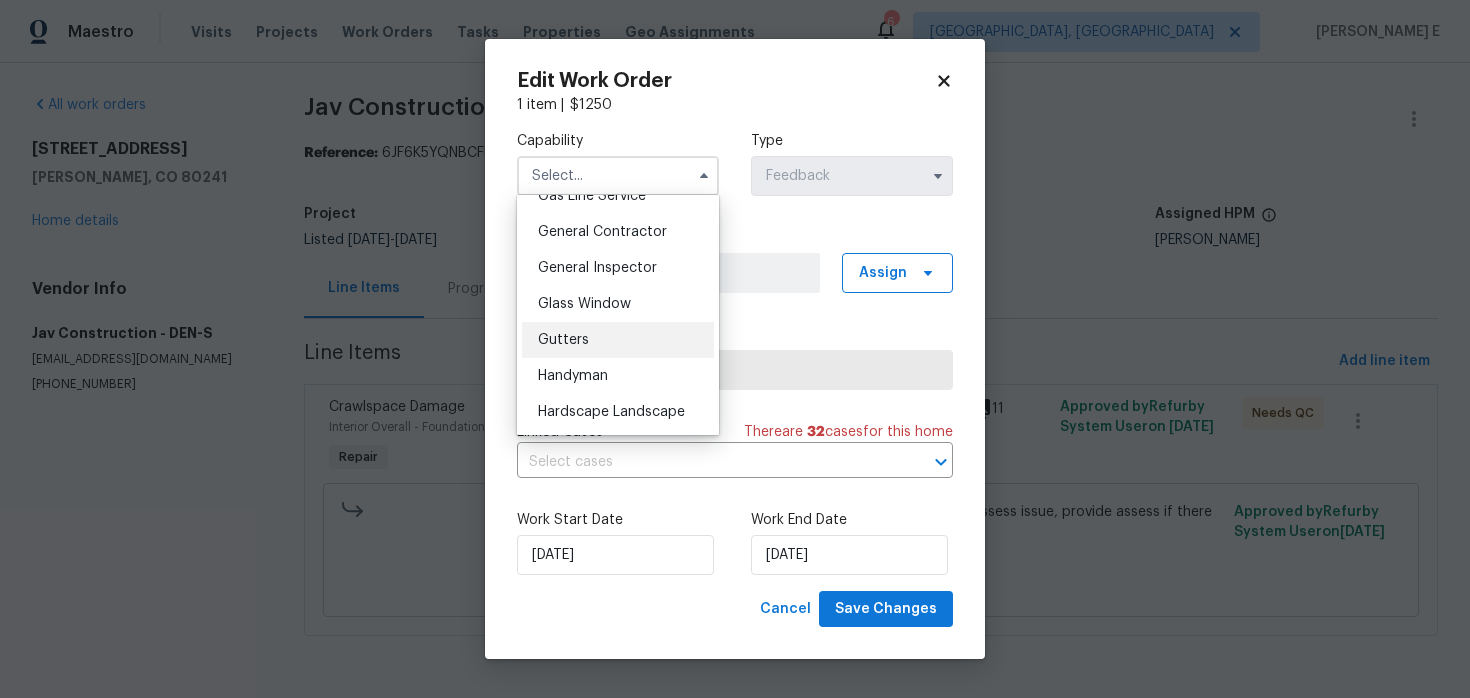 scroll, scrollTop: 948, scrollLeft: 0, axis: vertical 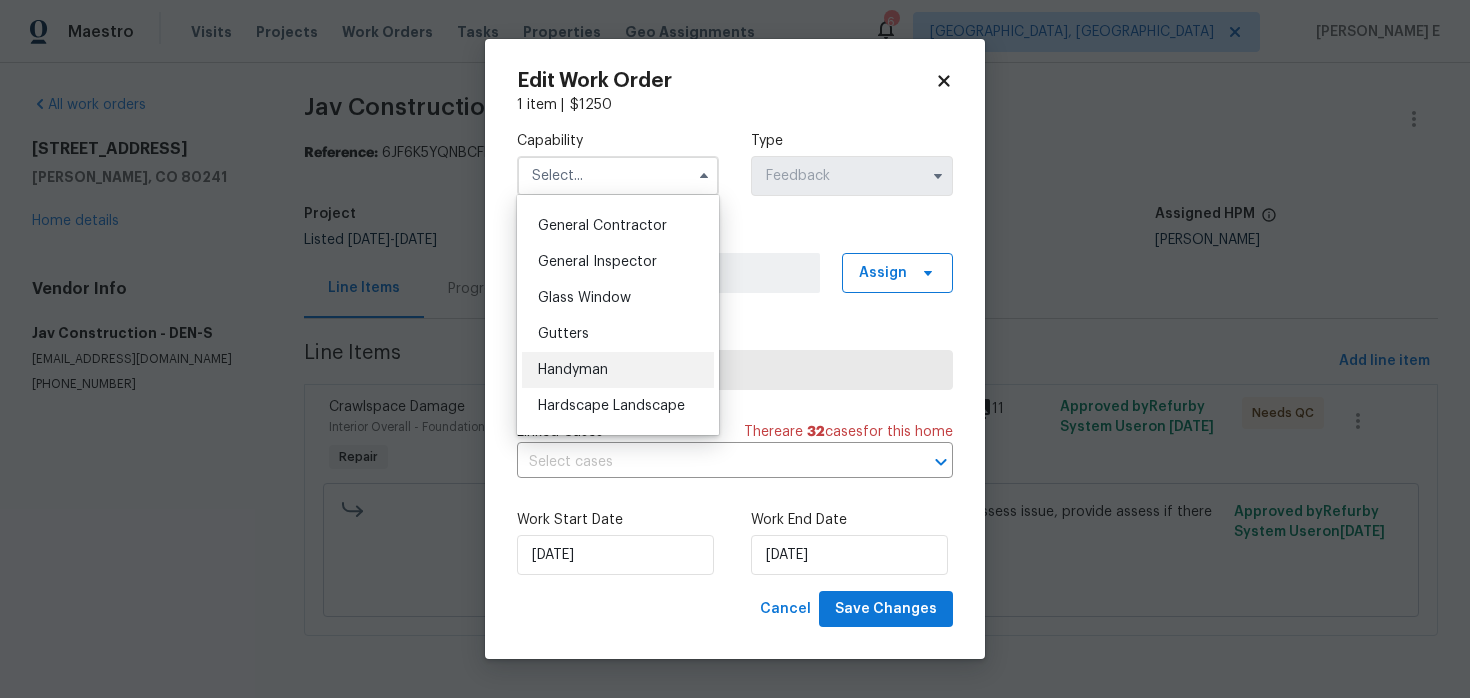 click on "Handyman" at bounding box center (618, 370) 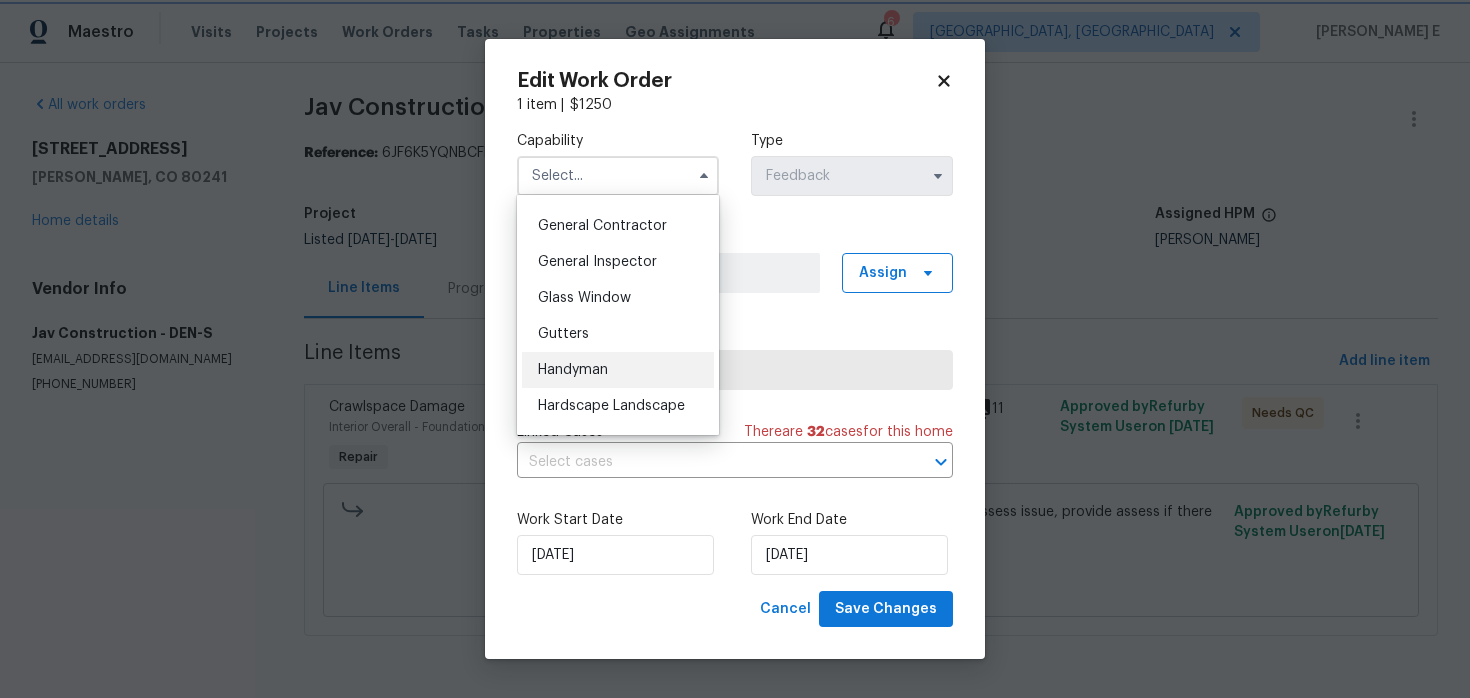 type on "Handyman" 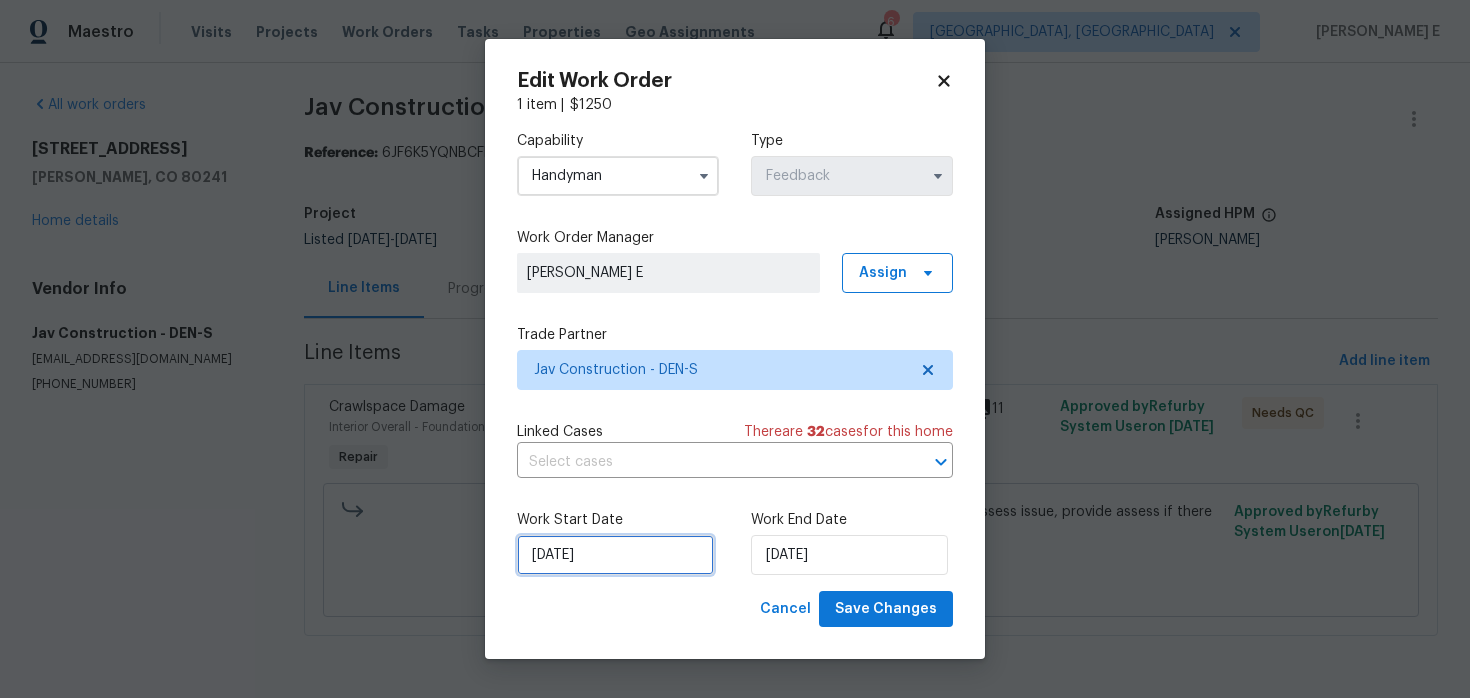 click on "01/07/2025" at bounding box center [615, 555] 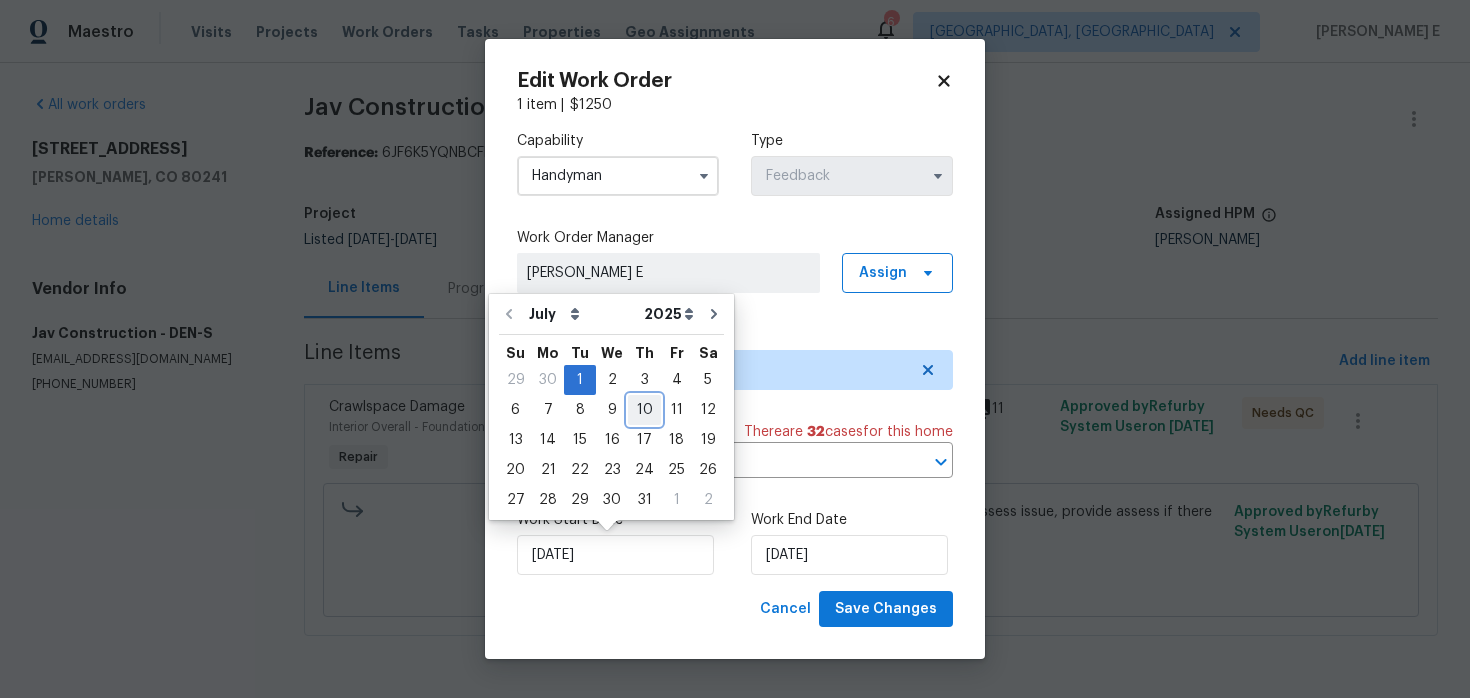 click on "10" at bounding box center (644, 410) 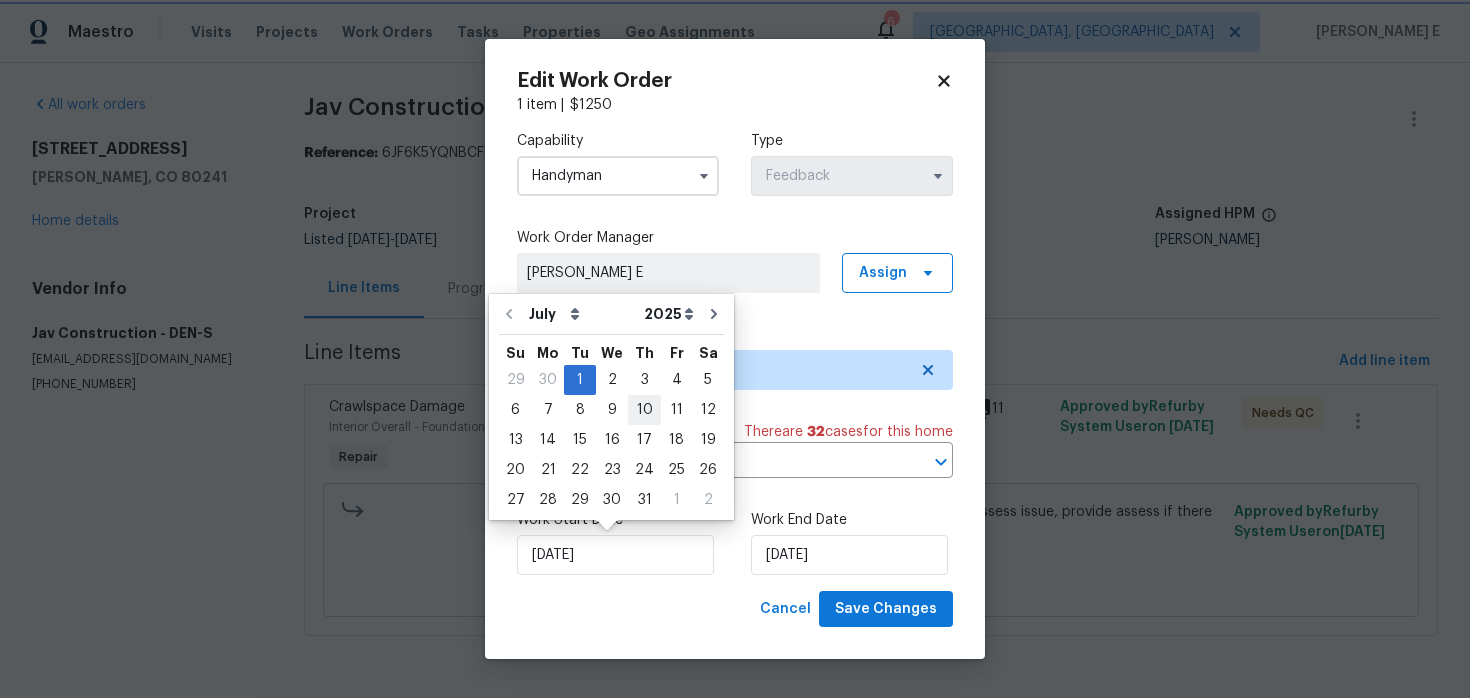 type on "10/07/2025" 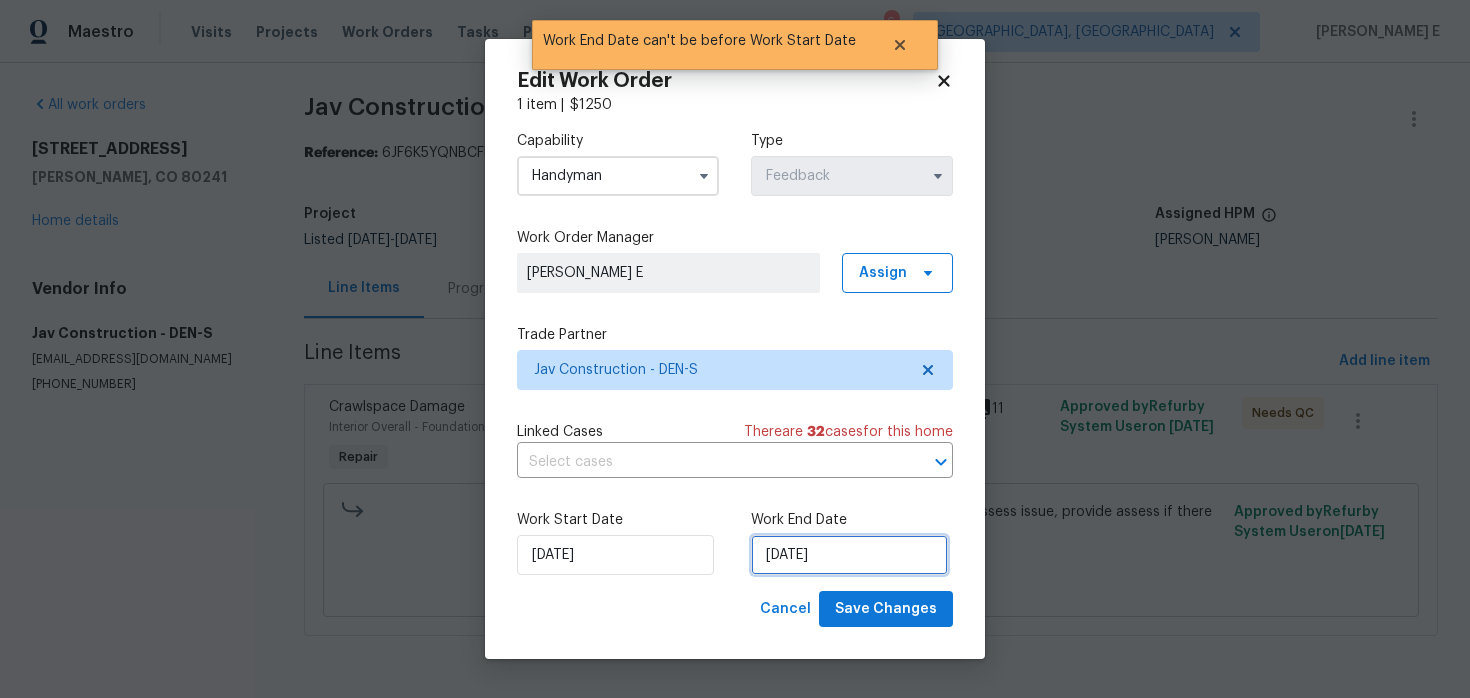 click on "10/07/2025" at bounding box center (849, 555) 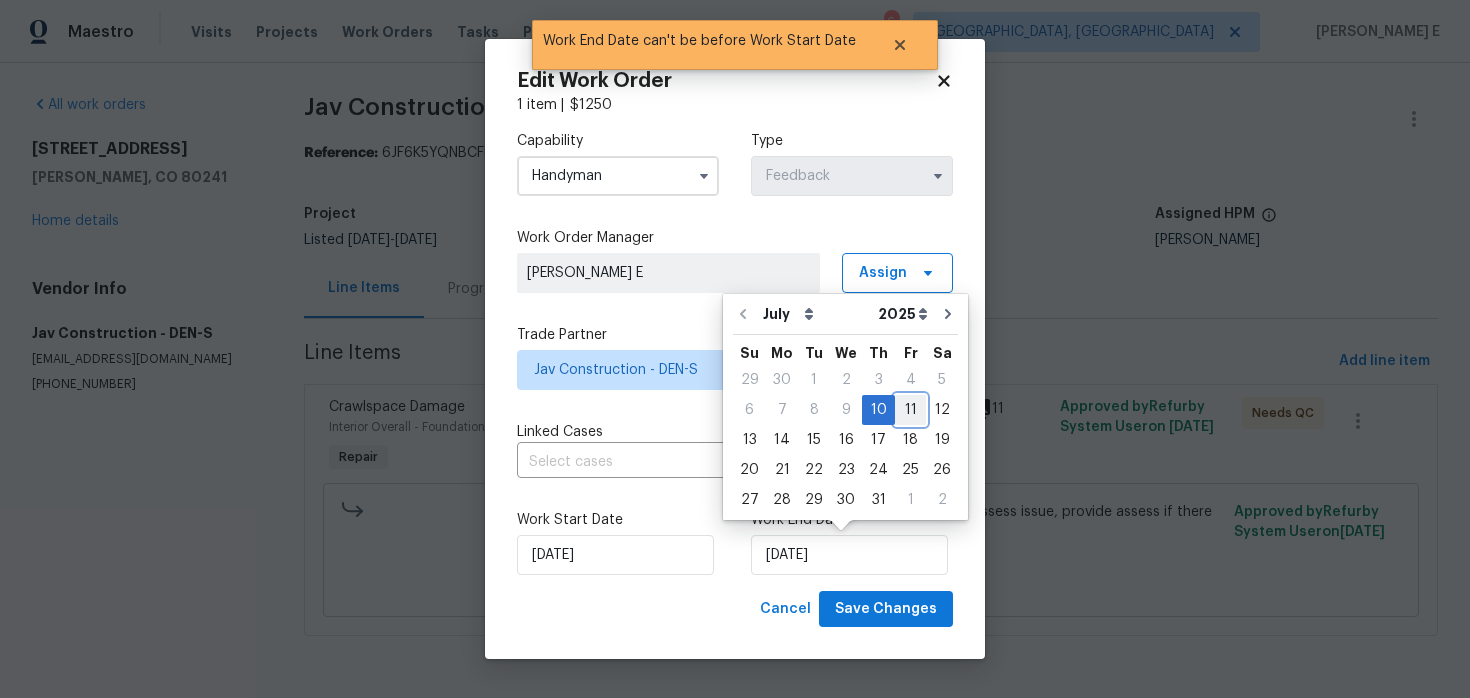 click on "11" at bounding box center (910, 410) 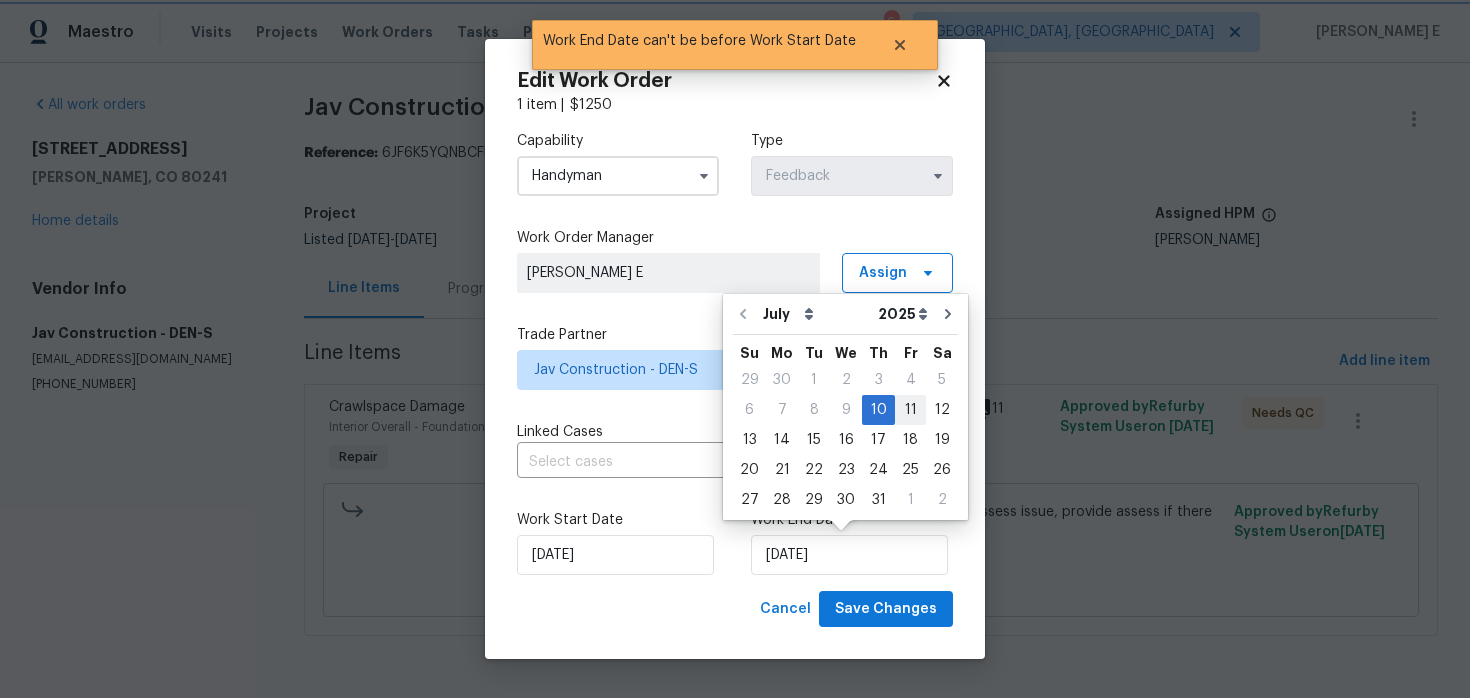 type on "11/07/2025" 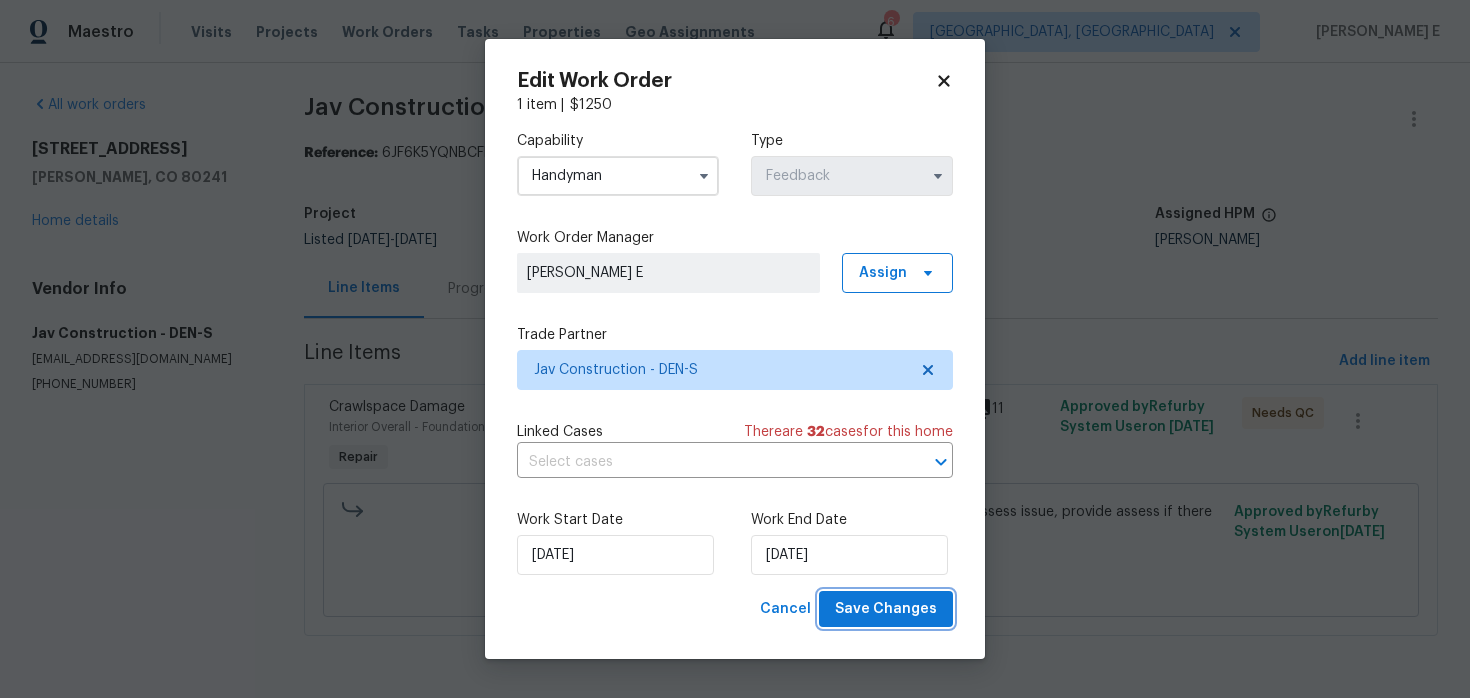 click on "Save Changes" at bounding box center (886, 609) 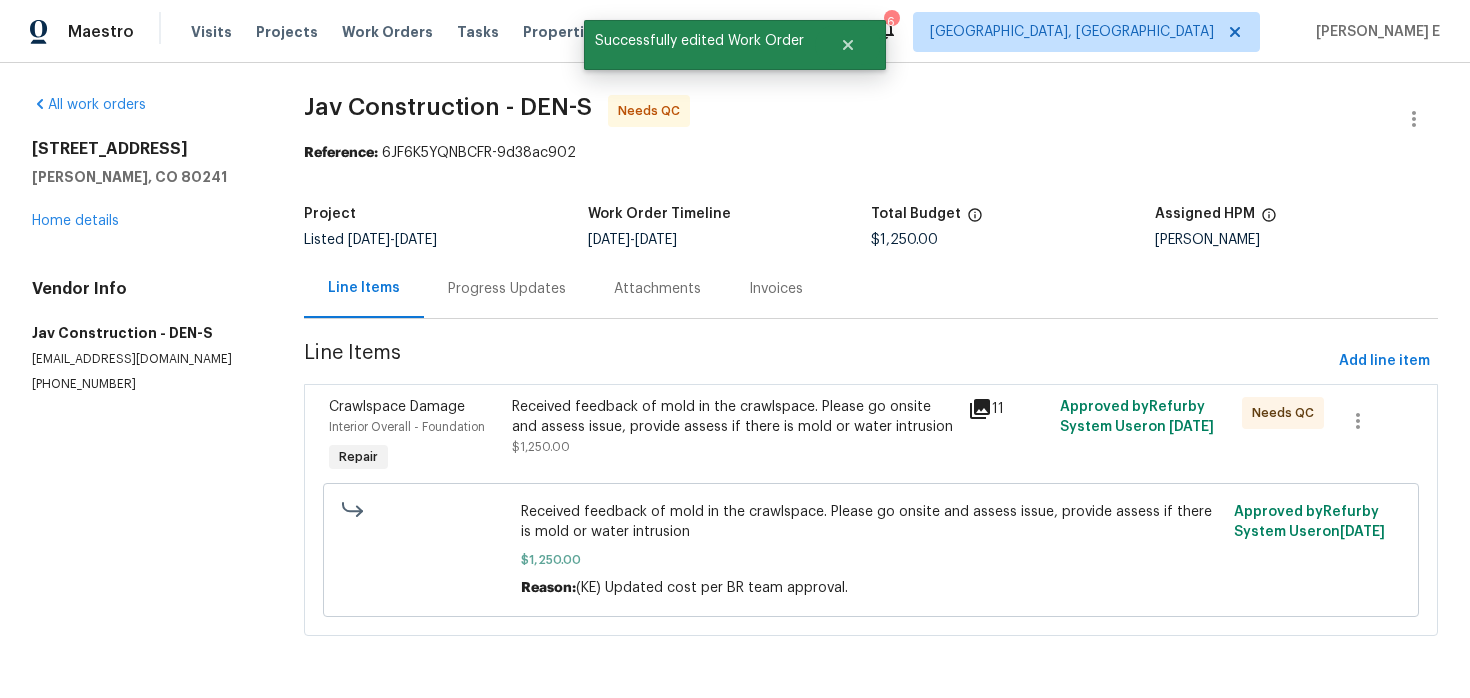 click on "Progress Updates" at bounding box center [507, 289] 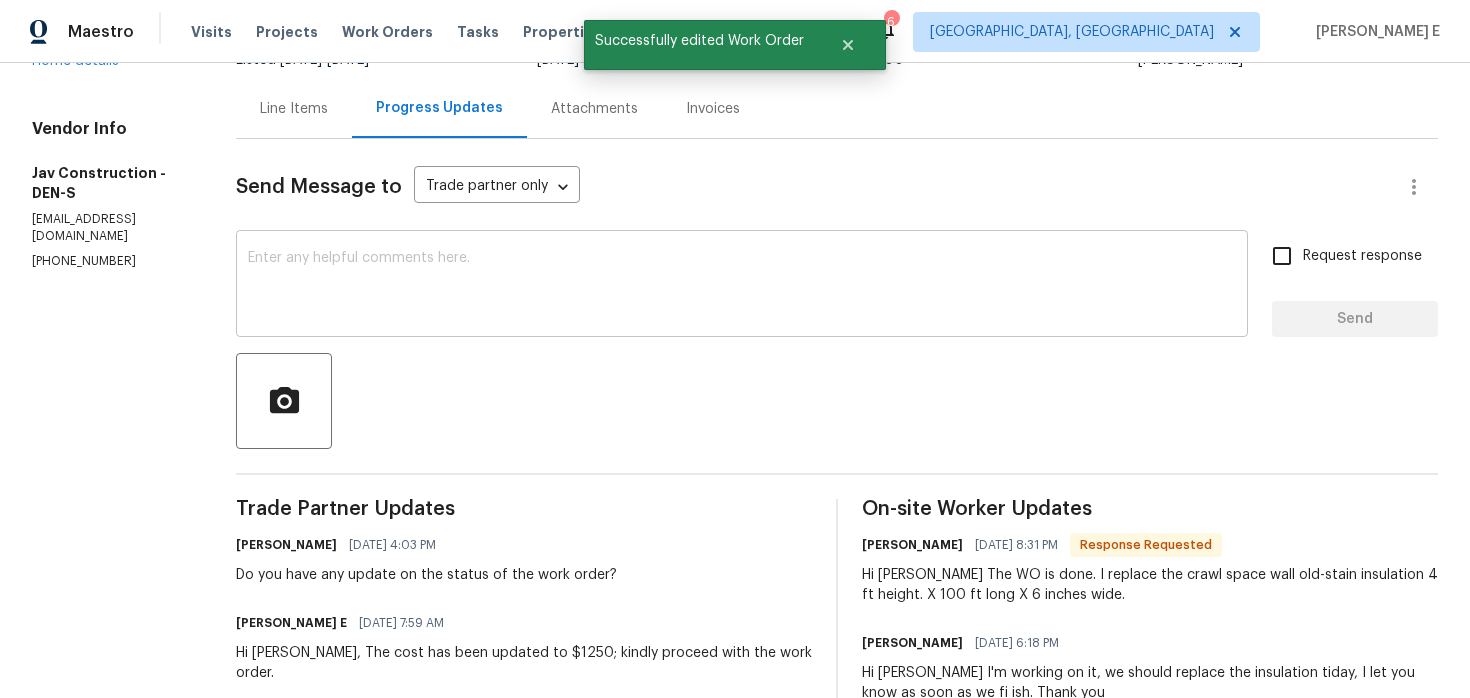 scroll, scrollTop: 0, scrollLeft: 0, axis: both 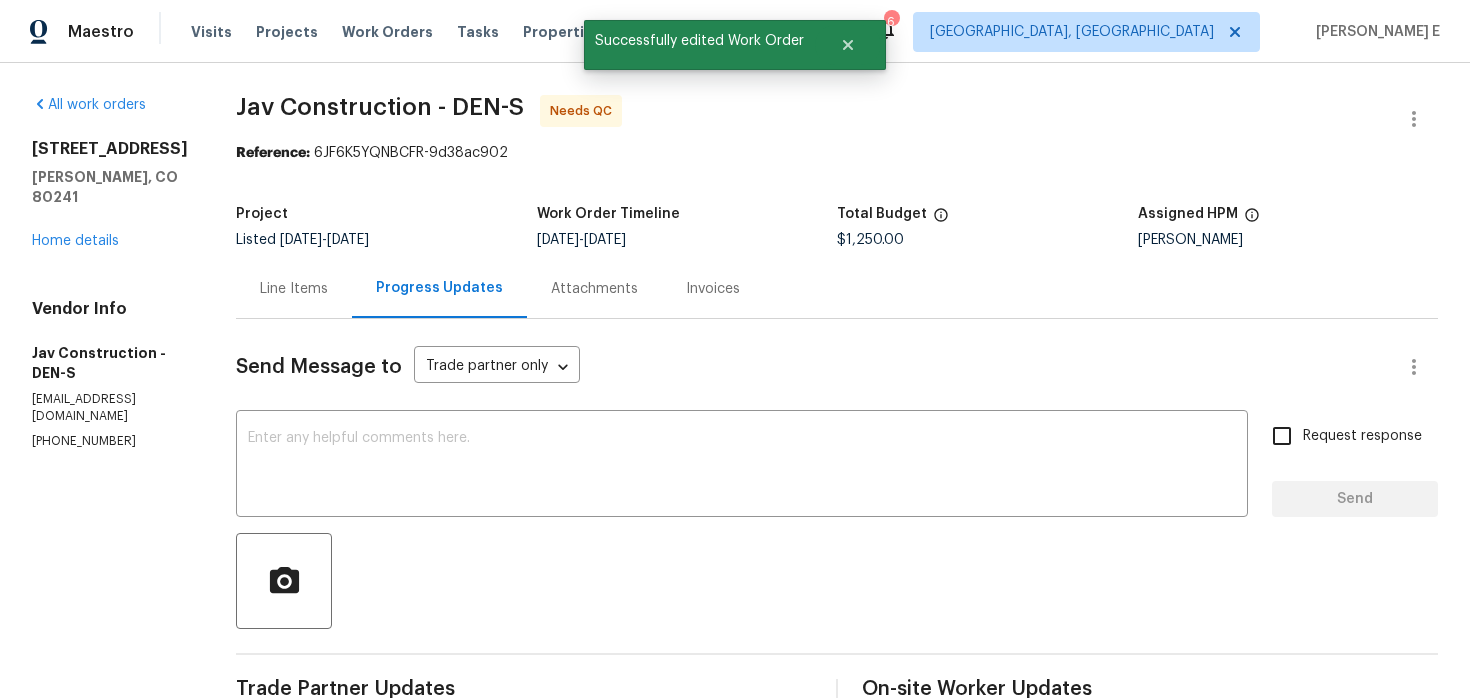 click on "Line Items" at bounding box center [294, 289] 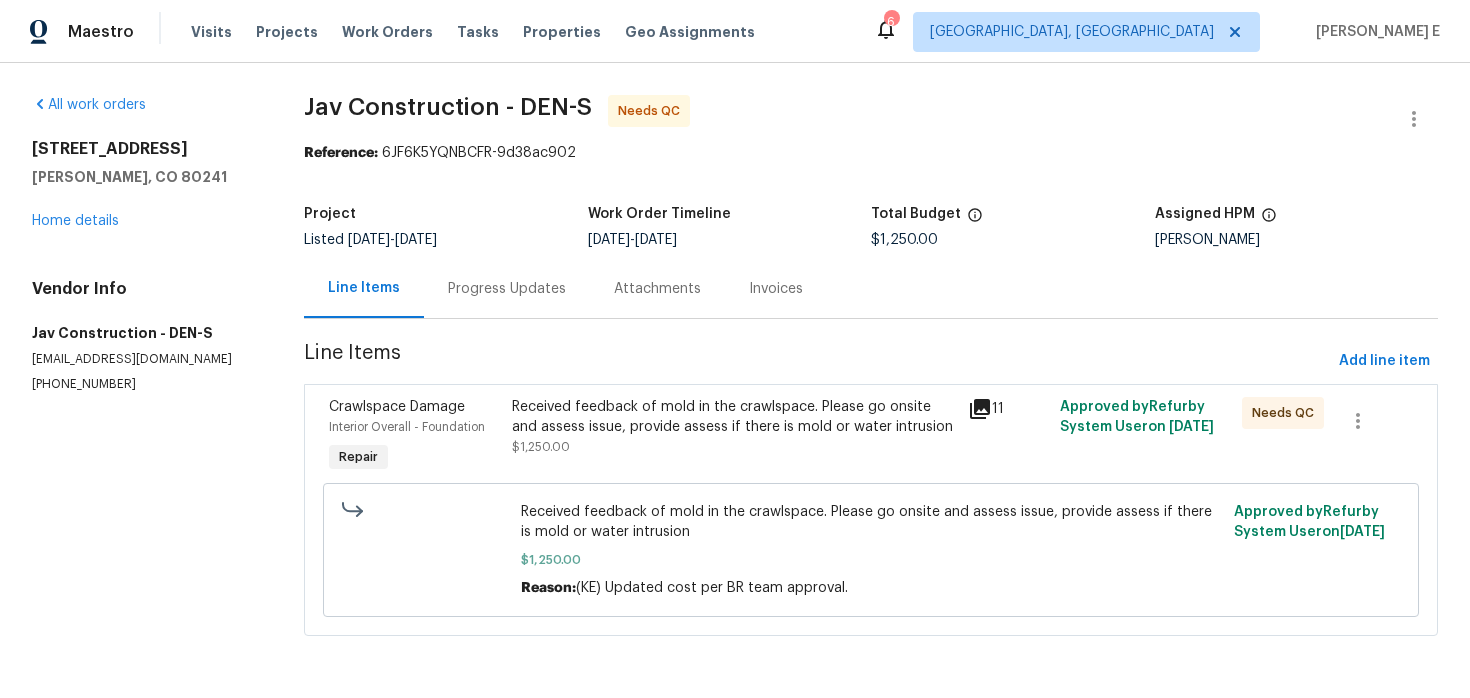 click on "Received feedback of mold in the crawlspace. Please go onsite and assess issue, provide assess if there is mold or water intrusion $1,250.00 Reason:  (KE) Updated cost per BR team approval. Approved by  Refurby System User  on  7/9/2025" at bounding box center (871, 550) 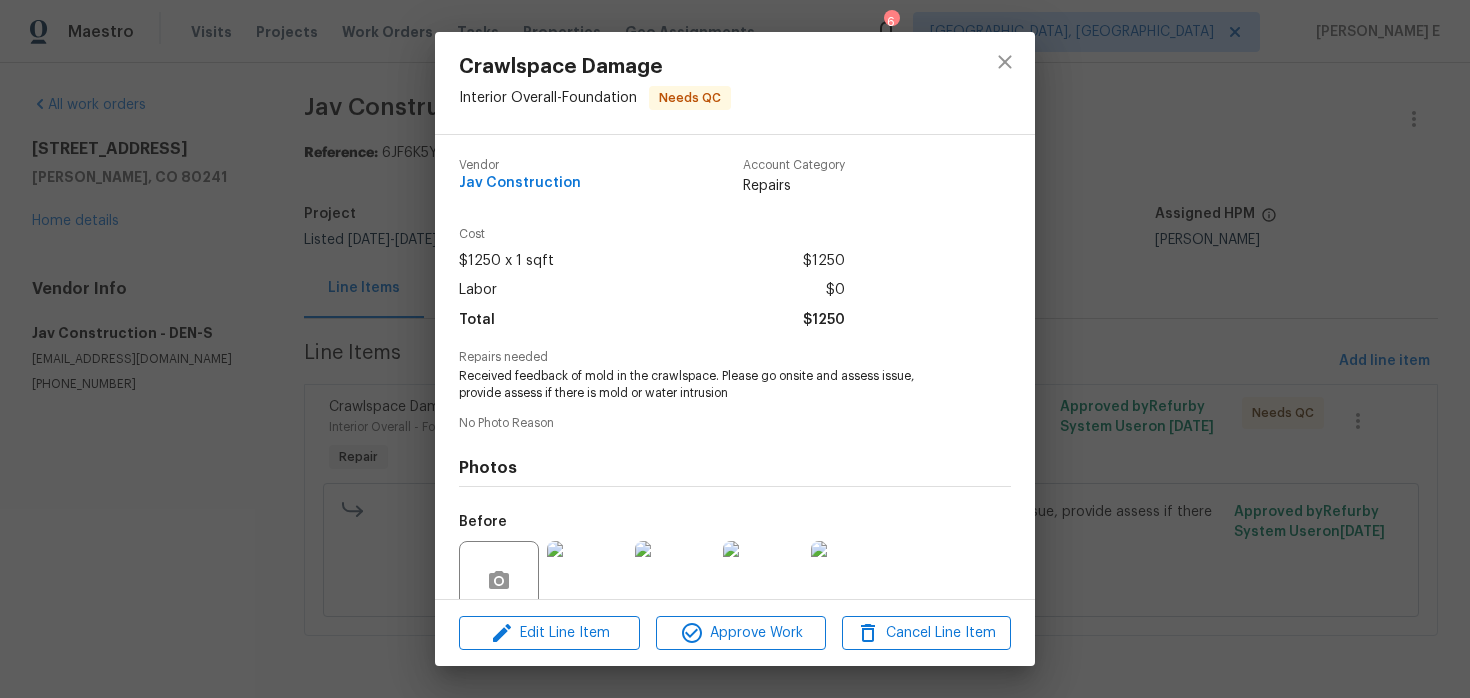 scroll, scrollTop: 172, scrollLeft: 0, axis: vertical 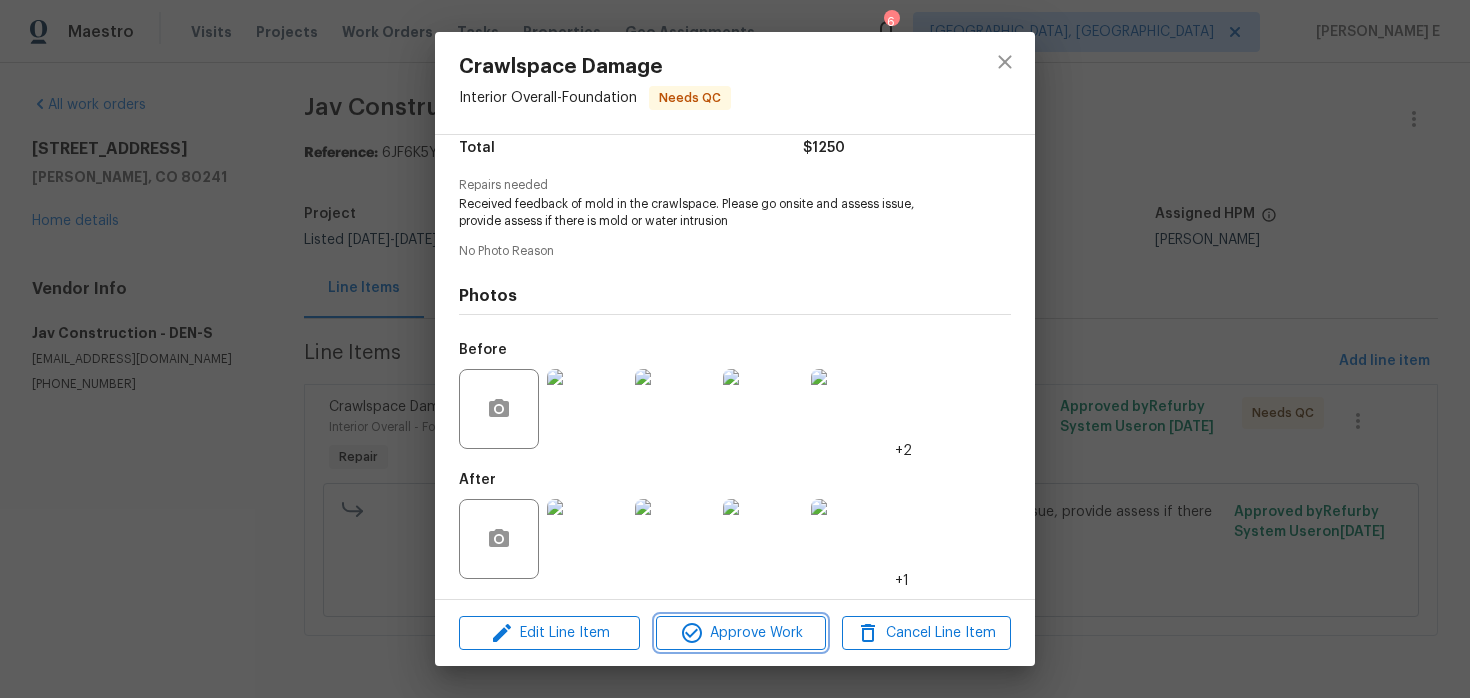 click on "Approve Work" at bounding box center (740, 633) 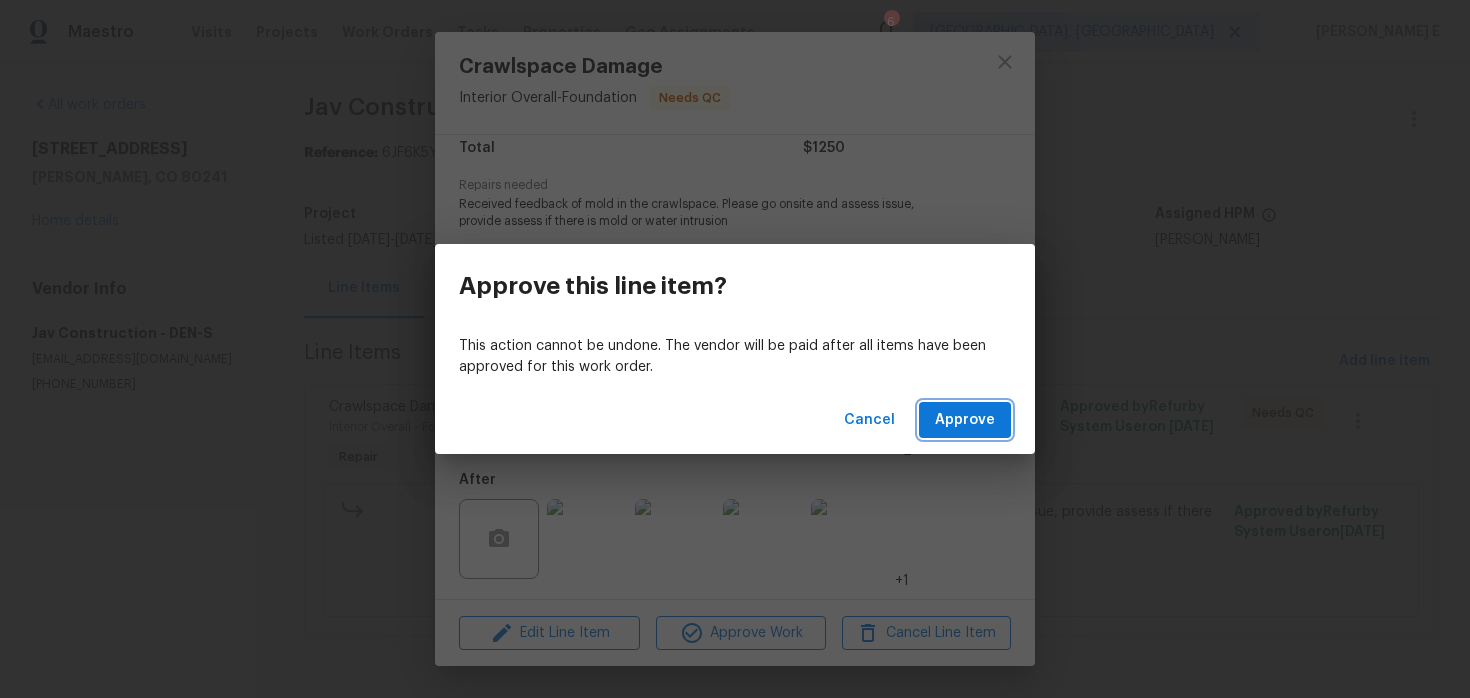 click on "Approve" at bounding box center (965, 420) 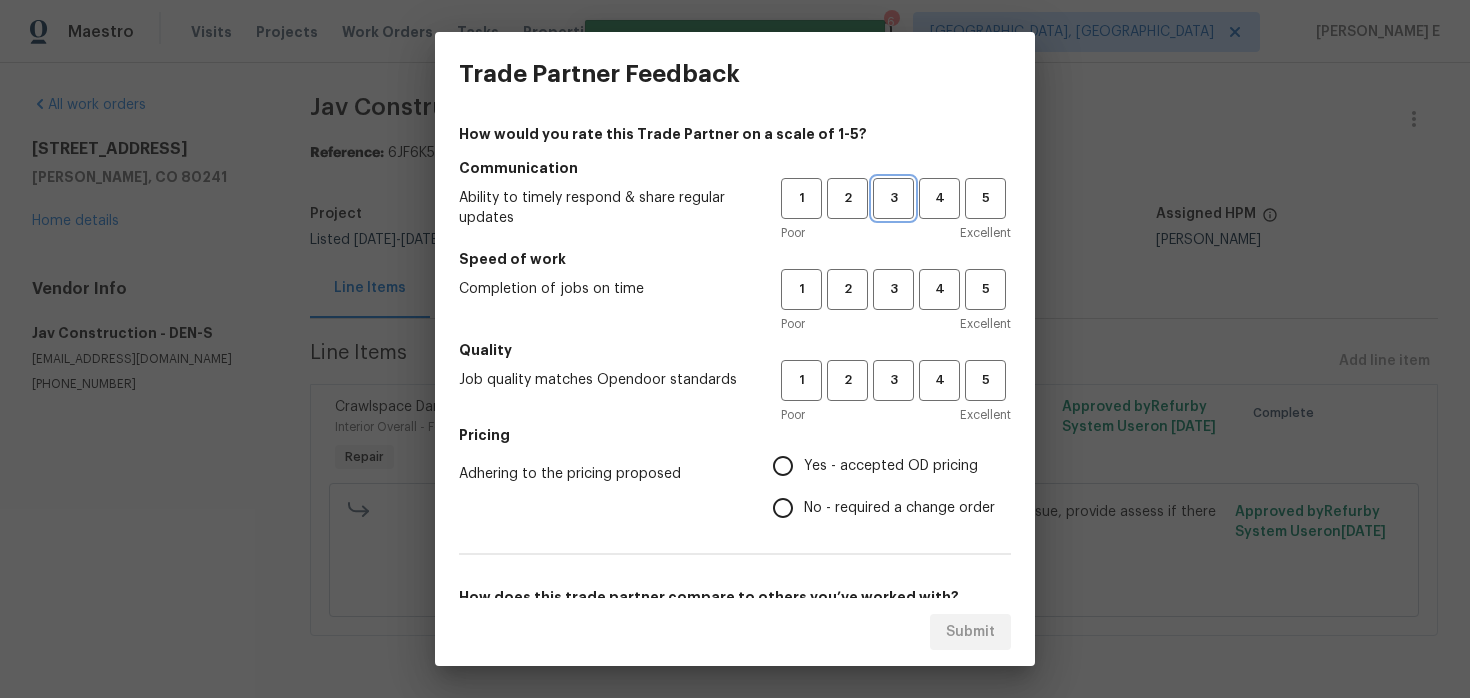 click on "3" at bounding box center [893, 198] 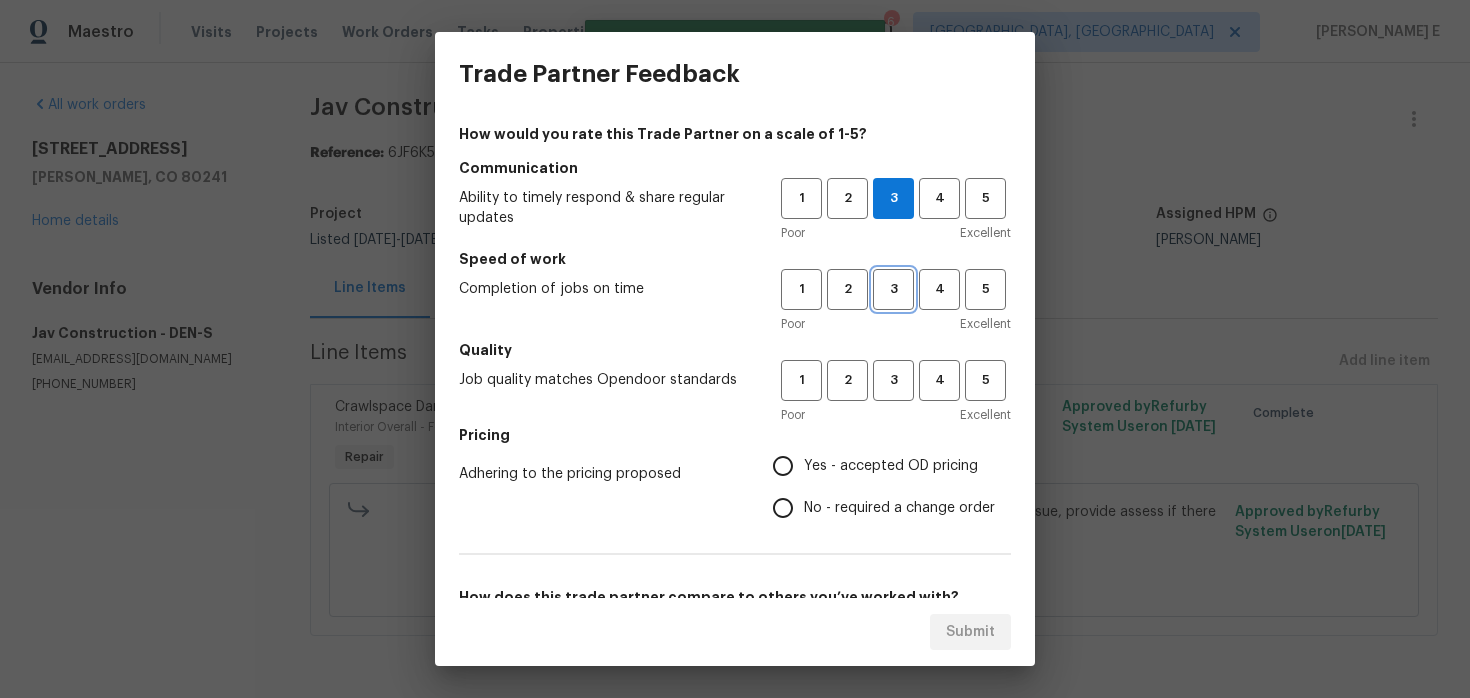 click on "3" at bounding box center (893, 289) 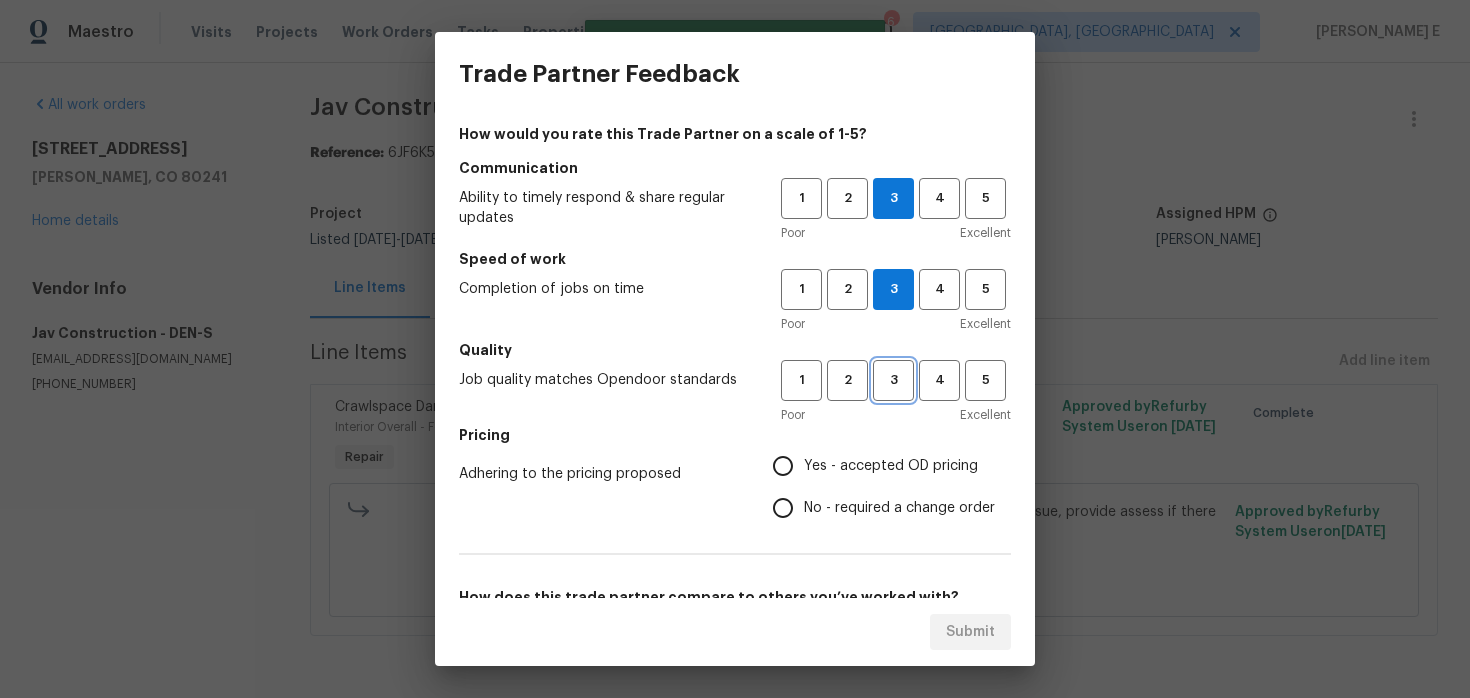 click on "3" at bounding box center (893, 380) 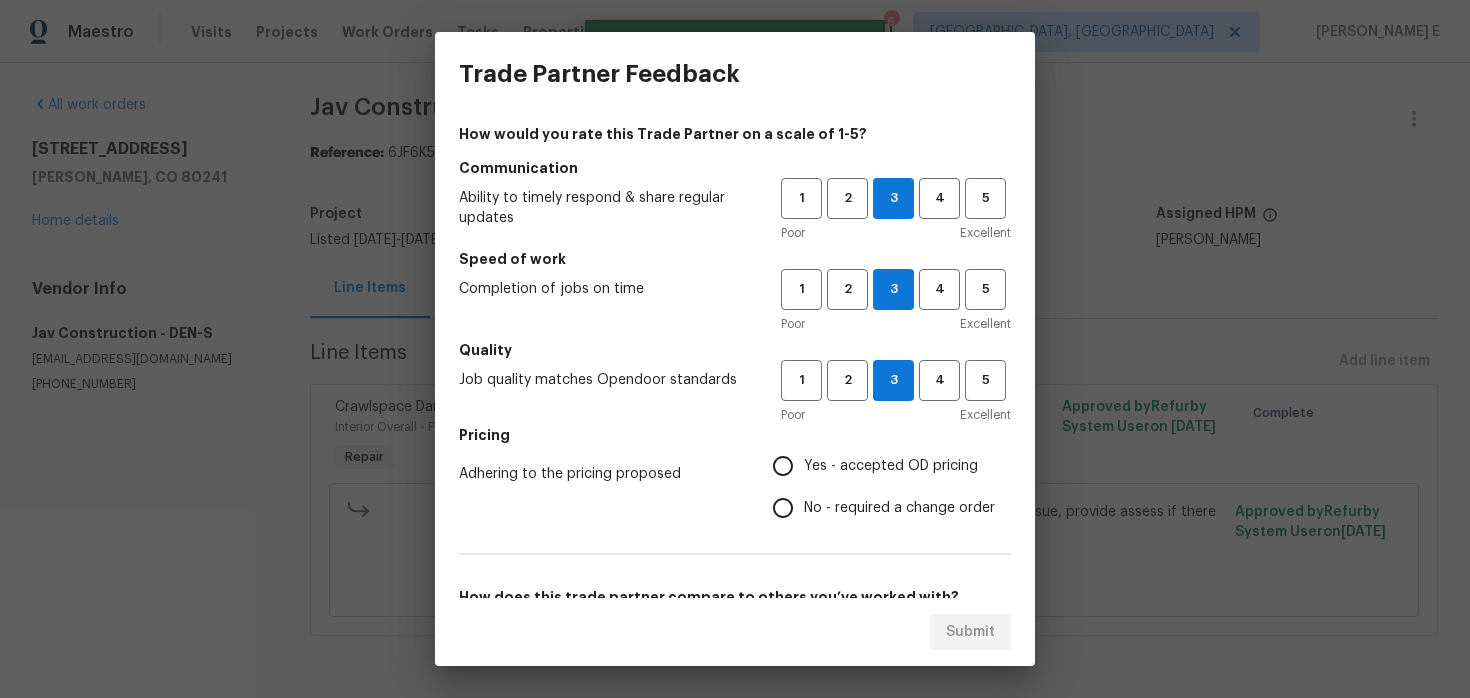 click on "No - required a change order" at bounding box center (783, 508) 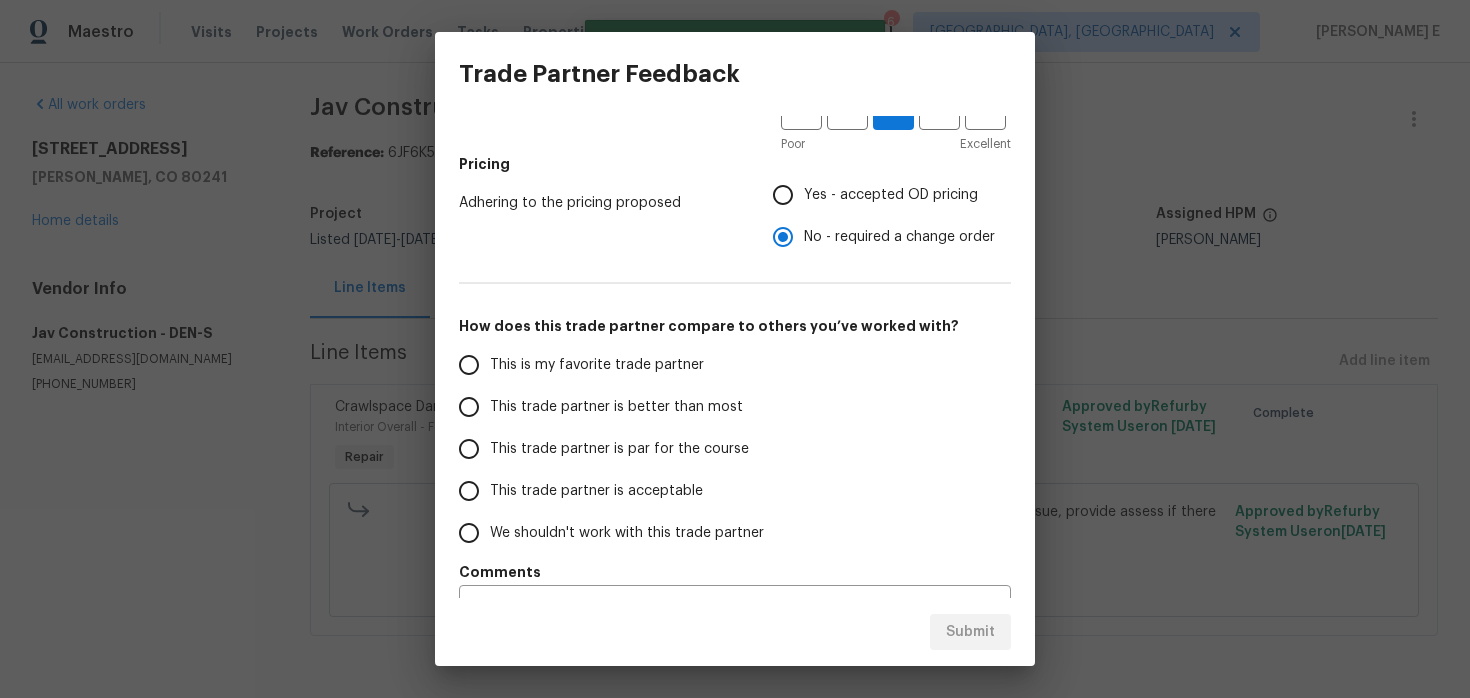 scroll, scrollTop: 317, scrollLeft: 0, axis: vertical 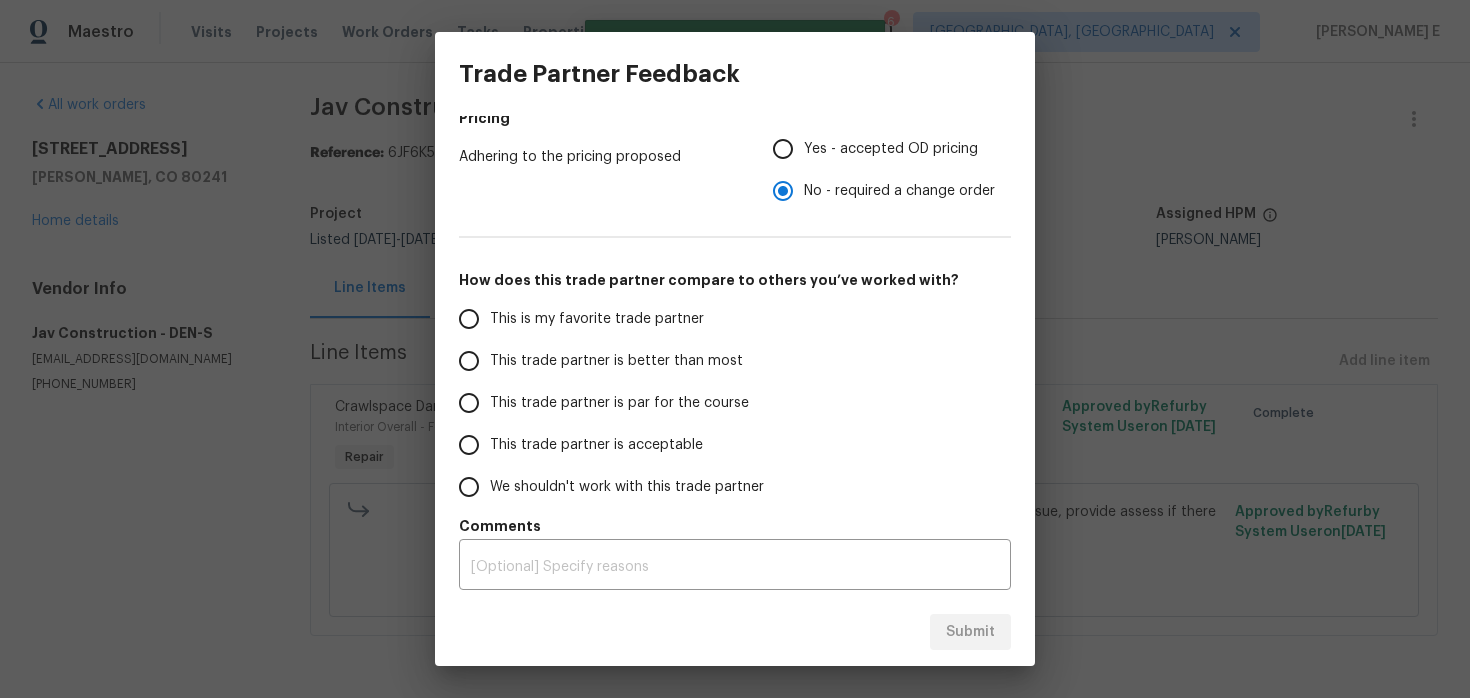 click on "This trade partner is par for the course" at bounding box center (619, 403) 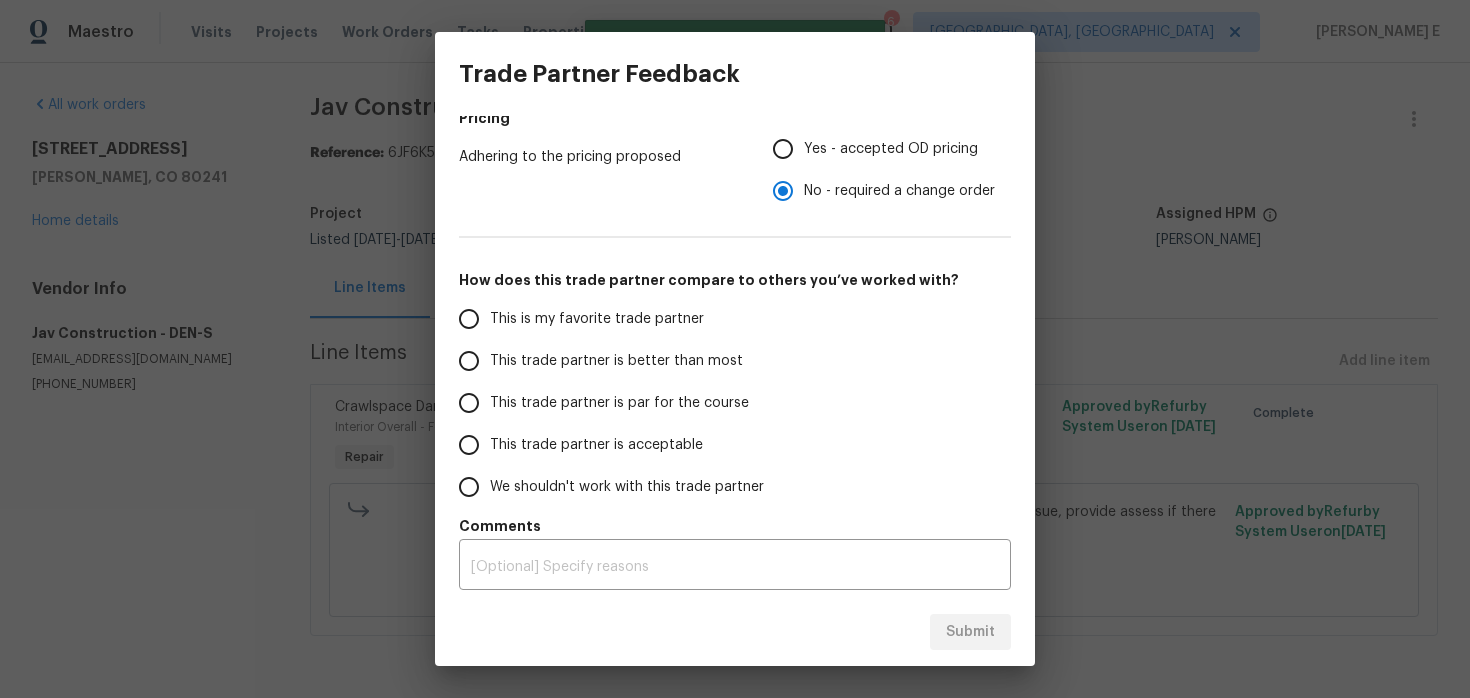 click on "This trade partner is par for the course" at bounding box center [469, 403] 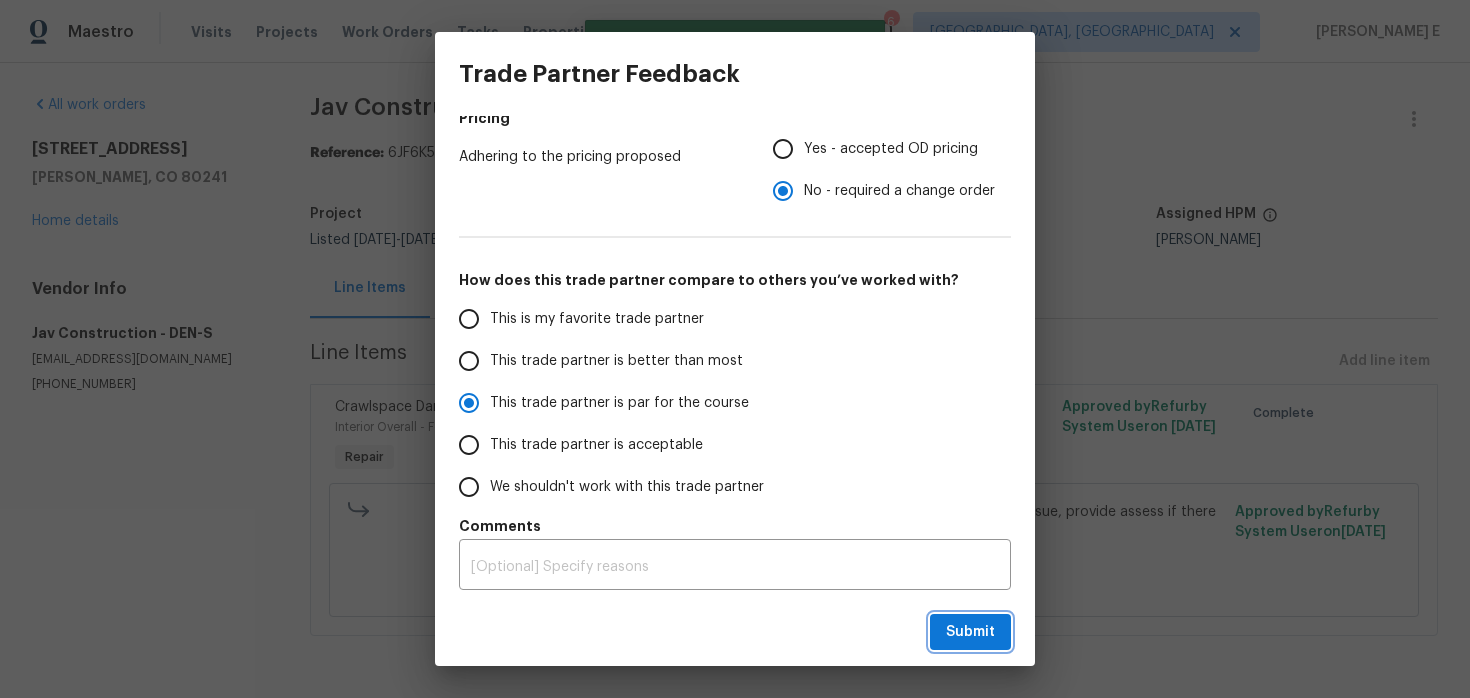 click on "Submit" at bounding box center (970, 632) 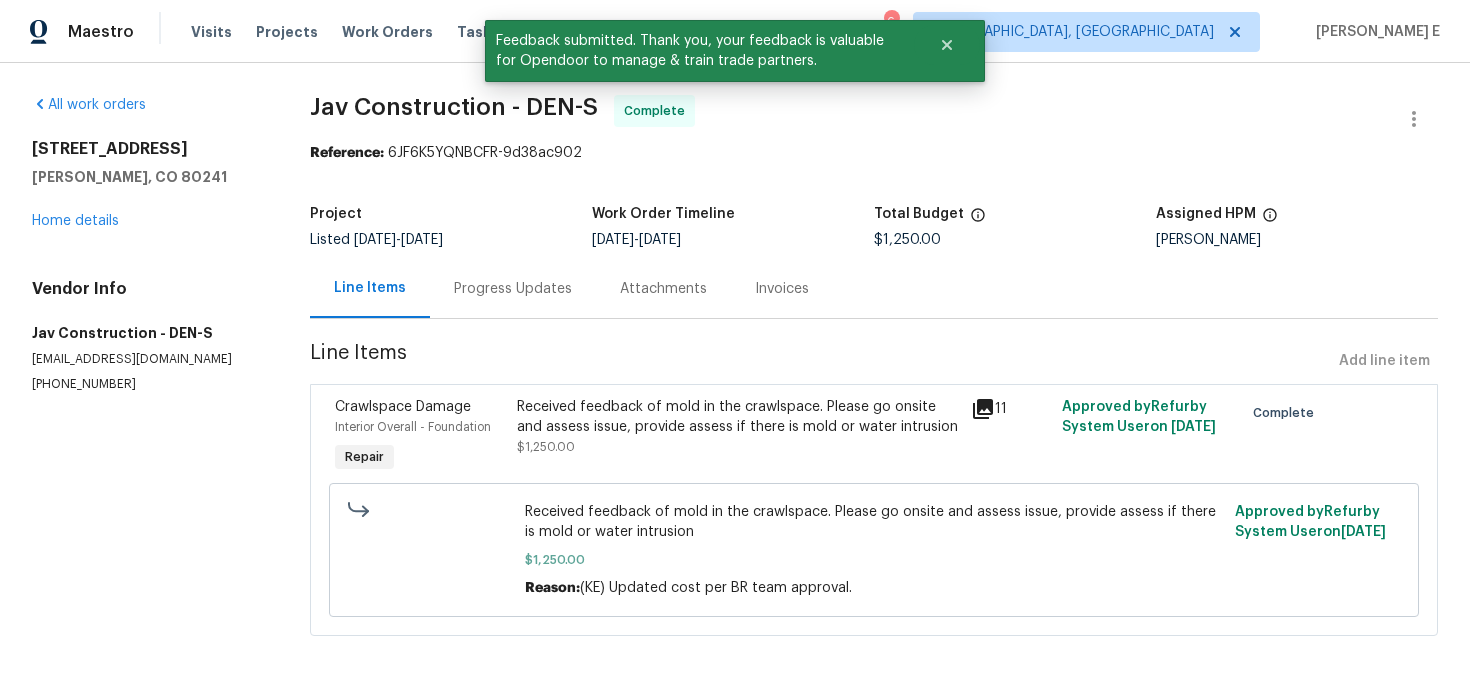 click on "Progress Updates" at bounding box center (513, 289) 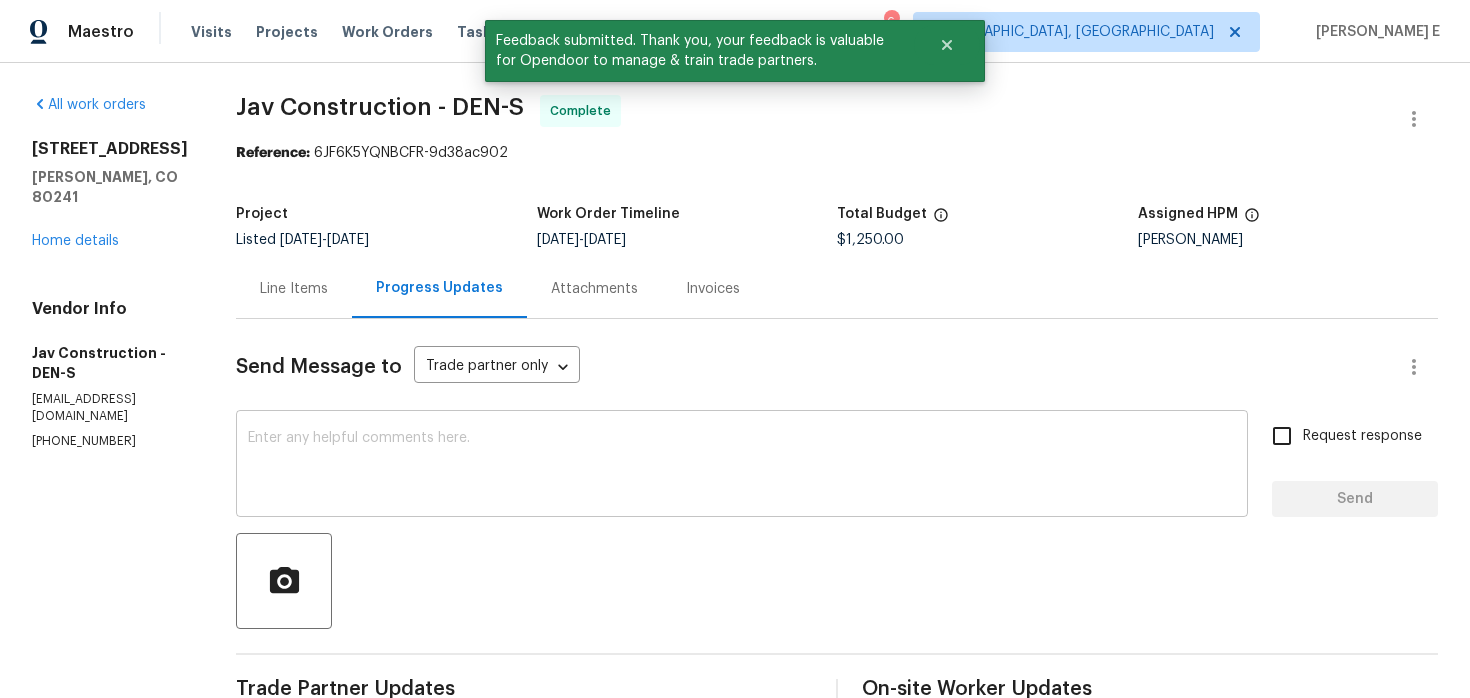 click at bounding box center [742, 466] 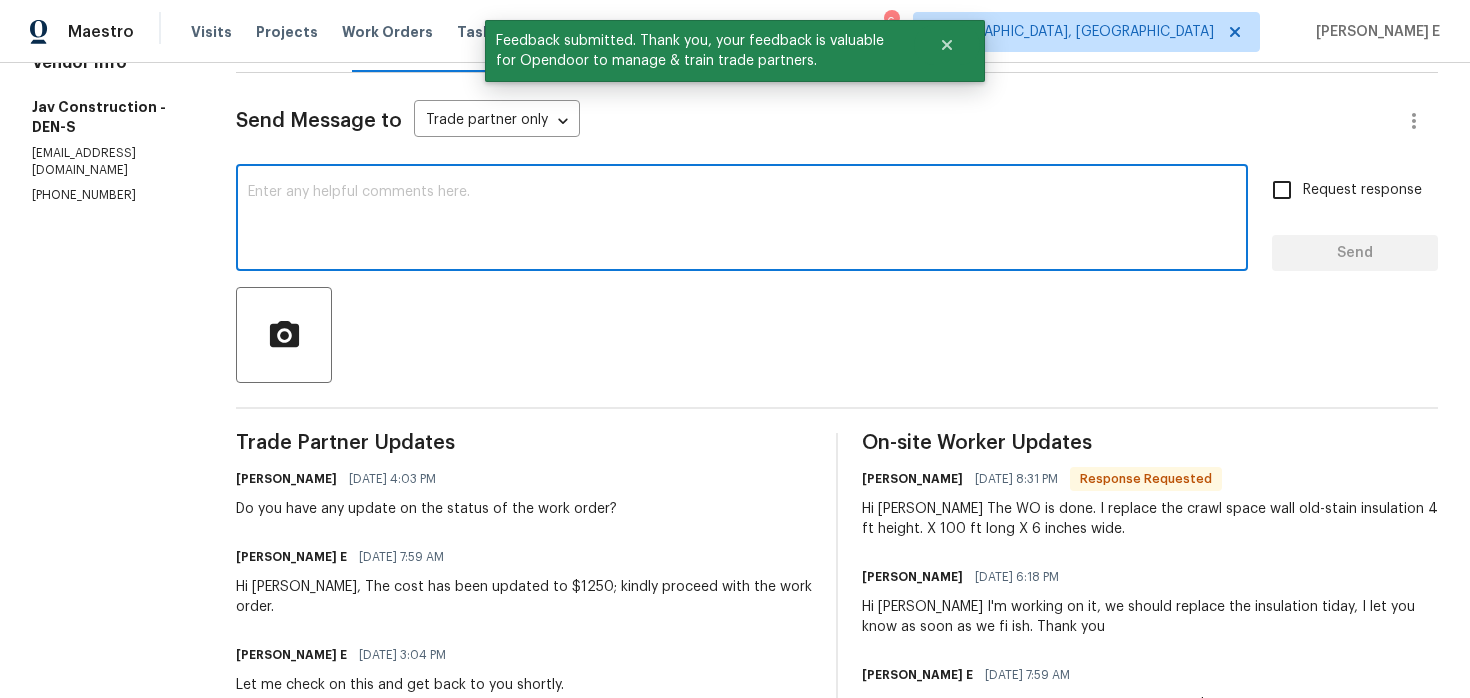 scroll, scrollTop: 262, scrollLeft: 0, axis: vertical 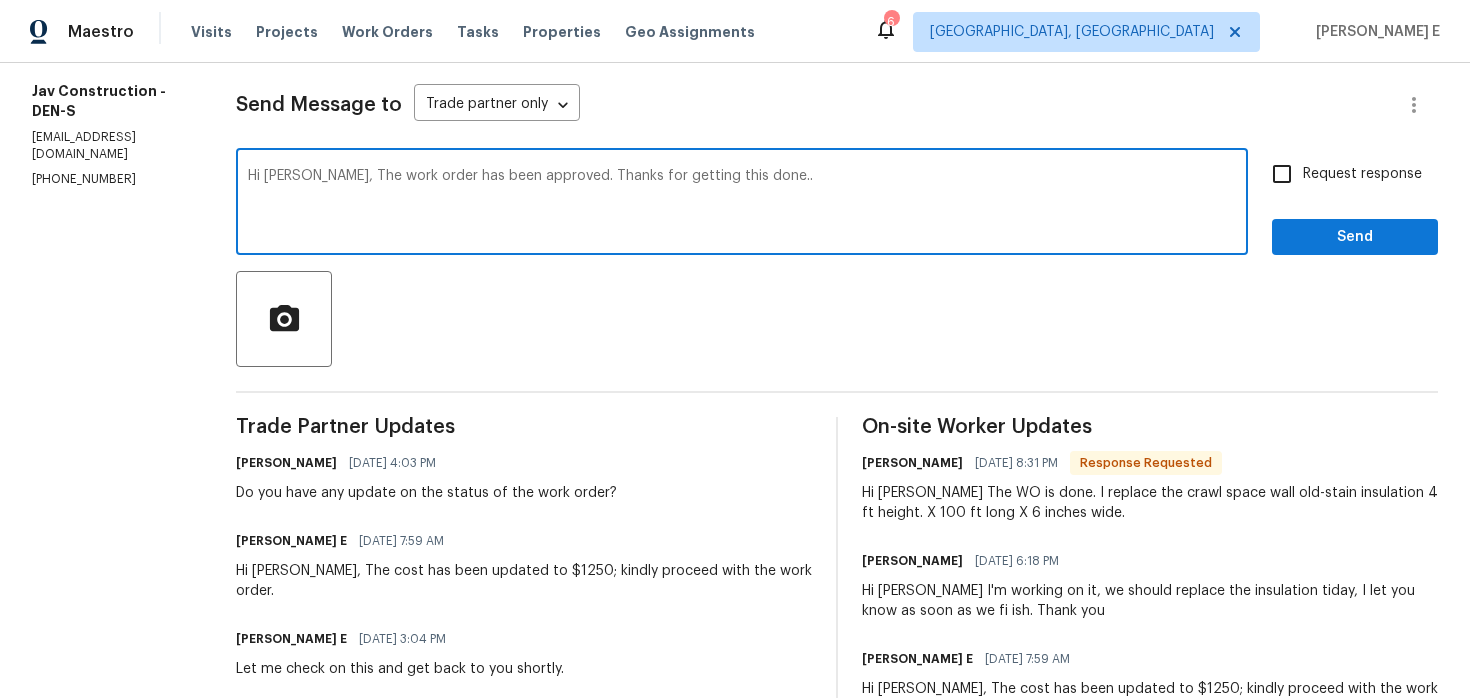 click on "Hi Victor, The work order has been approved. Thanks for getting this done.." at bounding box center (742, 204) 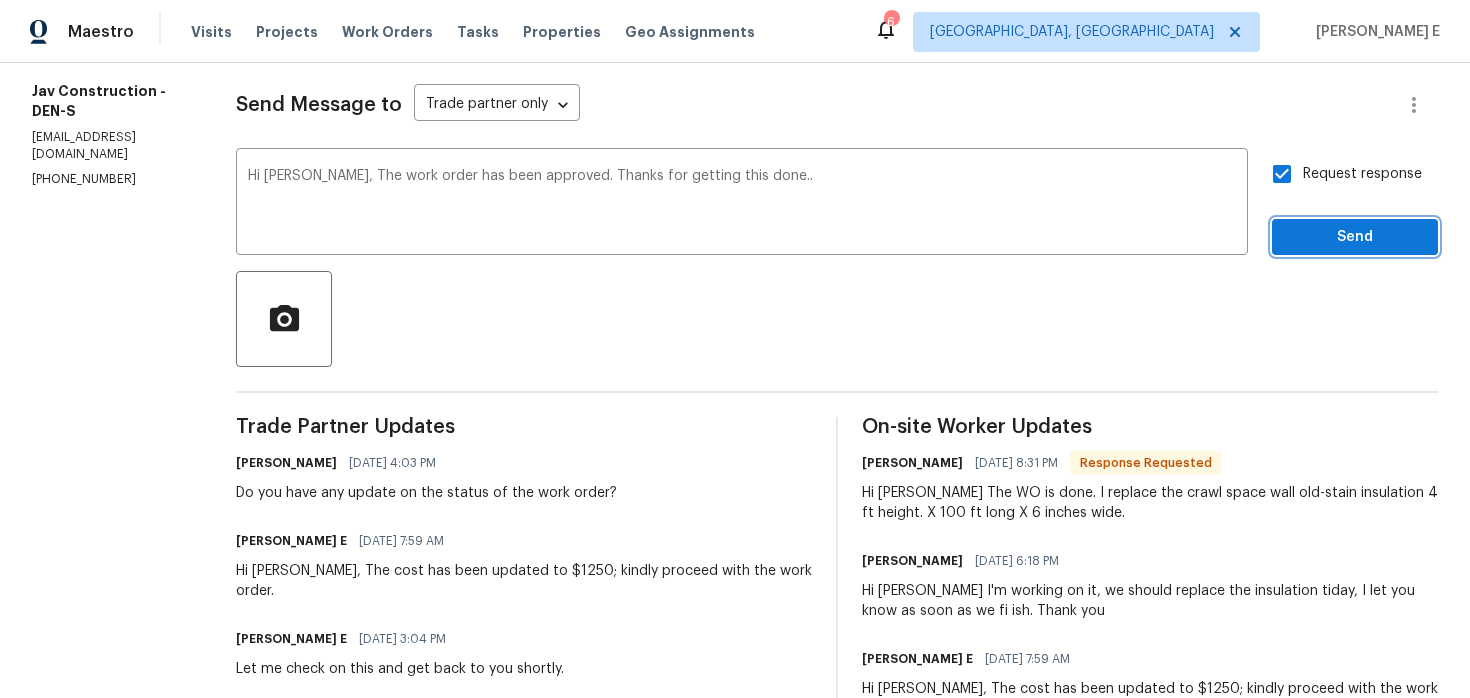 click on "Send" at bounding box center [1355, 237] 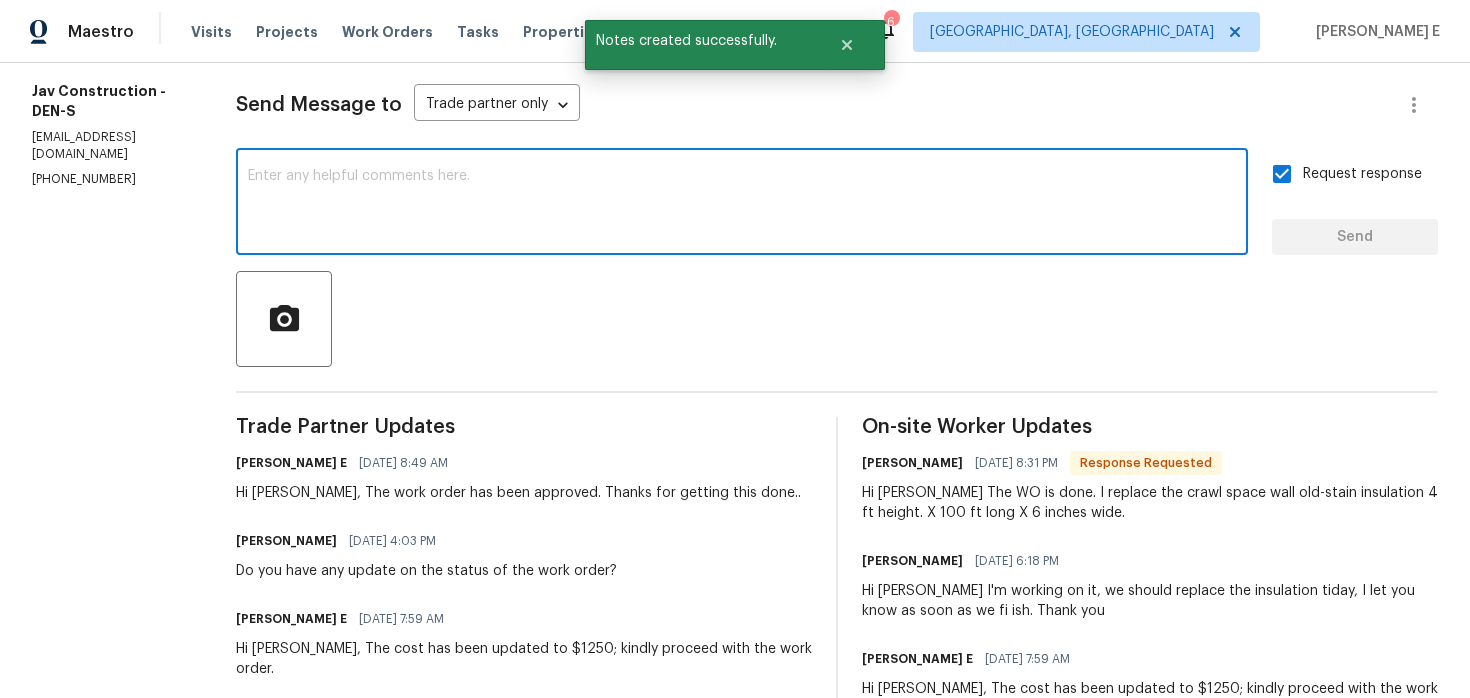 click at bounding box center [742, 204] 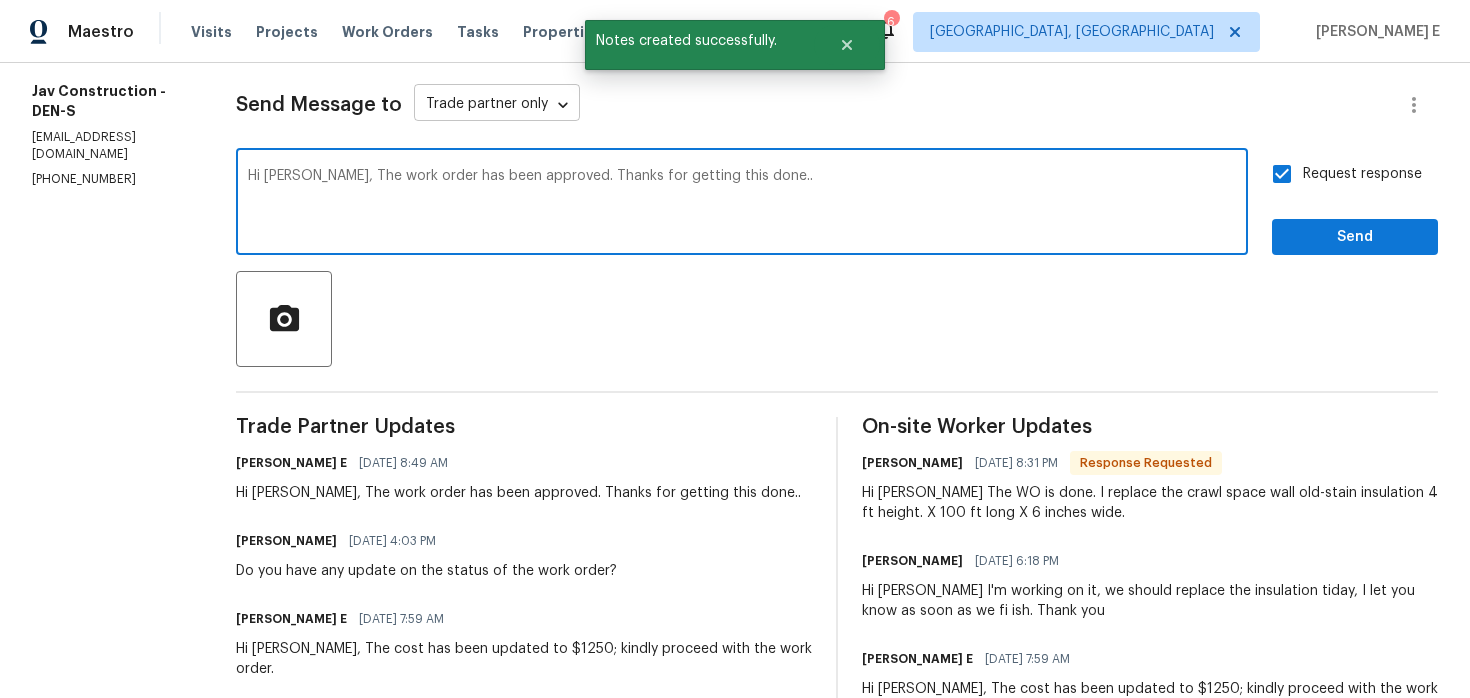type on "Hi Victor, The work order has been approved. Thanks for getting this done.." 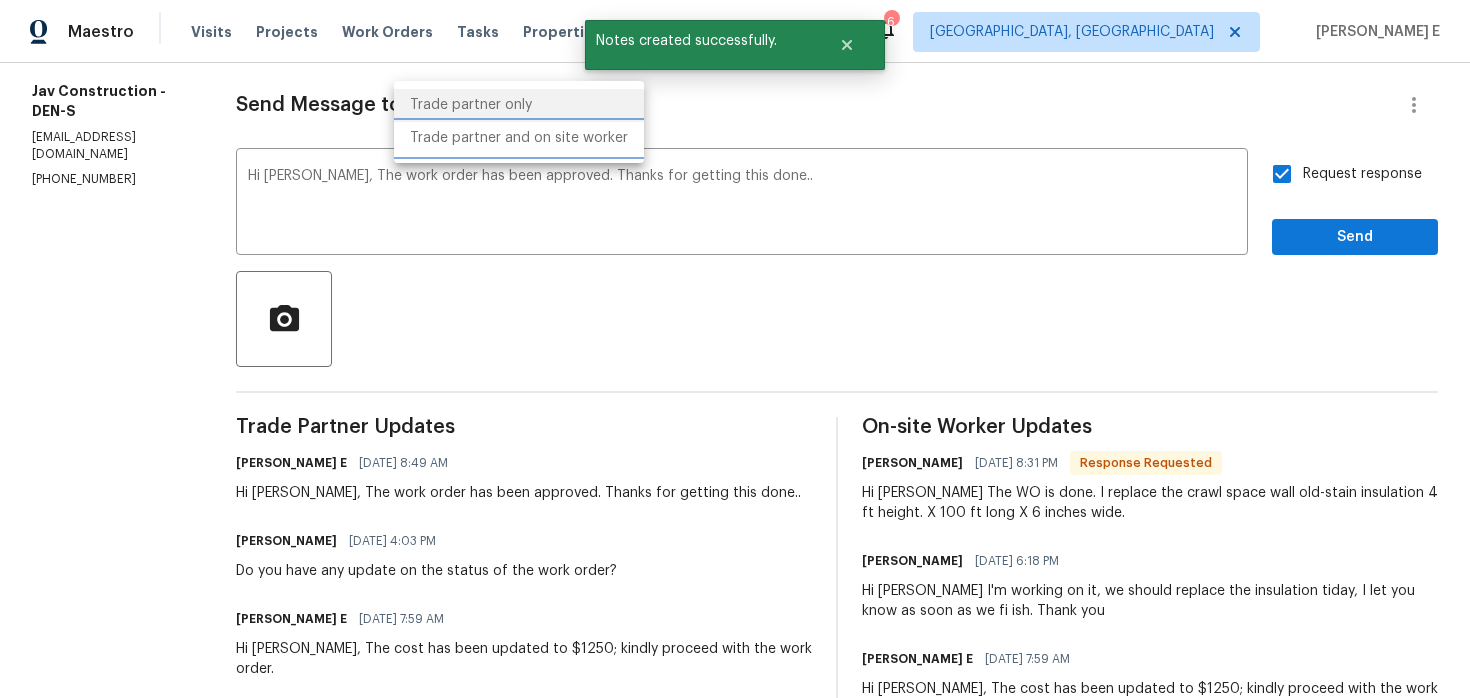 click on "Trade partner and on site worker" at bounding box center (519, 138) 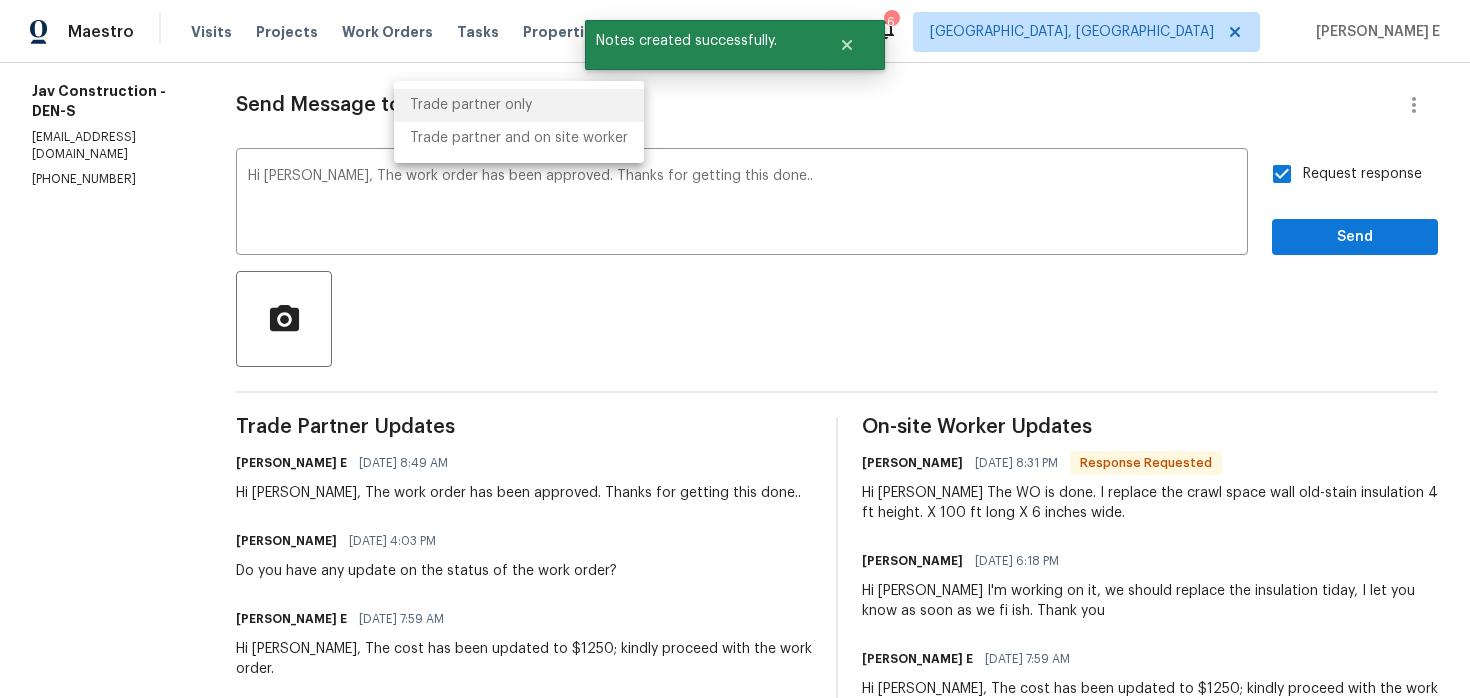 type on "Trade Partner and On-Site Worker" 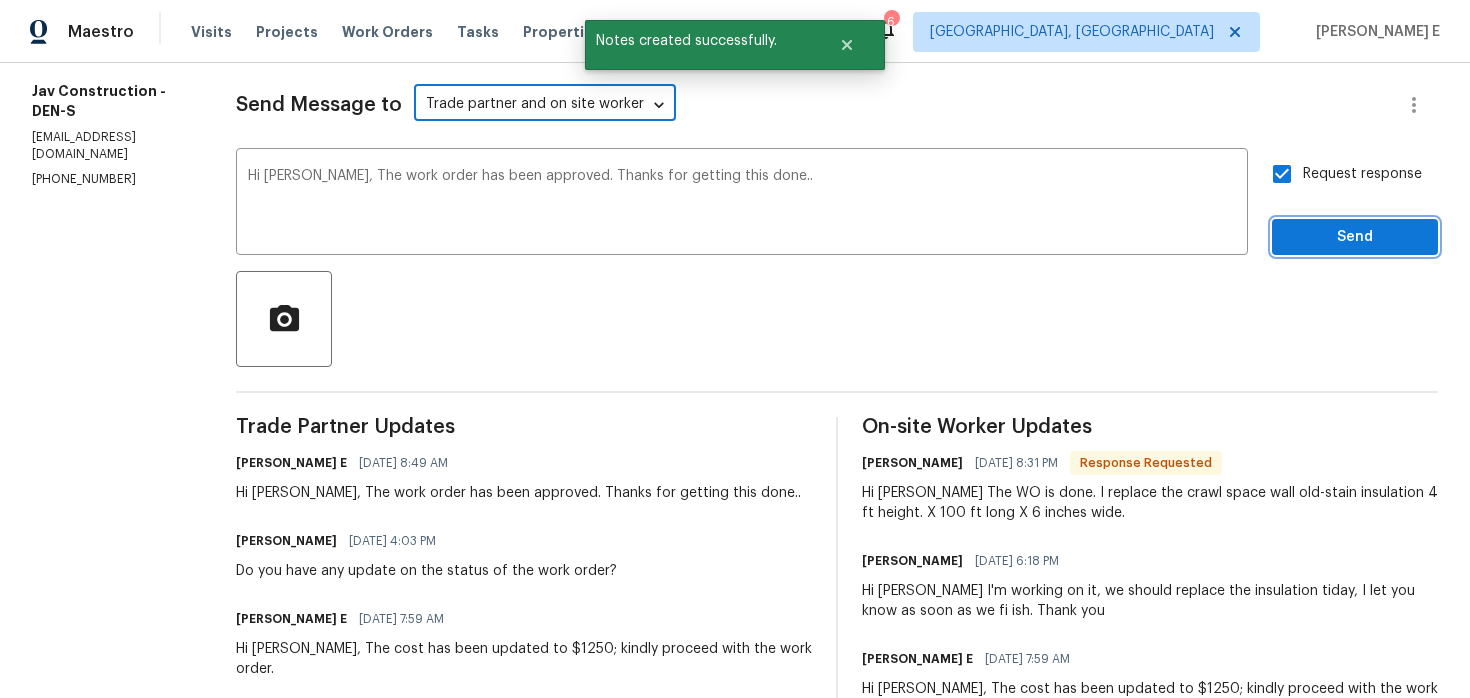 click on "Send" at bounding box center [1355, 237] 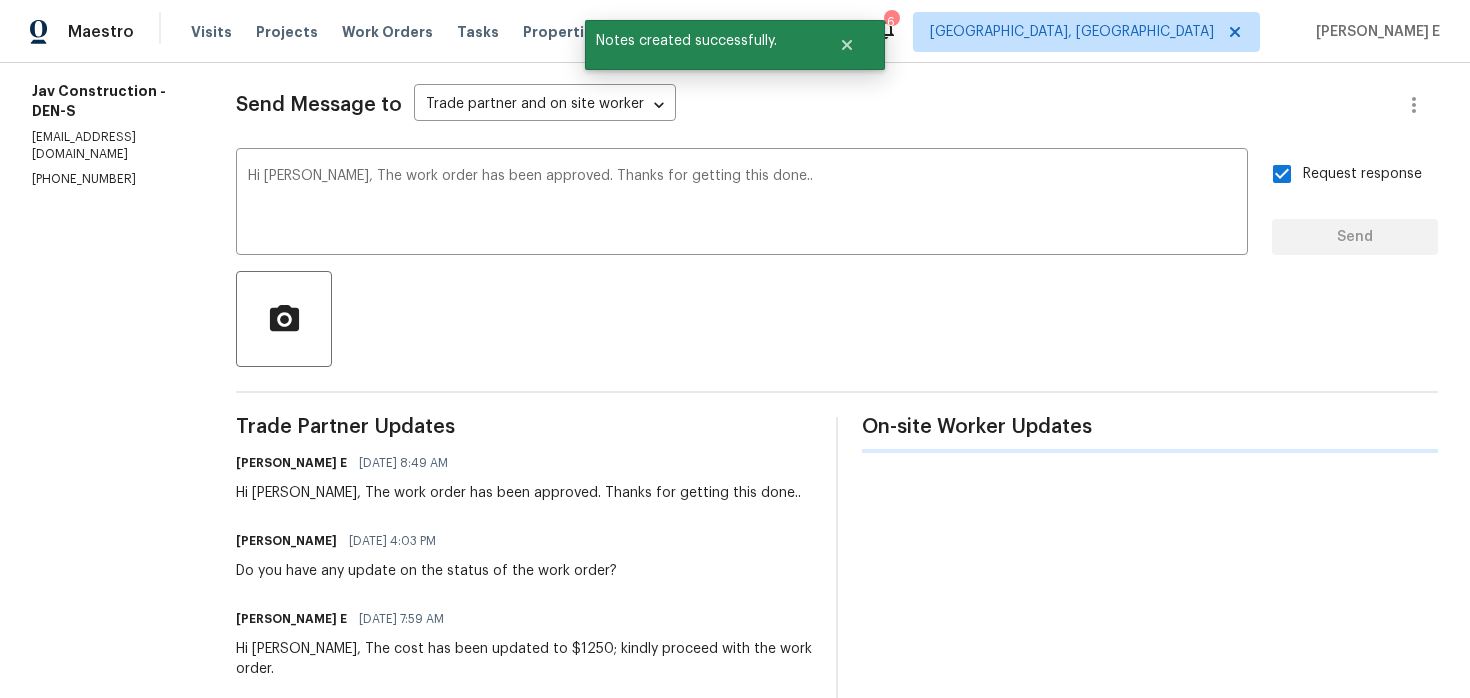type 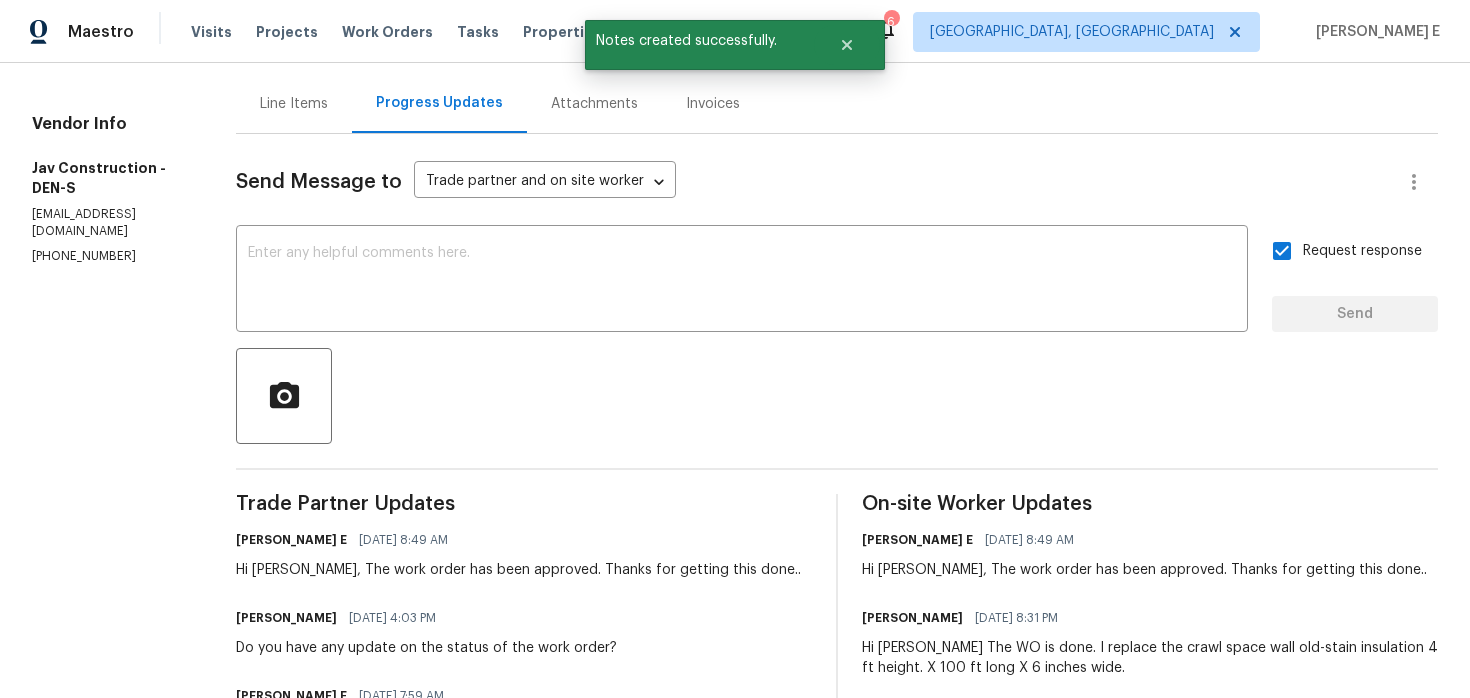 scroll, scrollTop: 0, scrollLeft: 0, axis: both 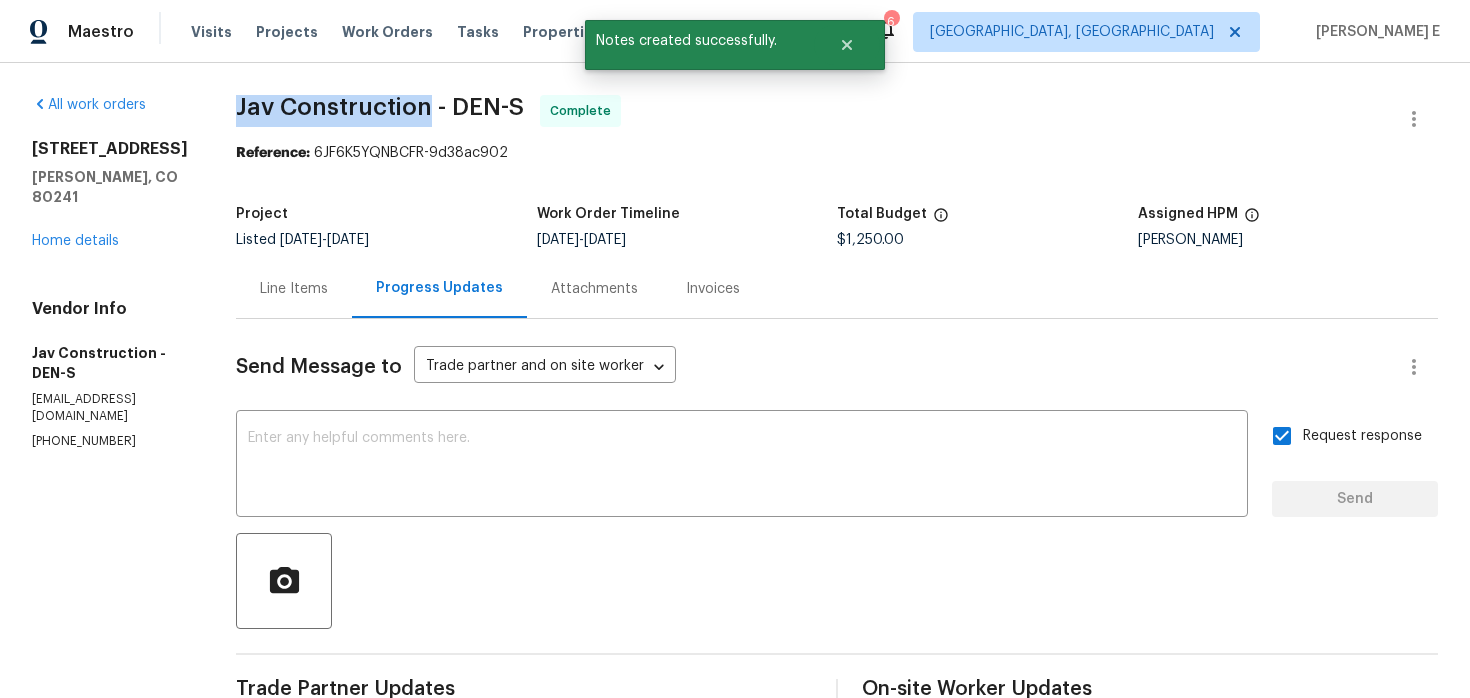 drag, startPoint x: 238, startPoint y: 111, endPoint x: 412, endPoint y: 111, distance: 174 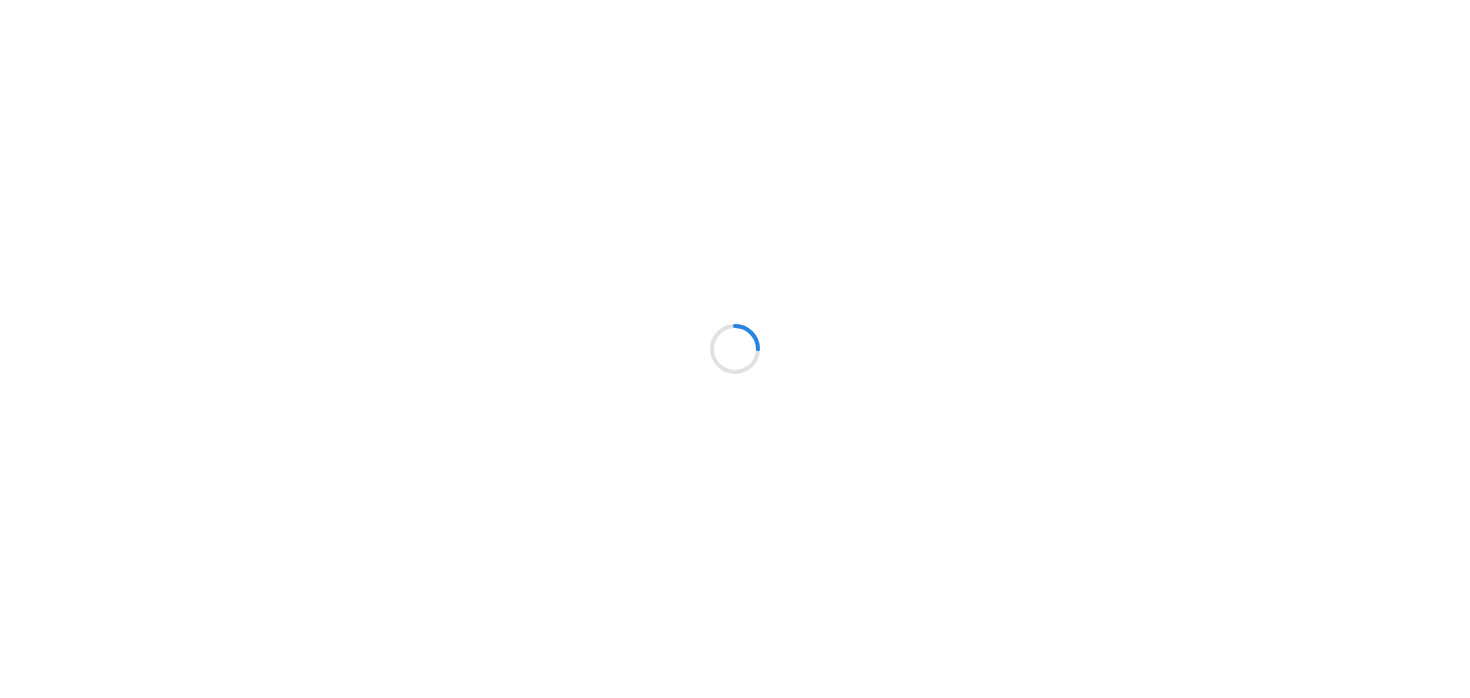 scroll, scrollTop: 0, scrollLeft: 0, axis: both 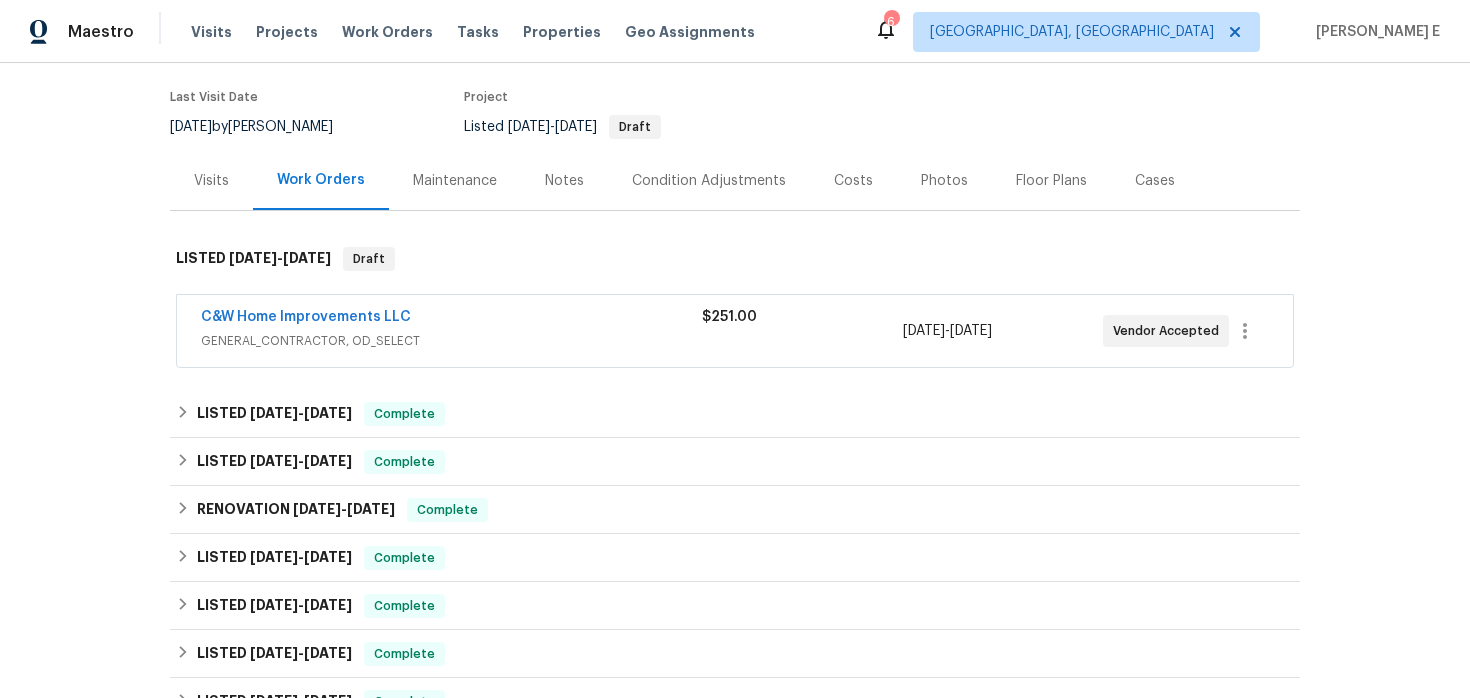 click on "GENERAL_CONTRACTOR, OD_SELECT" at bounding box center [451, 341] 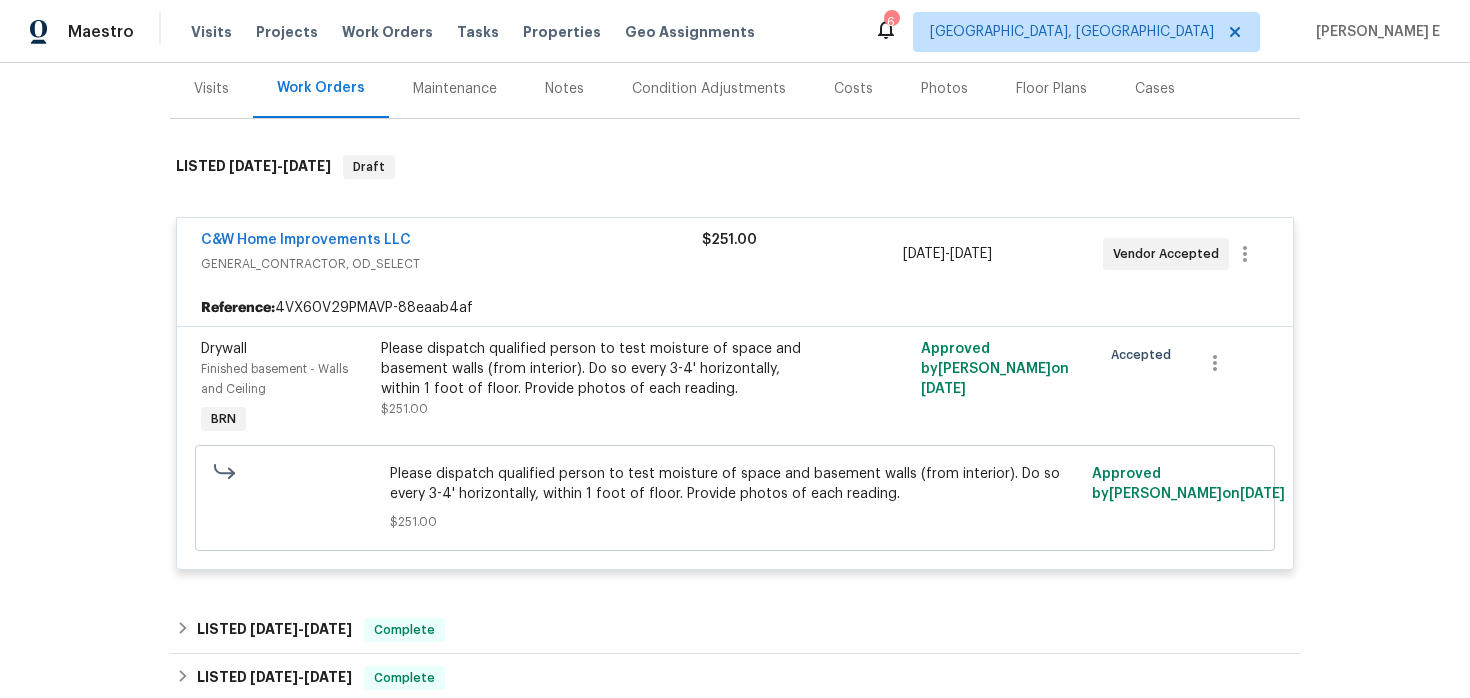 scroll, scrollTop: 247, scrollLeft: 0, axis: vertical 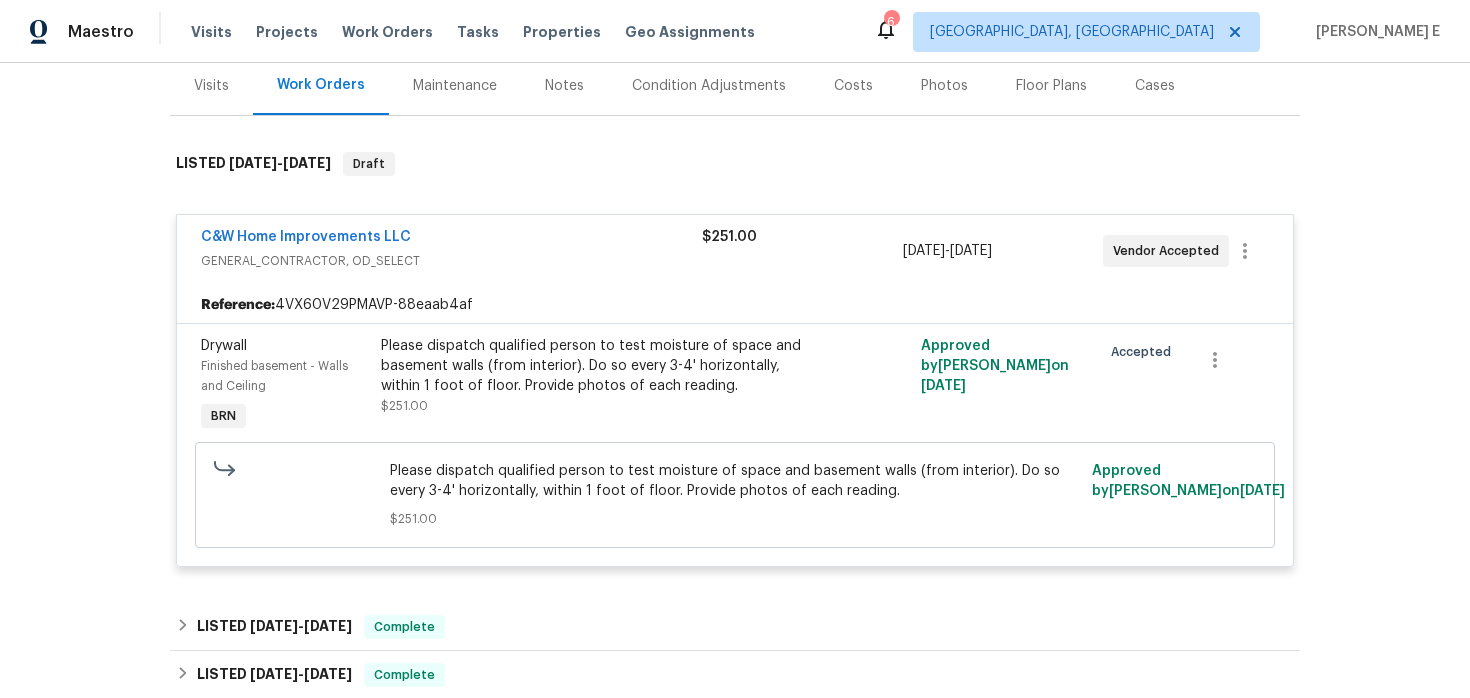 click on "Maintenance" at bounding box center [455, 86] 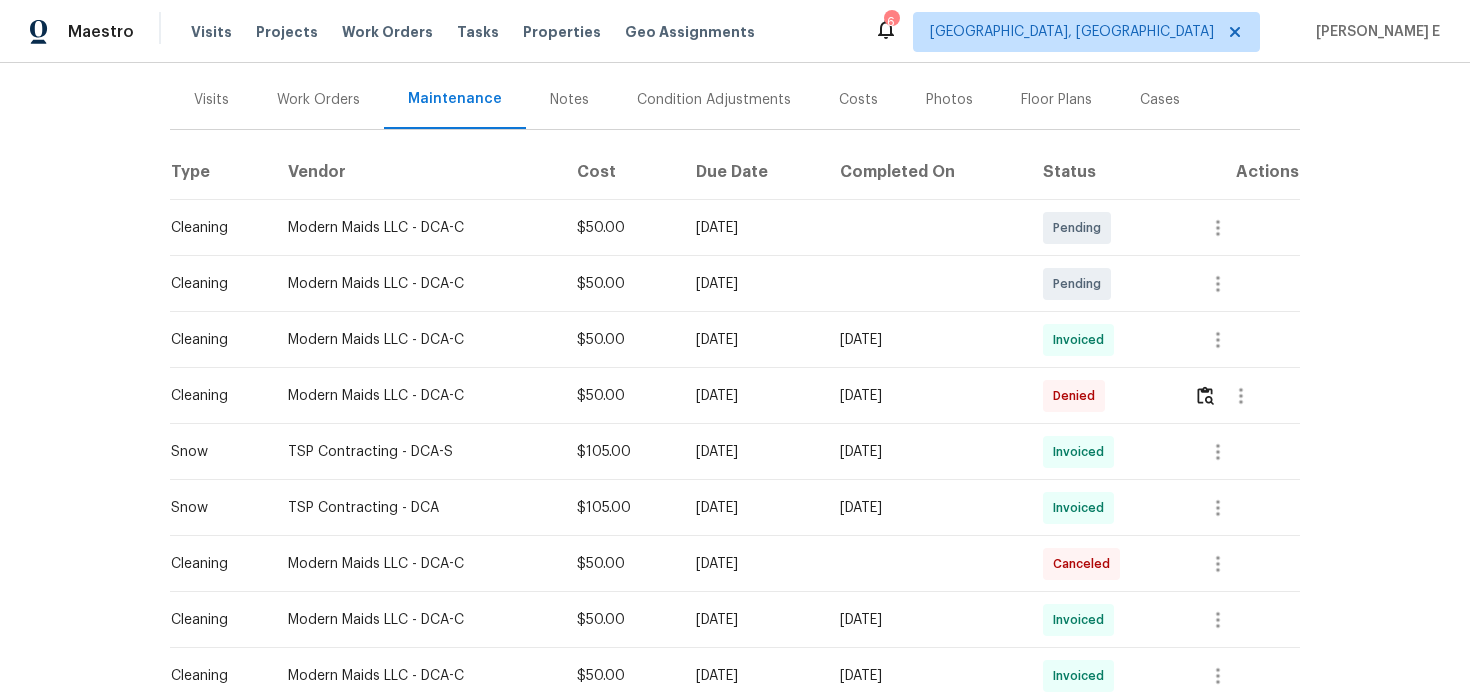 scroll, scrollTop: 271, scrollLeft: 0, axis: vertical 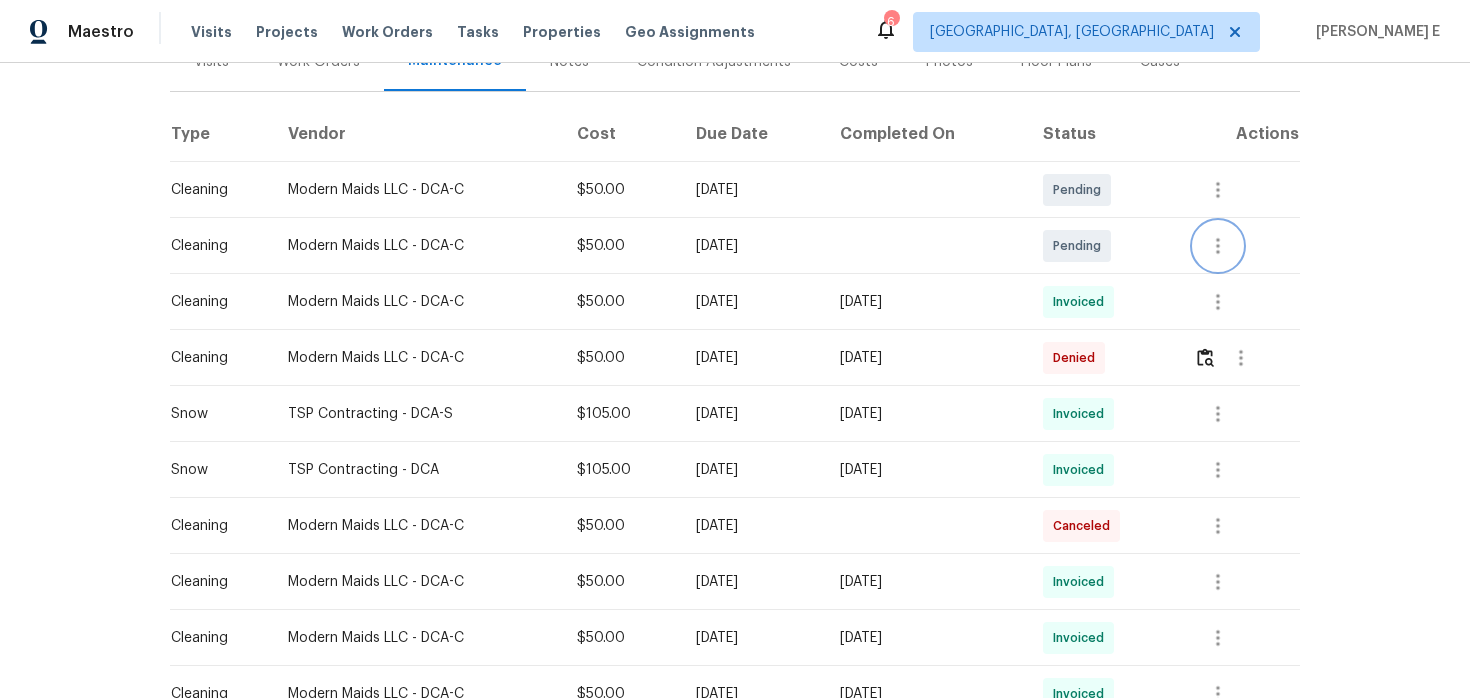 click at bounding box center (1218, 246) 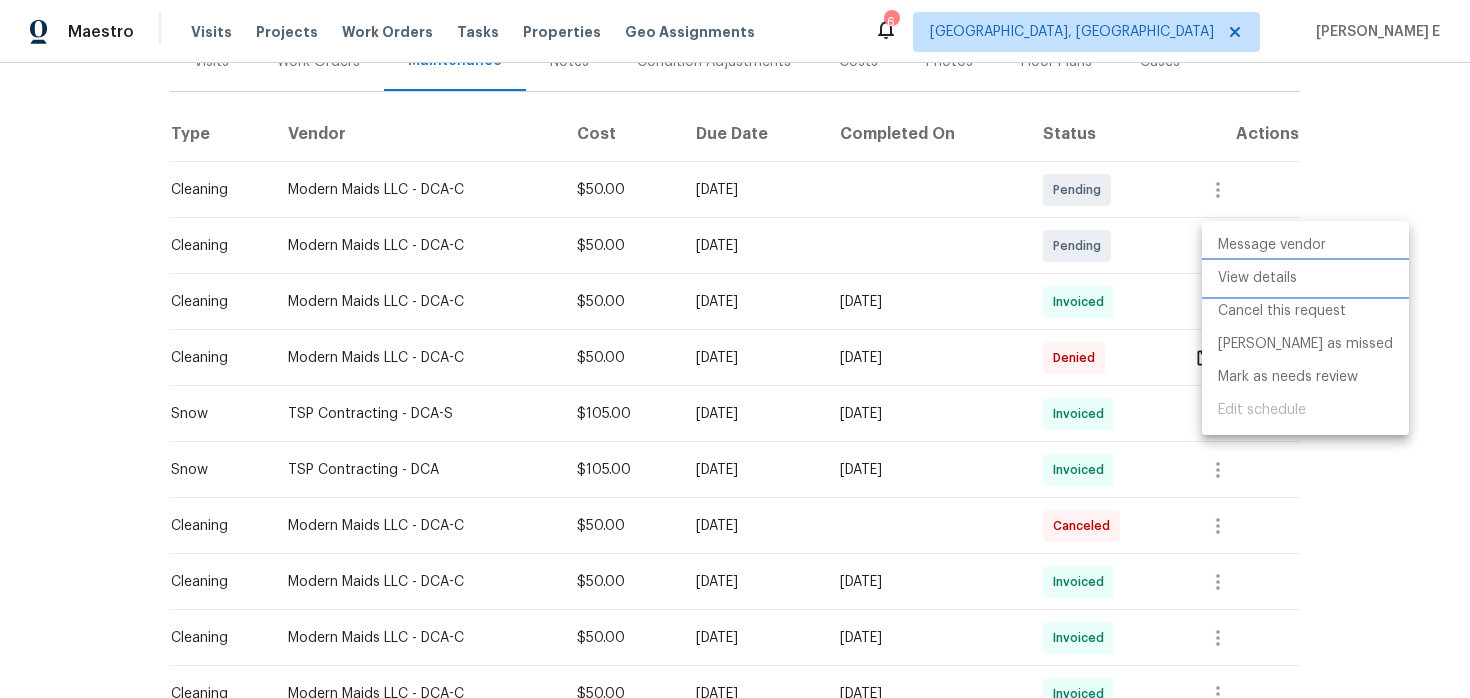 click on "View details" at bounding box center (1305, 278) 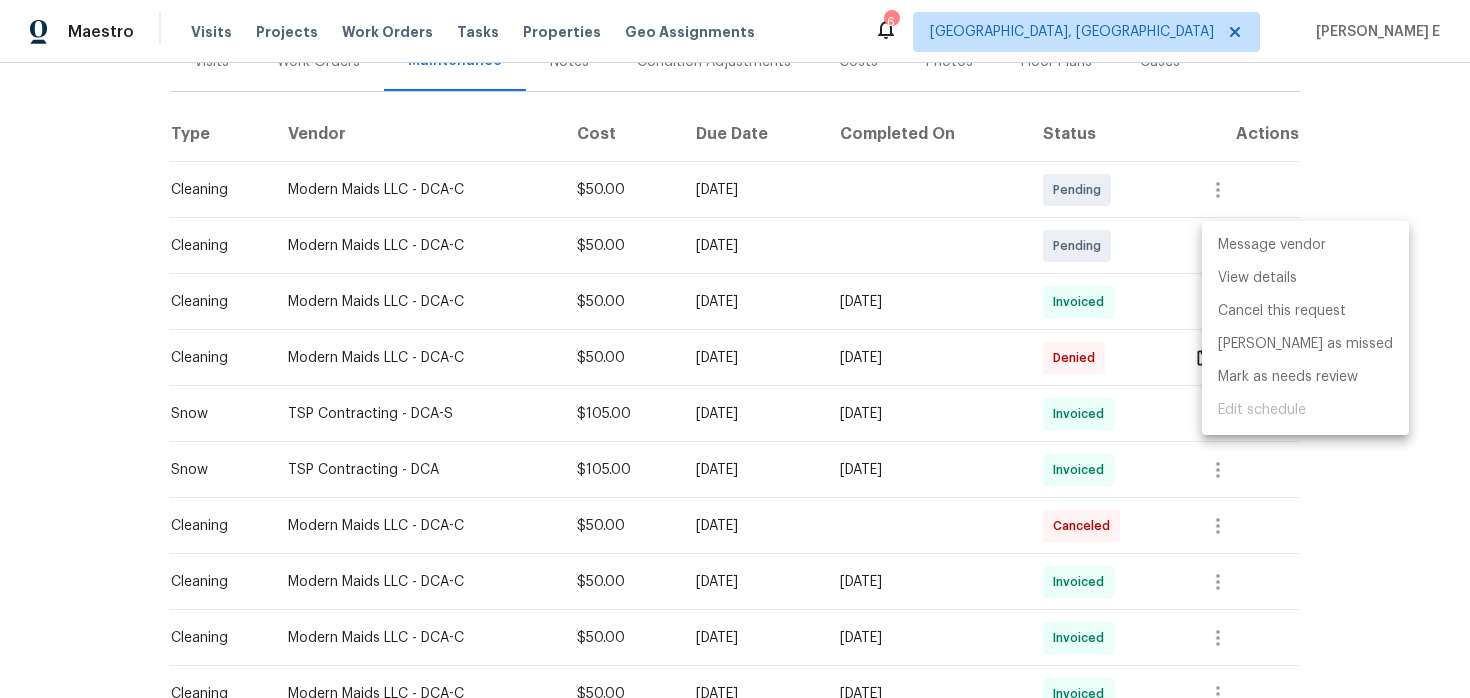 click at bounding box center (735, 349) 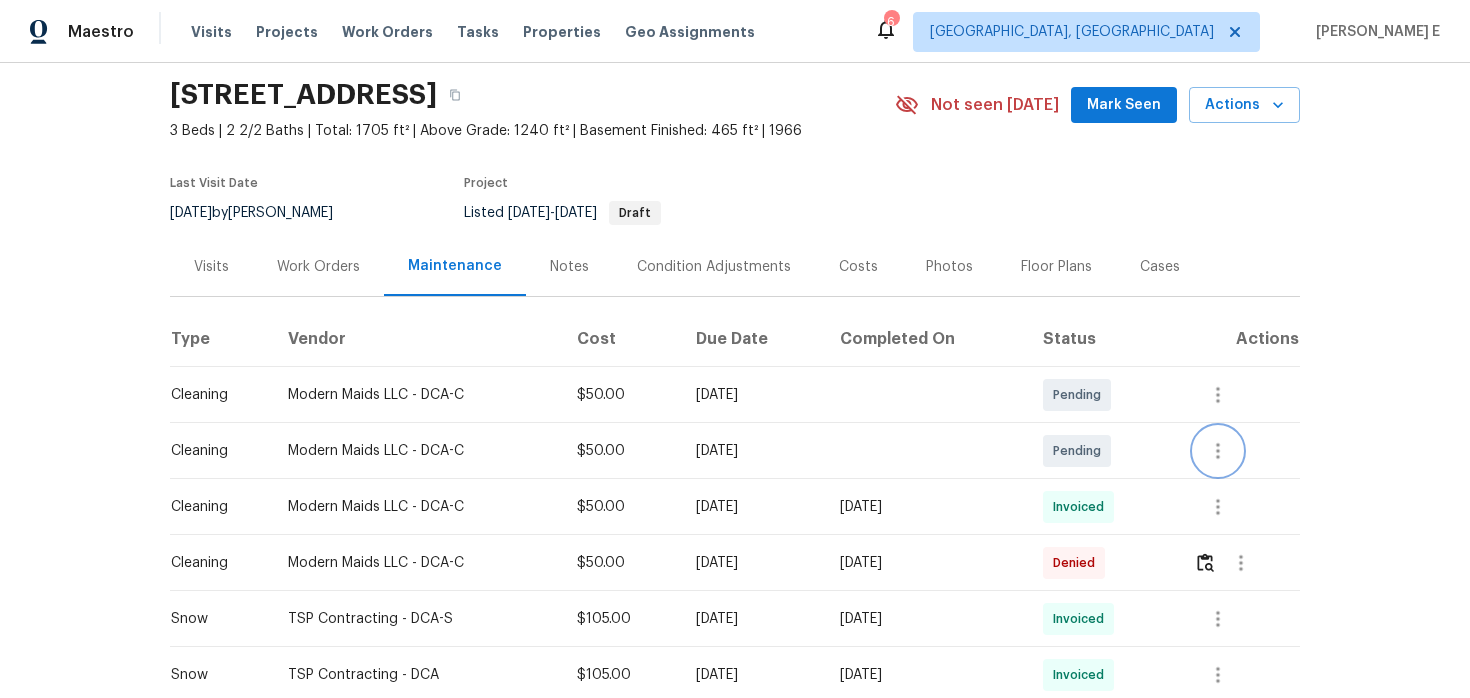 scroll, scrollTop: 0, scrollLeft: 0, axis: both 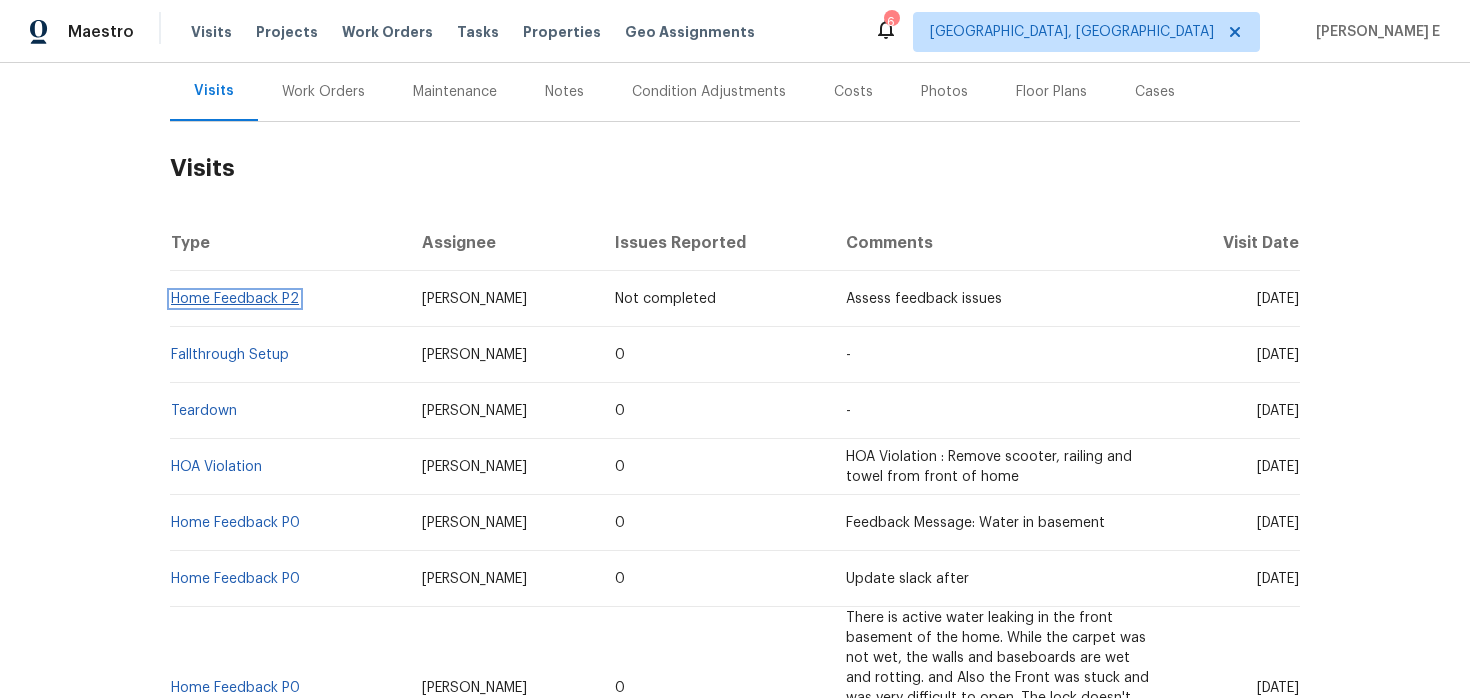 click on "Home Feedback P2" at bounding box center [235, 299] 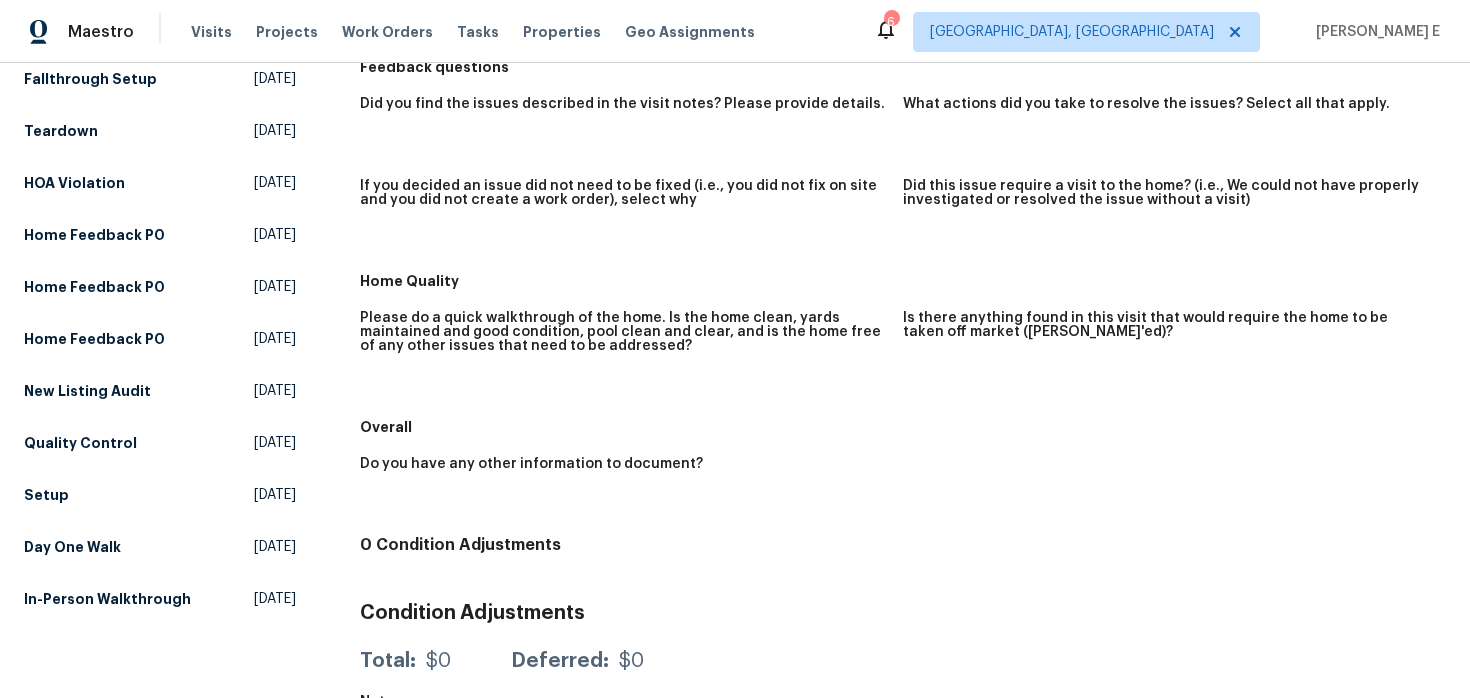 scroll, scrollTop: 307, scrollLeft: 0, axis: vertical 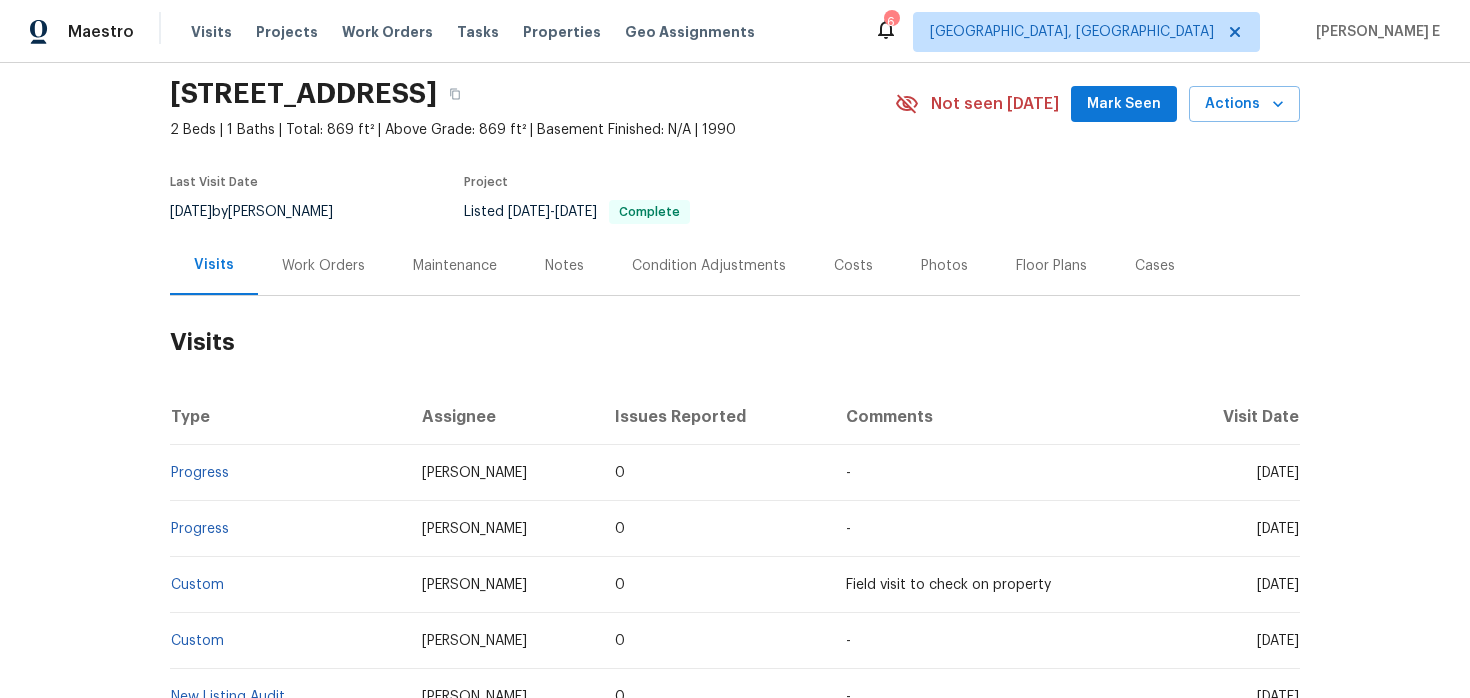 click on "Maintenance" at bounding box center (455, 266) 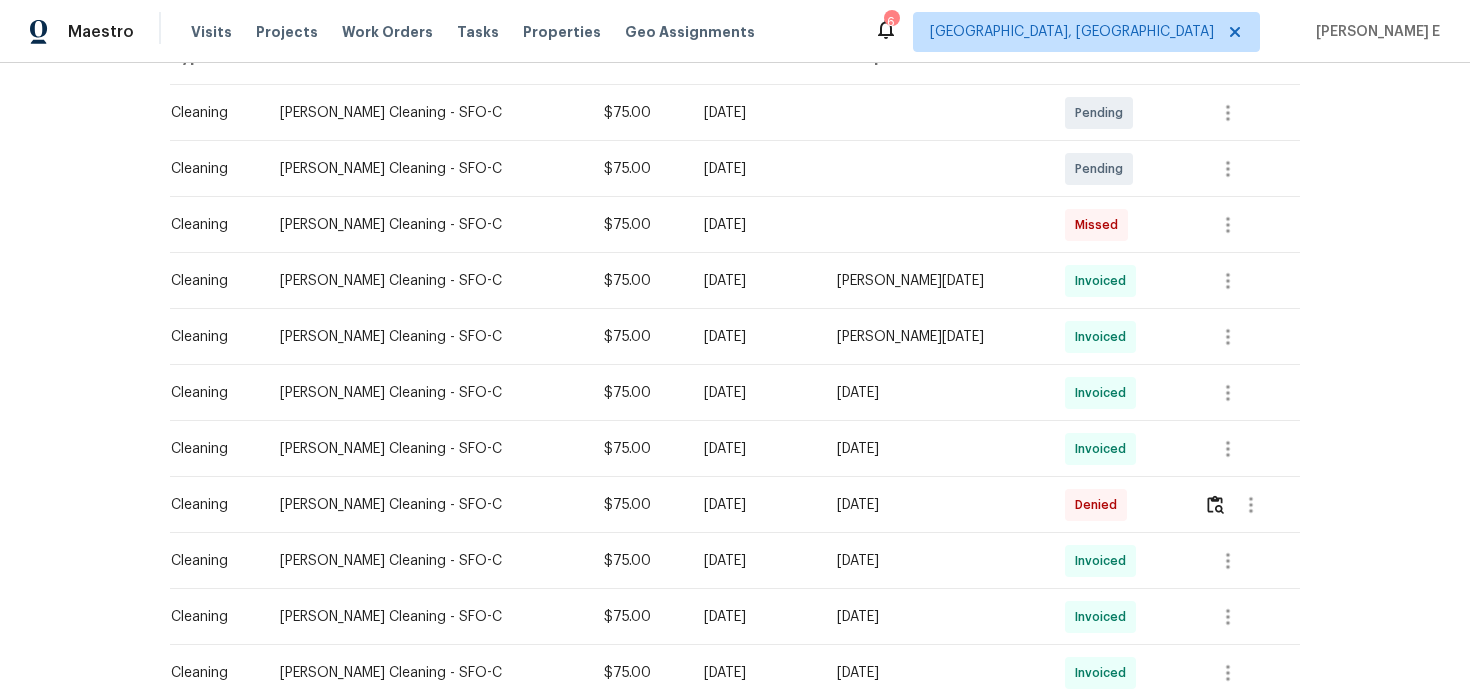 scroll, scrollTop: 358, scrollLeft: 0, axis: vertical 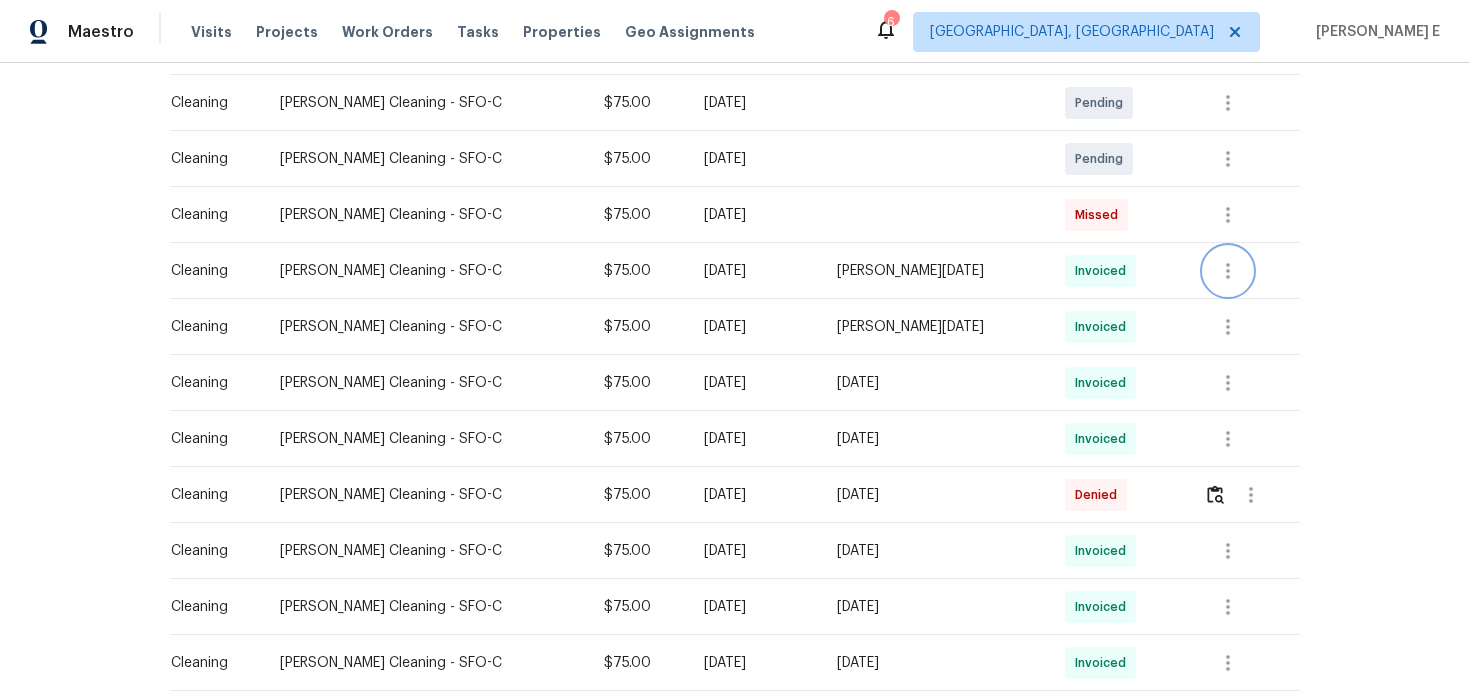 click 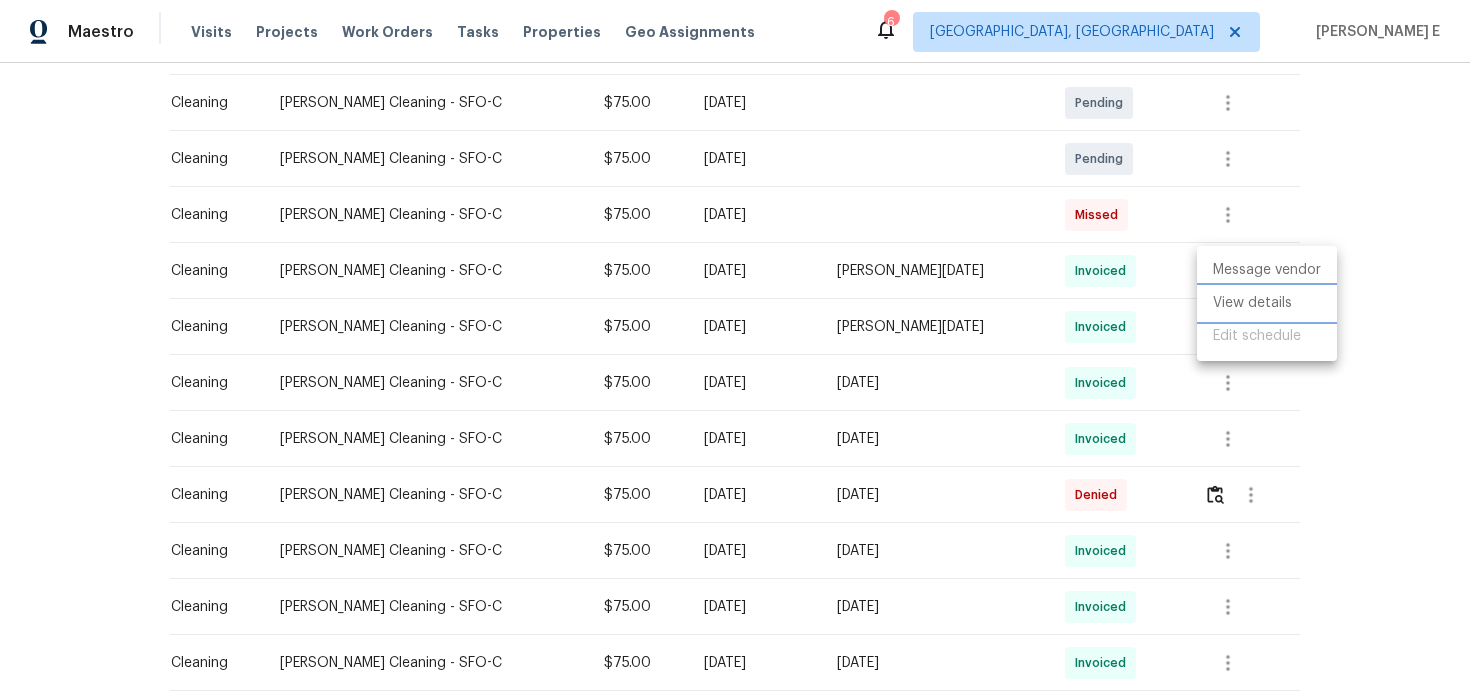 click on "View details" at bounding box center (1267, 303) 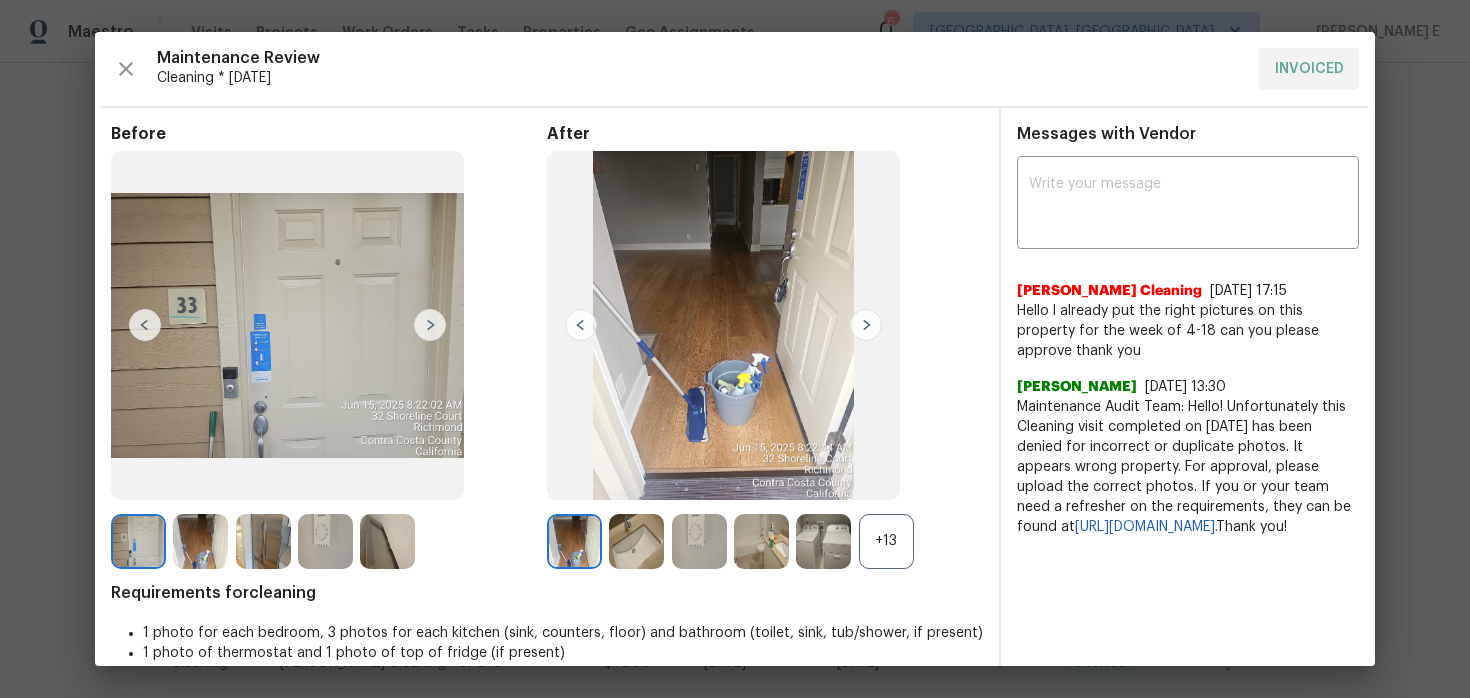 scroll, scrollTop: 25, scrollLeft: 0, axis: vertical 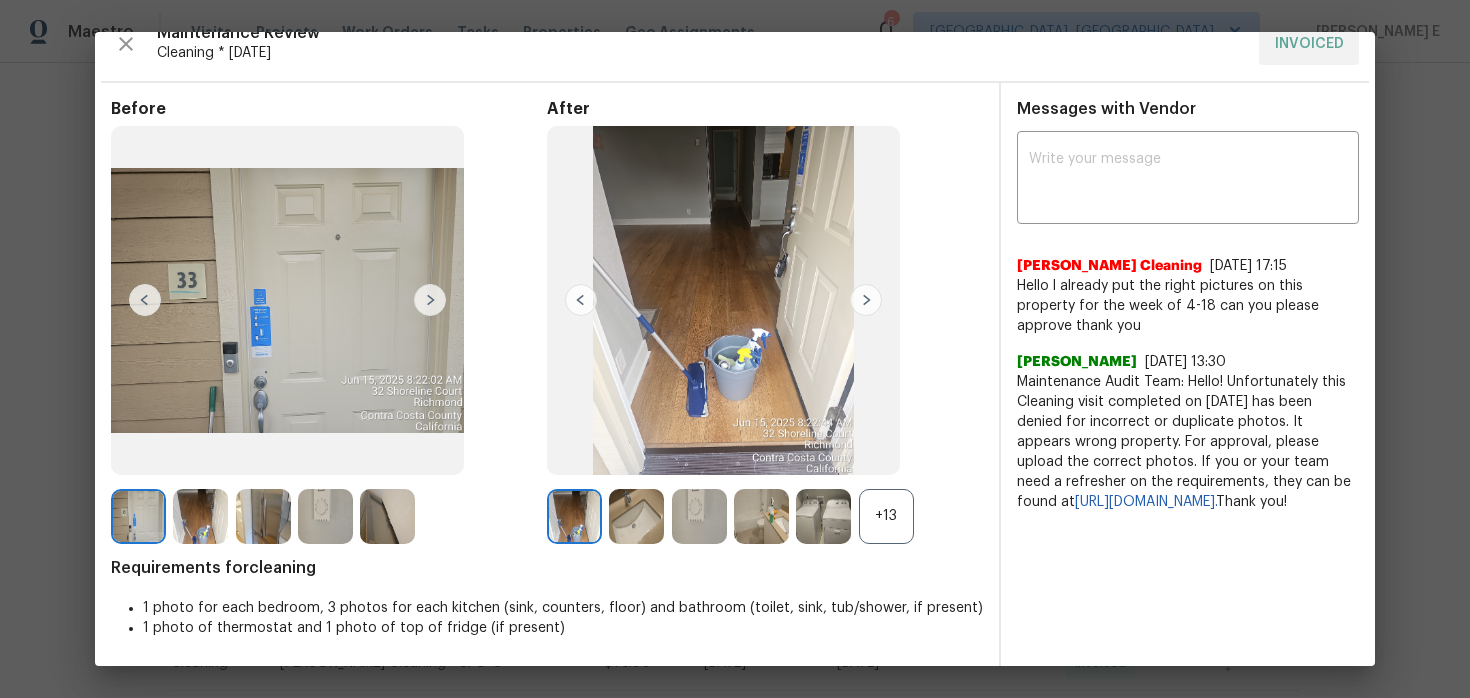click on "+13" at bounding box center (886, 516) 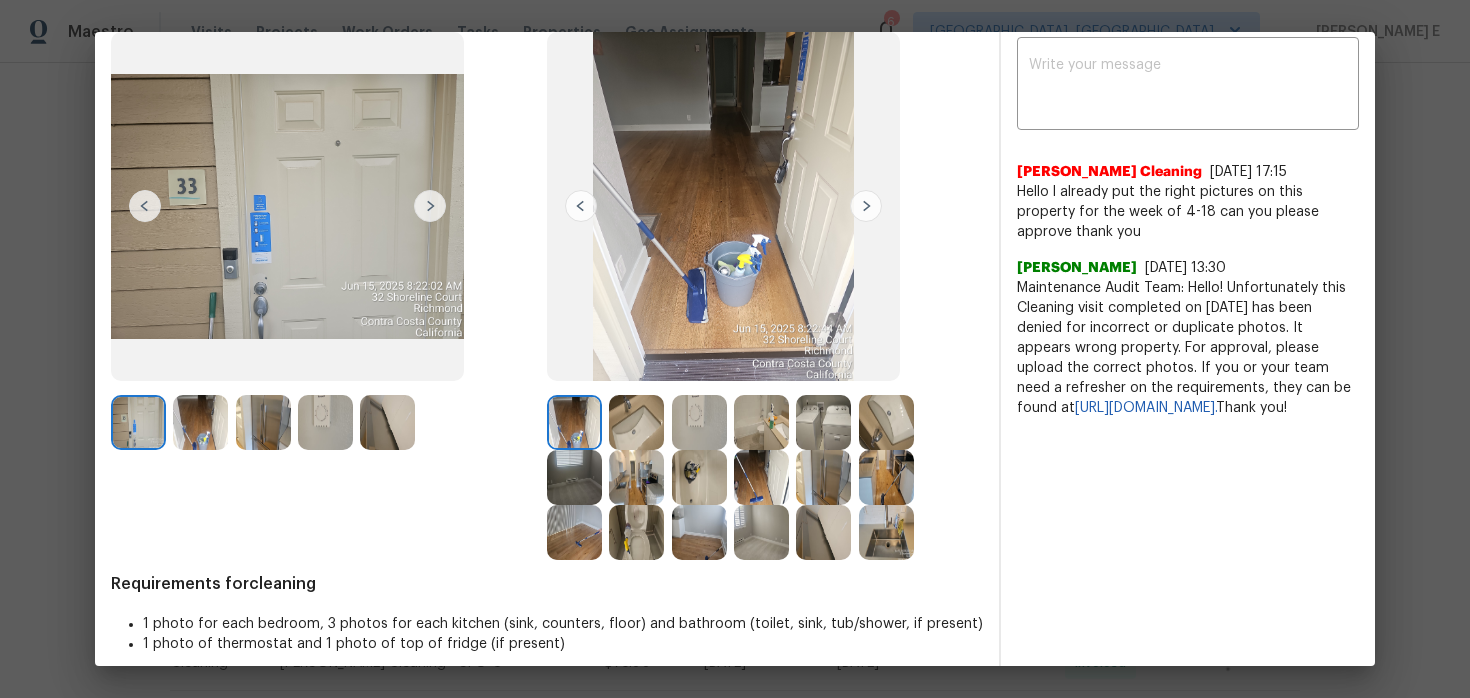 scroll, scrollTop: 135, scrollLeft: 0, axis: vertical 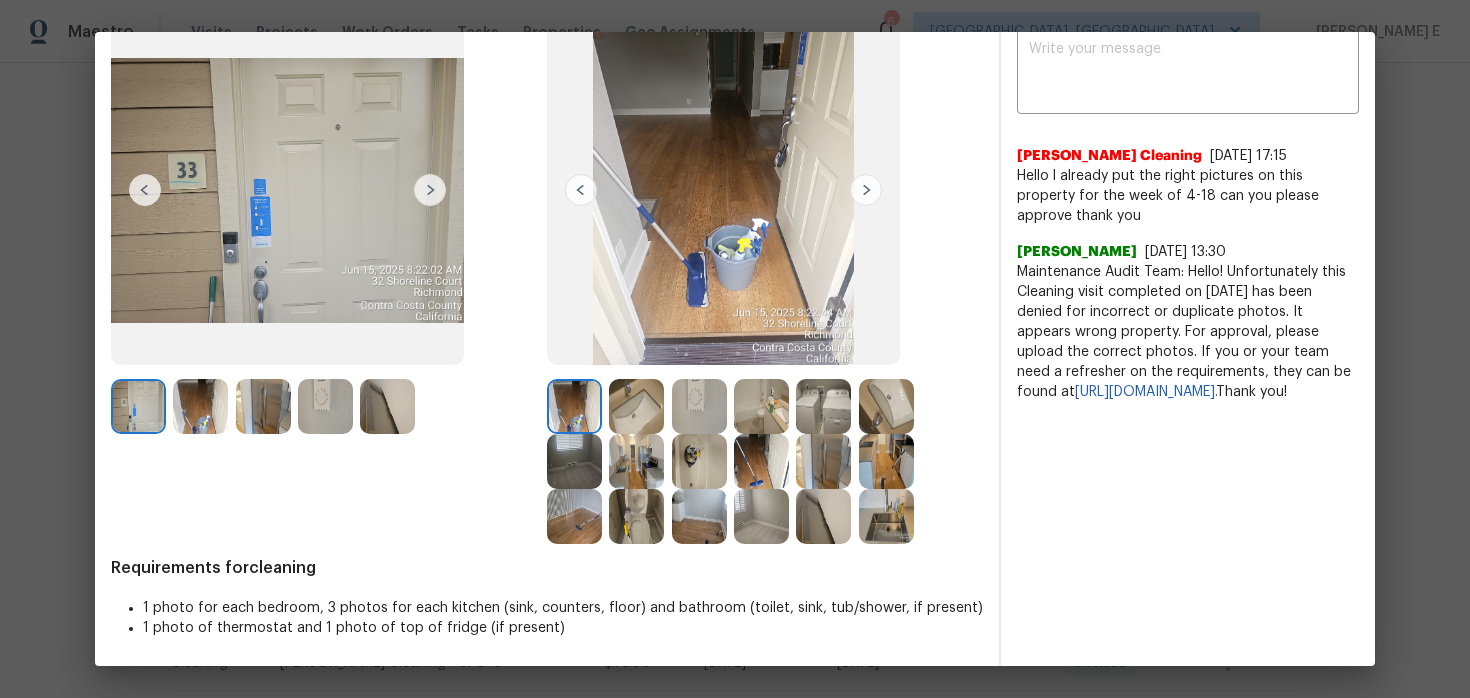 click at bounding box center [823, 406] 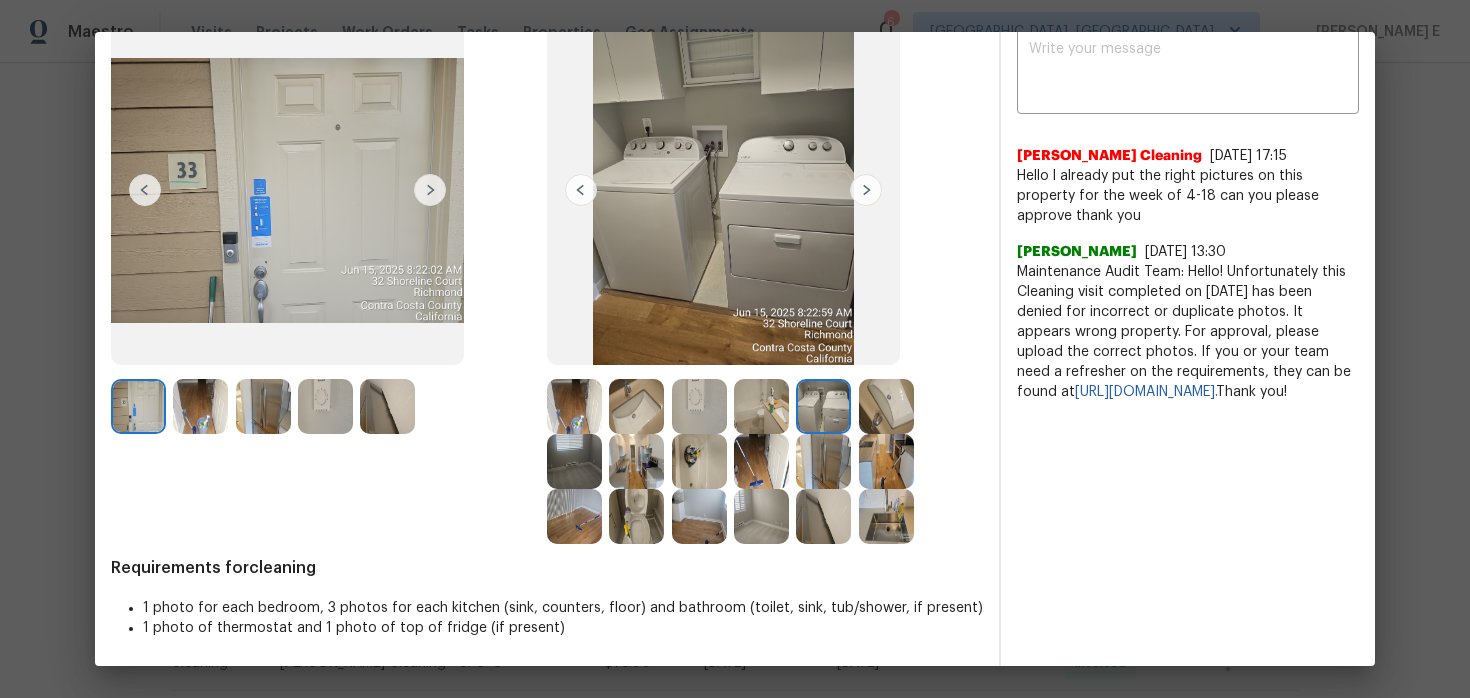 click at bounding box center (823, 516) 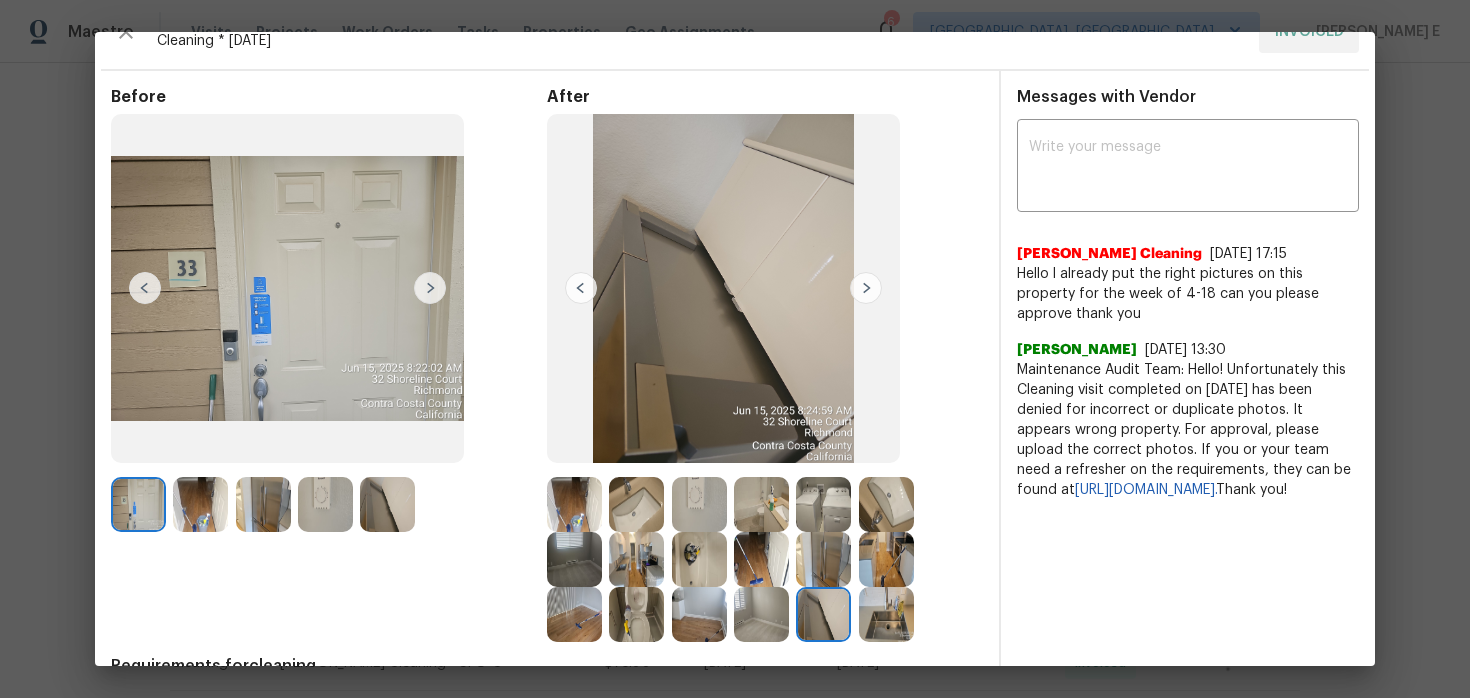 scroll, scrollTop: 0, scrollLeft: 0, axis: both 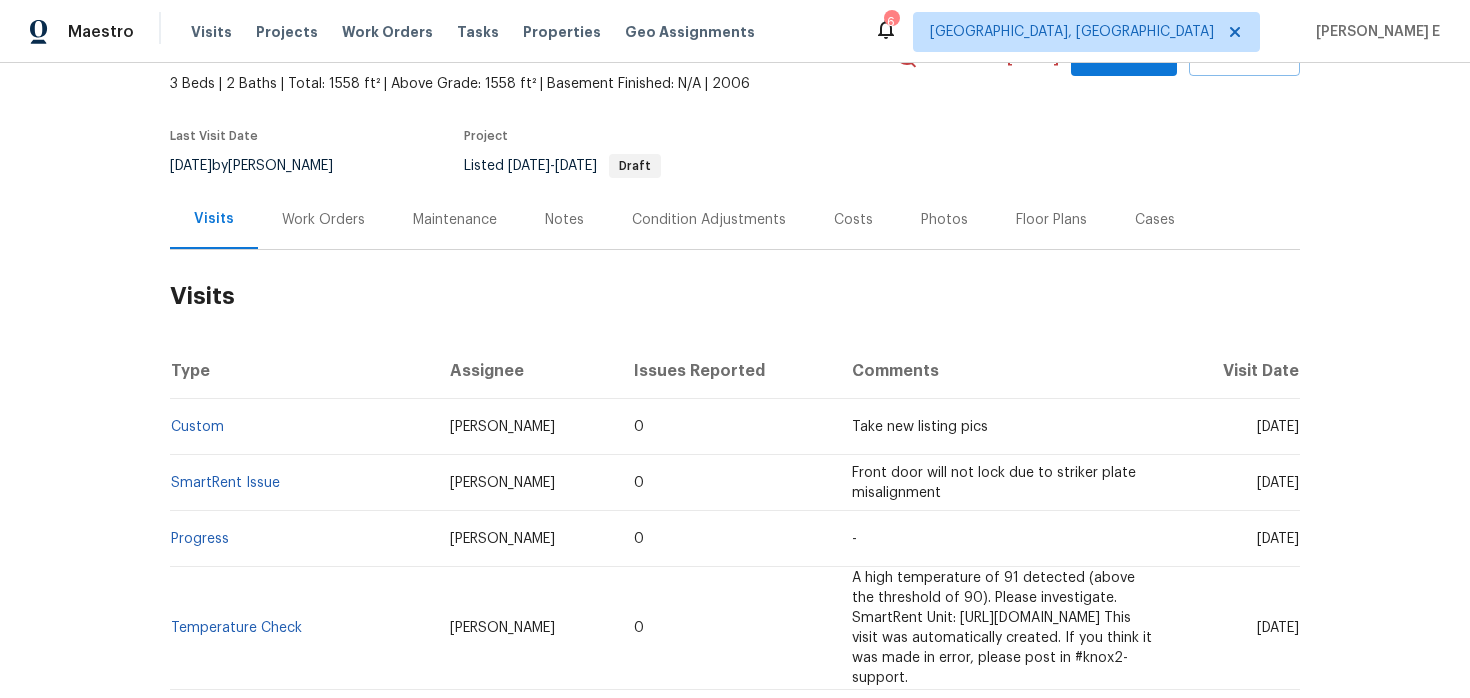 click on "Work Orders" at bounding box center (323, 219) 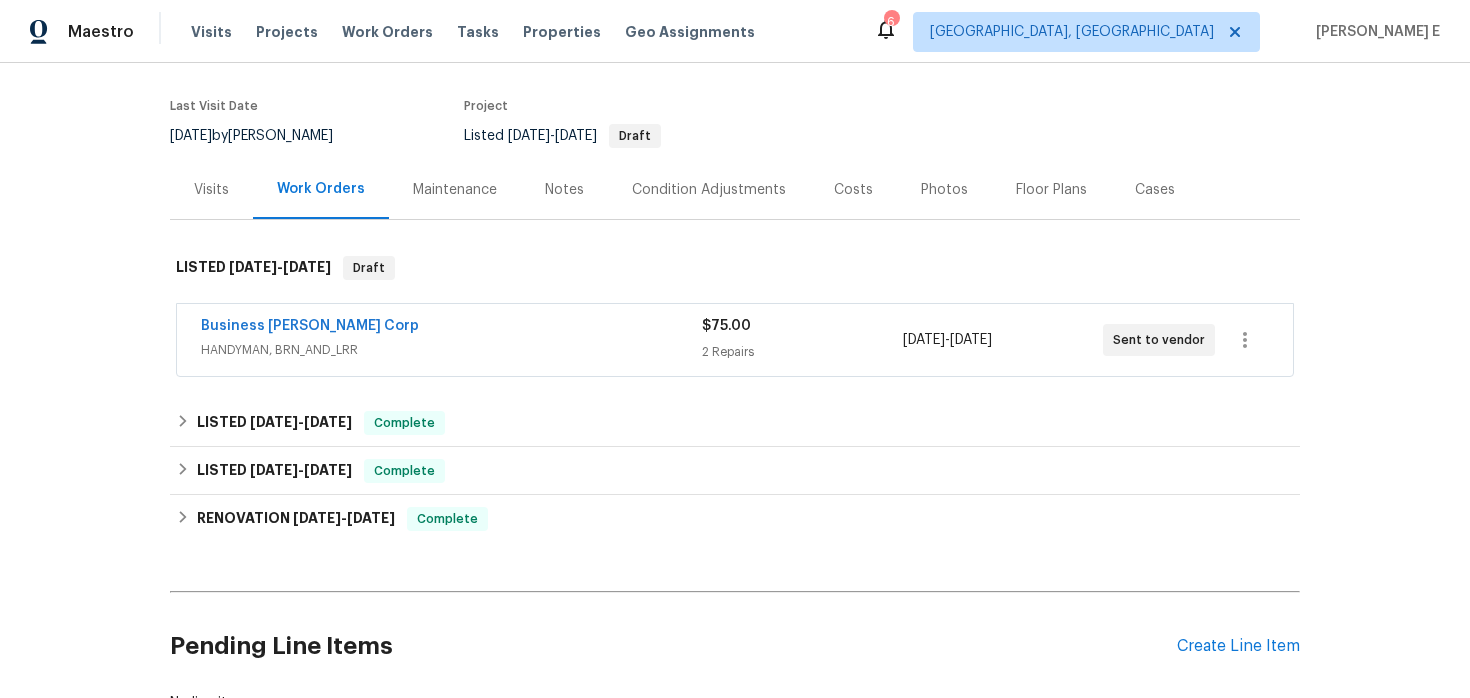 scroll, scrollTop: 145, scrollLeft: 0, axis: vertical 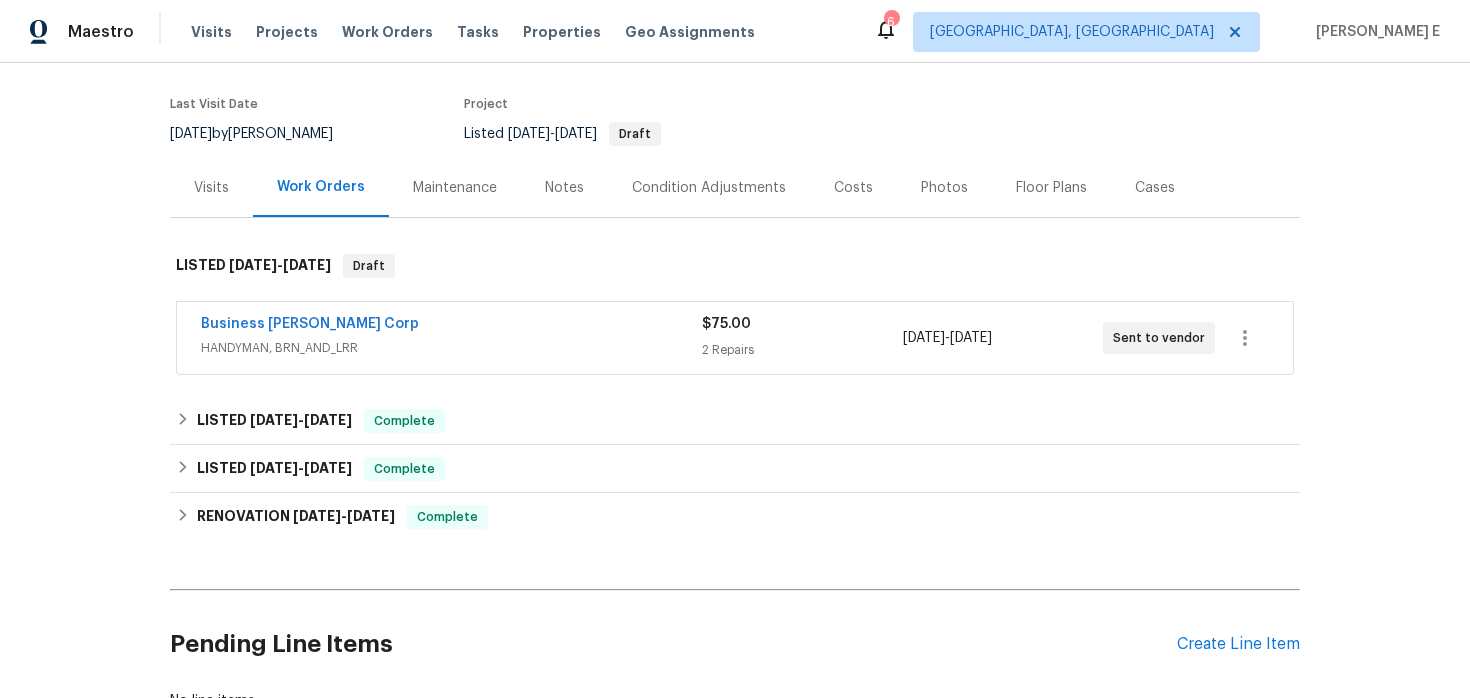 click on "Business [PERSON_NAME] Corp" at bounding box center (451, 326) 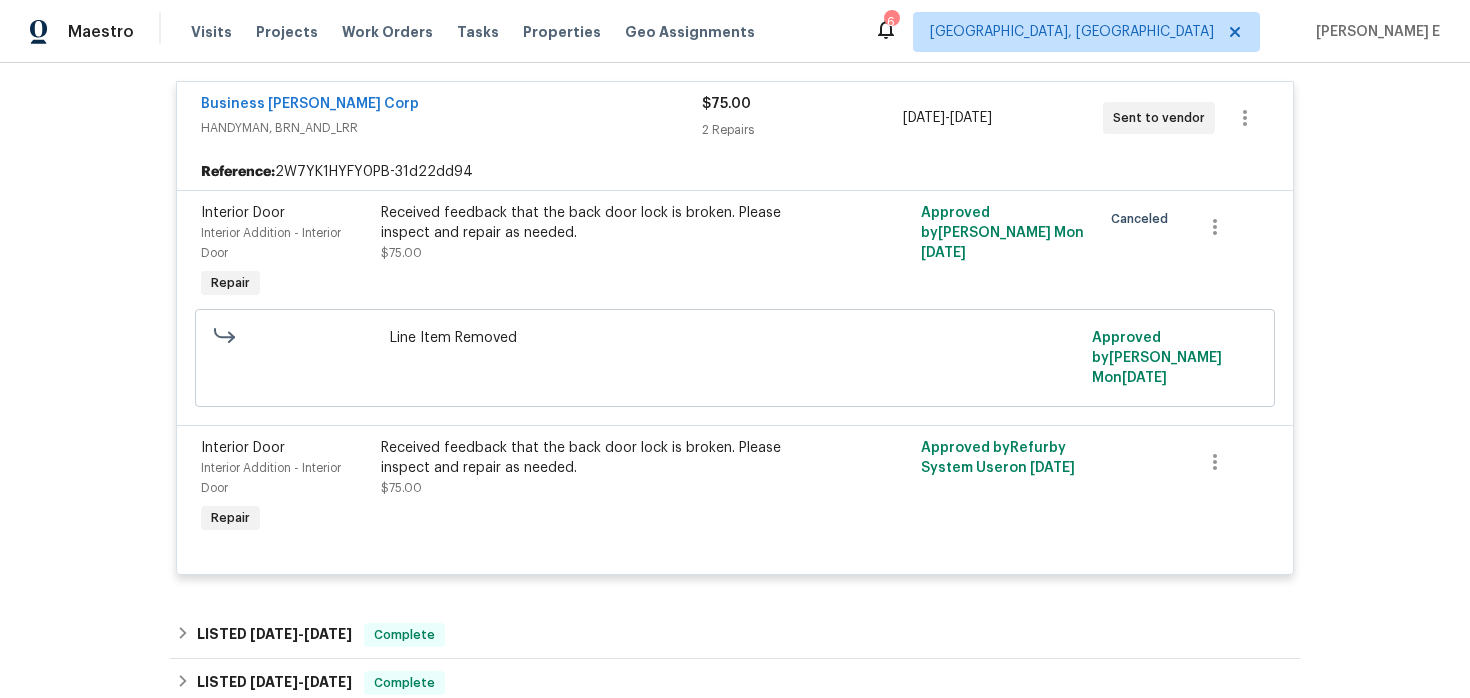 scroll, scrollTop: 375, scrollLeft: 0, axis: vertical 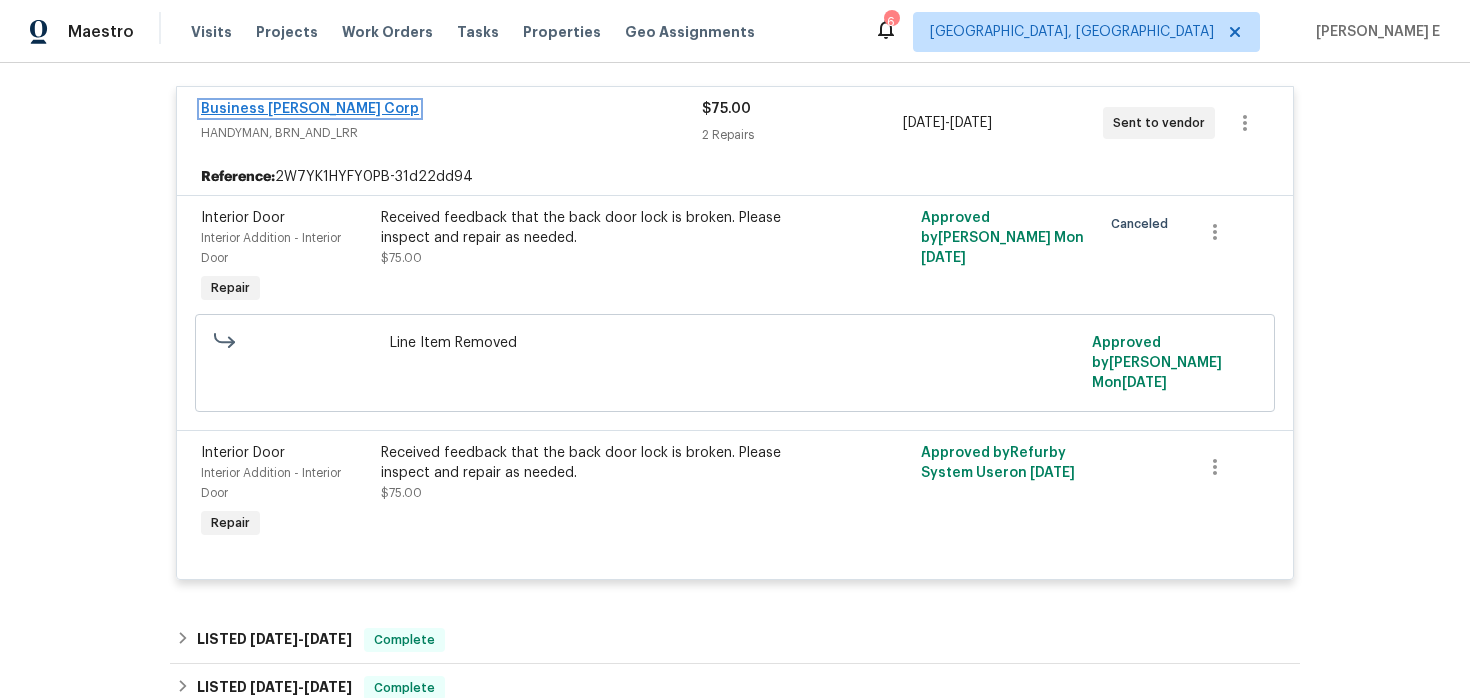 click on "Business [PERSON_NAME] Corp" at bounding box center (310, 109) 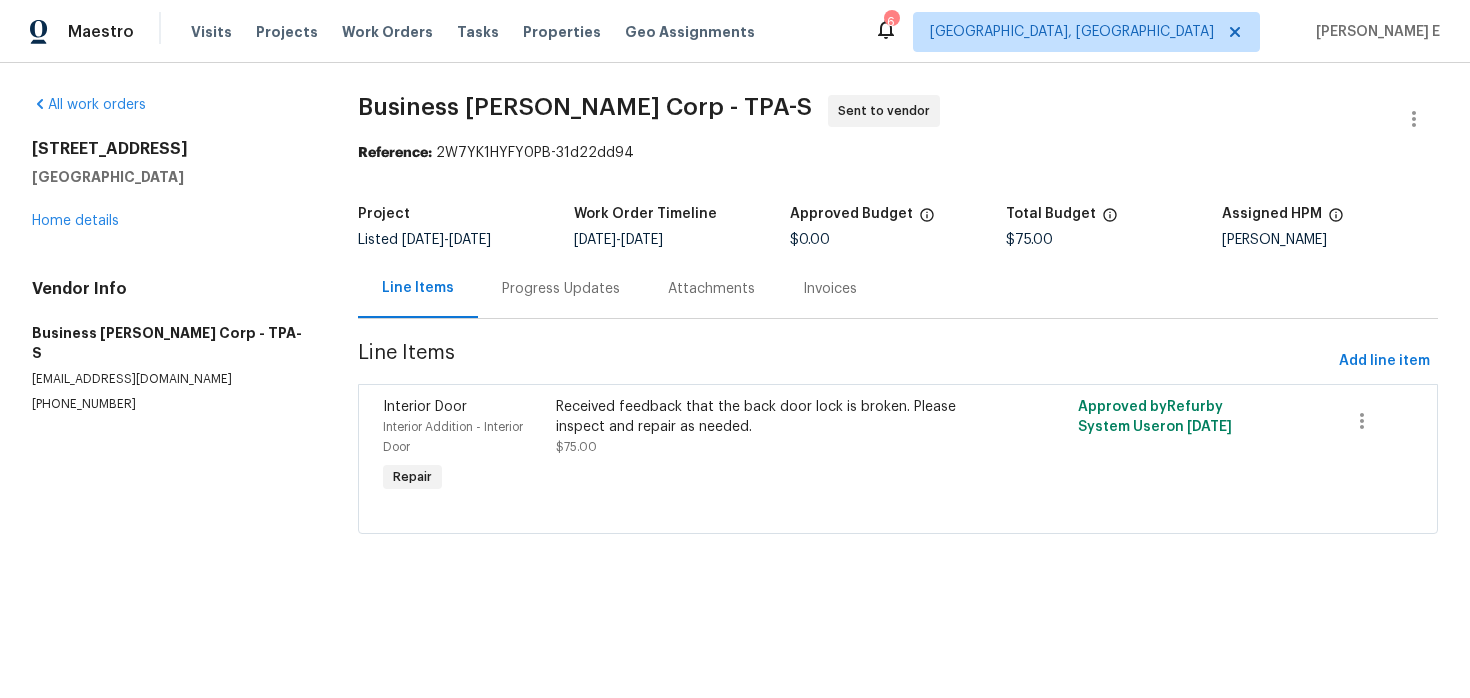 click on "Progress Updates" at bounding box center (561, 288) 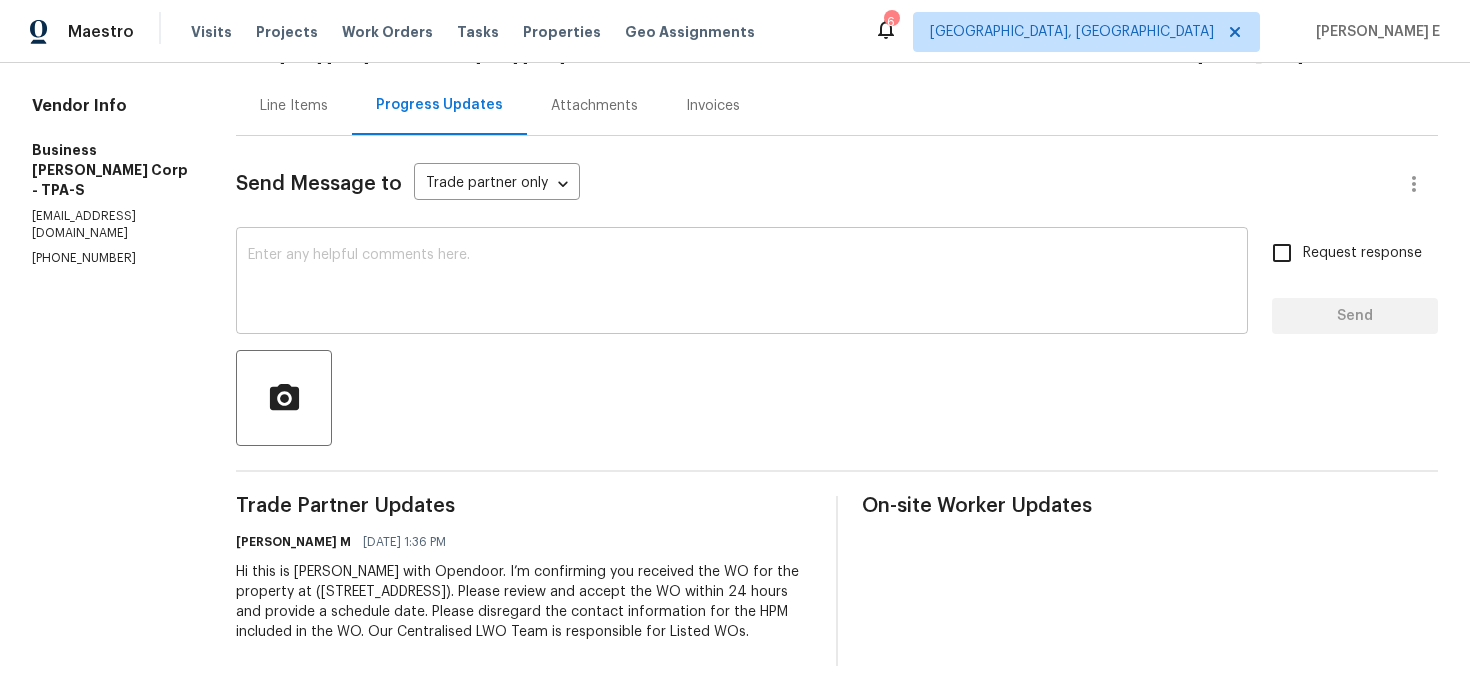 scroll, scrollTop: 0, scrollLeft: 0, axis: both 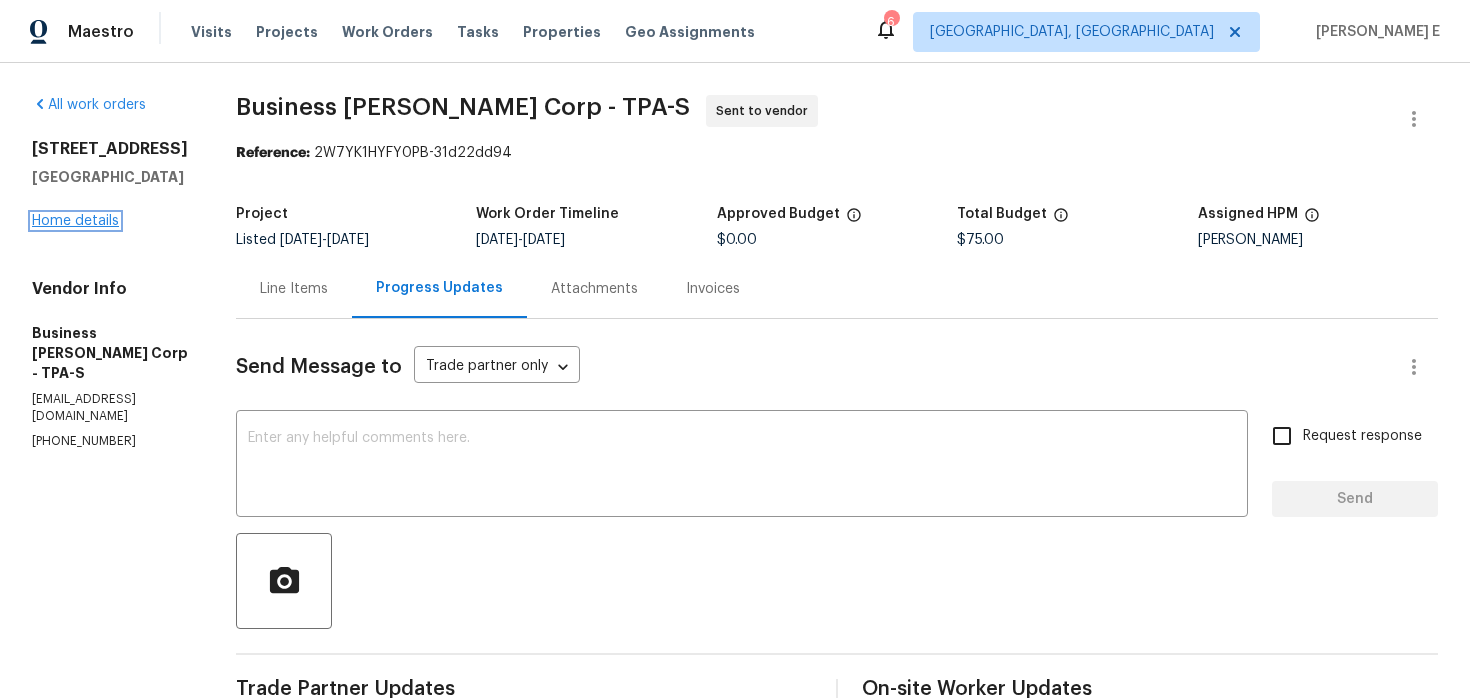 click on "Home details" at bounding box center [75, 221] 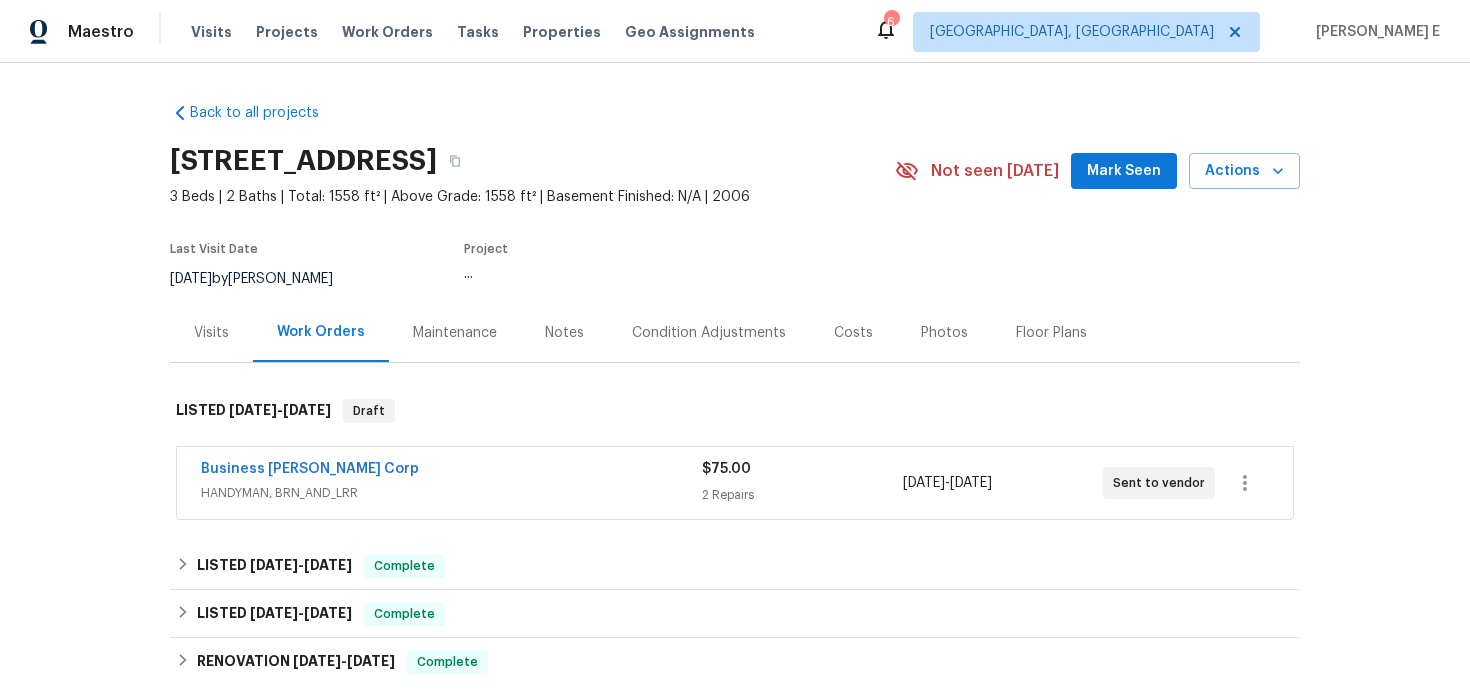 scroll, scrollTop: 43, scrollLeft: 0, axis: vertical 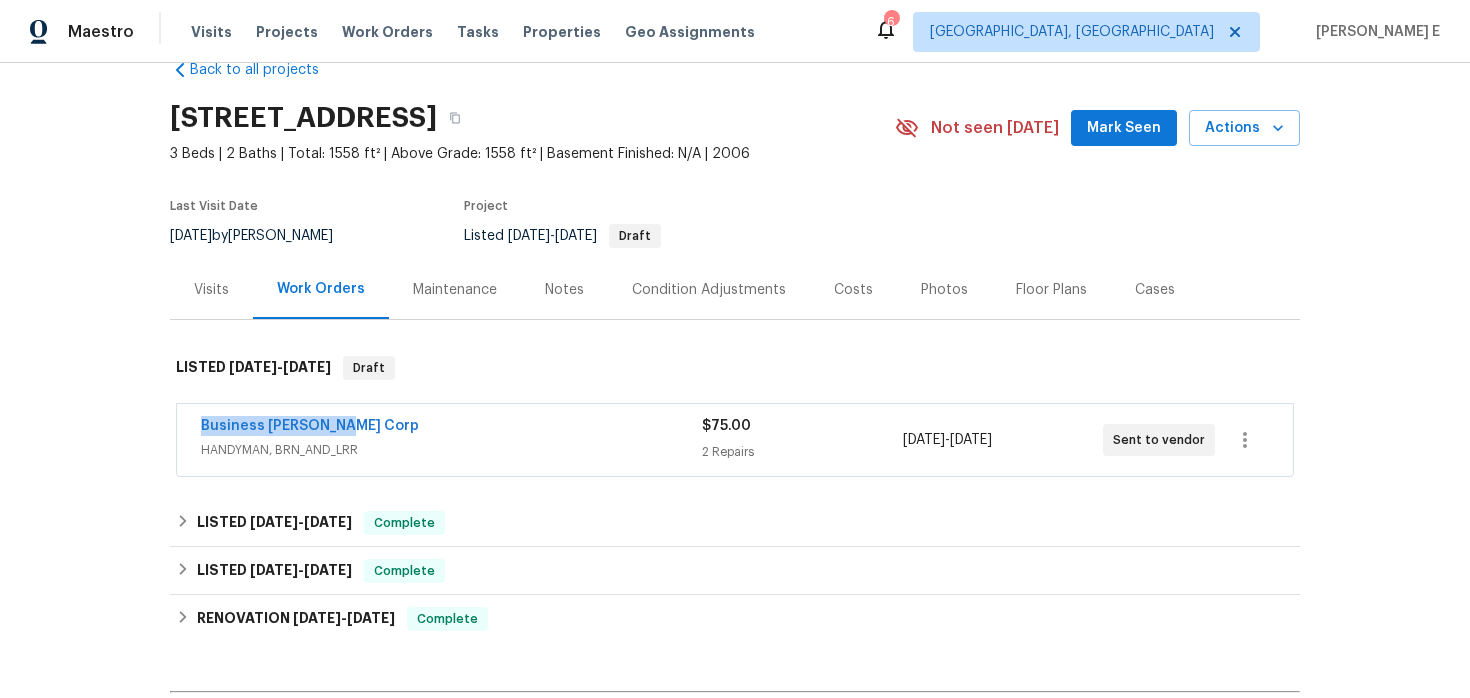 drag, startPoint x: 184, startPoint y: 429, endPoint x: 355, endPoint y: 426, distance: 171.0263 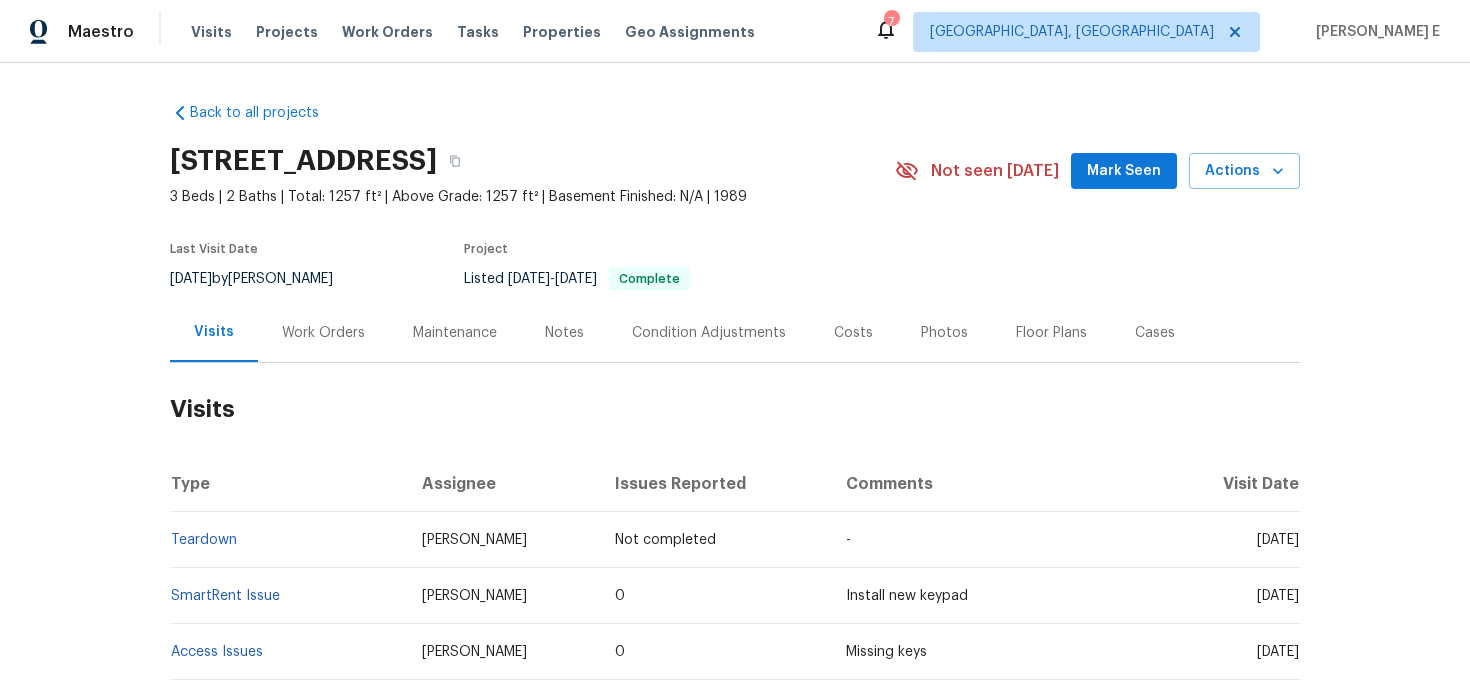 scroll, scrollTop: 0, scrollLeft: 0, axis: both 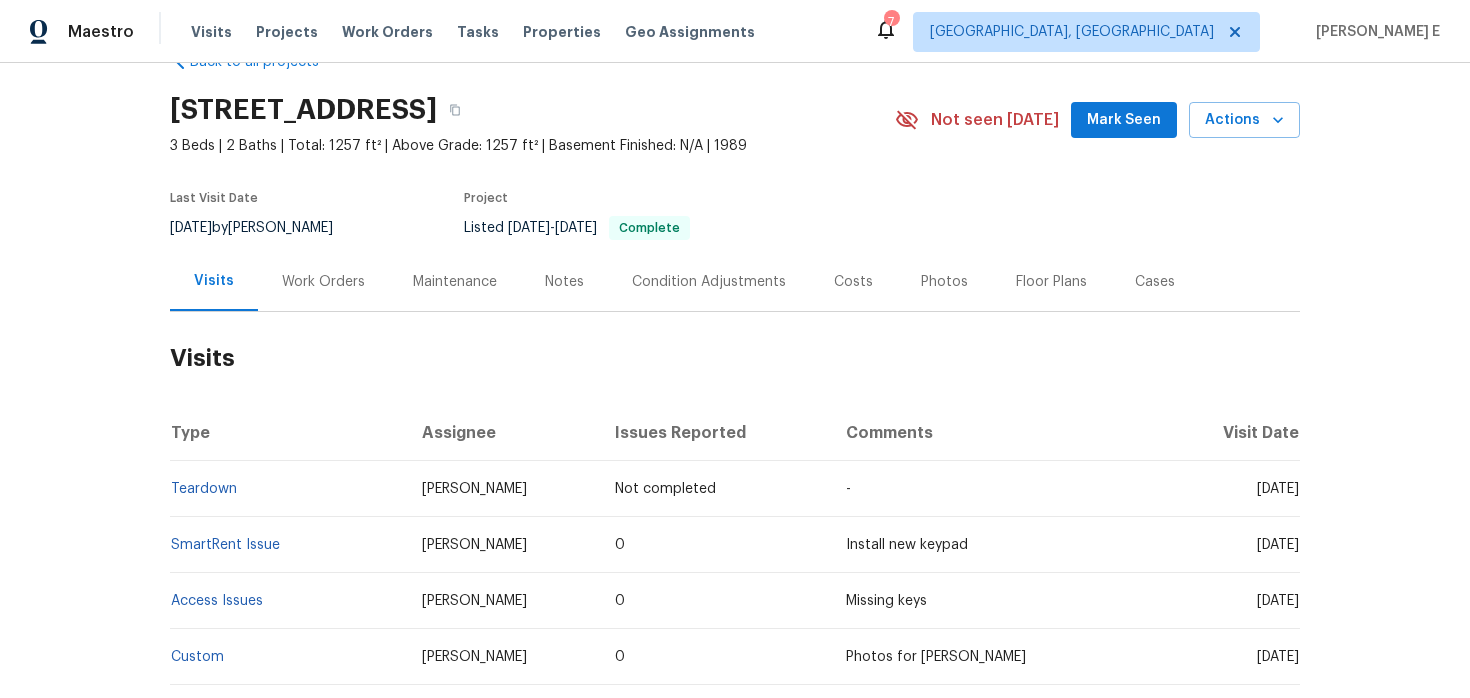 click on "Work Orders" at bounding box center (323, 282) 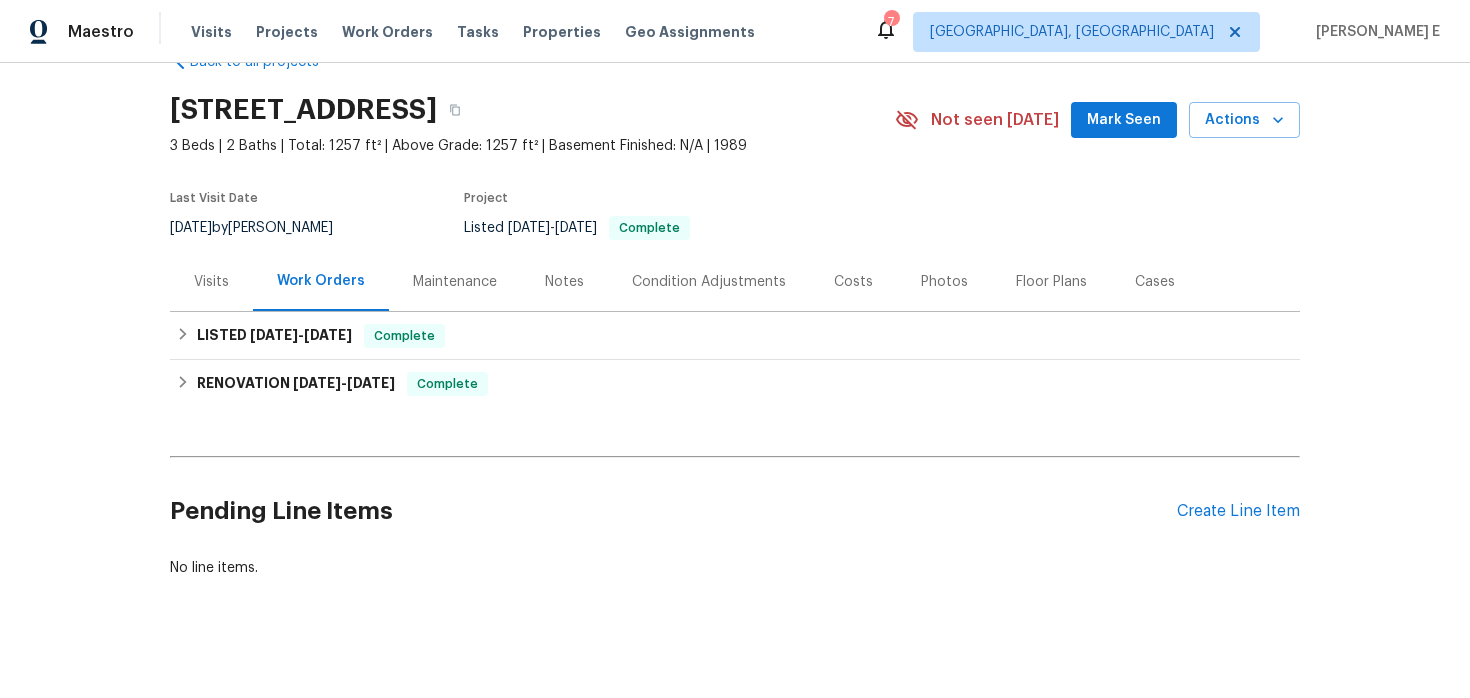 scroll, scrollTop: 67, scrollLeft: 0, axis: vertical 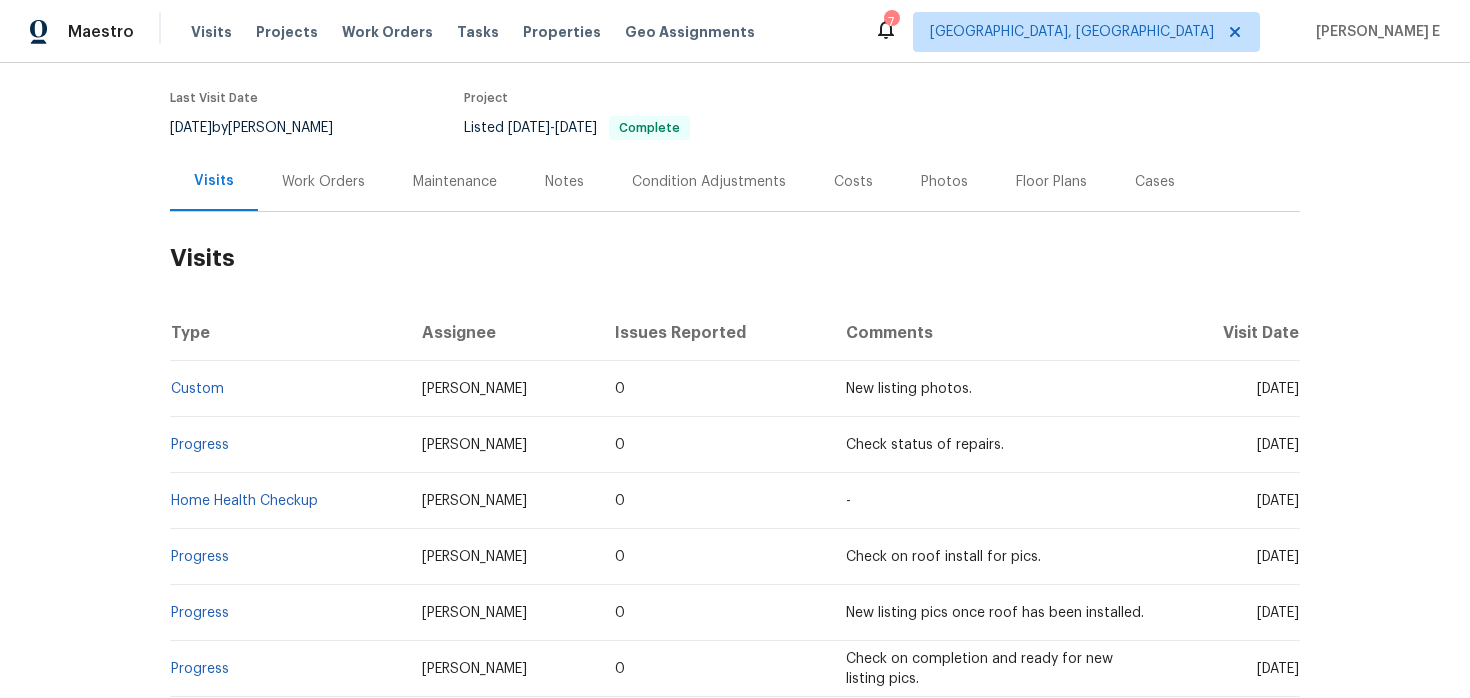 click on "Work Orders" at bounding box center (323, 181) 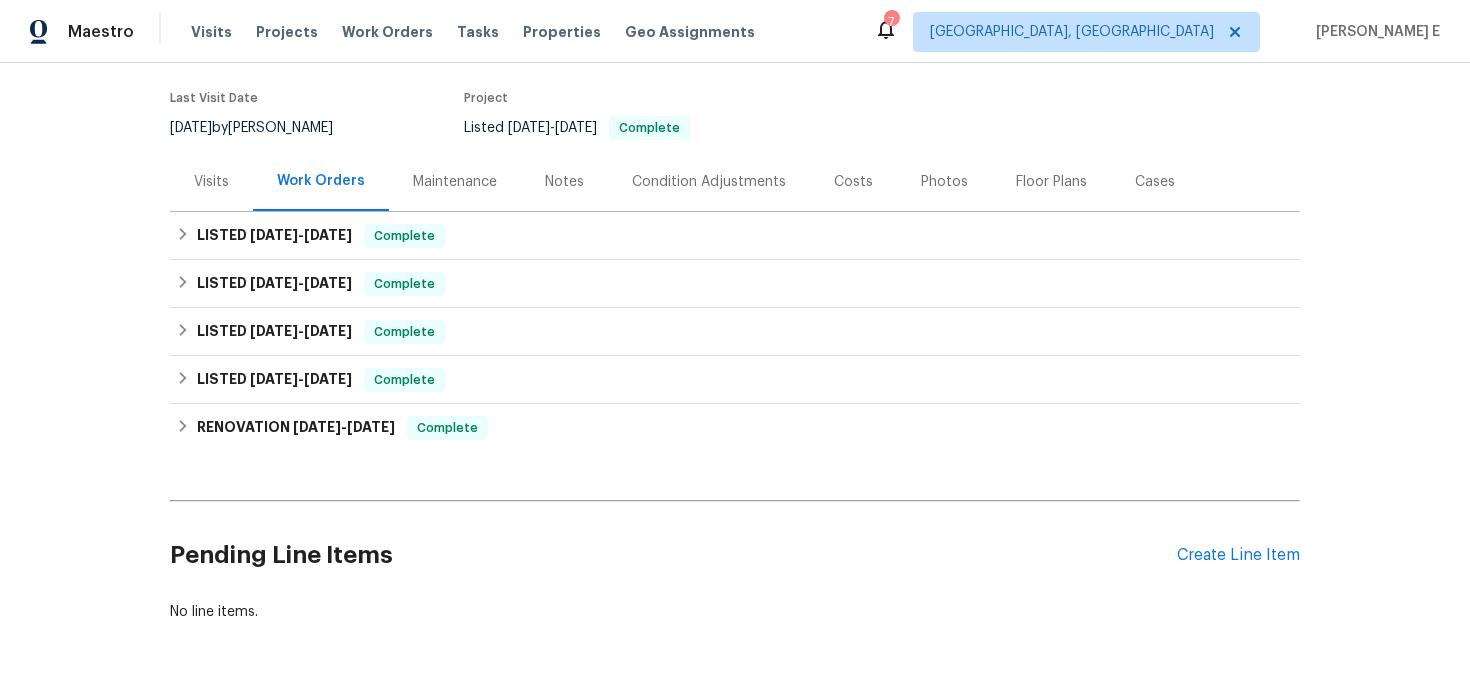 scroll, scrollTop: 211, scrollLeft: 0, axis: vertical 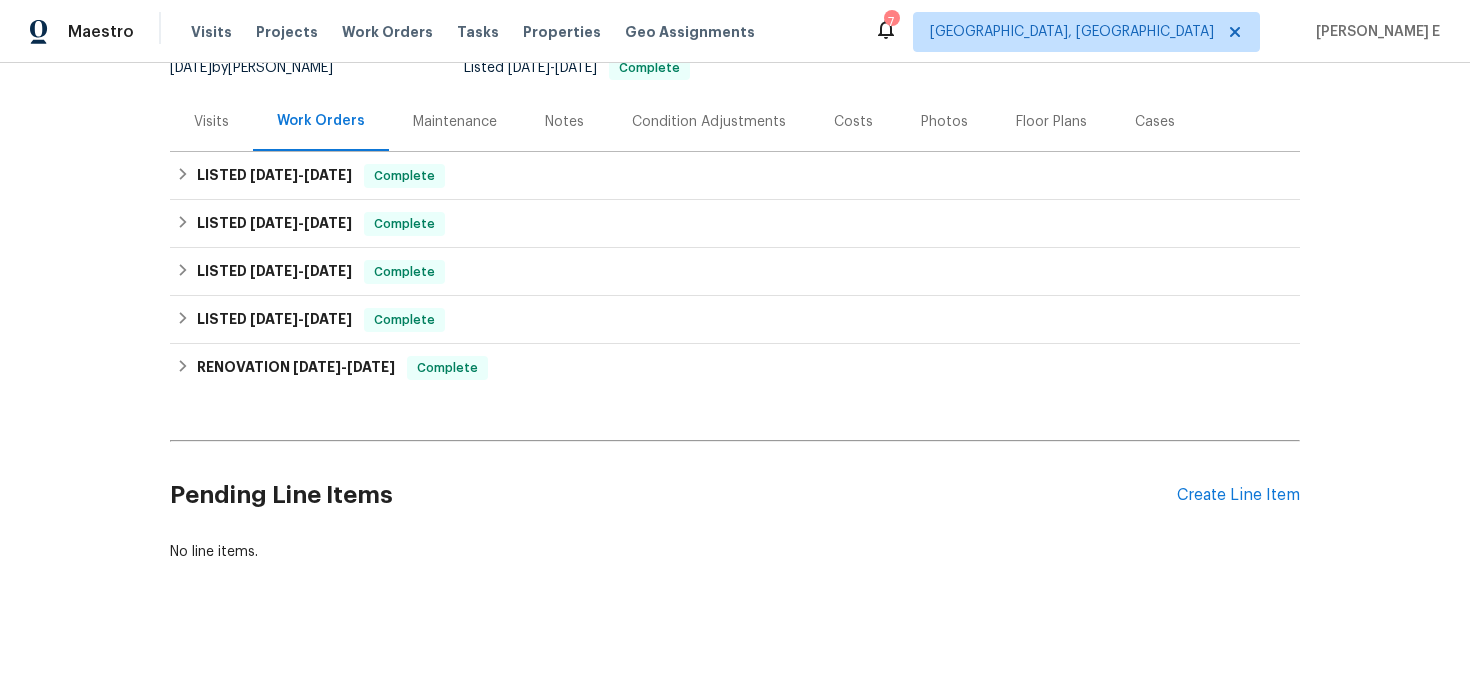 click on "Visits" at bounding box center (211, 121) 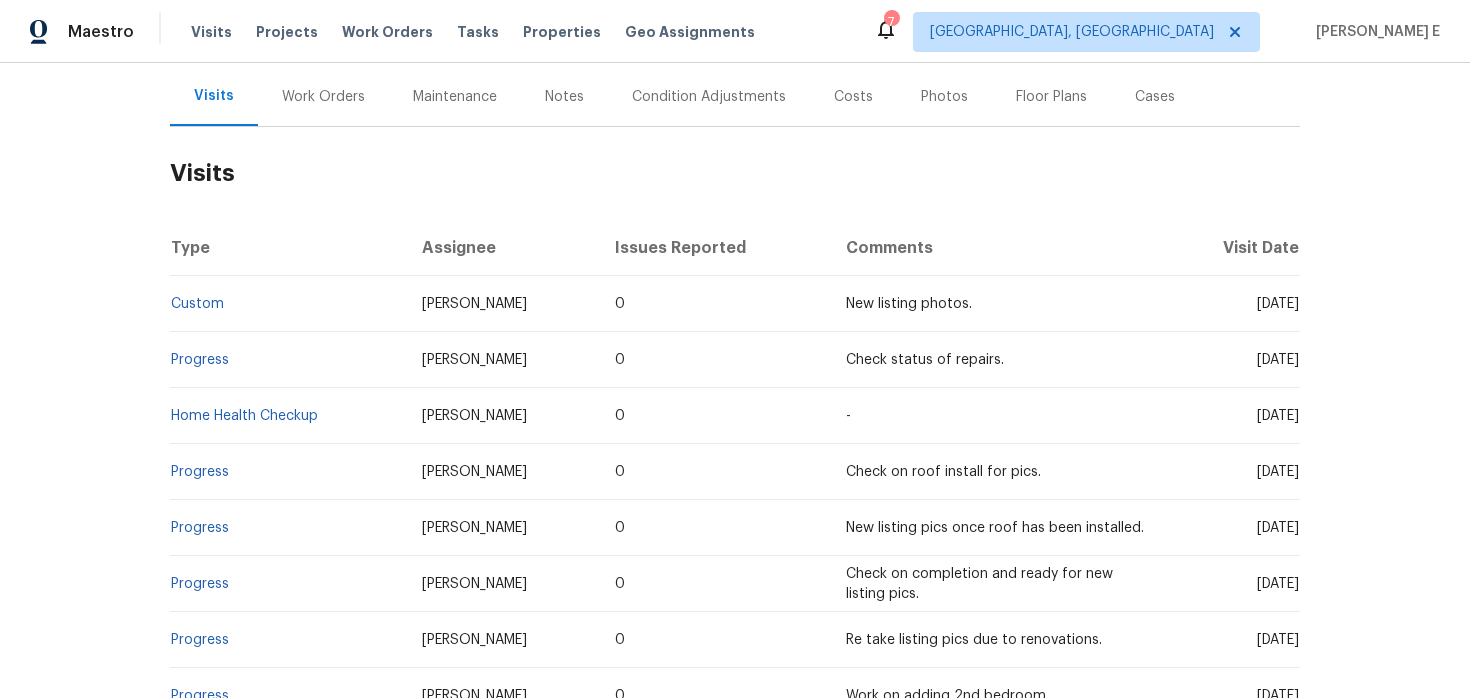 scroll, scrollTop: 227, scrollLeft: 0, axis: vertical 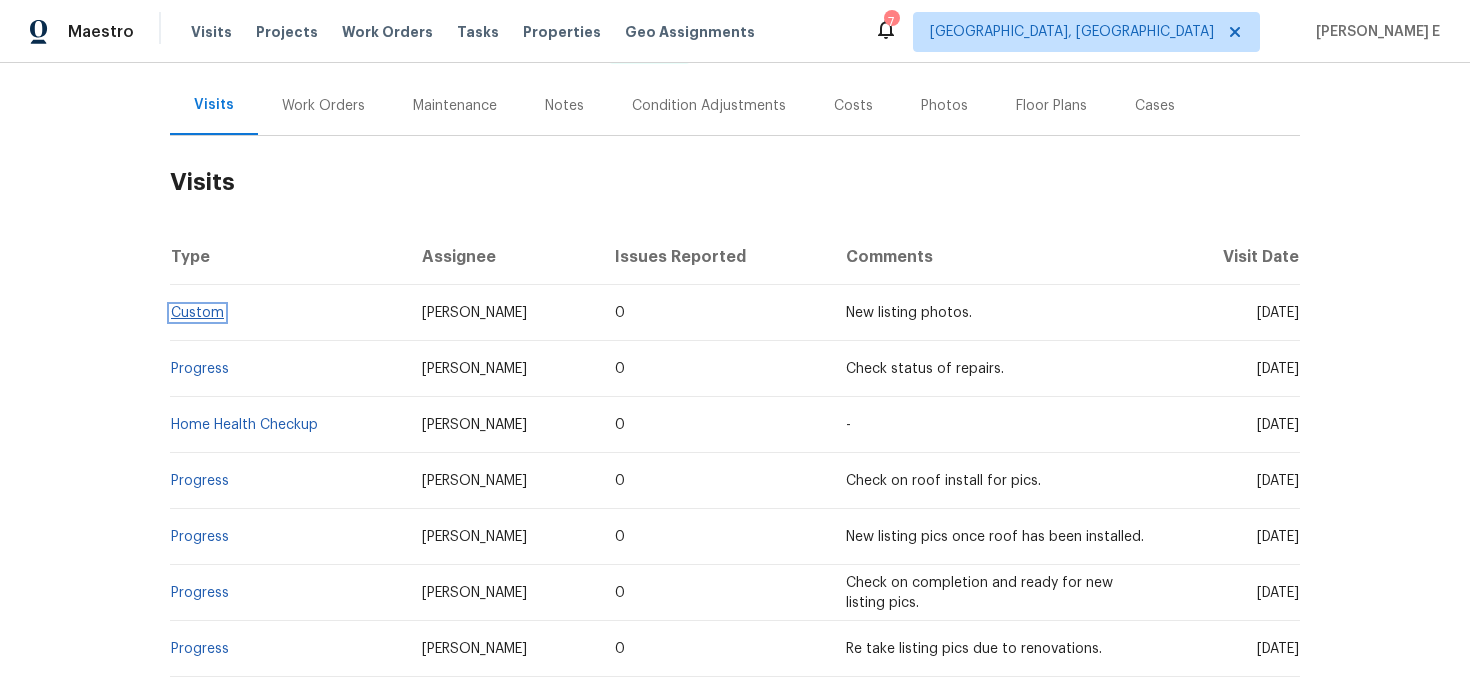 click on "Custom" at bounding box center (197, 313) 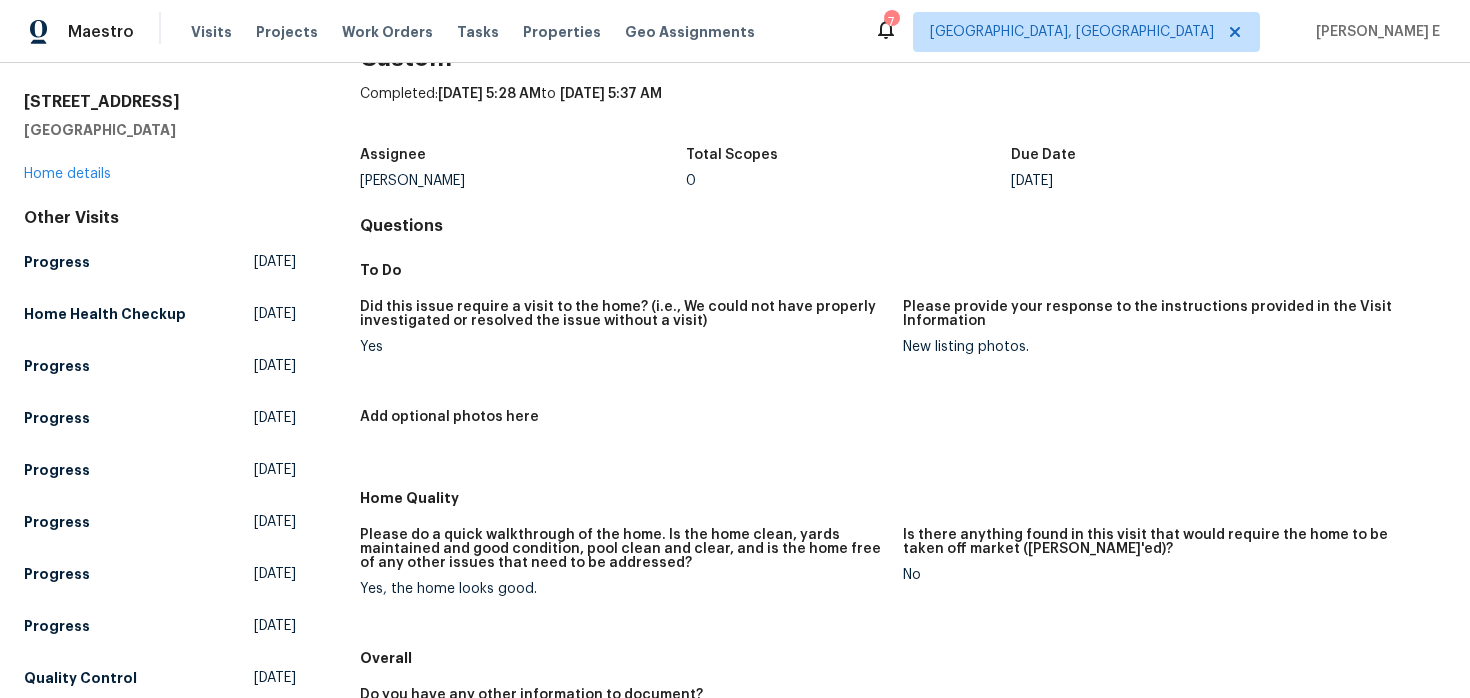 scroll, scrollTop: 0, scrollLeft: 0, axis: both 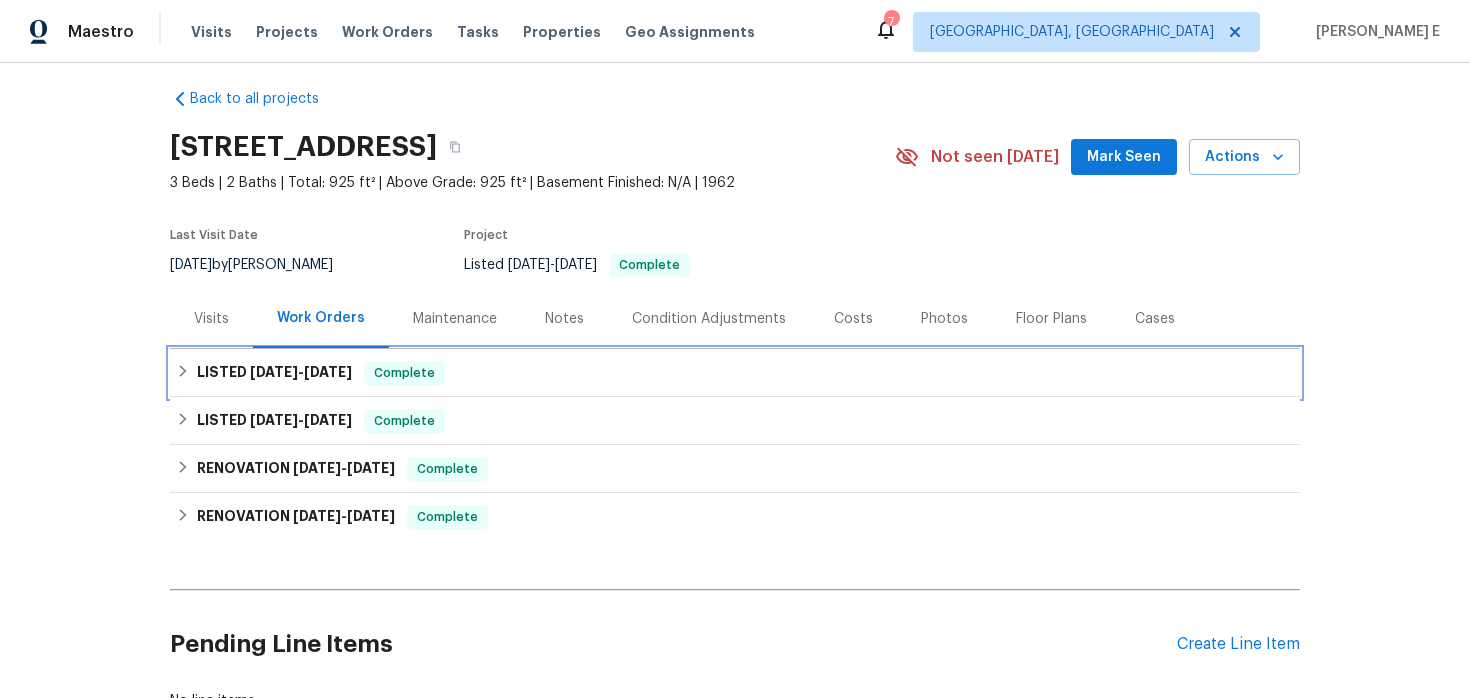 click on "LISTED   1/16/25  -  2/20/25" at bounding box center [274, 373] 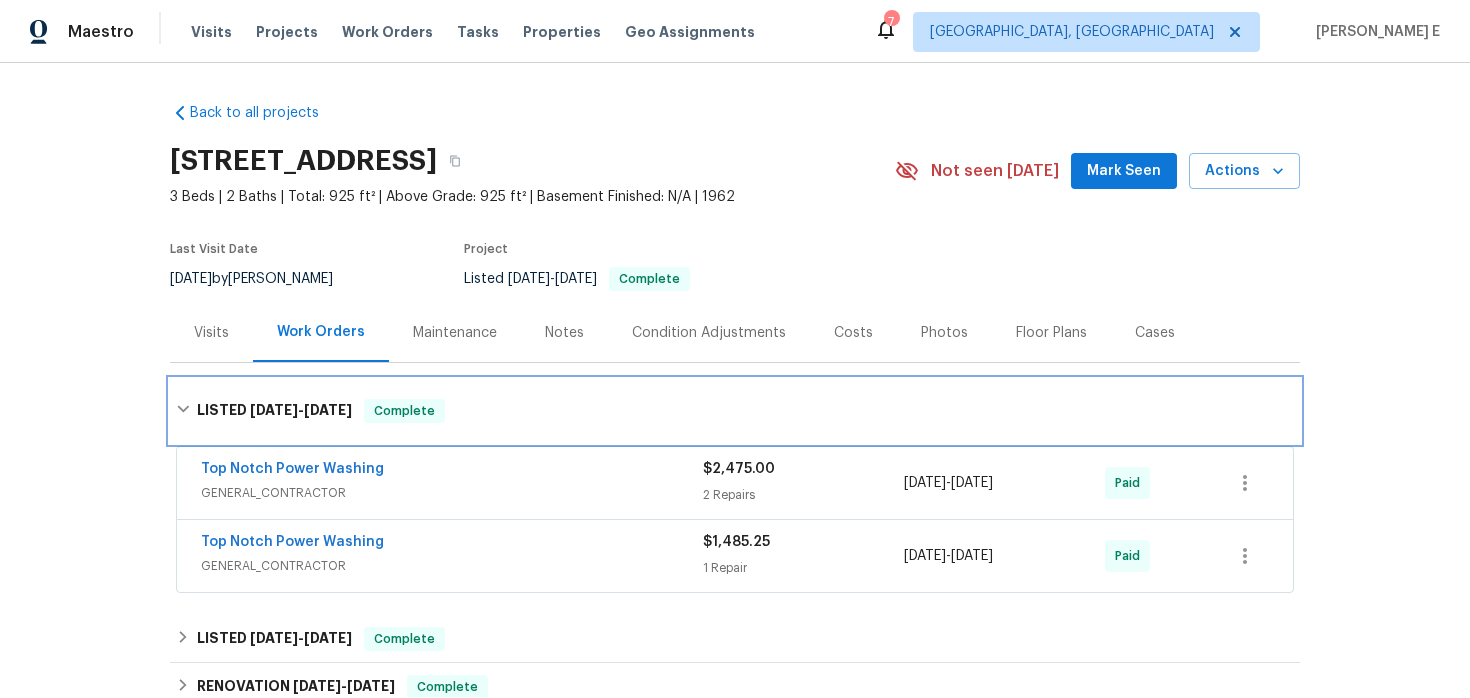 scroll, scrollTop: 1, scrollLeft: 0, axis: vertical 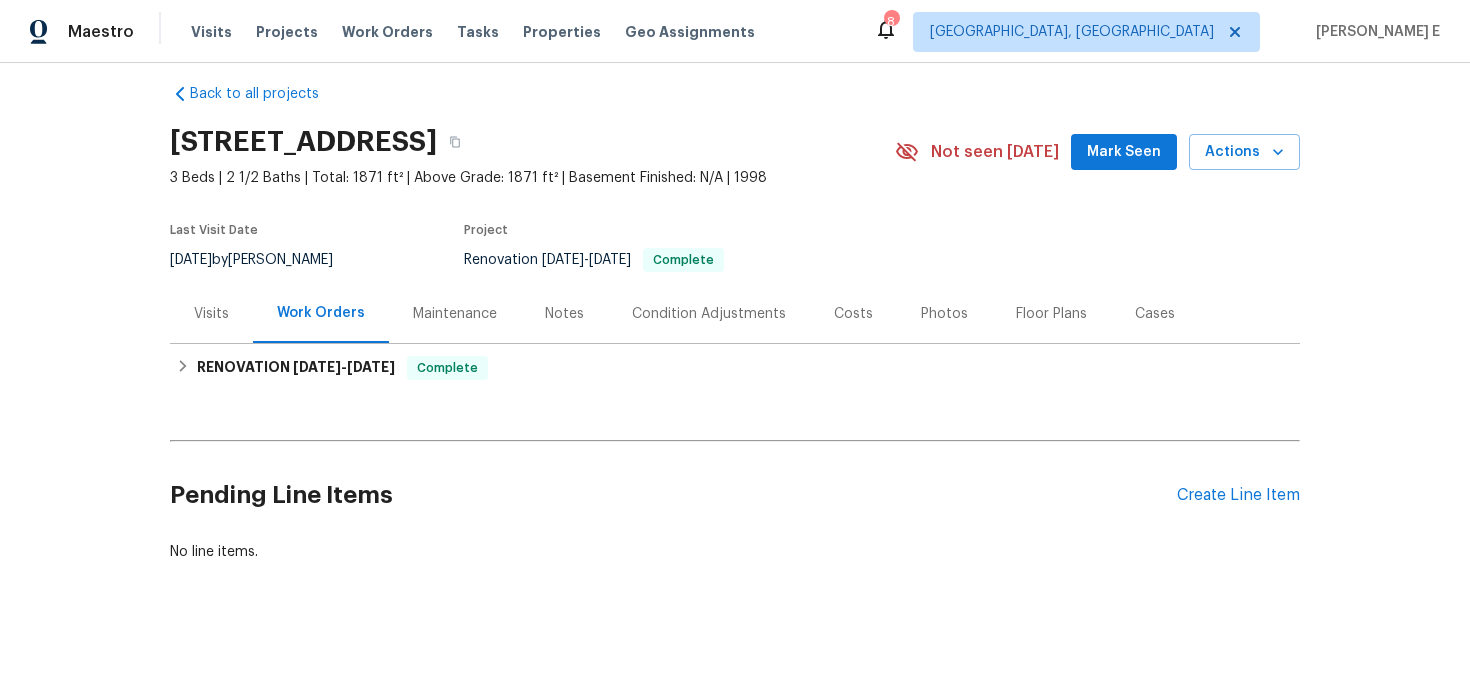 click on "Maintenance" at bounding box center (455, 314) 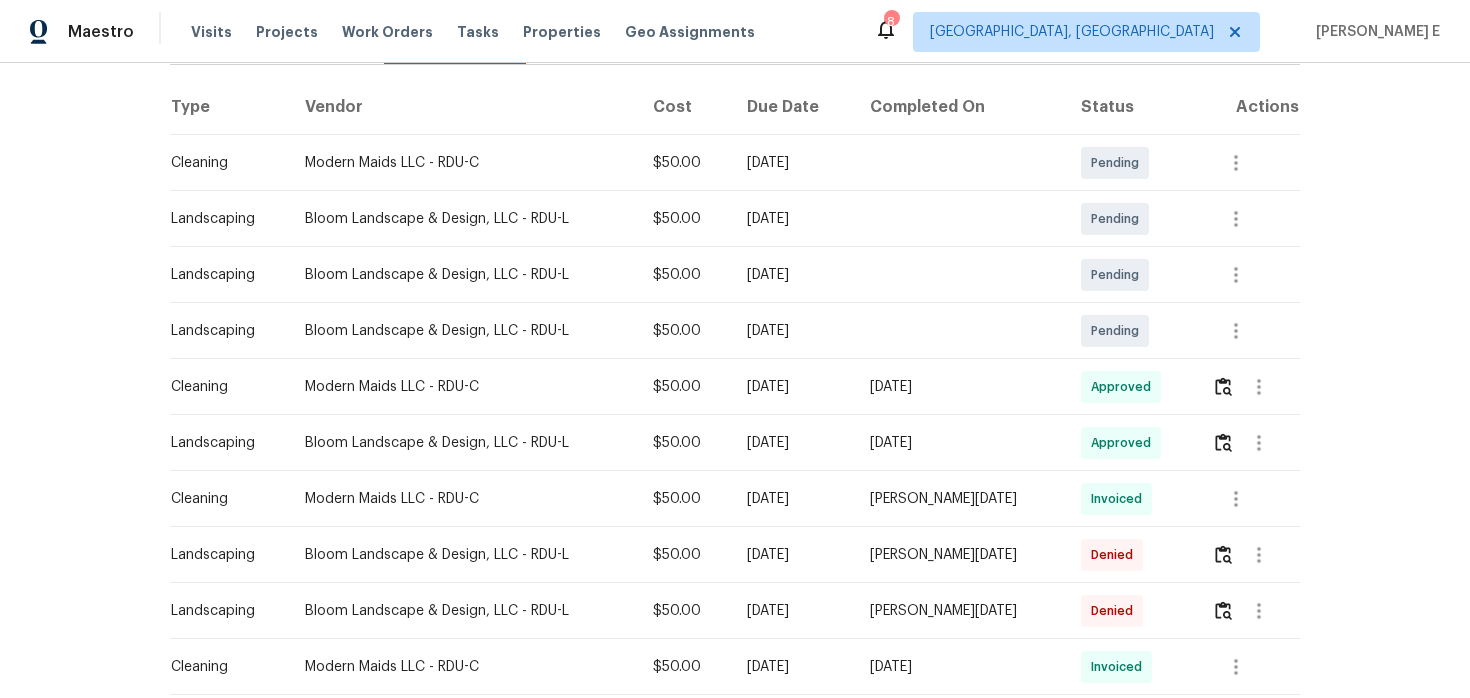 scroll, scrollTop: 471, scrollLeft: 0, axis: vertical 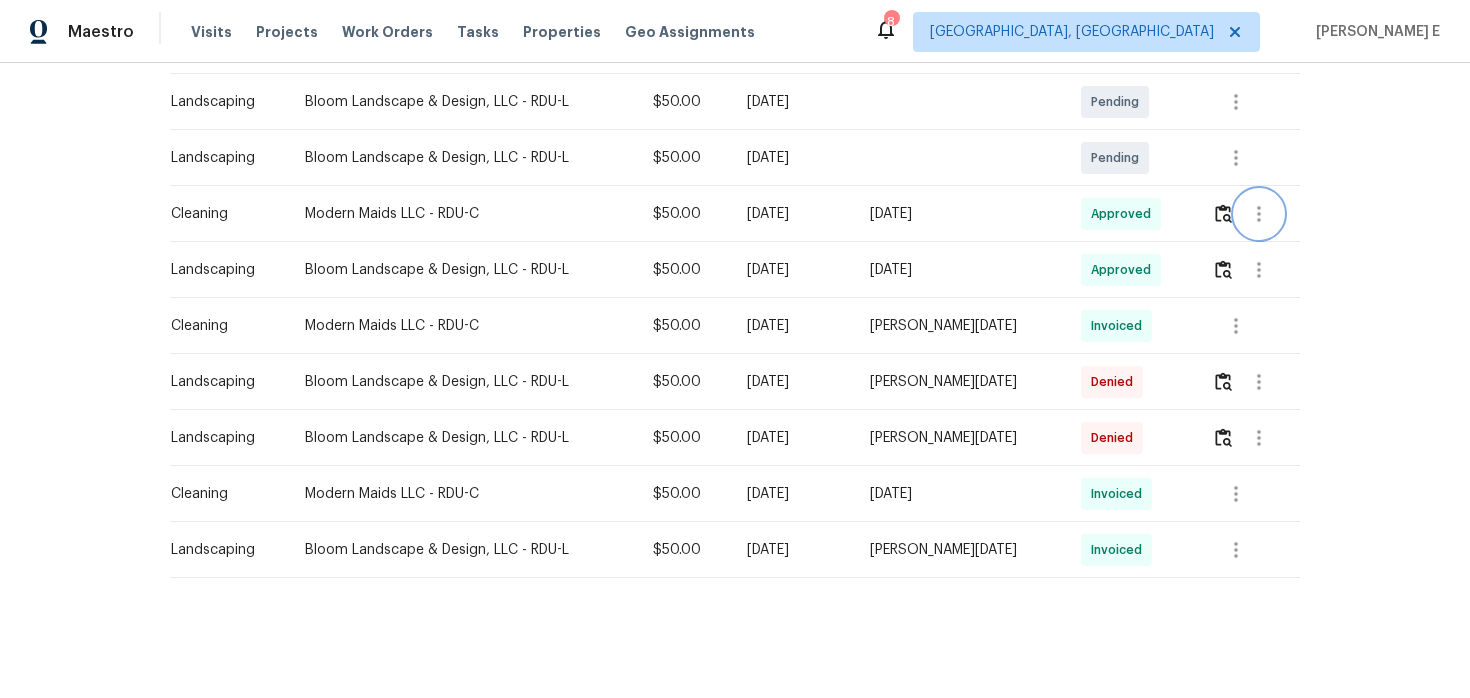 click 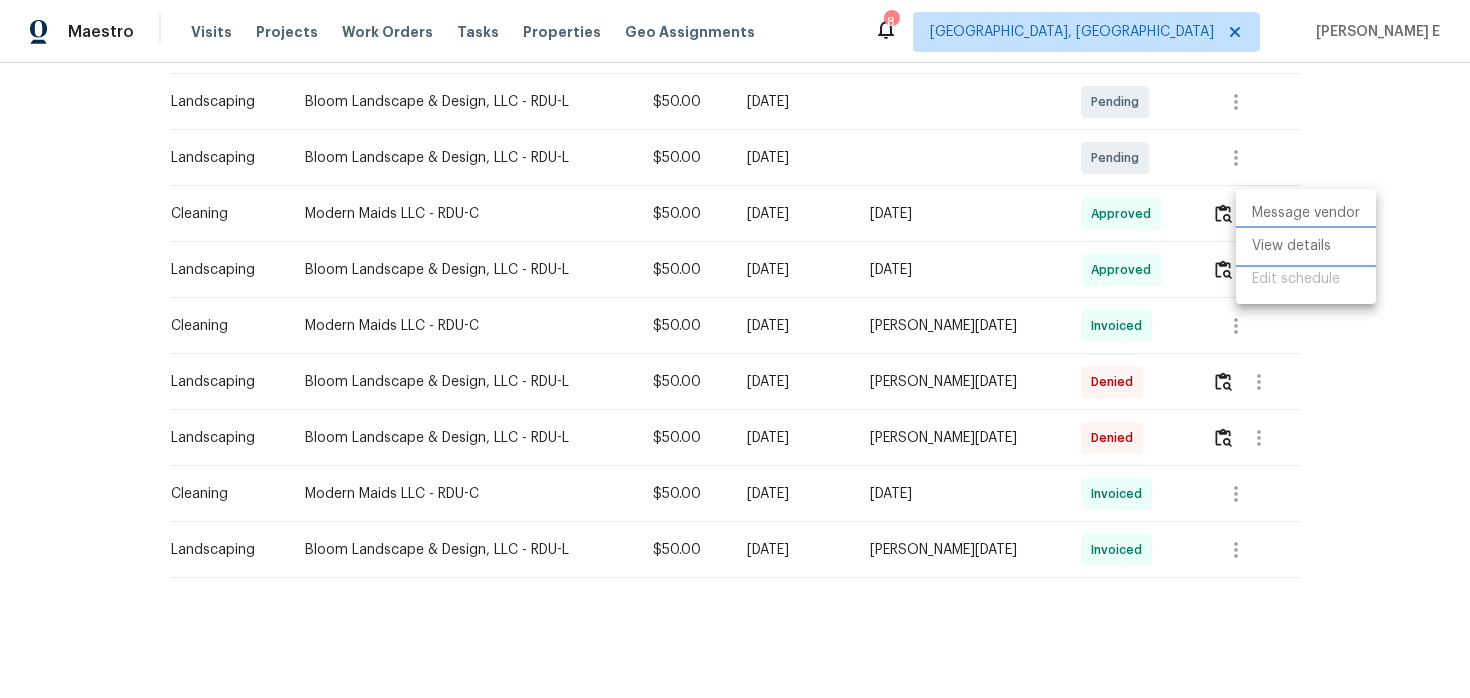 click on "View details" at bounding box center [1306, 246] 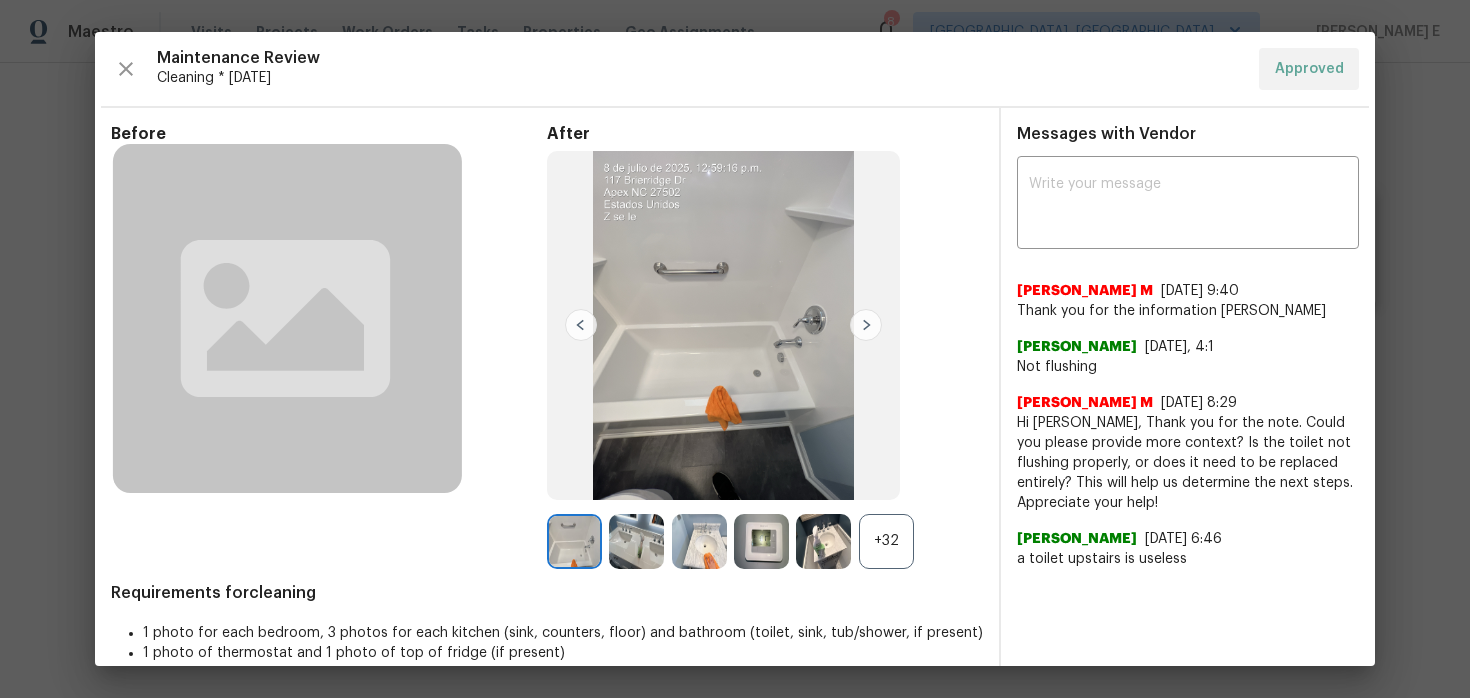 scroll, scrollTop: 25, scrollLeft: 0, axis: vertical 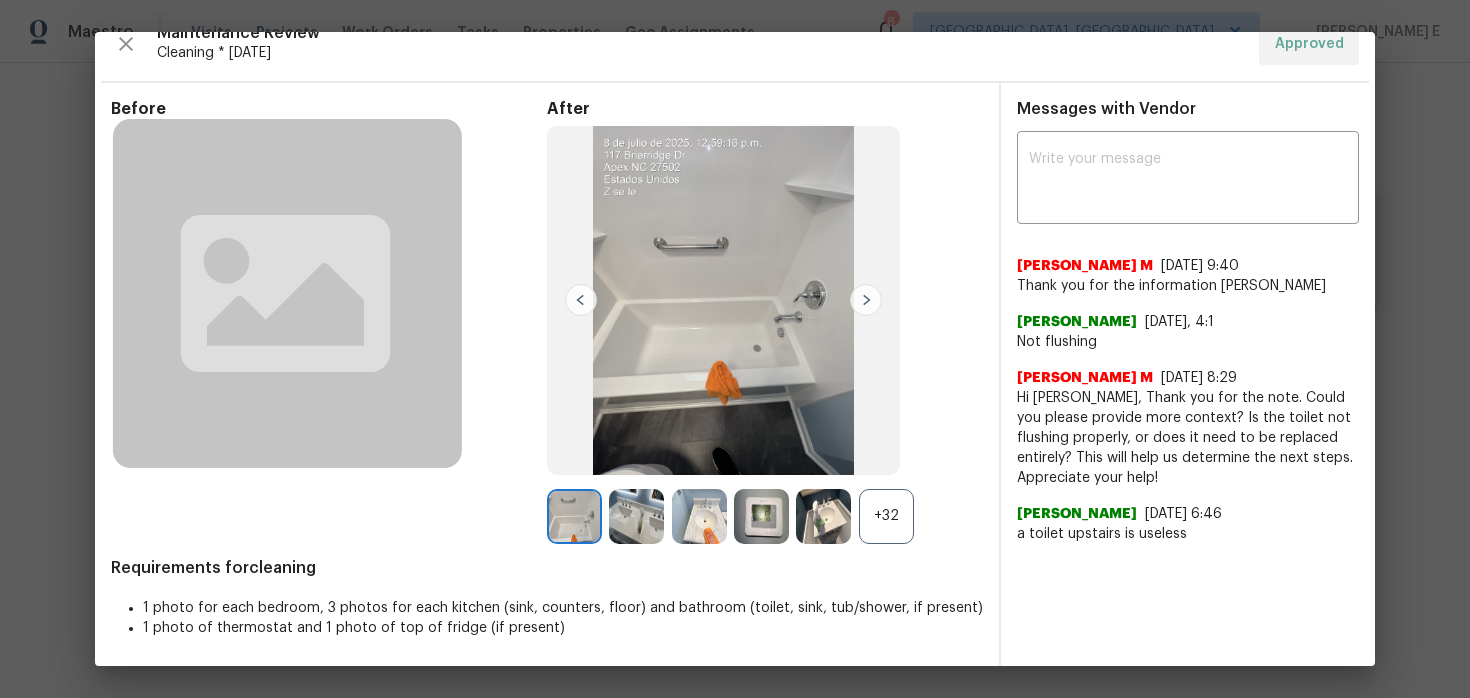 click on "+32" at bounding box center [886, 516] 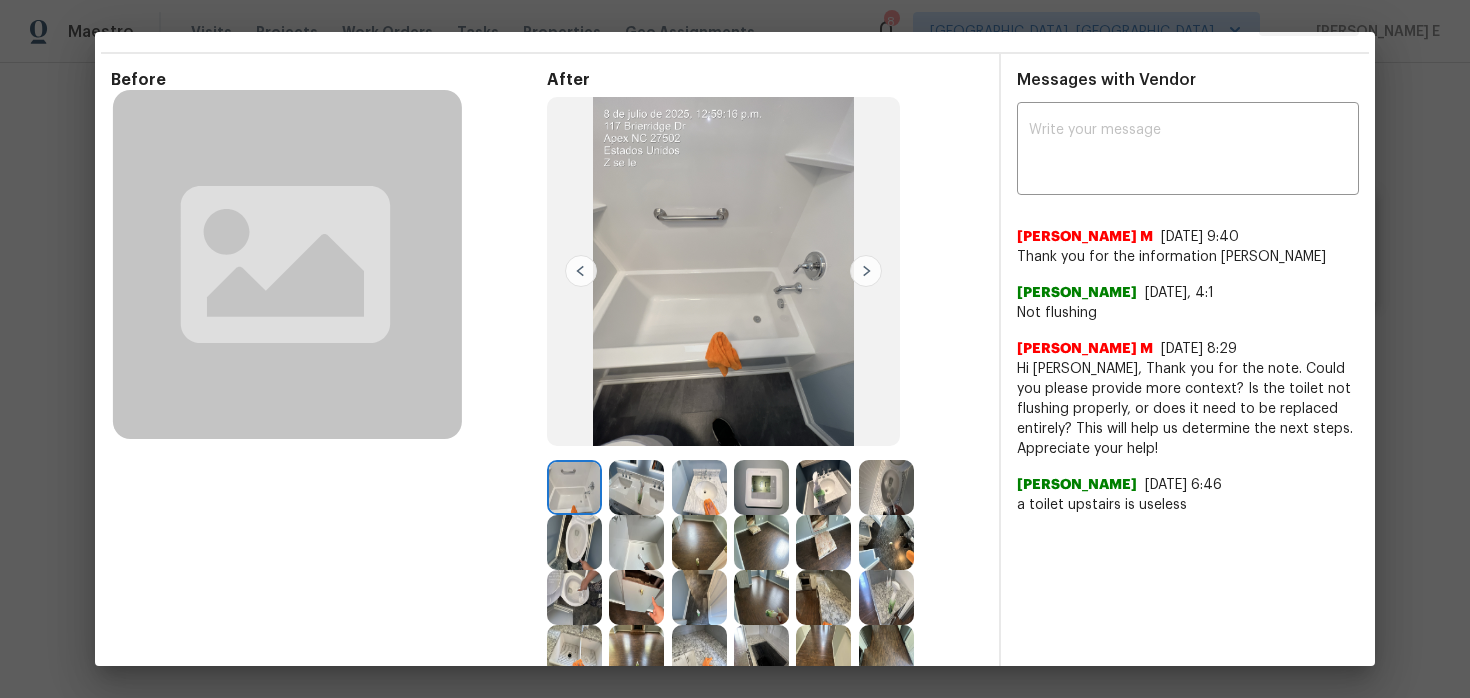 scroll, scrollTop: 64, scrollLeft: 0, axis: vertical 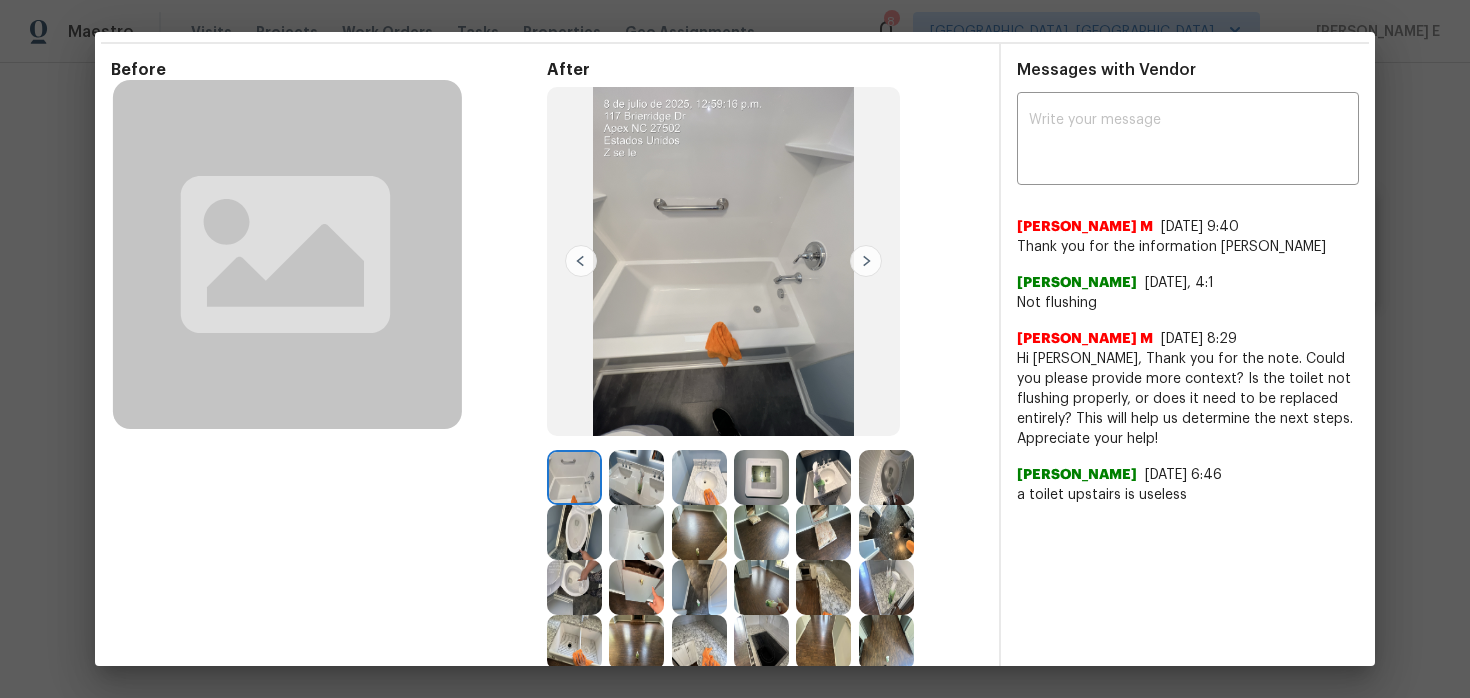 click at bounding box center [886, 477] 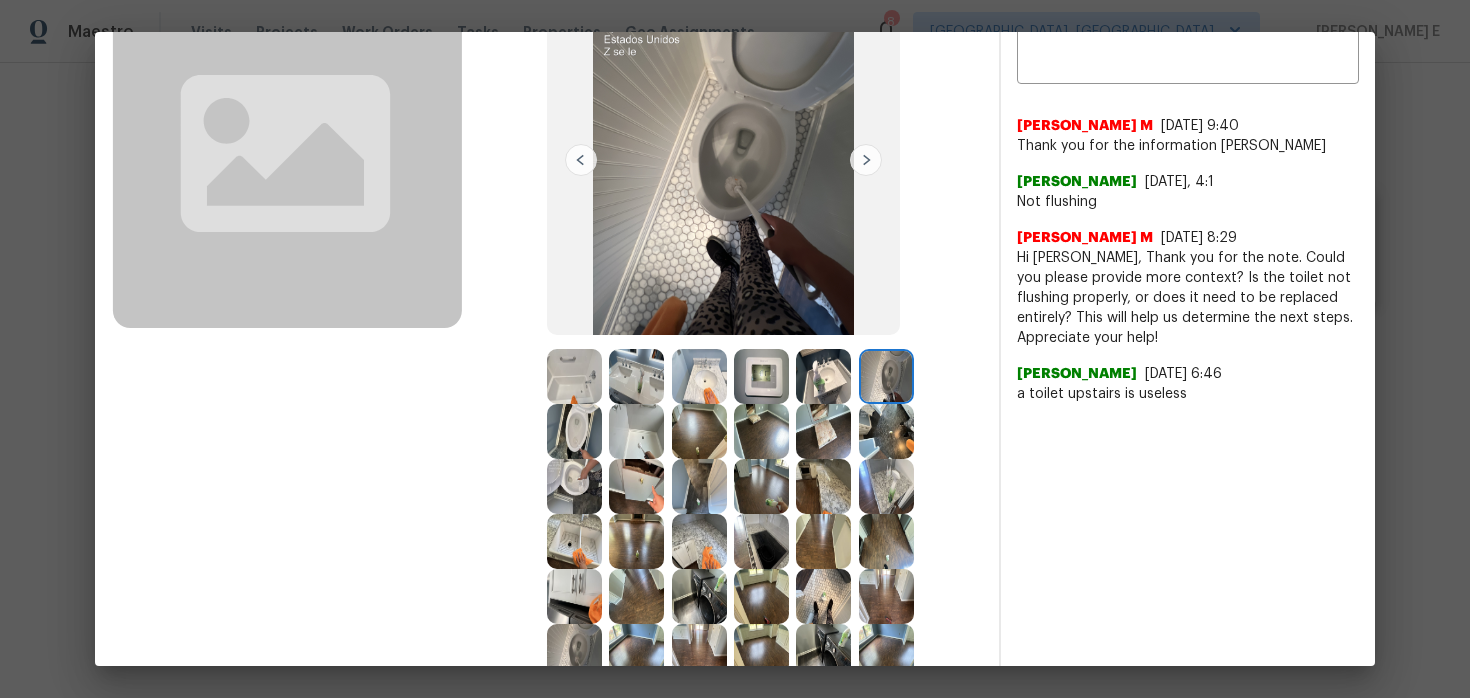 scroll, scrollTop: 171, scrollLeft: 0, axis: vertical 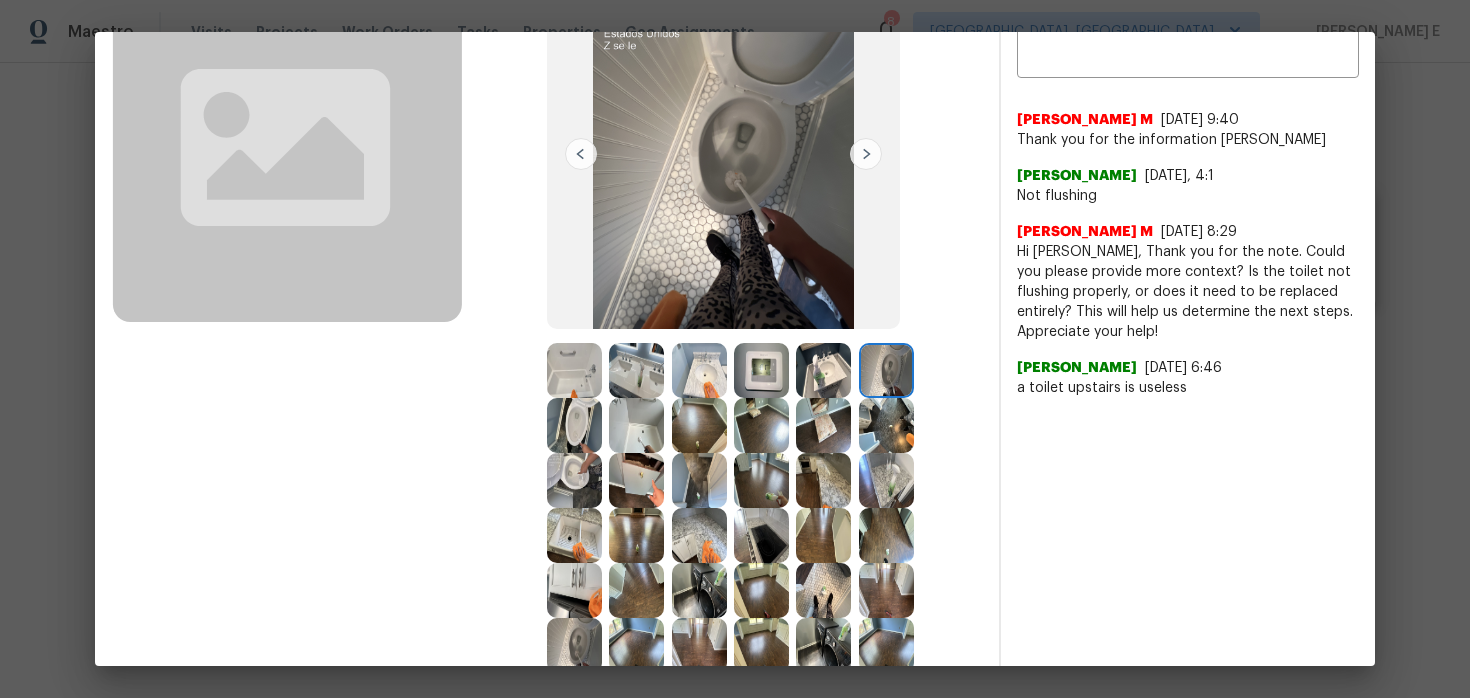 click at bounding box center [574, 425] 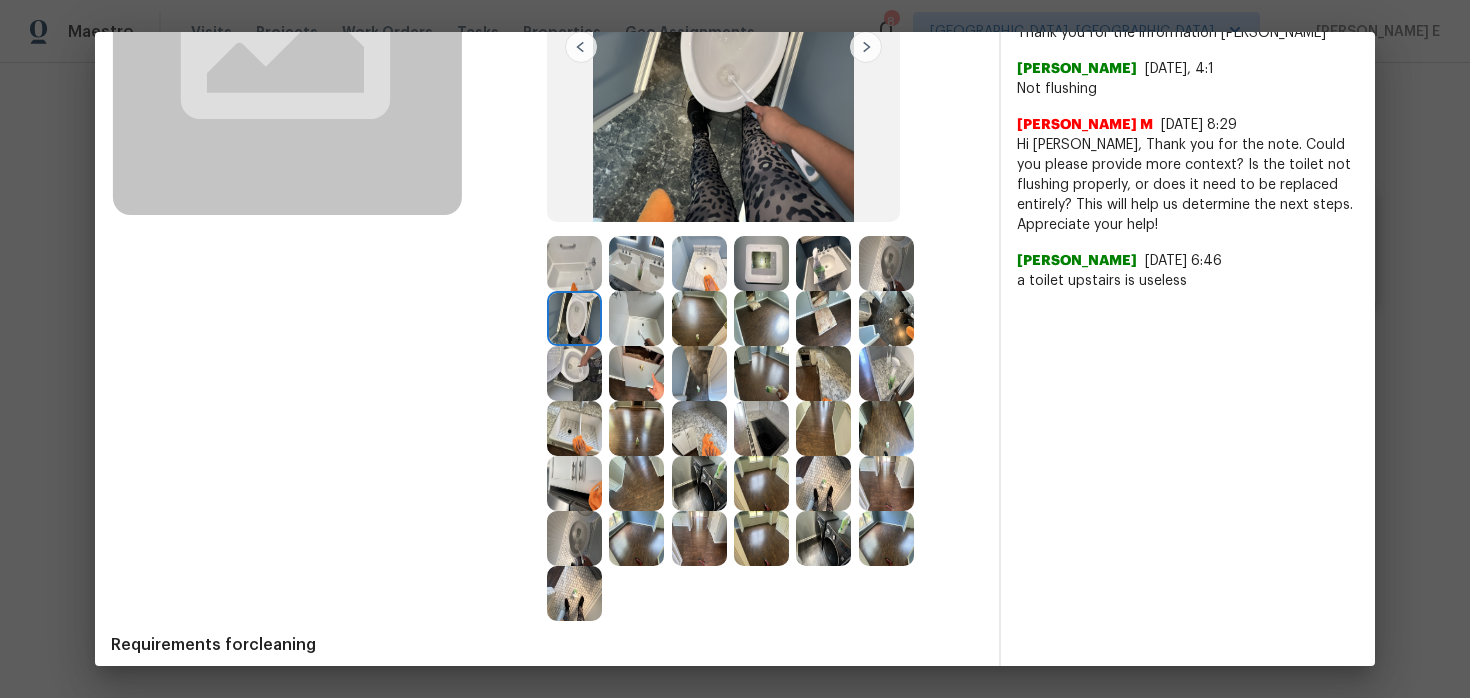 scroll, scrollTop: 299, scrollLeft: 0, axis: vertical 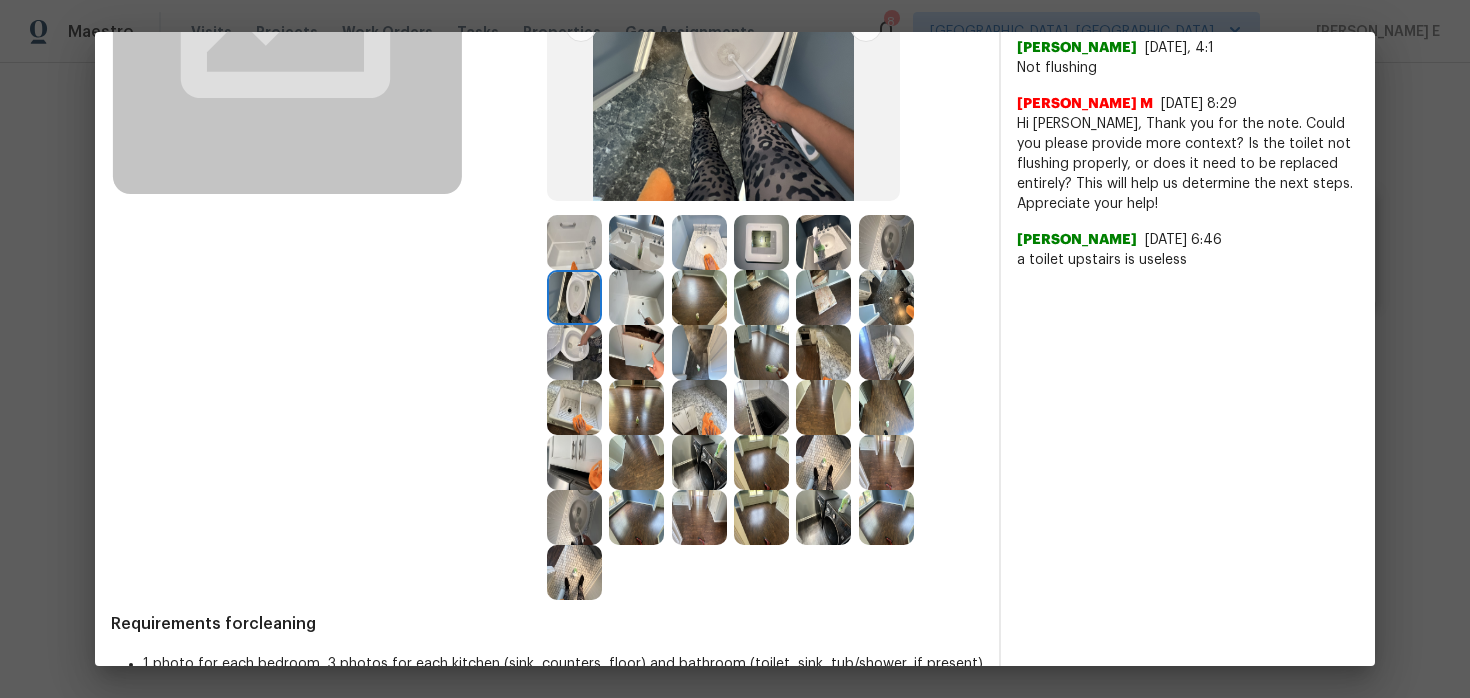 click at bounding box center (574, 517) 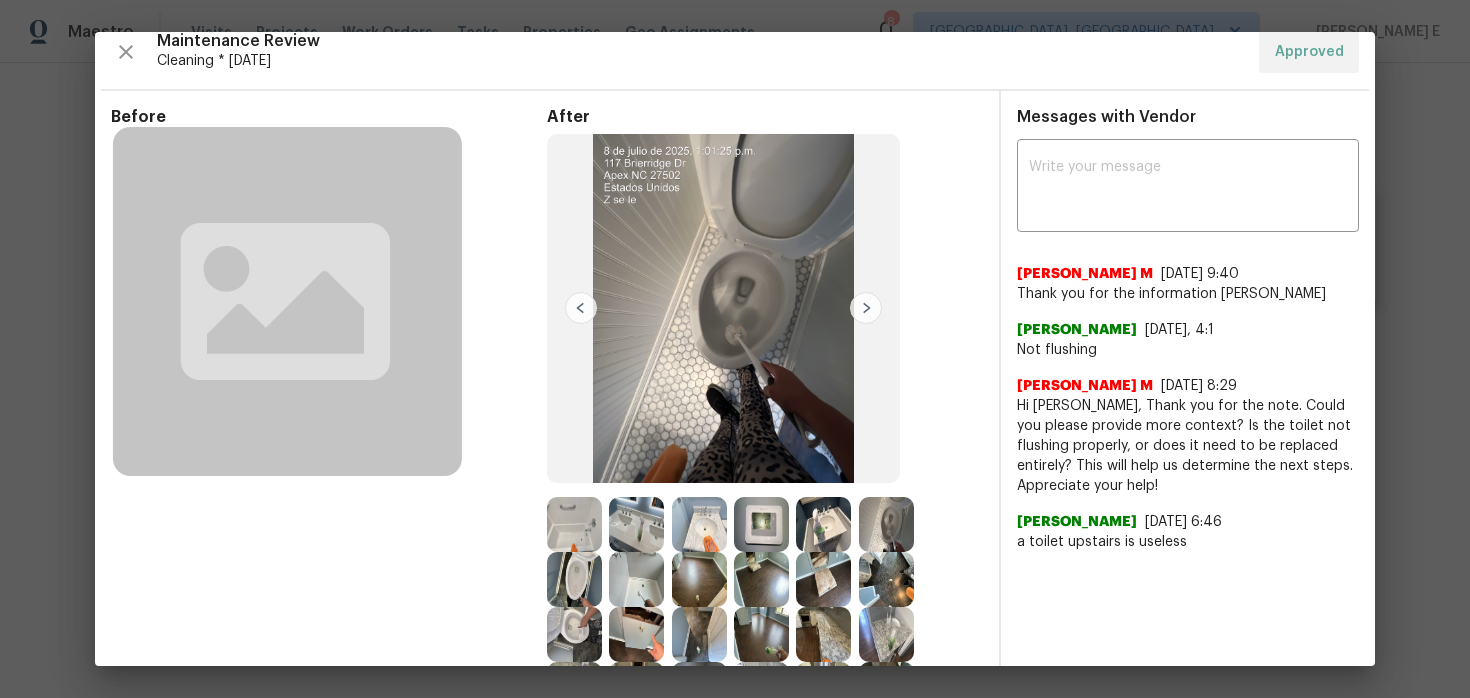 scroll, scrollTop: 0, scrollLeft: 0, axis: both 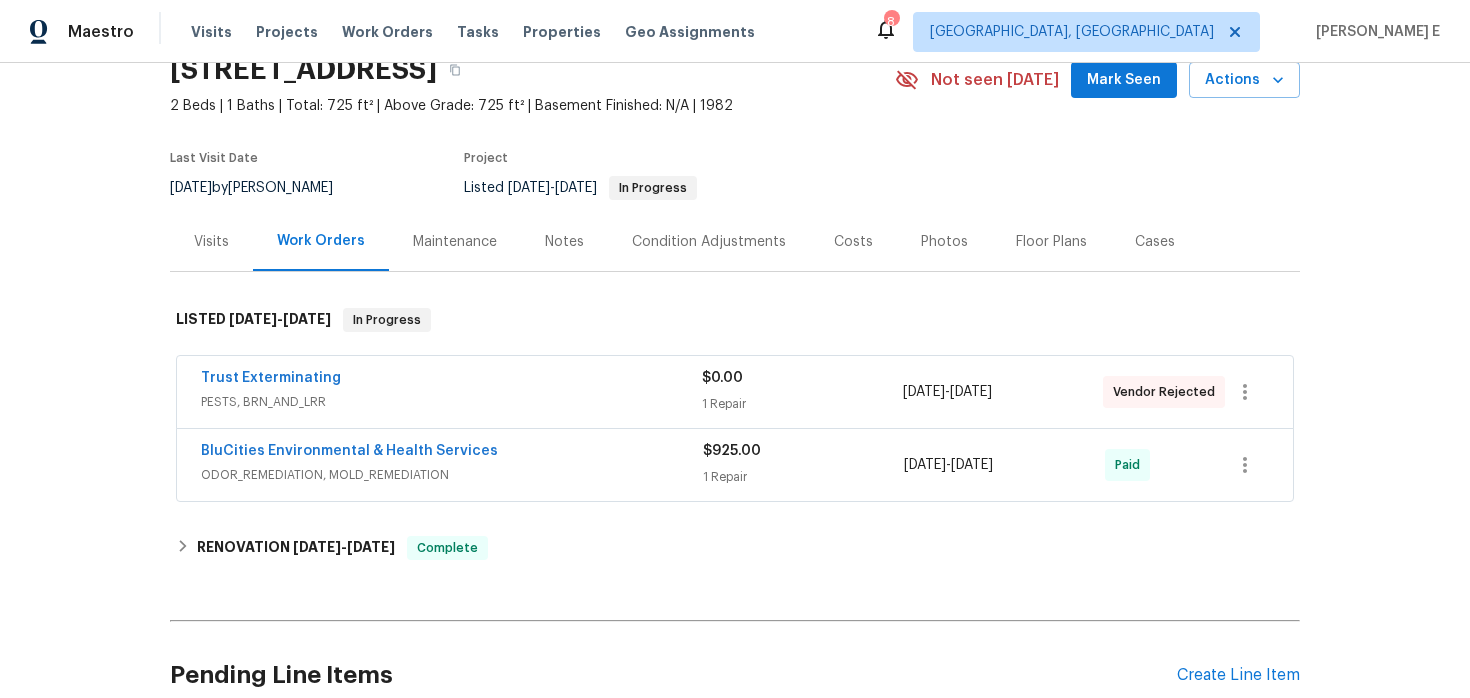 click on "Trust Exterminating PESTS, BRN_AND_LRR $0.00 1 Repair [DATE]  -  [DATE] Vendor Rejected" at bounding box center [735, 392] 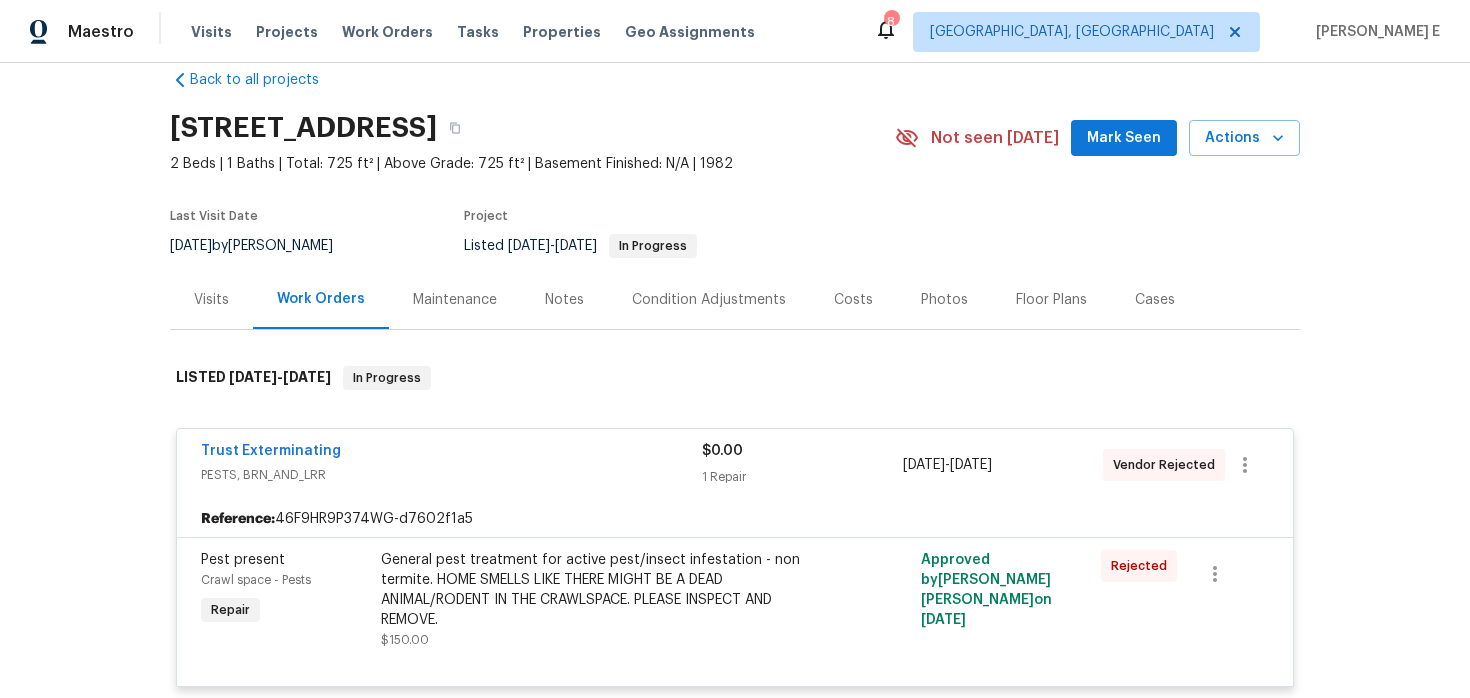 scroll, scrollTop: 0, scrollLeft: 0, axis: both 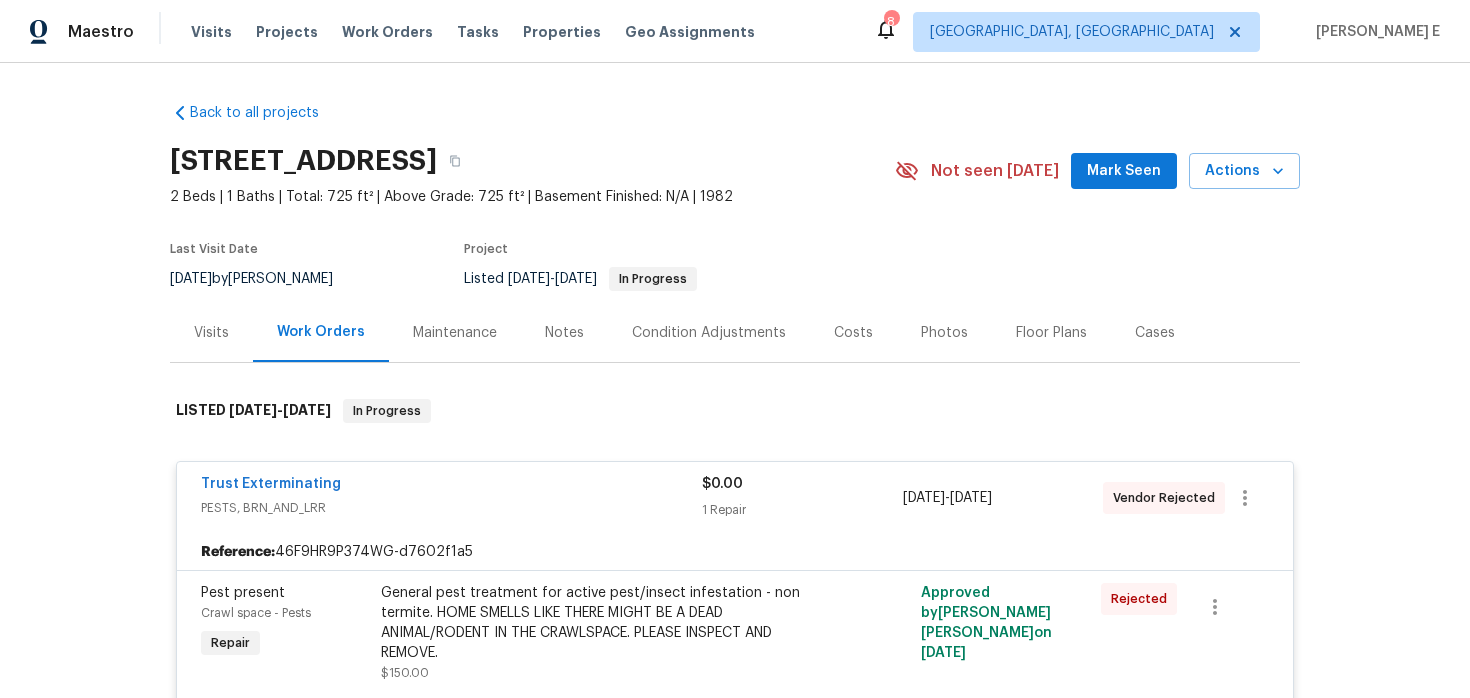 click on "Maintenance" at bounding box center (455, 333) 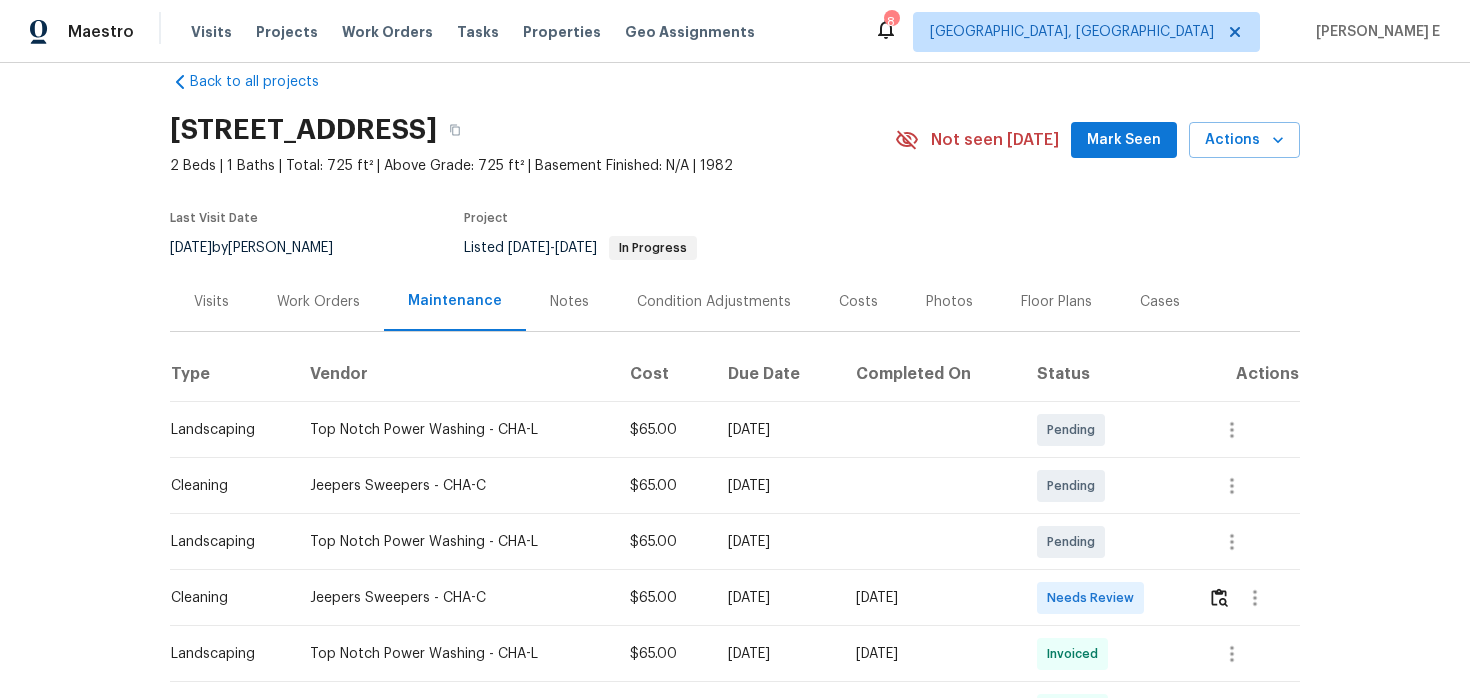 scroll, scrollTop: 0, scrollLeft: 0, axis: both 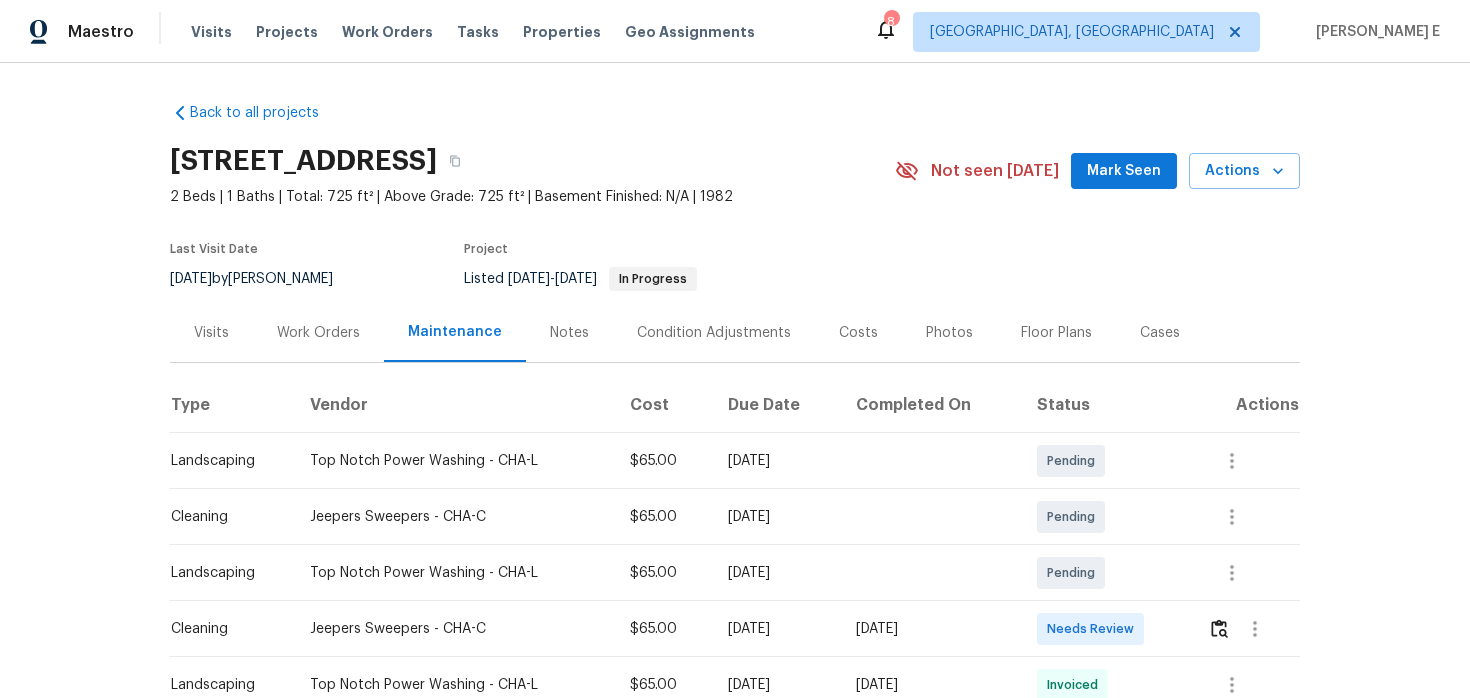 click on "Cases" at bounding box center [1160, 333] 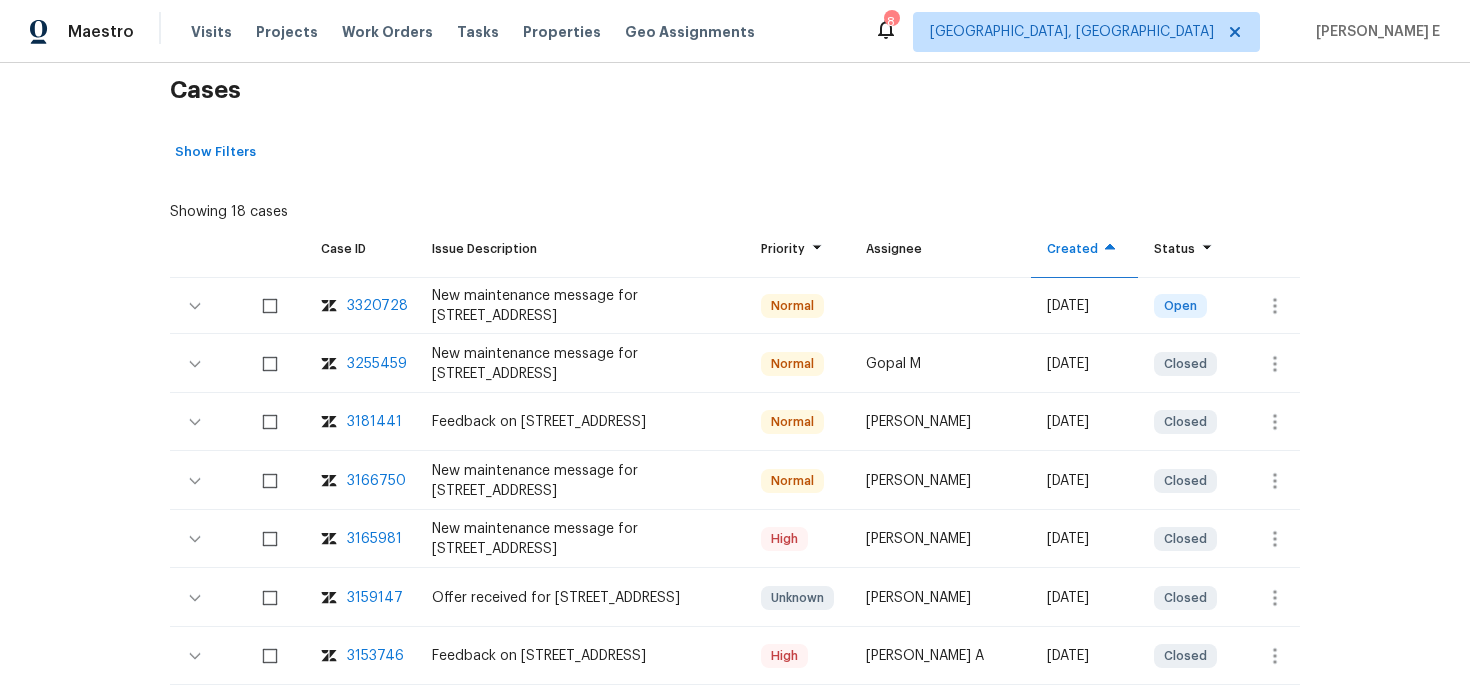 scroll, scrollTop: 124, scrollLeft: 0, axis: vertical 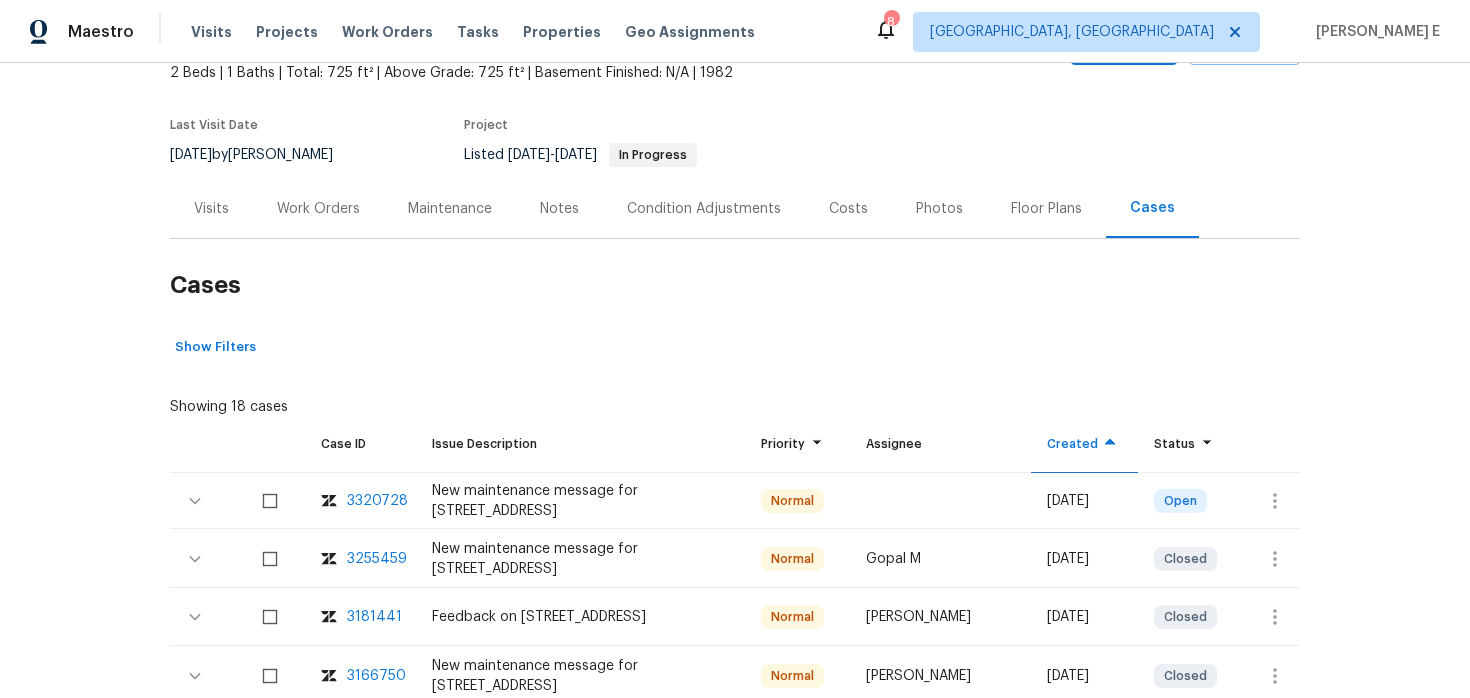 click on "Maintenance" at bounding box center [450, 209] 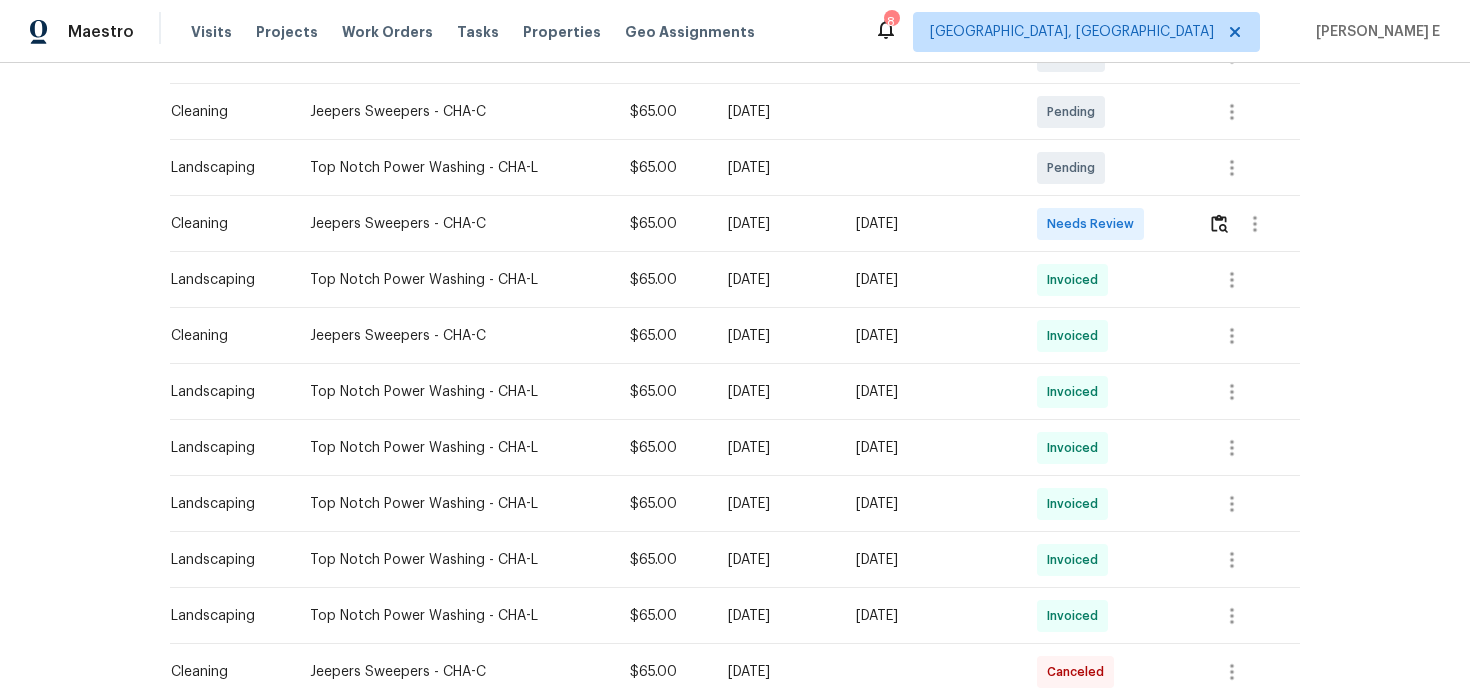 scroll, scrollTop: 407, scrollLeft: 0, axis: vertical 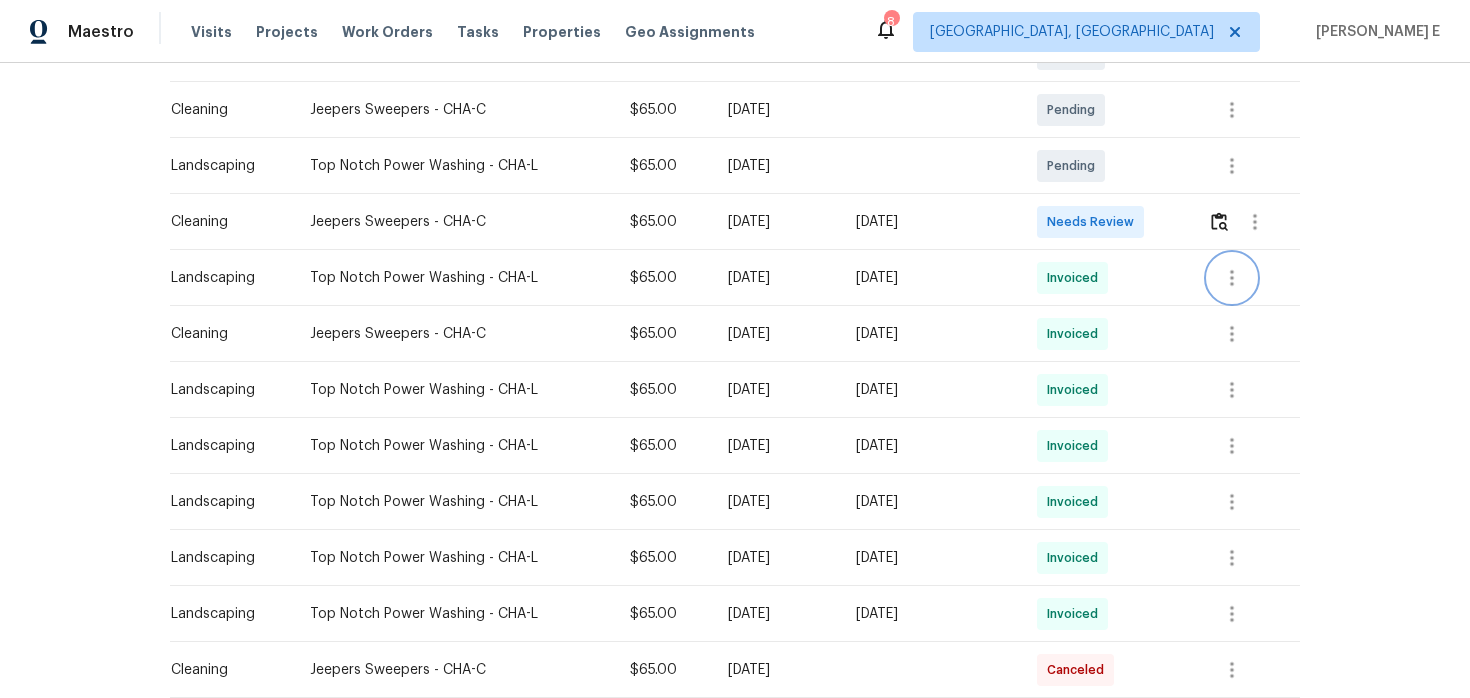 click 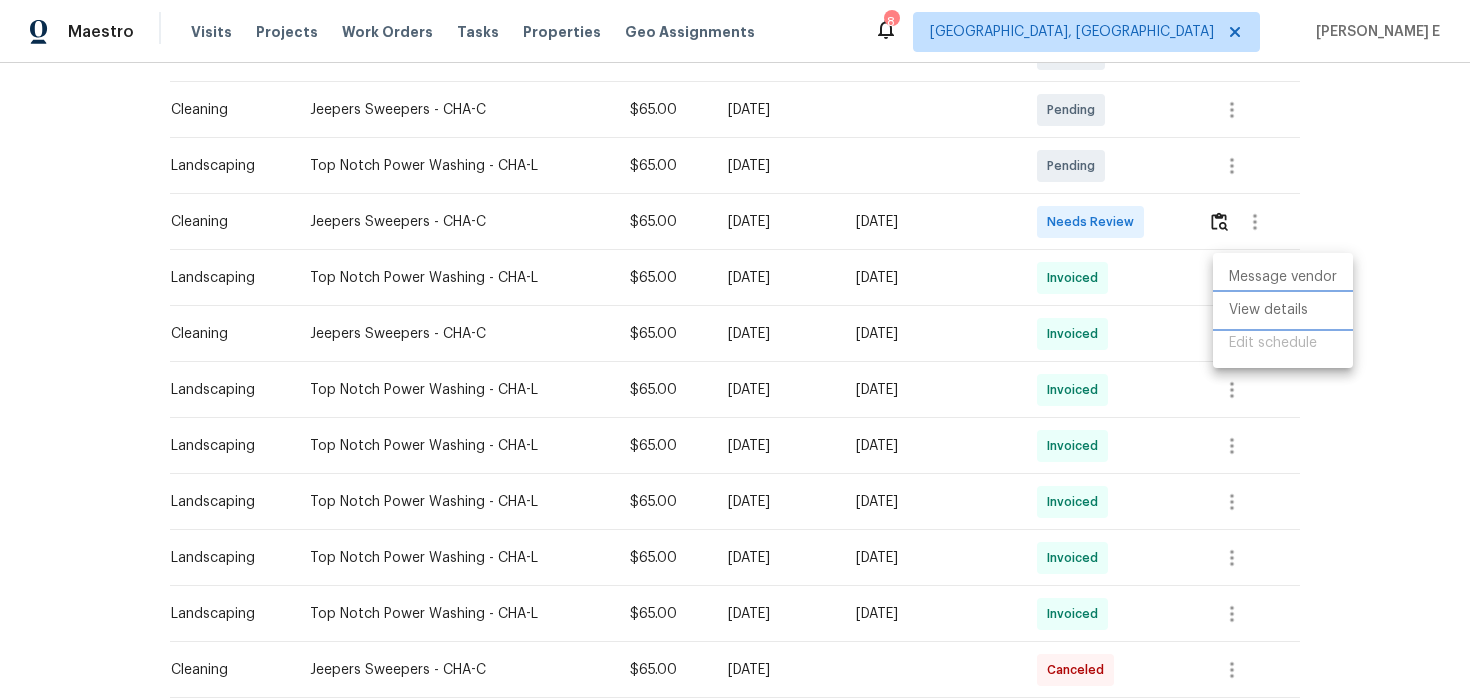 click on "View details" at bounding box center [1283, 310] 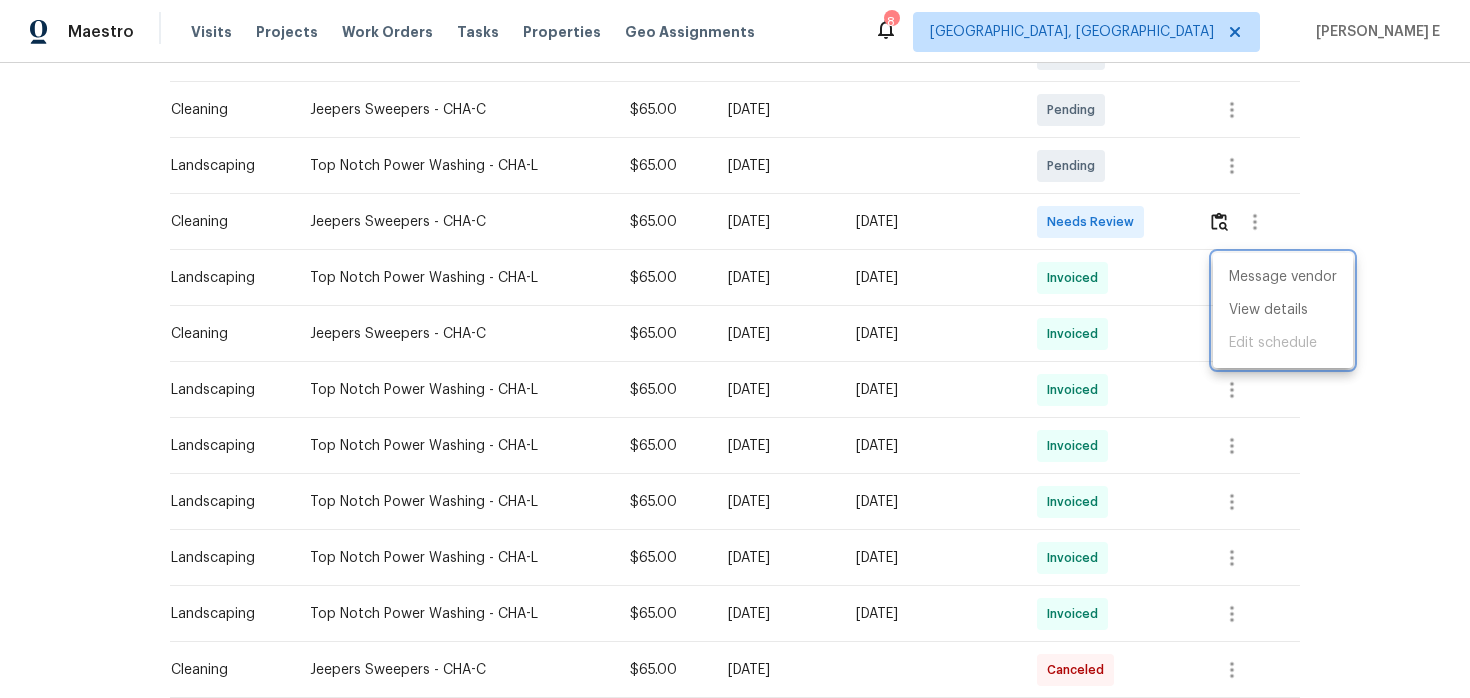 click at bounding box center [735, 349] 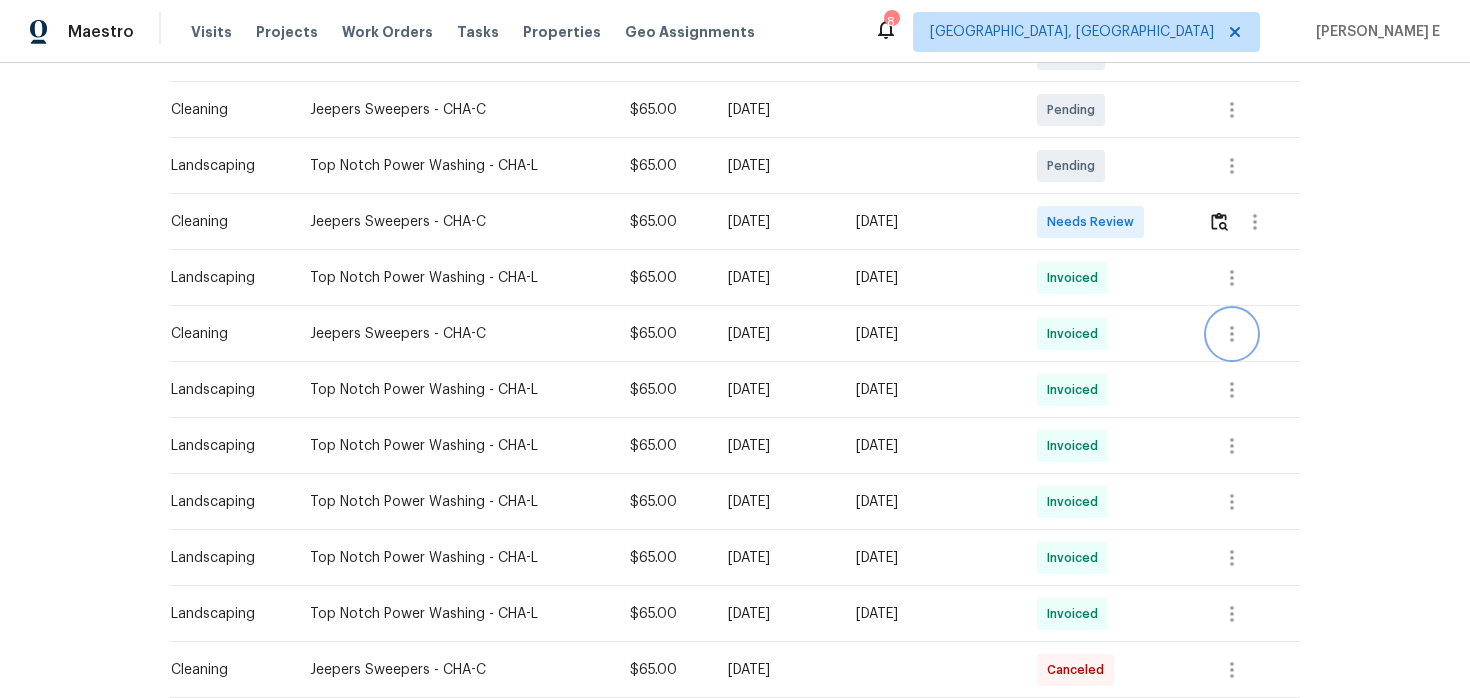 click 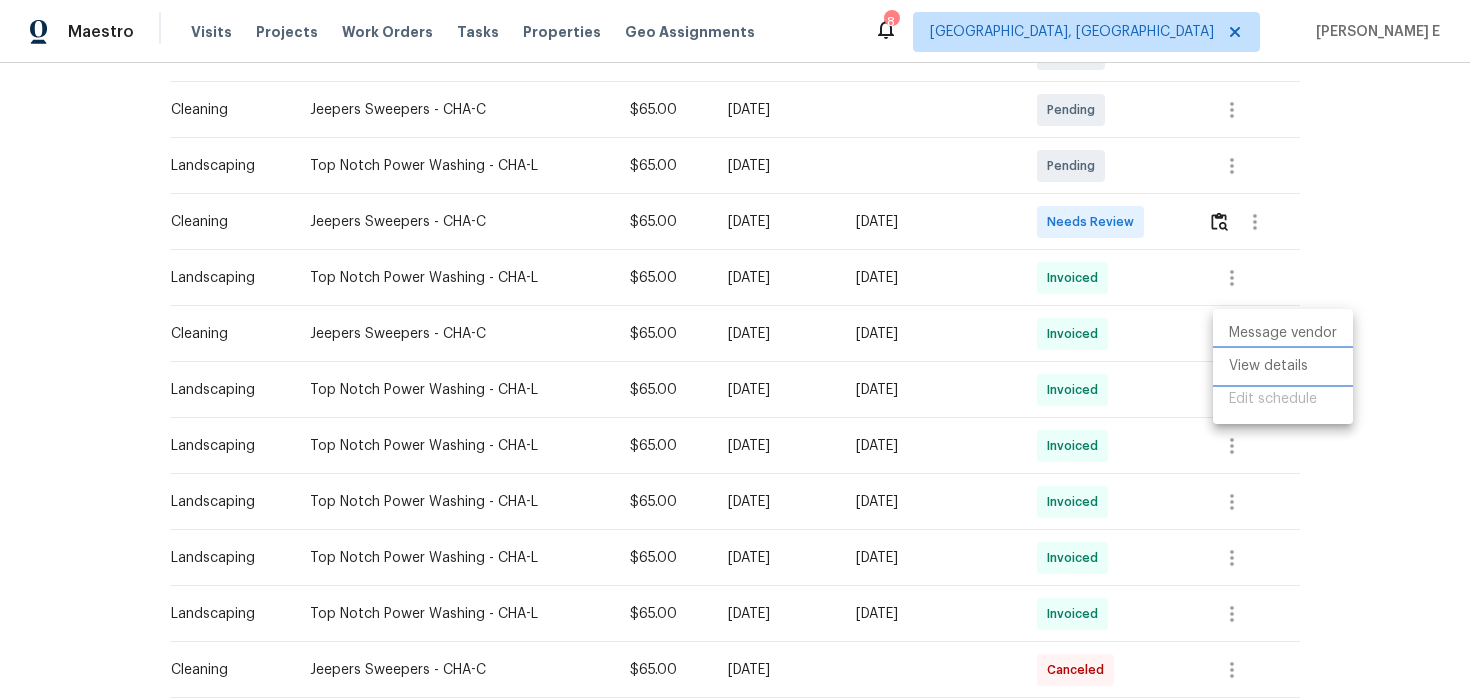 click on "View details" at bounding box center [1283, 366] 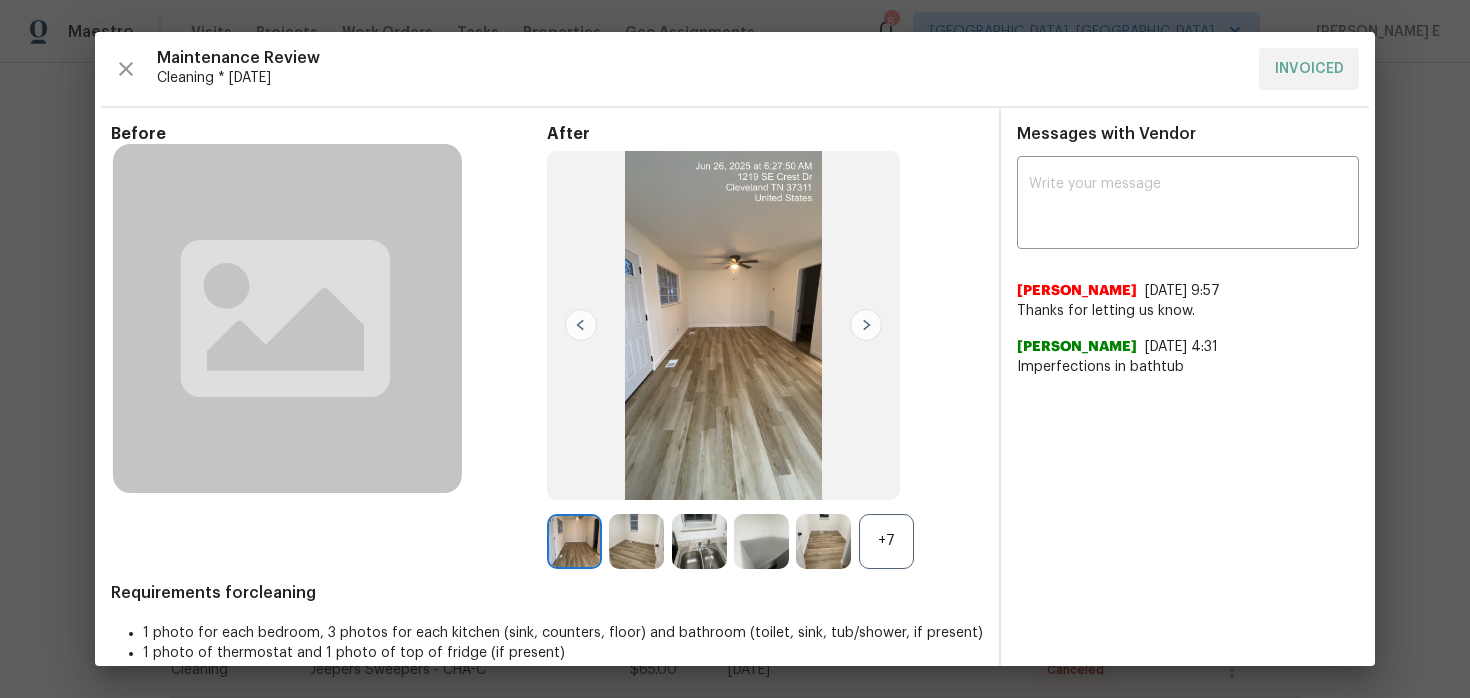 click on "+7" at bounding box center [886, 541] 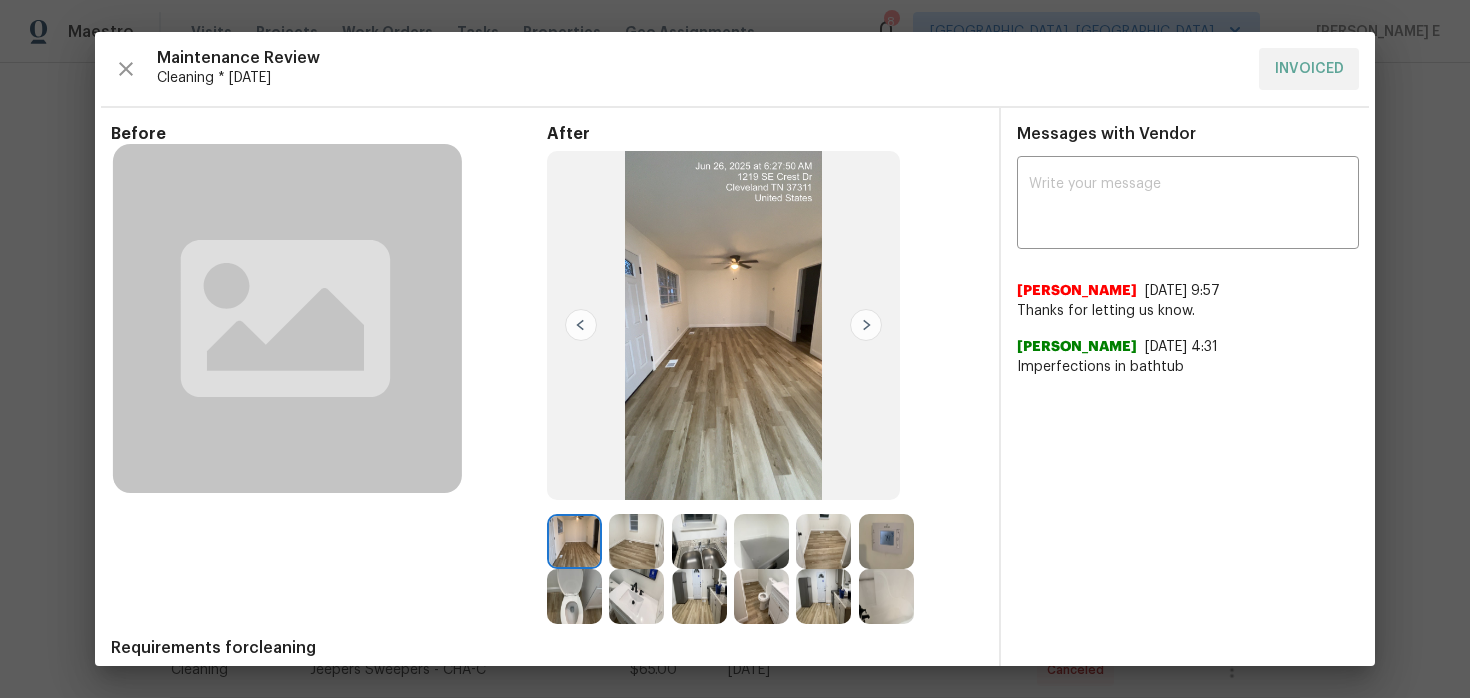 scroll, scrollTop: 80, scrollLeft: 0, axis: vertical 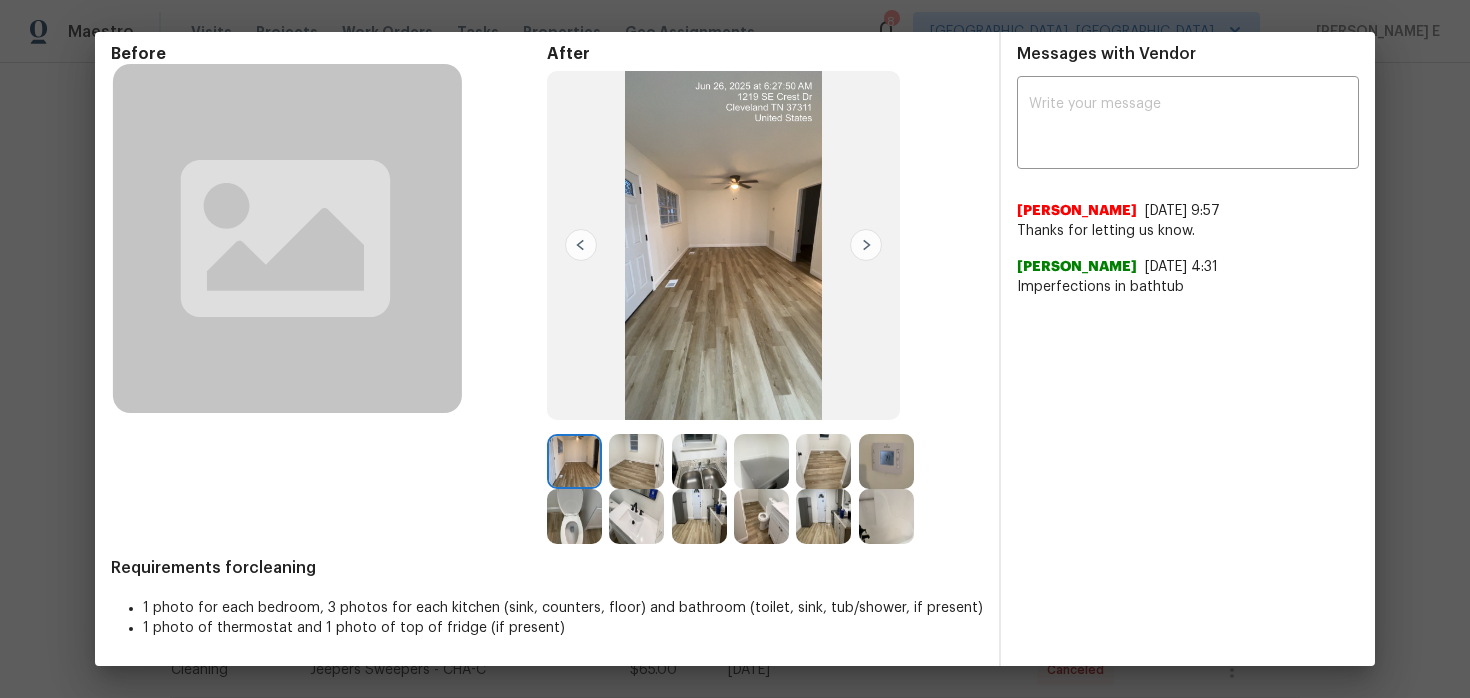 click at bounding box center (761, 461) 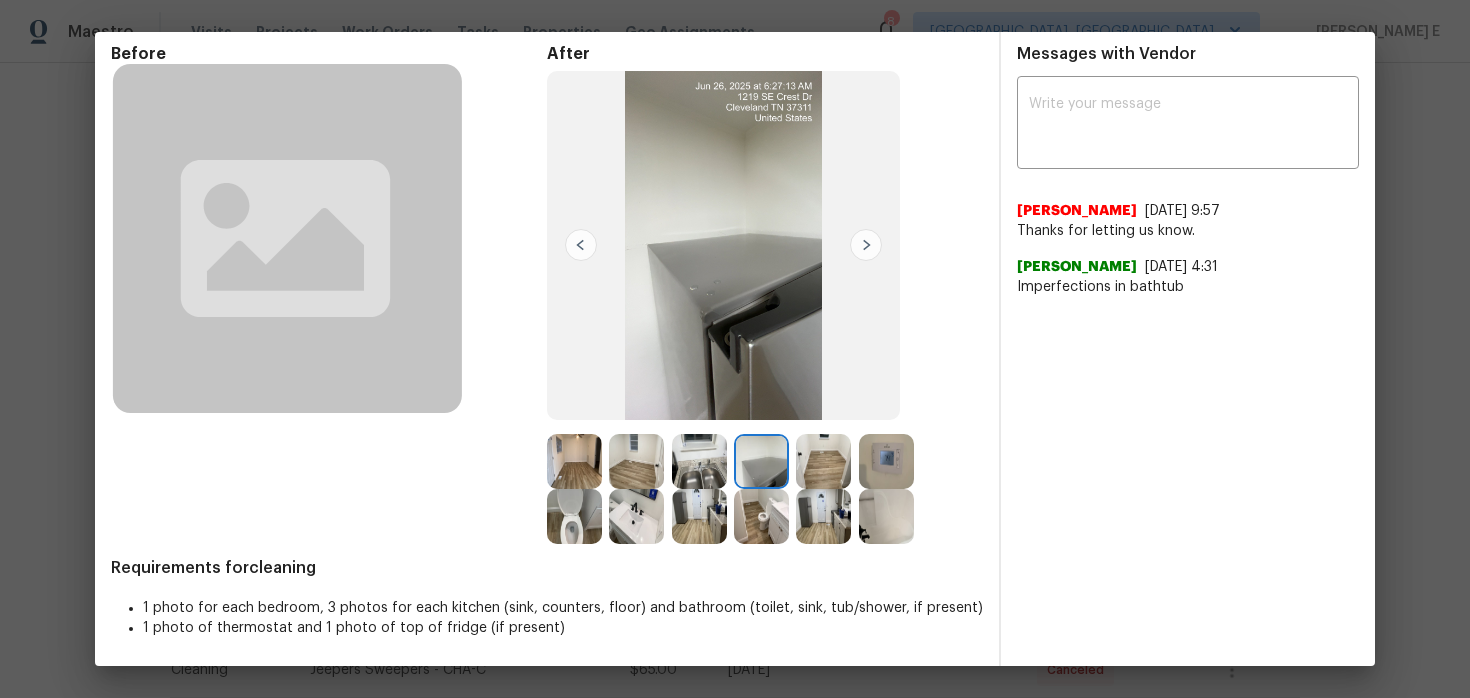 click at bounding box center [761, 516] 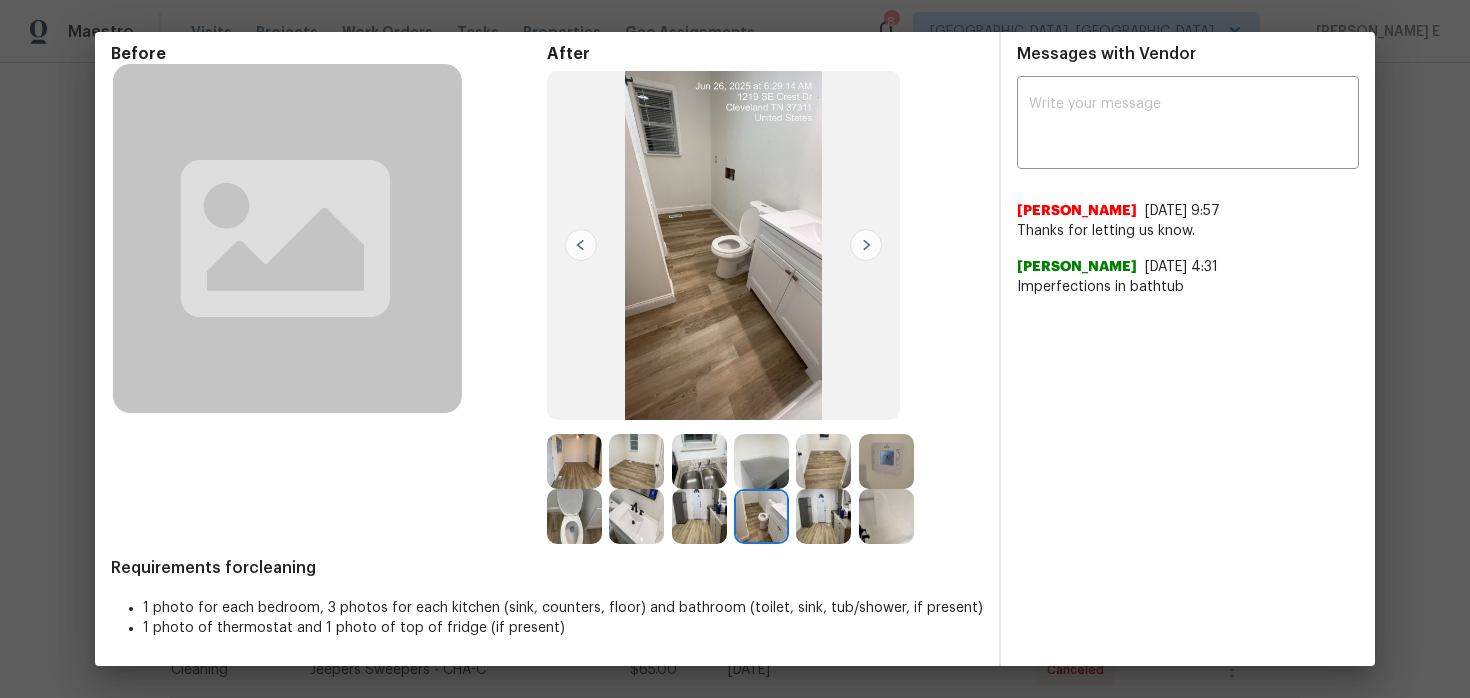 click at bounding box center (886, 516) 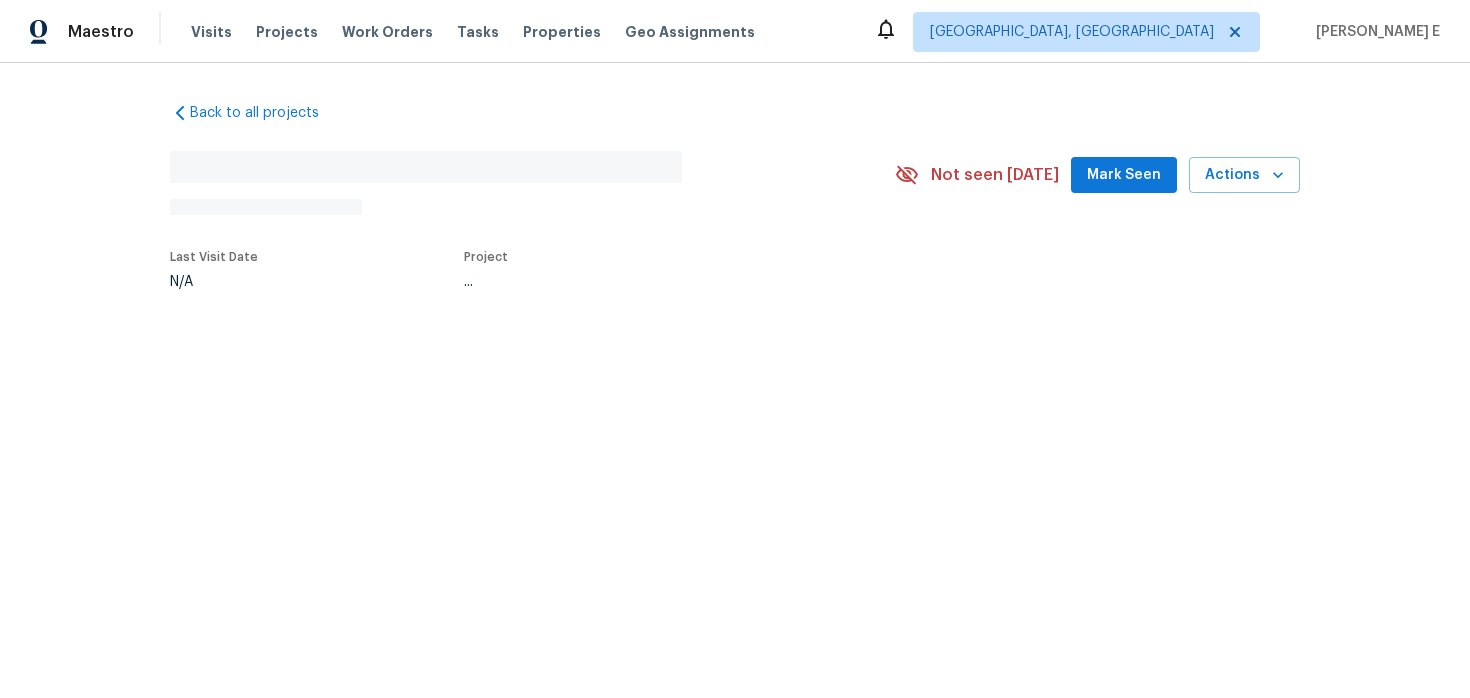 scroll, scrollTop: 0, scrollLeft: 0, axis: both 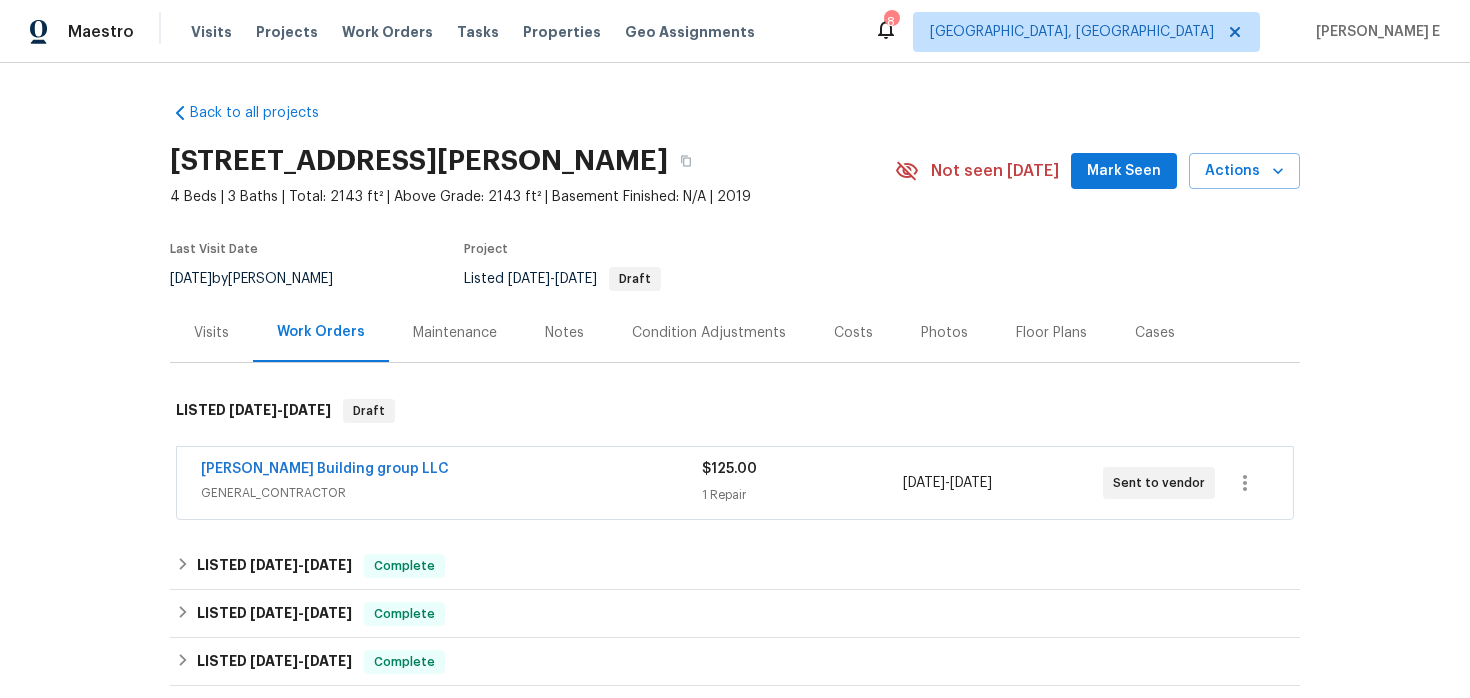 click on "Cobos Building group LLC" at bounding box center (451, 471) 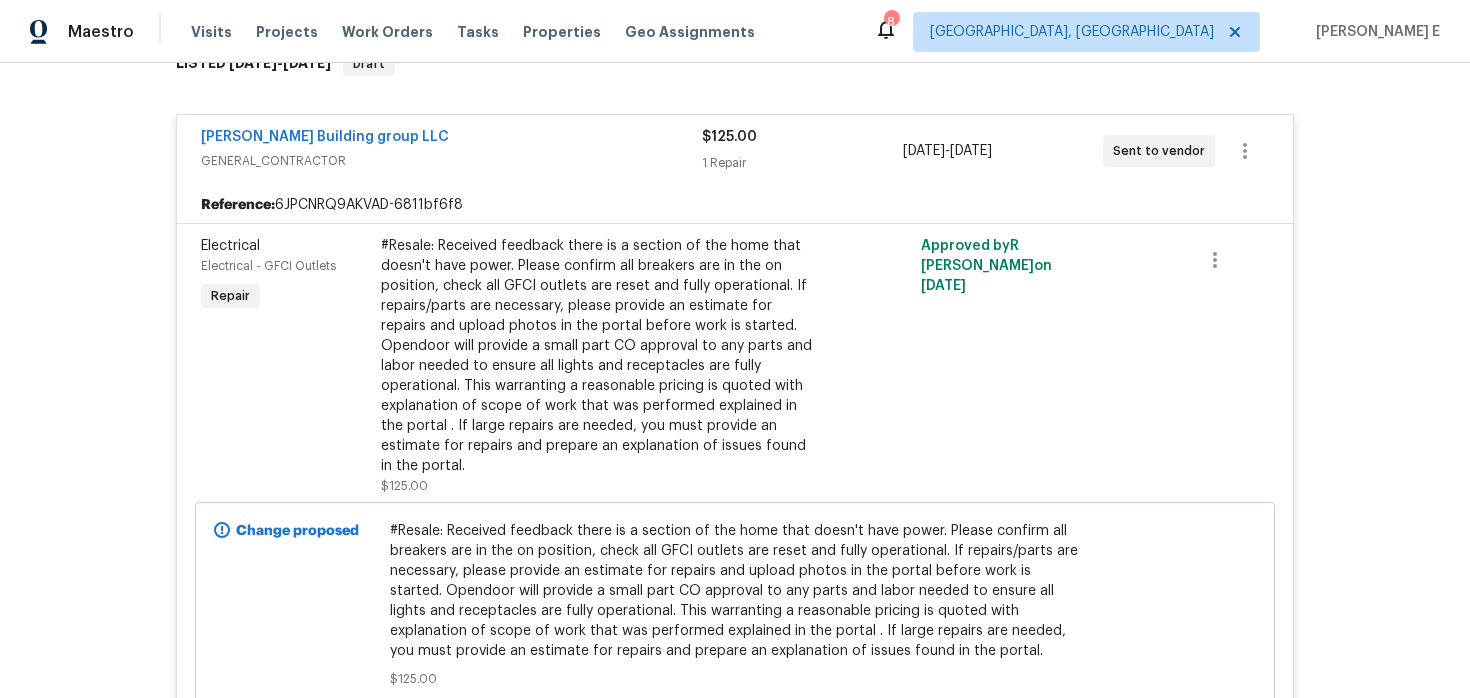 scroll, scrollTop: 0, scrollLeft: 0, axis: both 